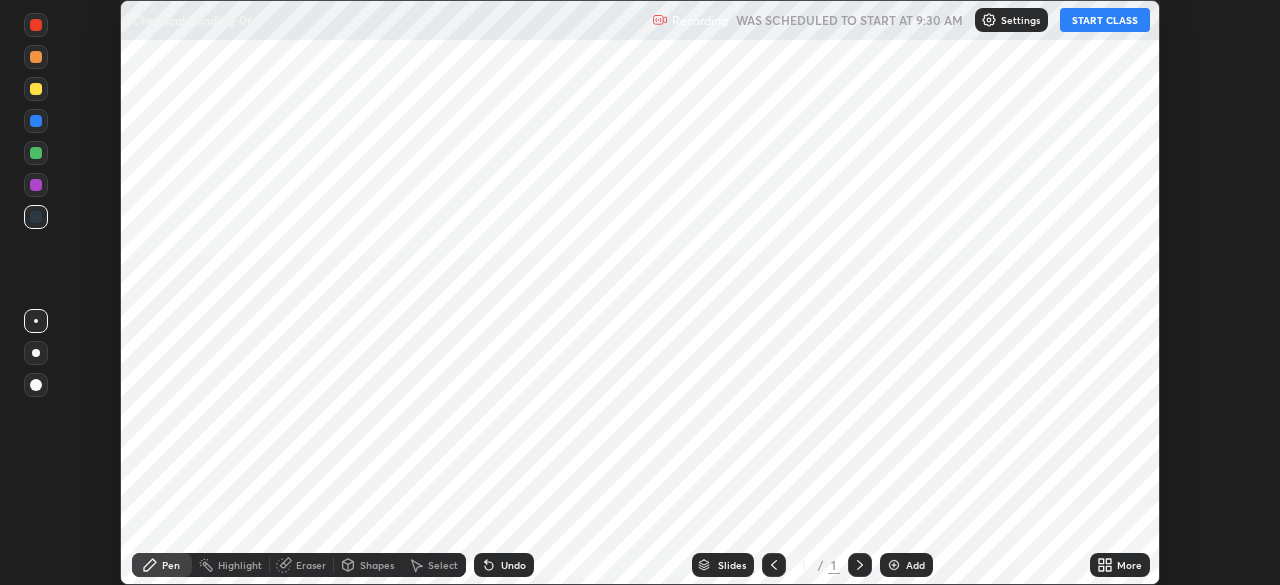 scroll, scrollTop: 0, scrollLeft: 0, axis: both 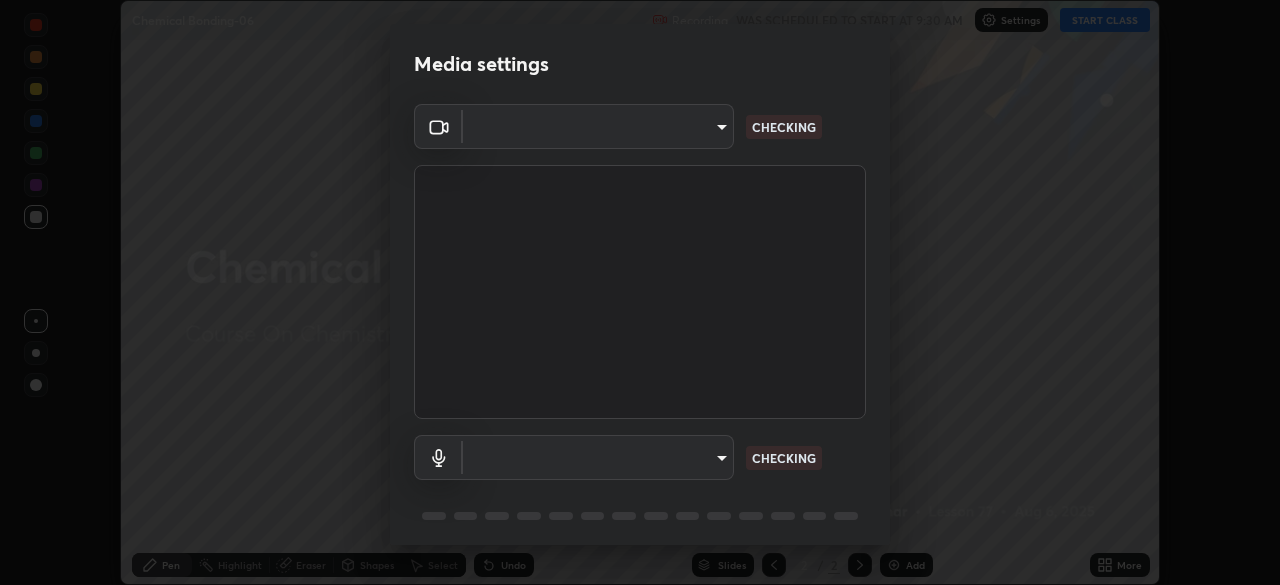 type on "49997c5035a380d1e4bfd67072f4403f37fcfd6159da511fce73e868ba03c42c" 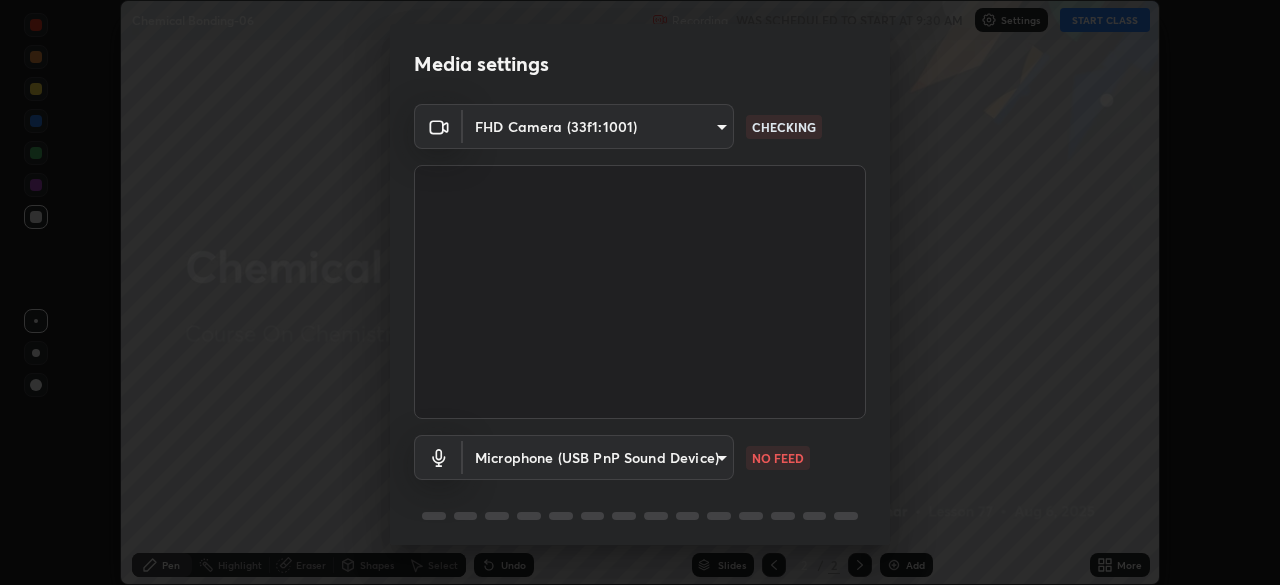click on "Erase all Chemical Bonding-06 Recording WAS SCHEDULED TO START AT  9:30 AM Settings START CLASS Setting up your live class Chemical Bonding-06 • L77 of Course On Chemistry for NEET Conquer 1 2026 [FIRST] [LAST] Pen Highlight Eraser Shapes Select Undo Slides 2 / 2 Add More No doubts shared Encourage your learners to ask a doubt for better clarity Report an issue Reason for reporting Buffering Chat not working Audio - Video sync issue Educator video quality low ​ Attach an image Report Media settings FHD Camera ([DEVICE_ID]) [HASH] CHECKING Microphone (USB PnP Sound Device) [HASH] NO FEED 1 / 5 Next" at bounding box center [640, 292] 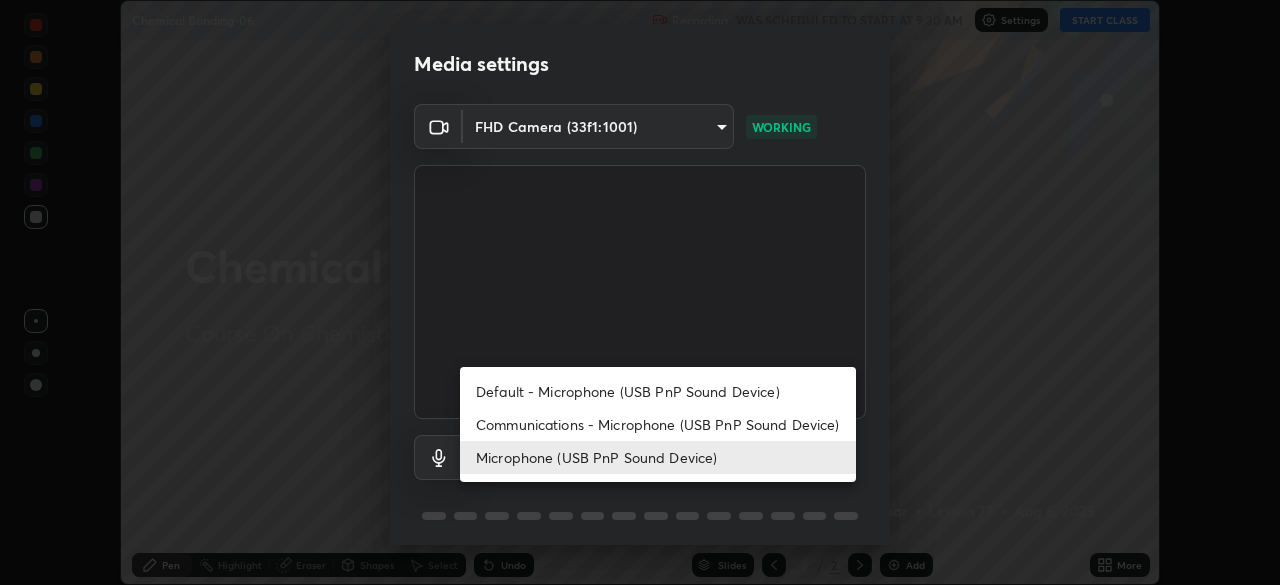 click on "Communications - Microphone (USB PnP Sound Device)" at bounding box center (658, 424) 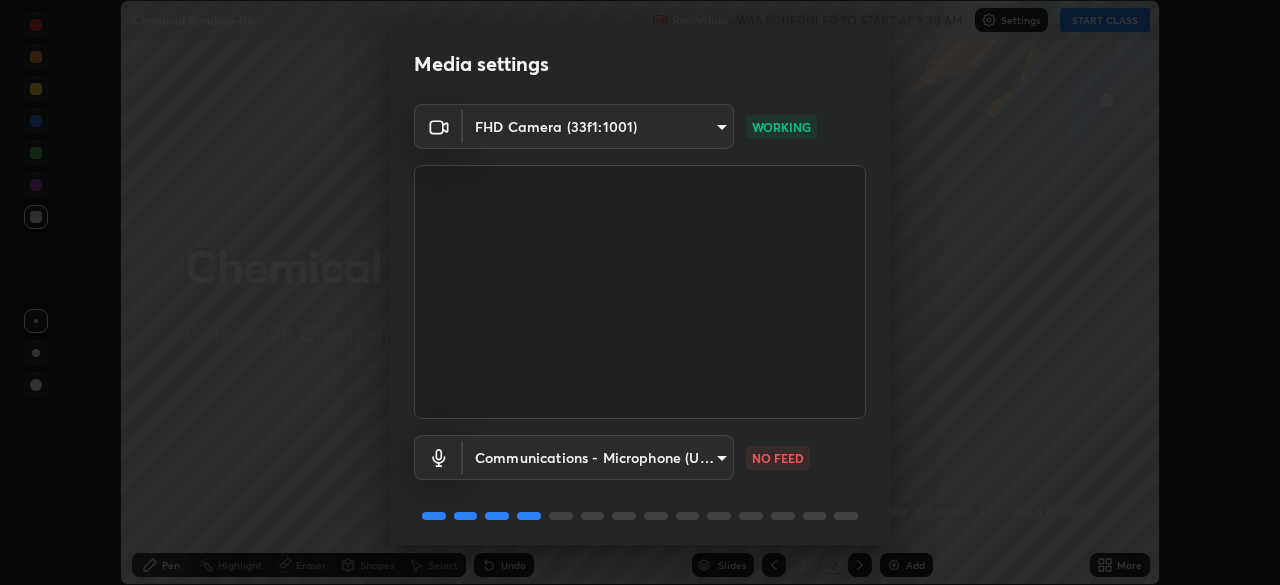 click on "Erase all Chemical Bonding-06 Recording WAS SCHEDULED TO START AT  9:30 AM Settings START CLASS Setting up your live class Chemical Bonding-06 • L77 of Course On Chemistry for NEET Conquer 1 2026 [FIRST] [LAST] Pen Highlight Eraser Shapes Select Undo Slides 2 / 2 Add More No doubts shared Encourage your learners to ask a doubt for better clarity Report an issue Reason for reporting Buffering Chat not working Audio - Video sync issue Educator video quality low ​ Attach an image Report Media settings FHD Camera ([DEVICE_ID]) [HASH] WORKING Communications - Microphone (USB PnP Sound Device) communications NO FEED 1 / 5 Next" at bounding box center [640, 292] 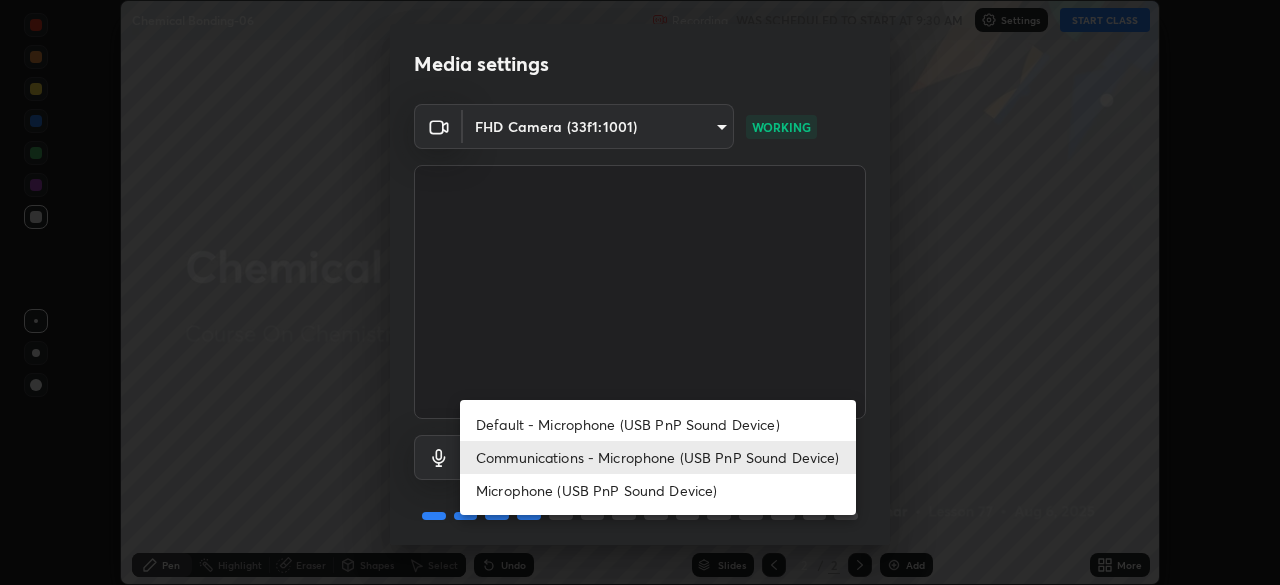 click on "Microphone (USB PnP Sound Device)" at bounding box center (658, 490) 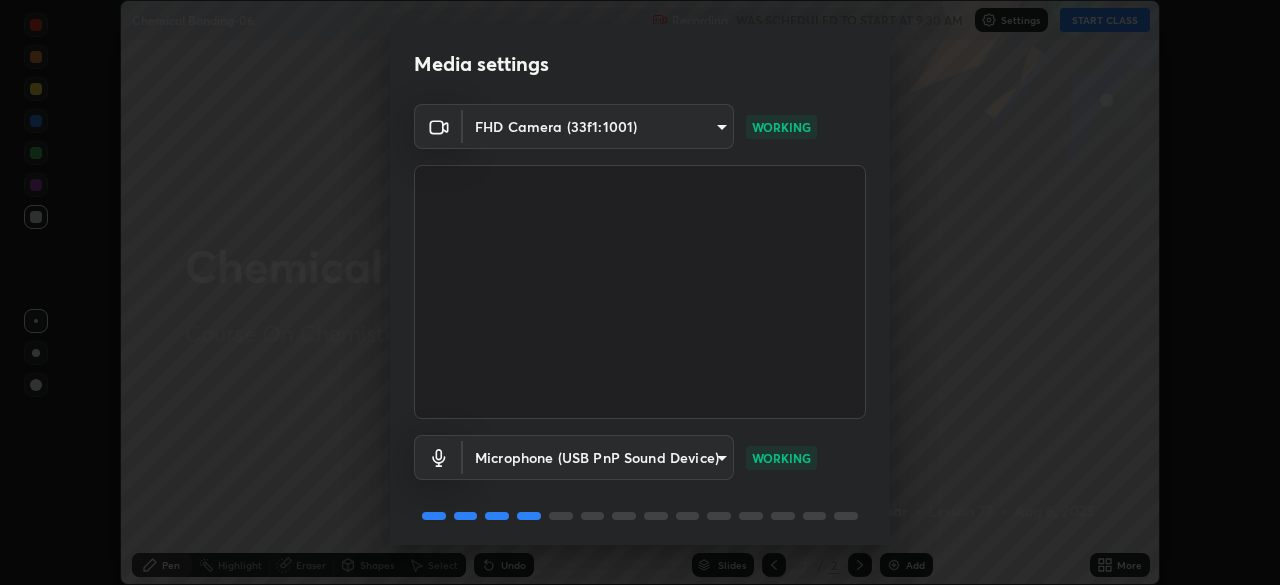scroll, scrollTop: 71, scrollLeft: 0, axis: vertical 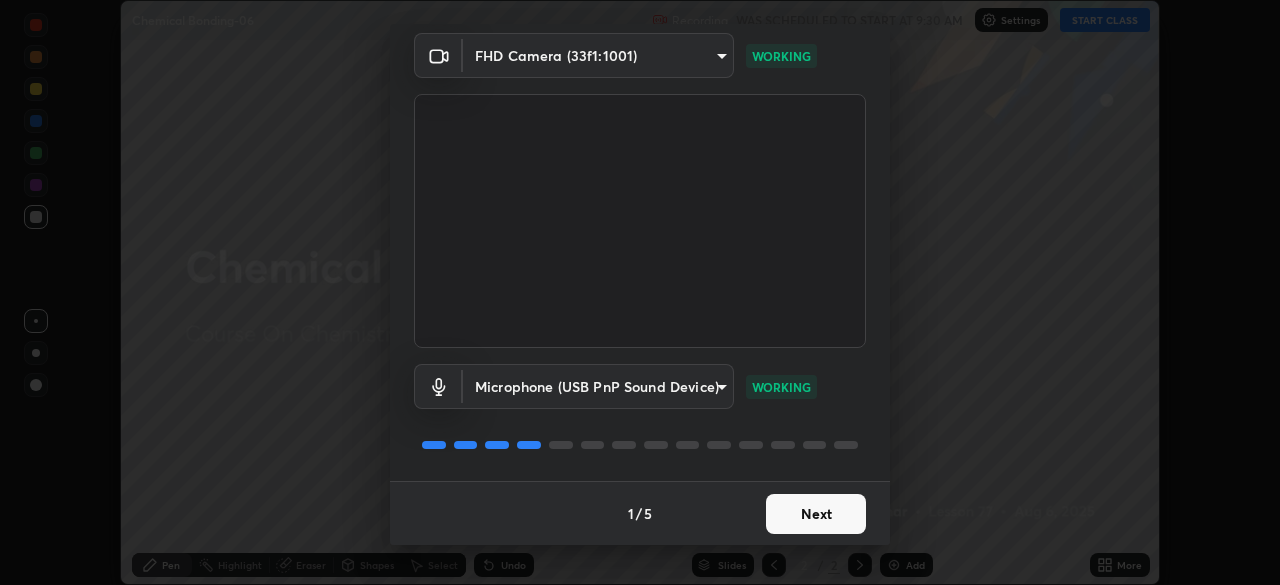 click on "Next" at bounding box center (816, 514) 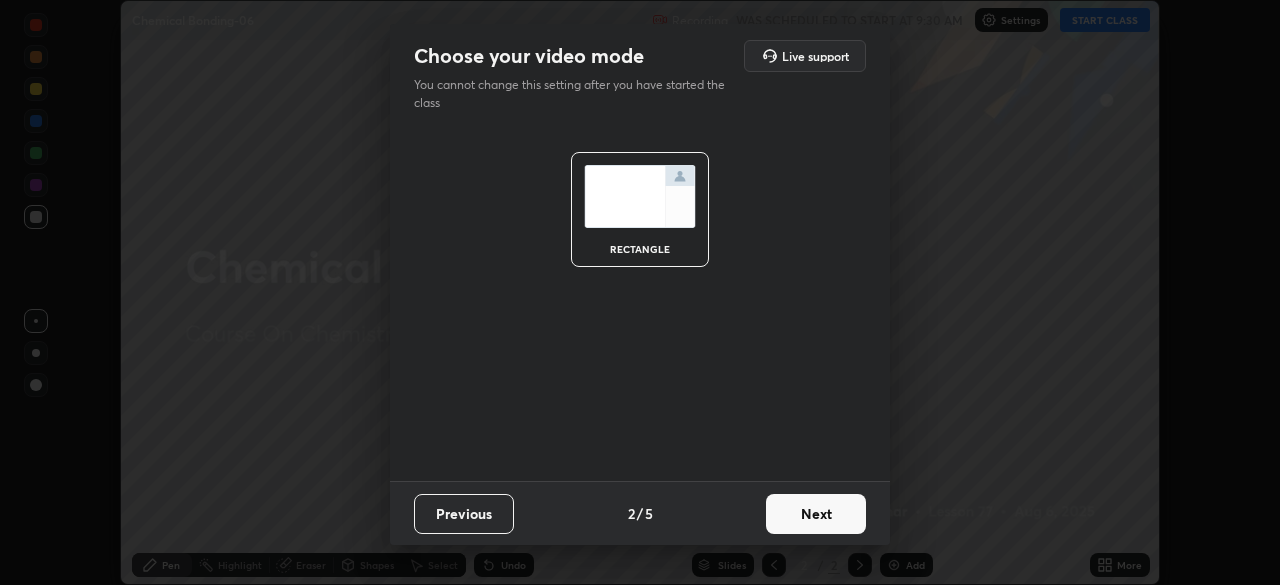 click on "Next" at bounding box center (816, 514) 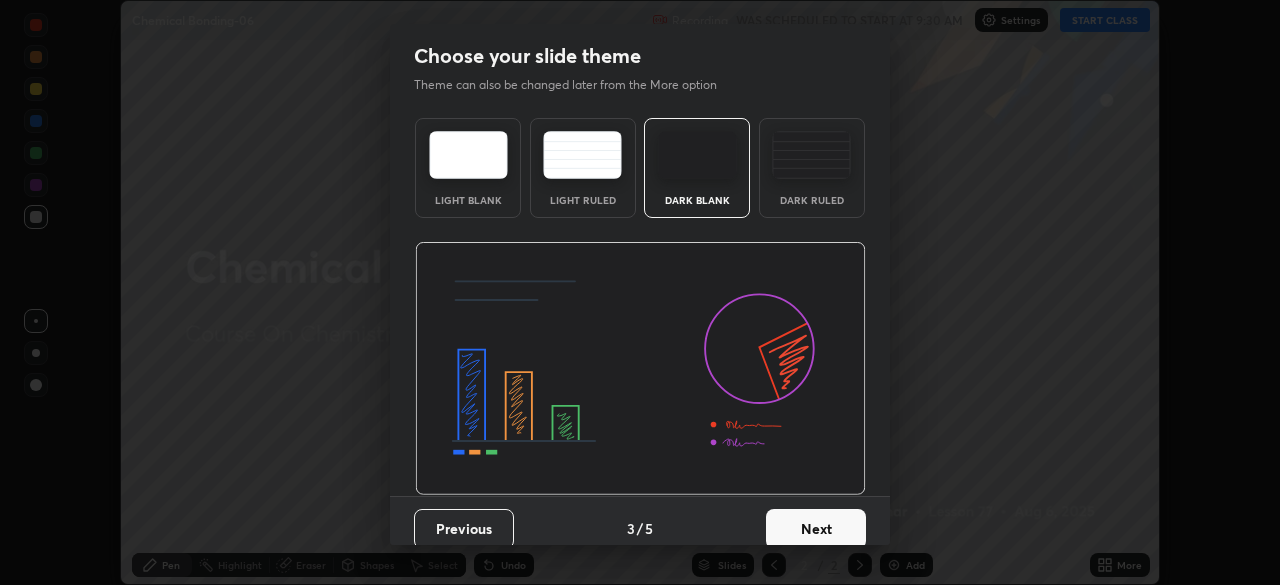 click on "Next" at bounding box center [816, 529] 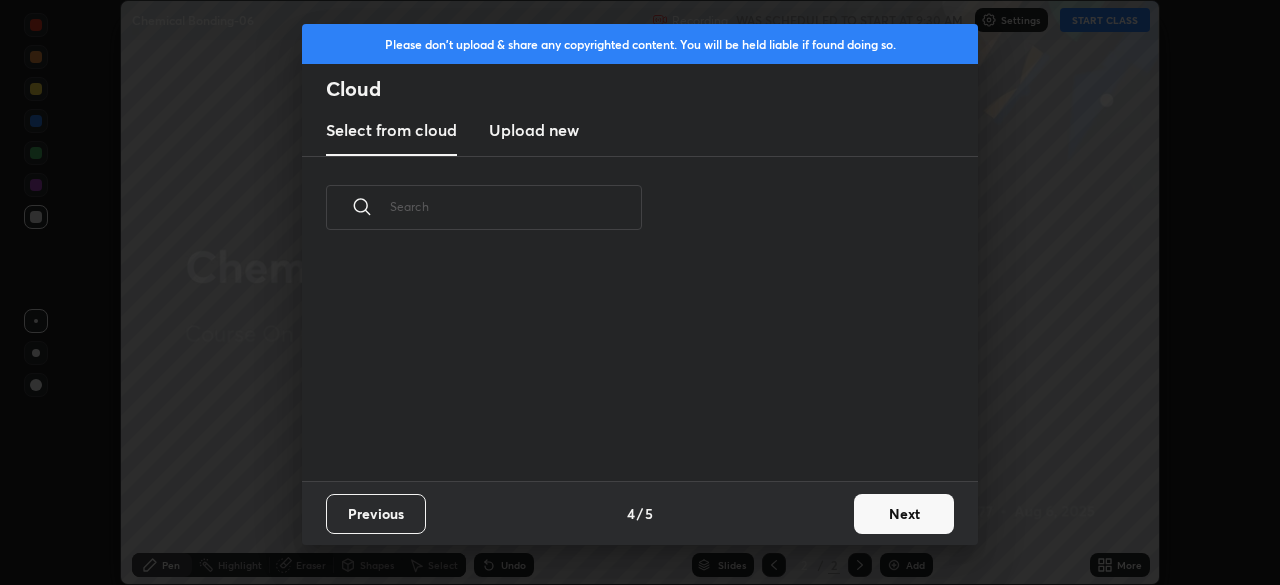 click on "Next" at bounding box center (904, 514) 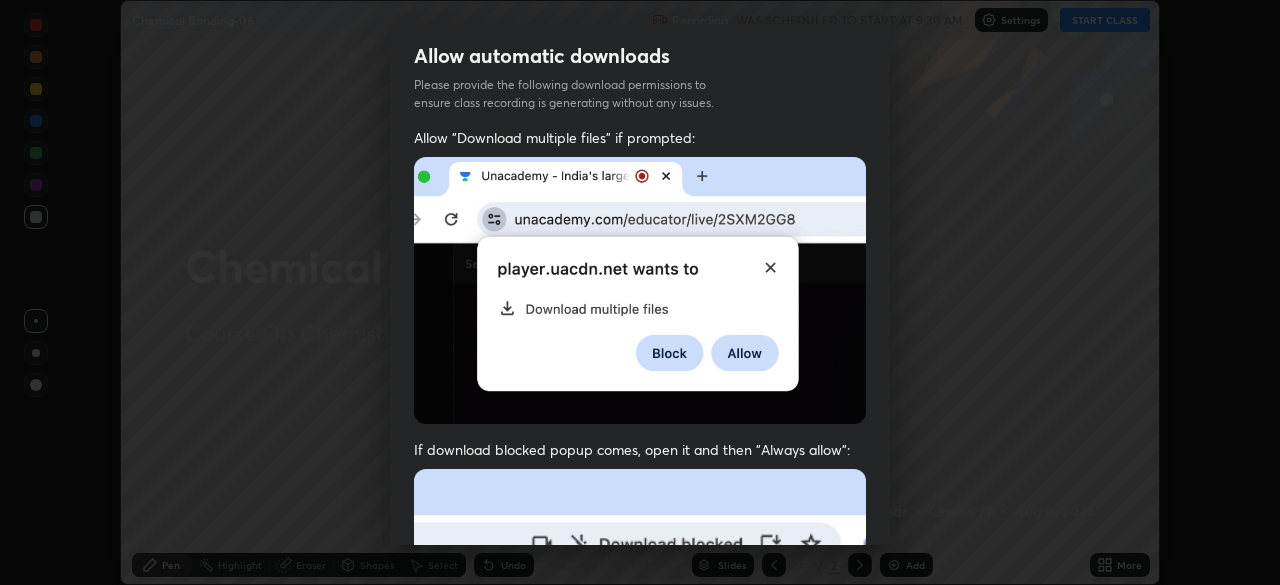 click on "Previous 5 / 5 Done" at bounding box center [640, 1002] 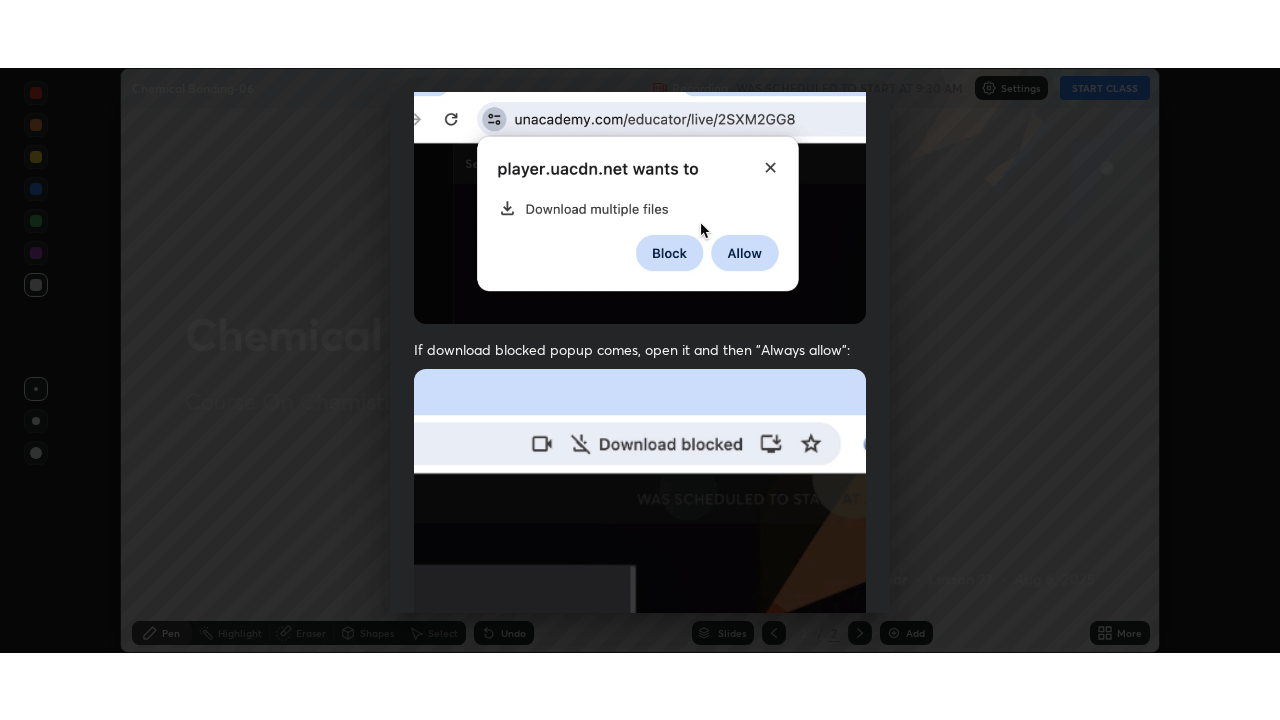 scroll, scrollTop: 216, scrollLeft: 0, axis: vertical 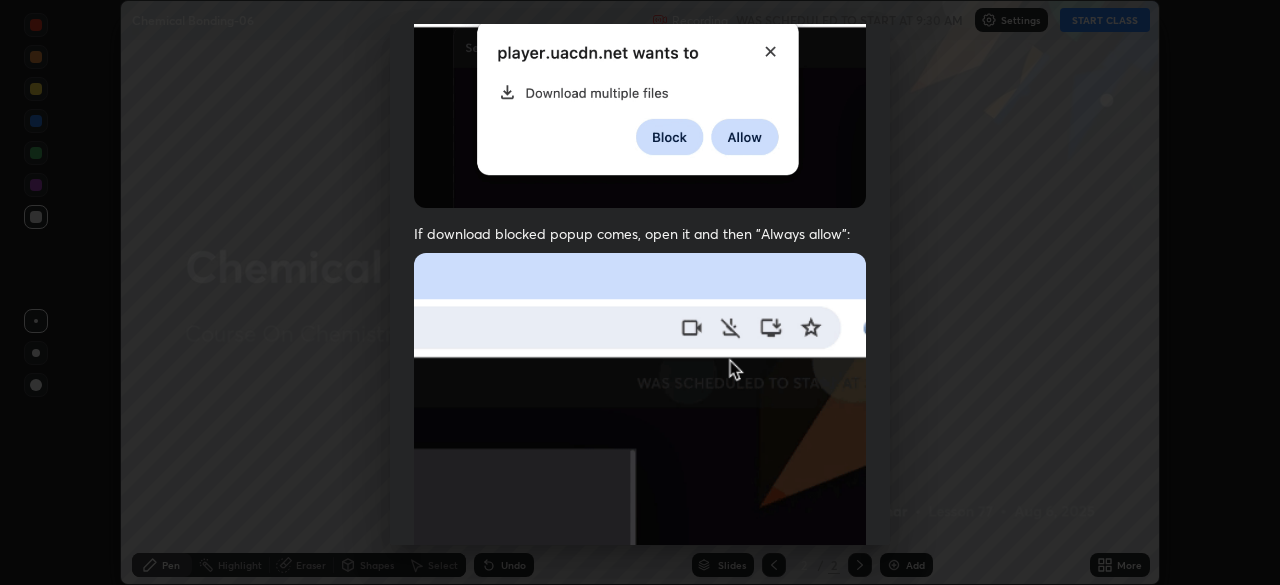 click on "I agree that if I don't provide required permissions, class recording will not be generated" at bounding box center (657, 718) 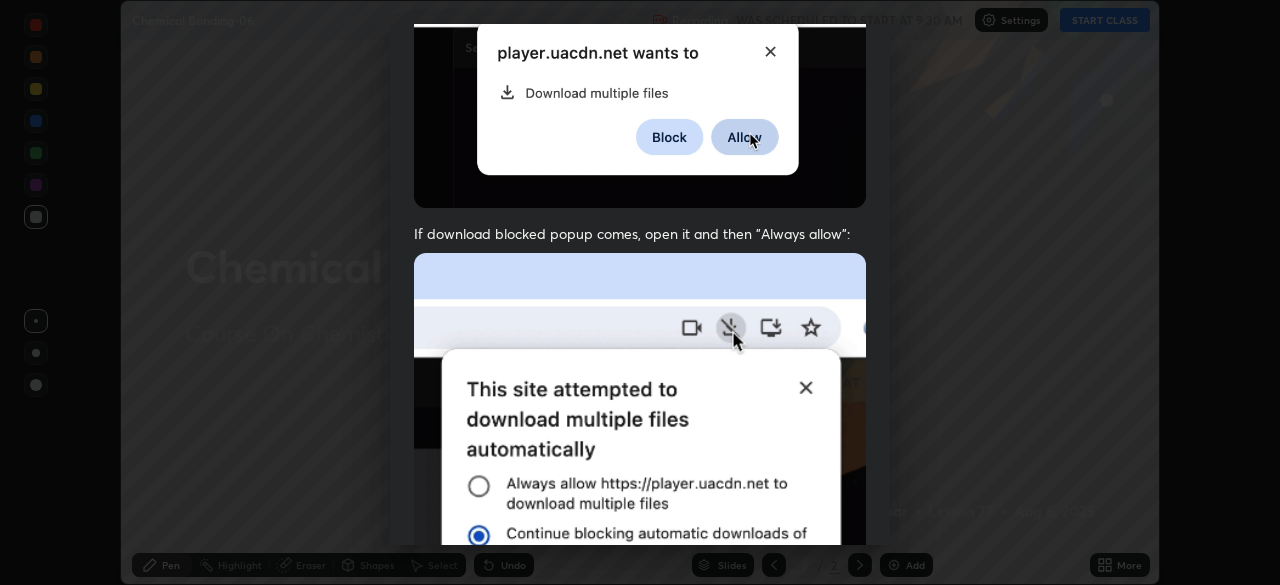 click on "Done" at bounding box center [816, 787] 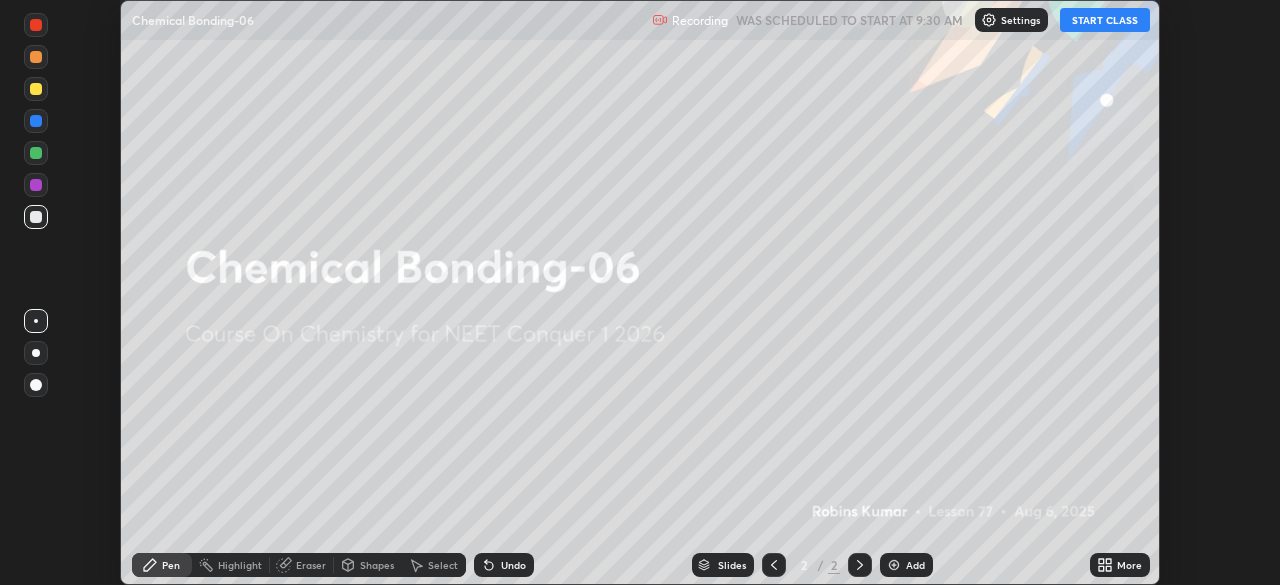 click on "More" at bounding box center [1129, 565] 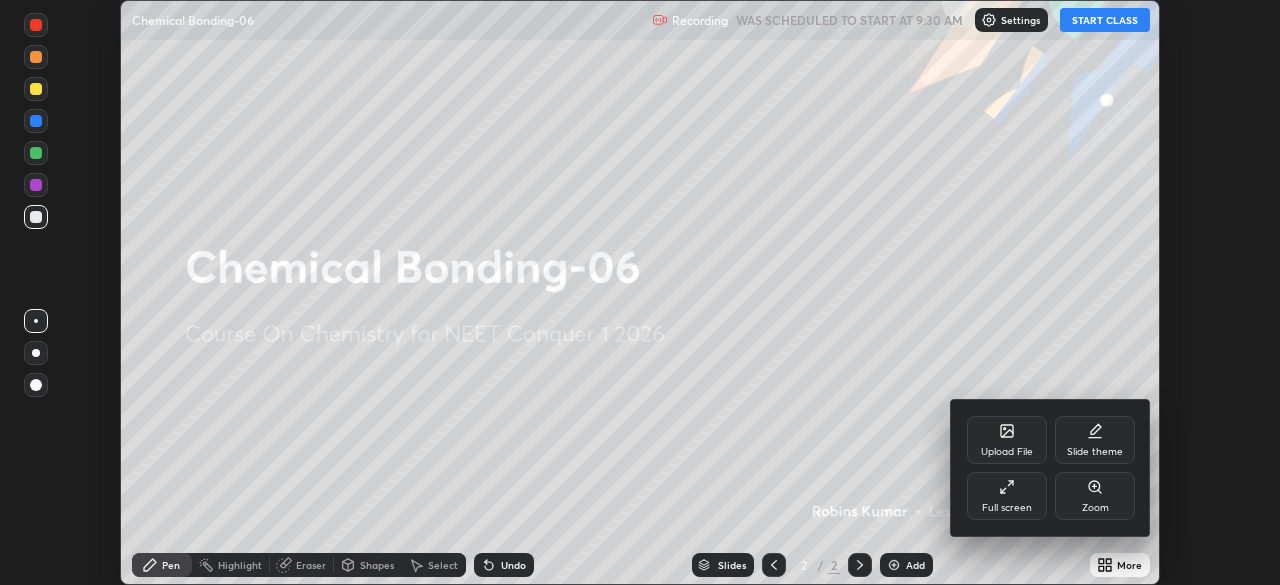 click on "Slide theme" at bounding box center (1095, 452) 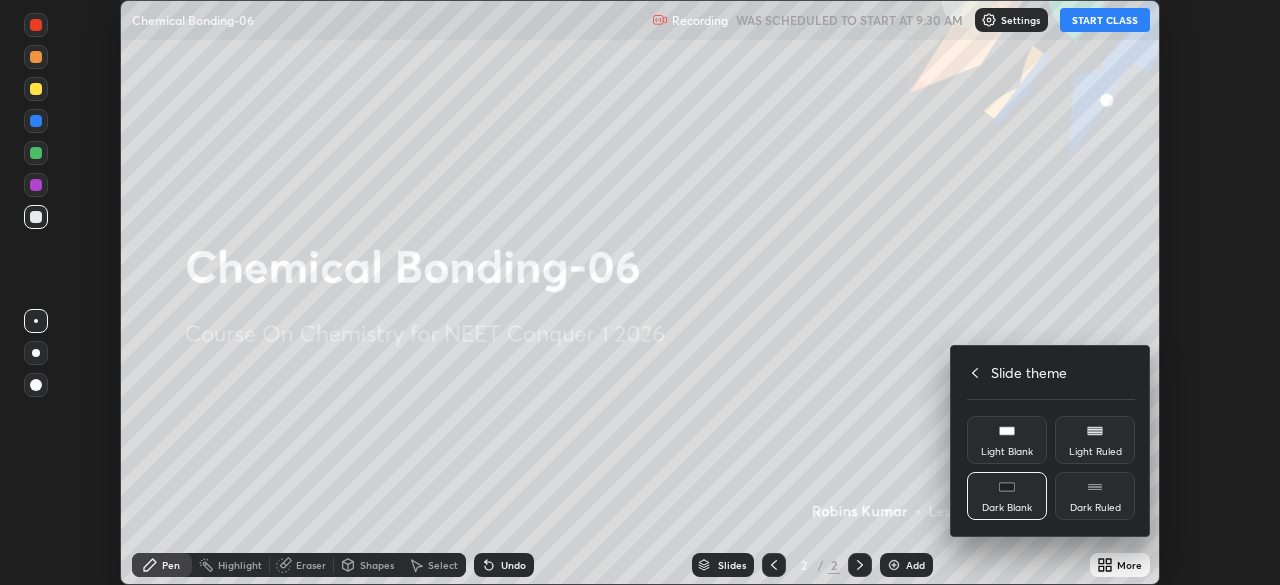 click on "Dark Ruled" at bounding box center (1095, 496) 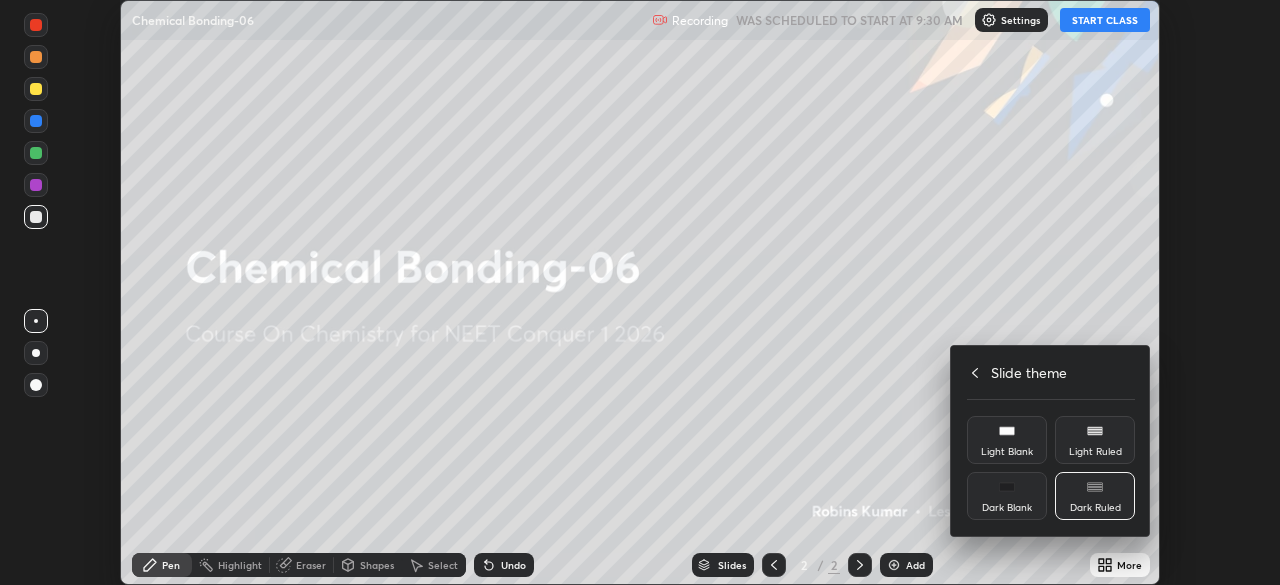 click 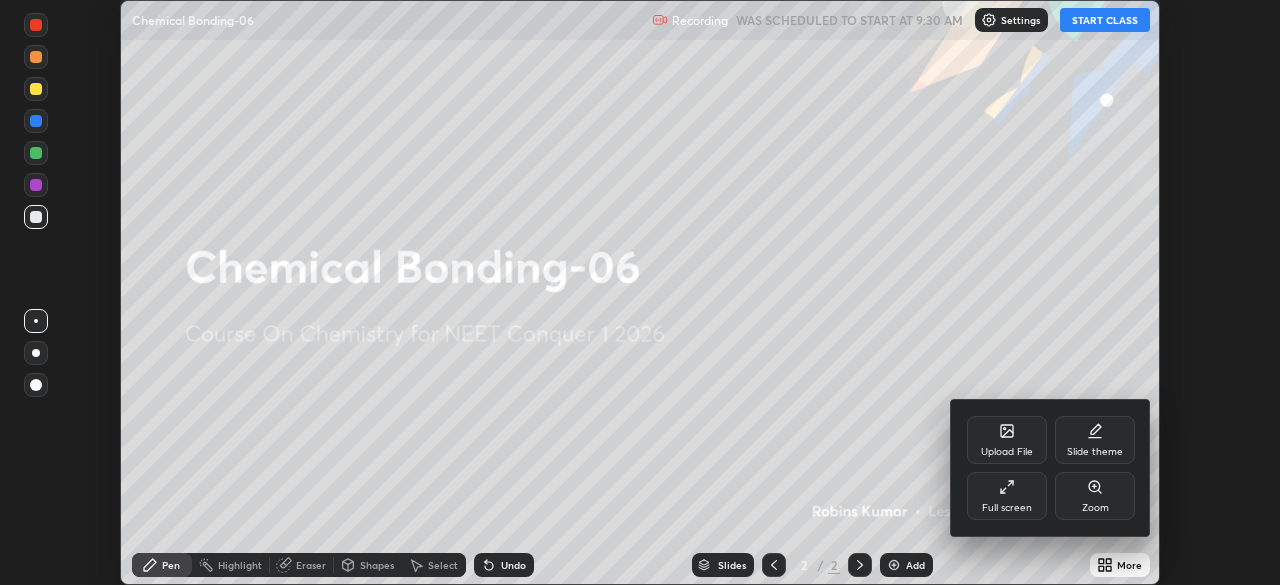 click on "Full screen" at bounding box center [1007, 496] 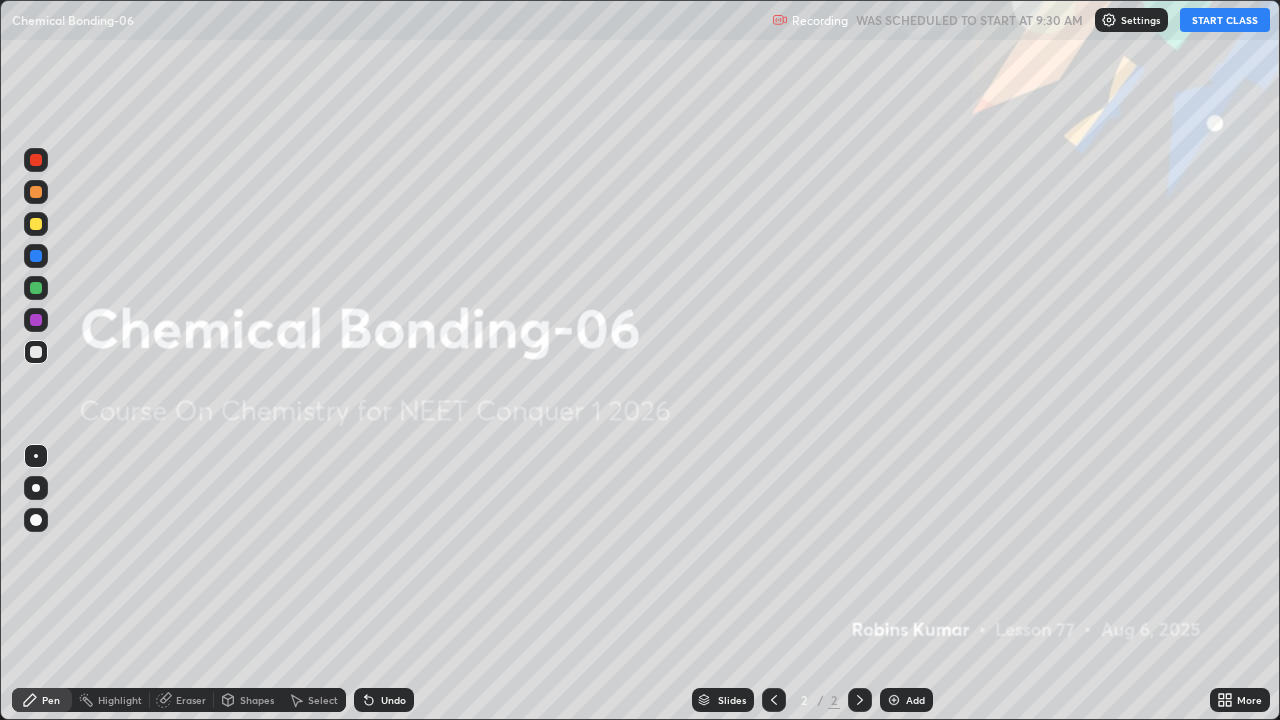 scroll, scrollTop: 99280, scrollLeft: 98720, axis: both 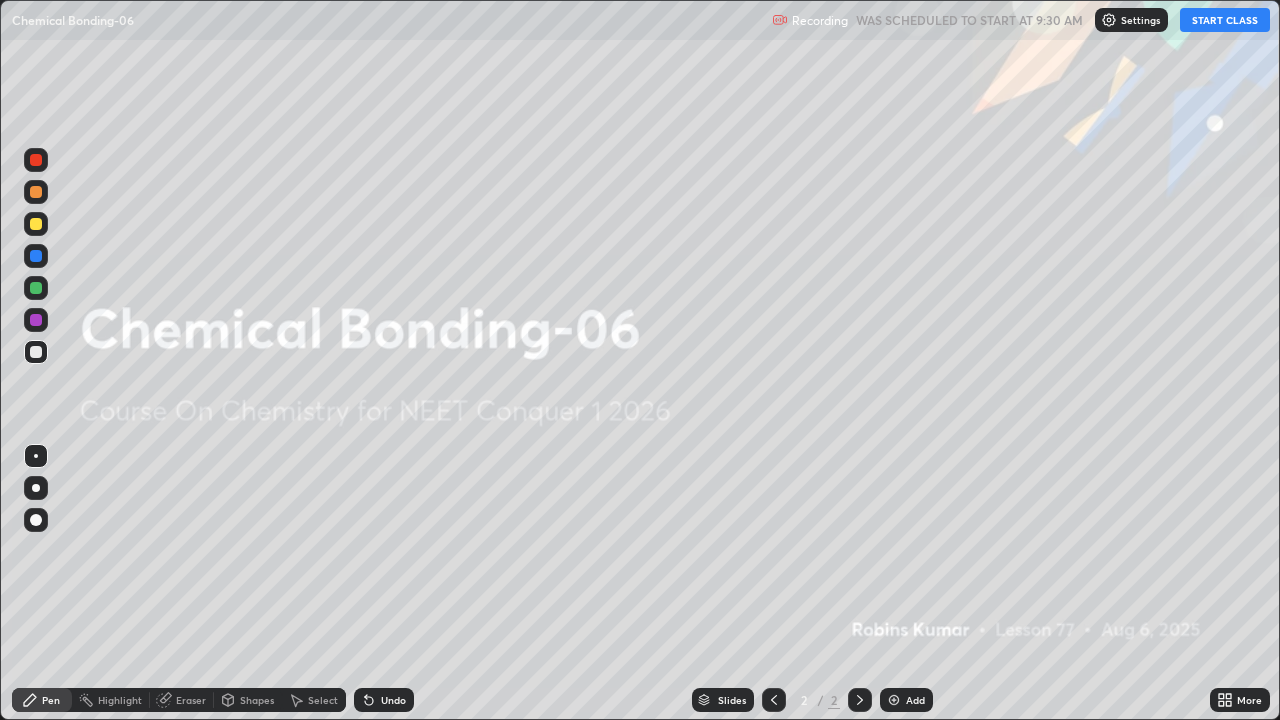 click on "START CLASS" at bounding box center (1225, 20) 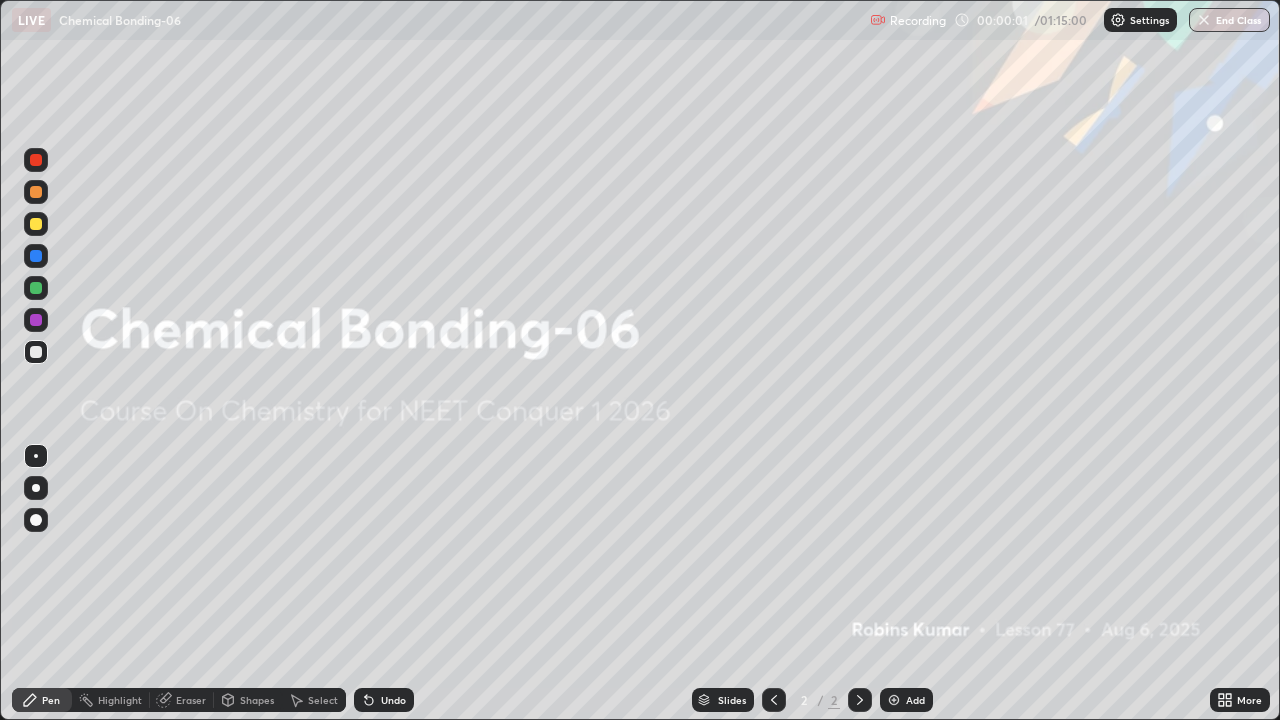 click on "Add" at bounding box center [906, 700] 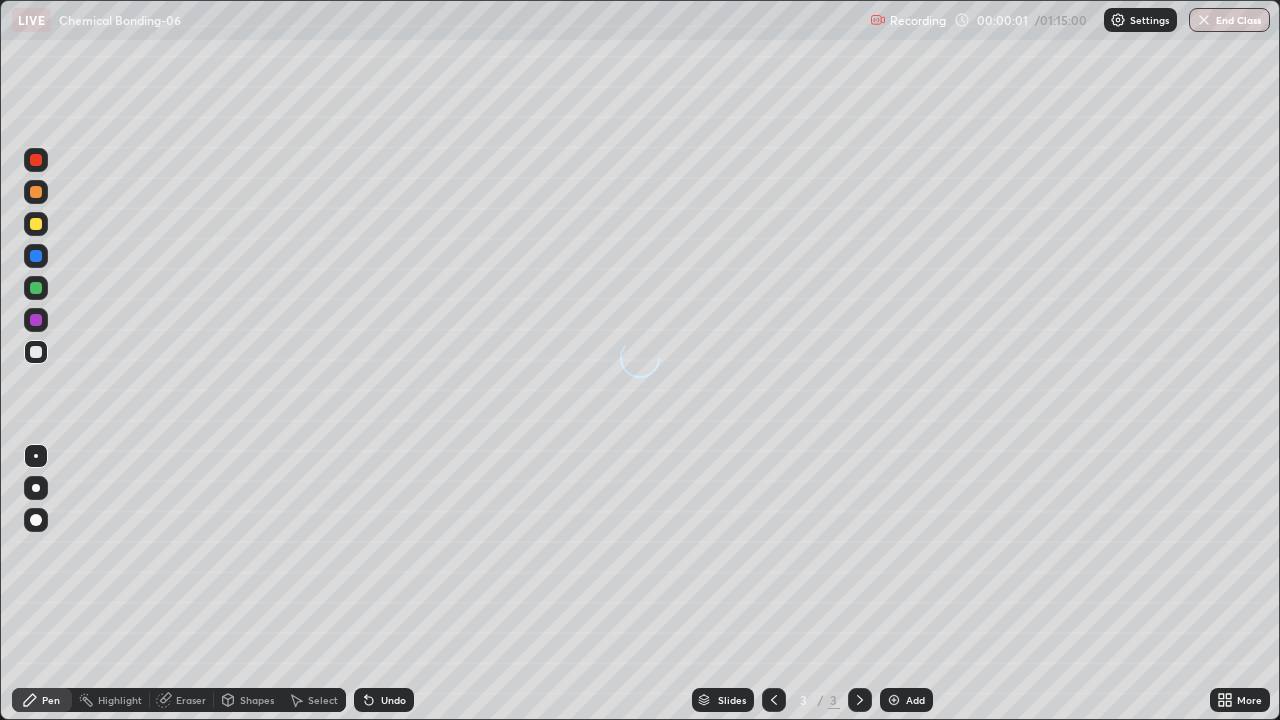 click at bounding box center (894, 700) 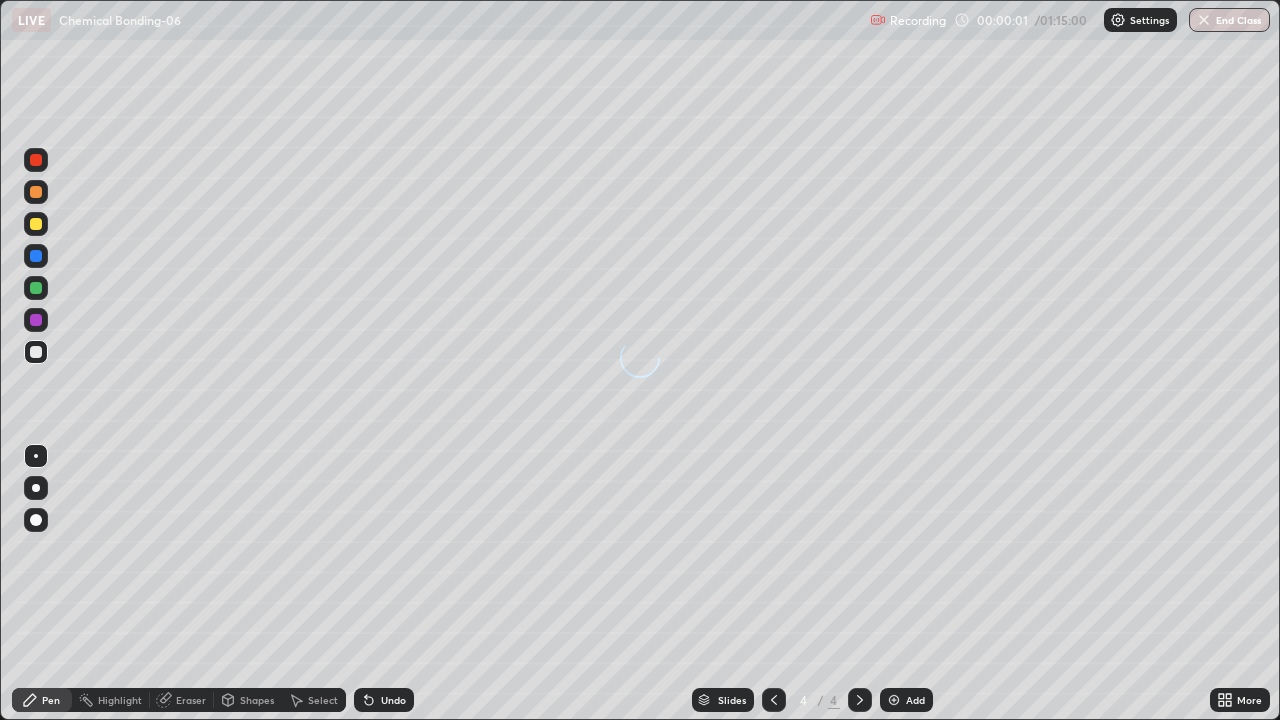 click on "Add" at bounding box center [906, 700] 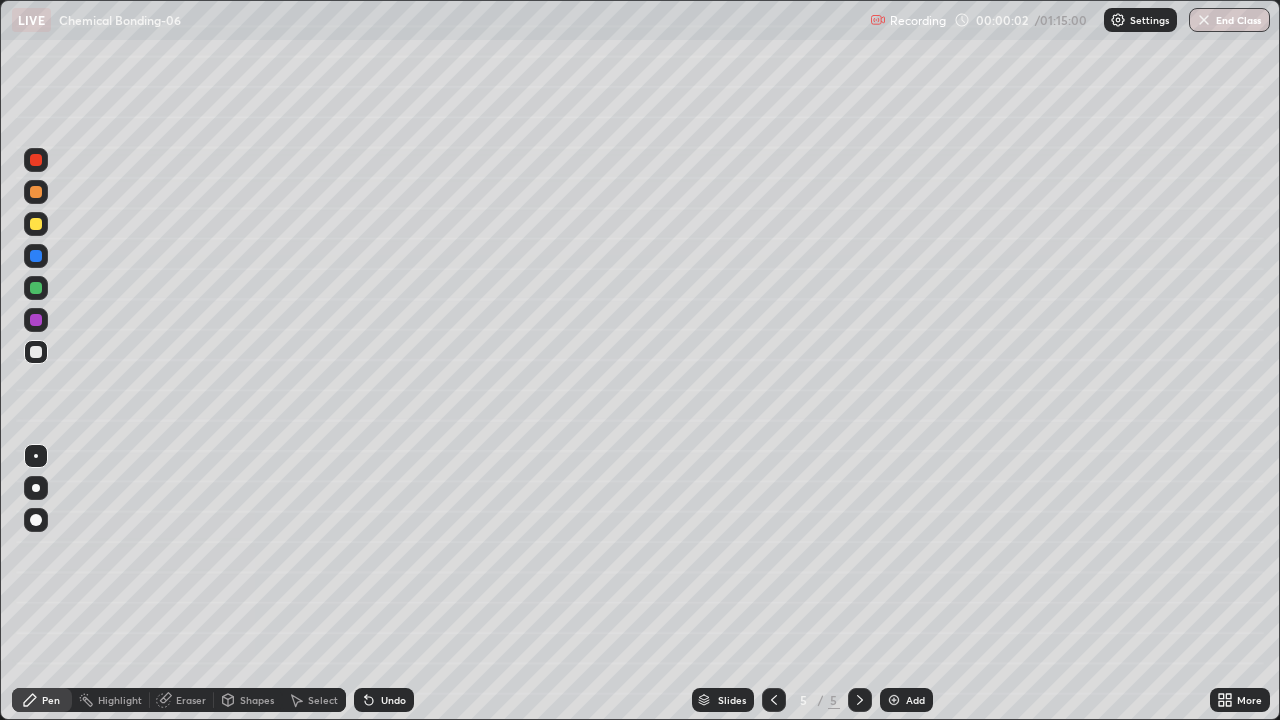 click on "Add" at bounding box center (906, 700) 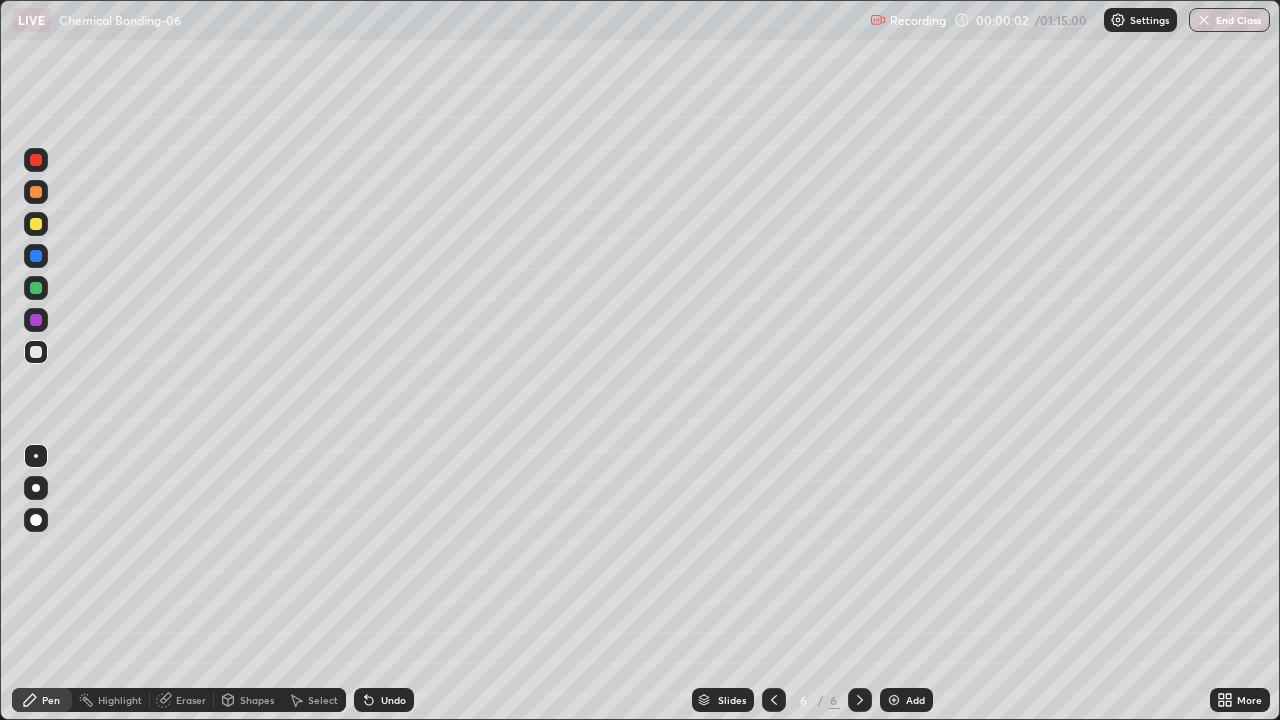 click on "Add" at bounding box center [906, 700] 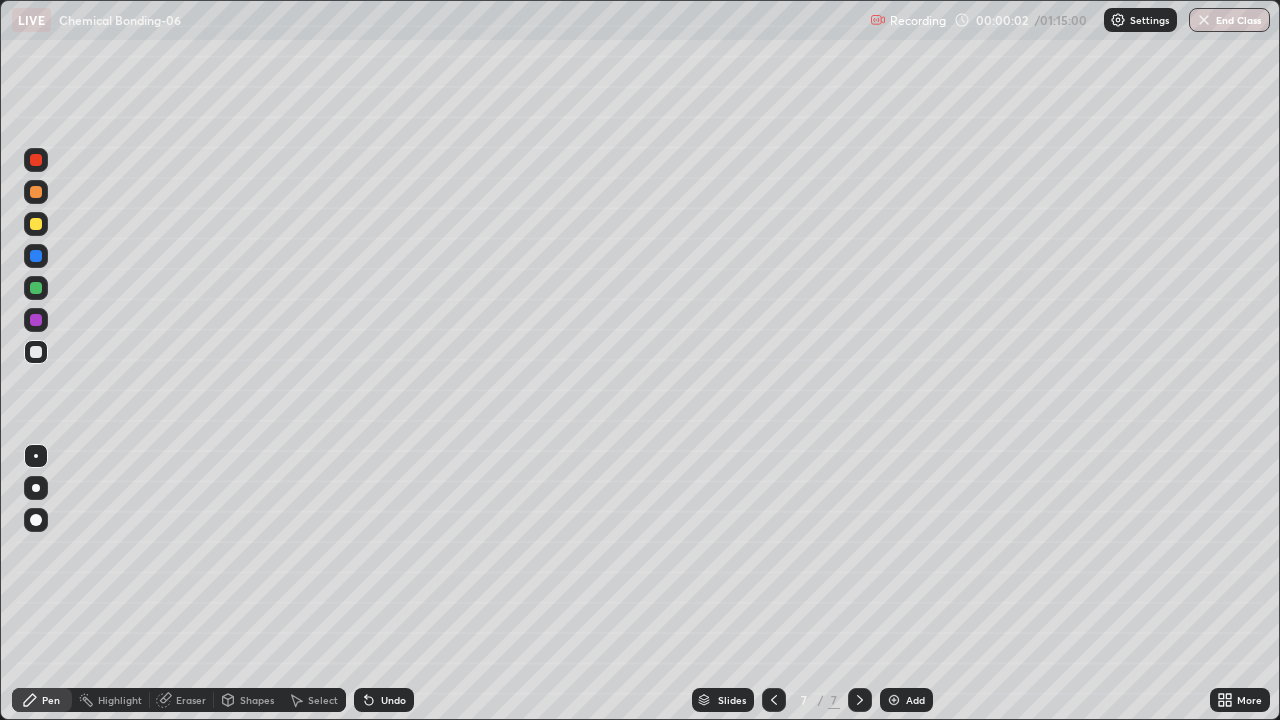 click on "Add" at bounding box center [906, 700] 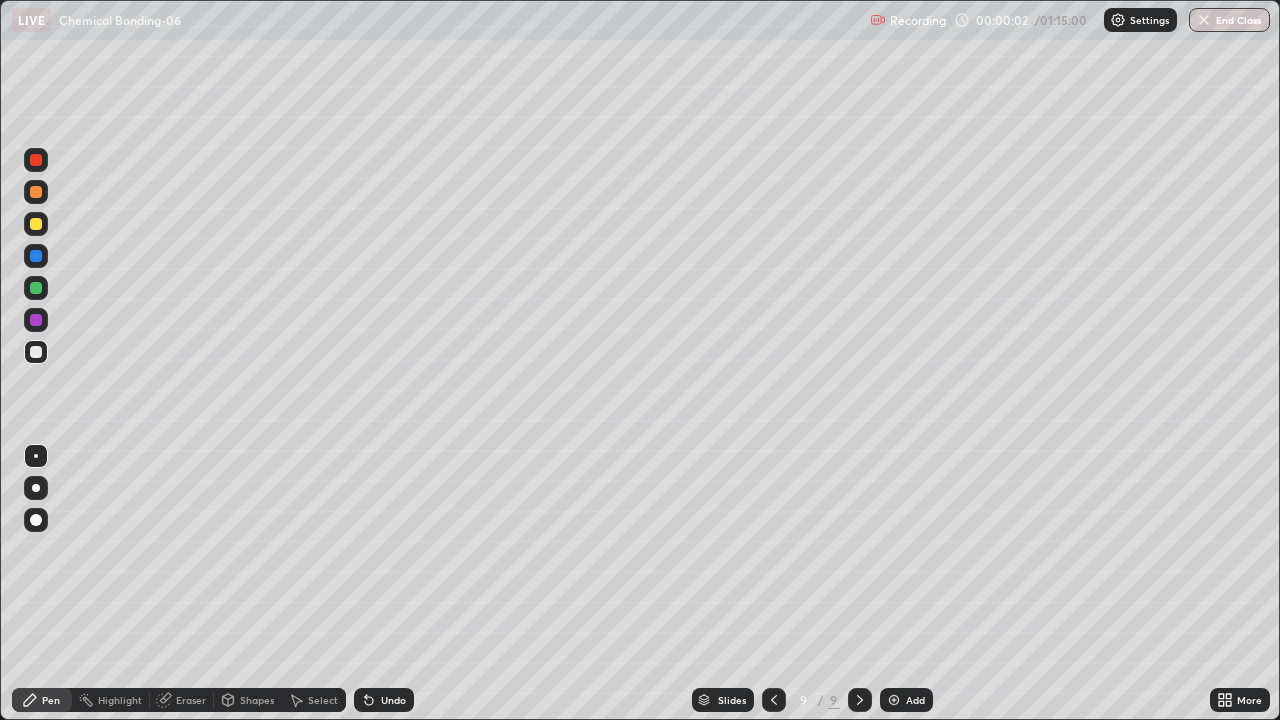 click on "Add" at bounding box center (906, 700) 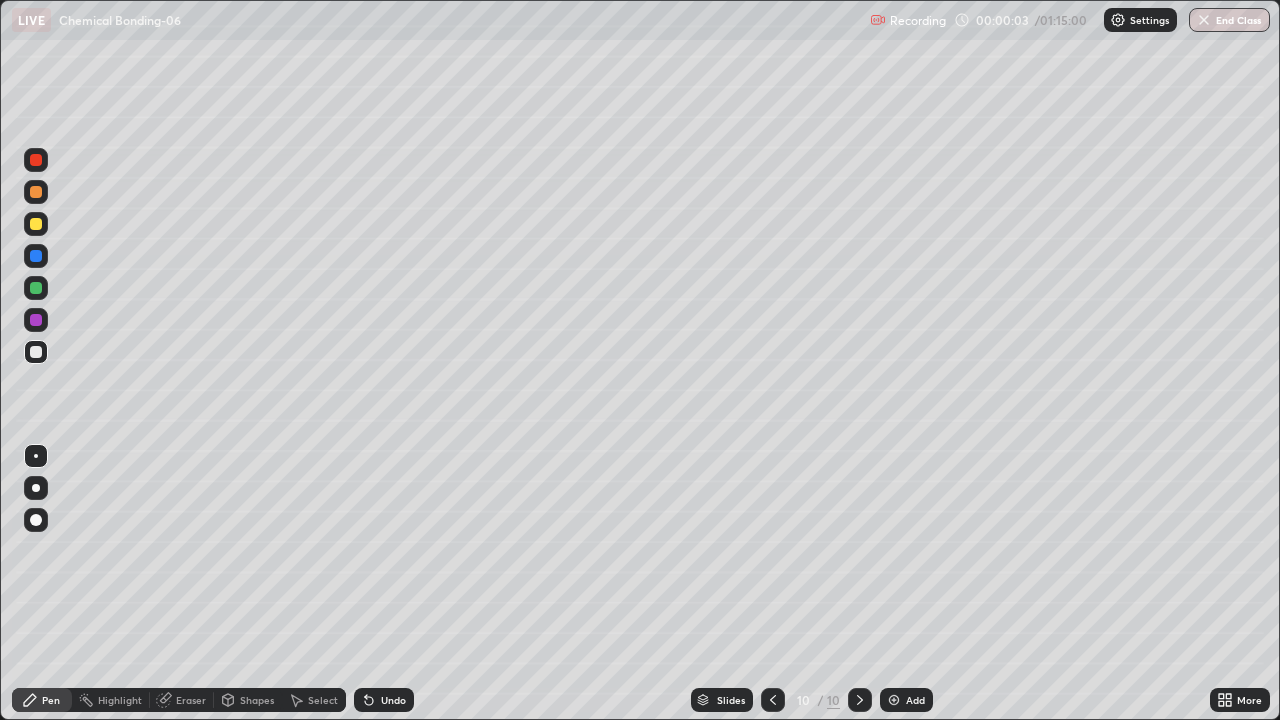 click on "Add" at bounding box center [906, 700] 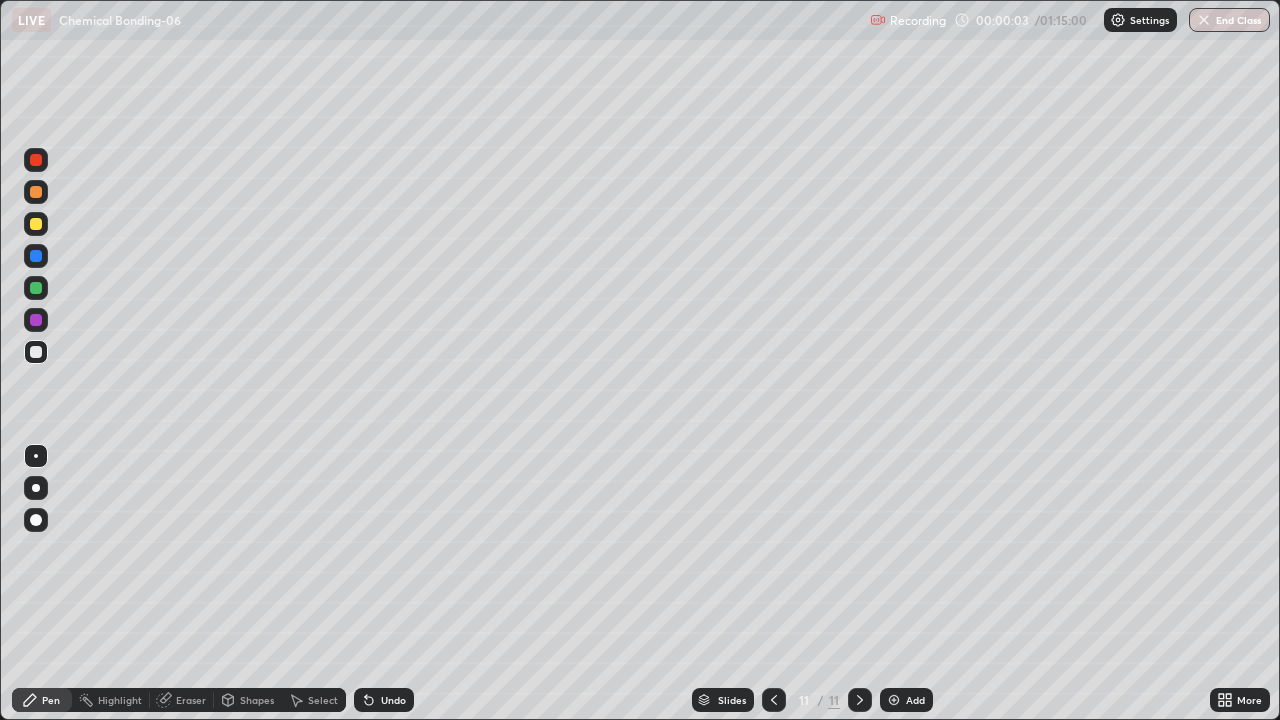 click on "Add" at bounding box center [906, 700] 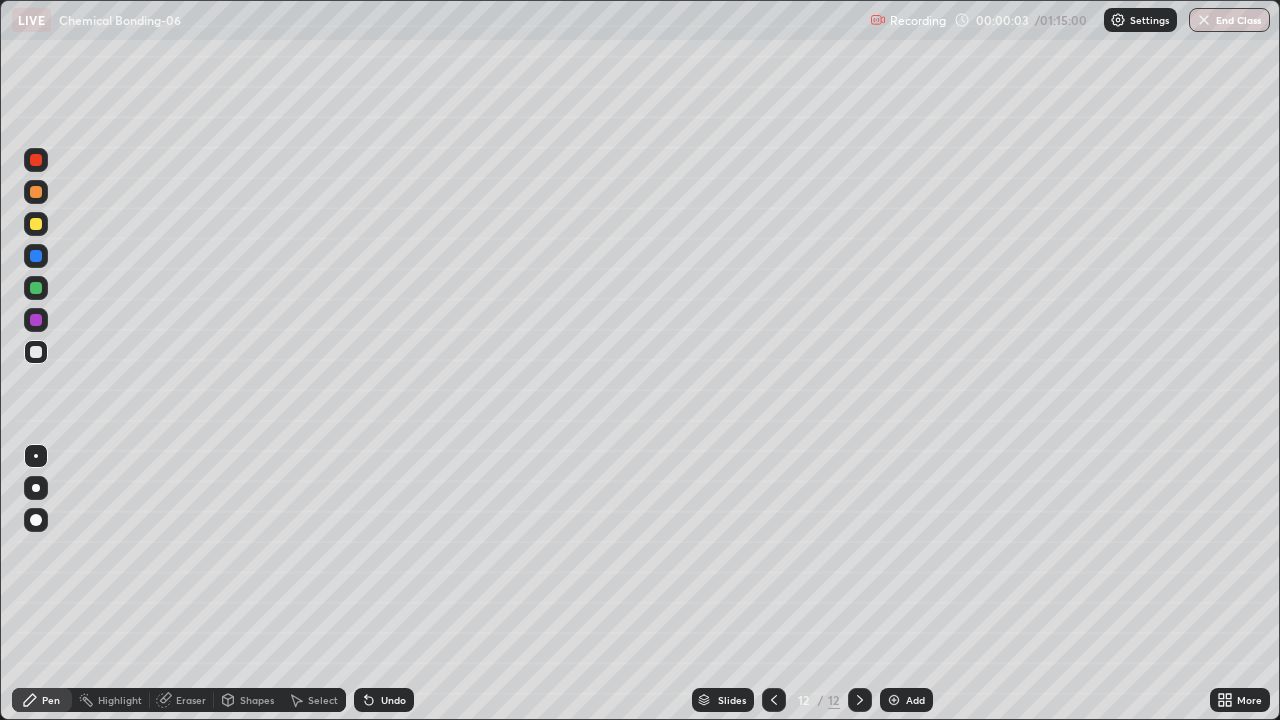 click on "Add" at bounding box center (906, 700) 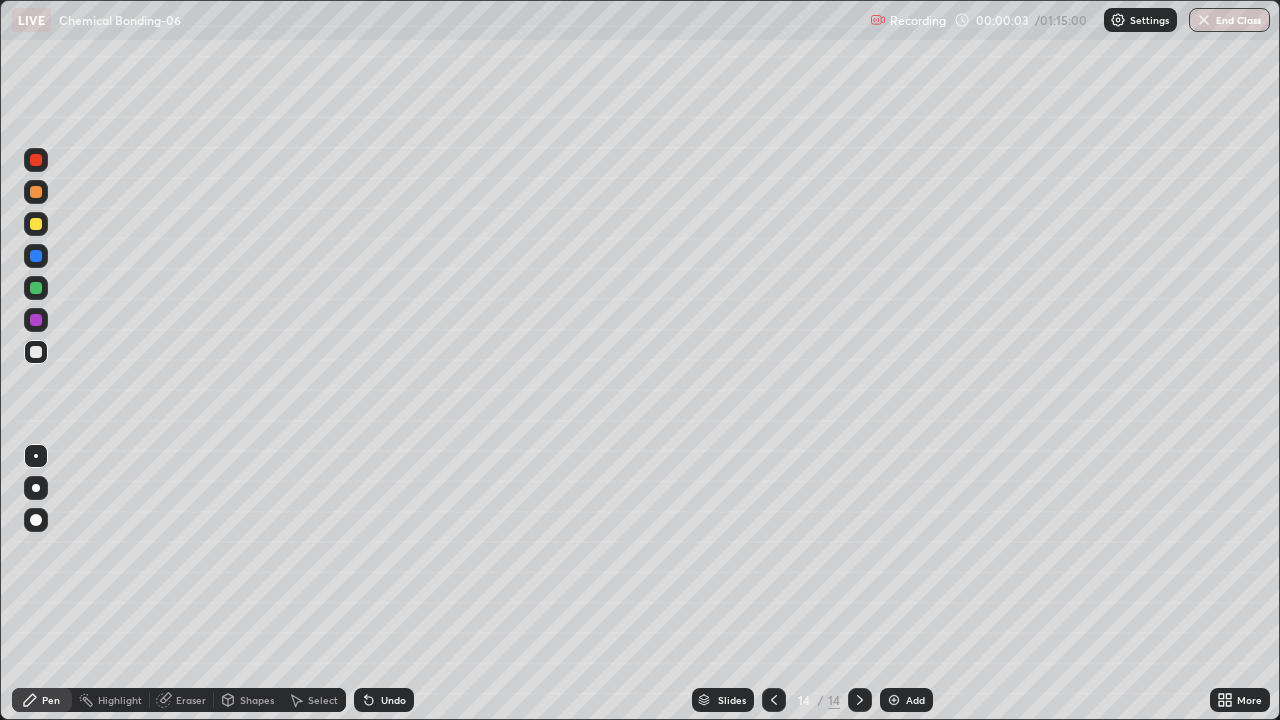 click on "Add" at bounding box center [906, 700] 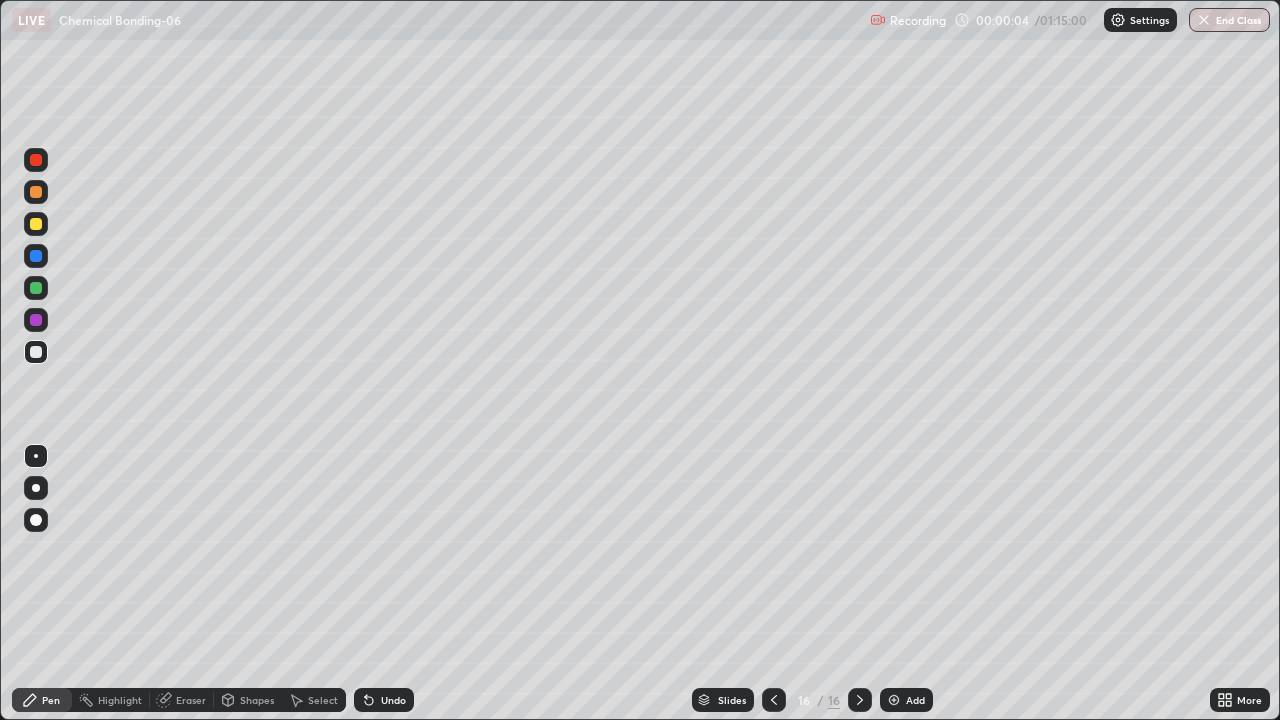 click on "Add" at bounding box center (906, 700) 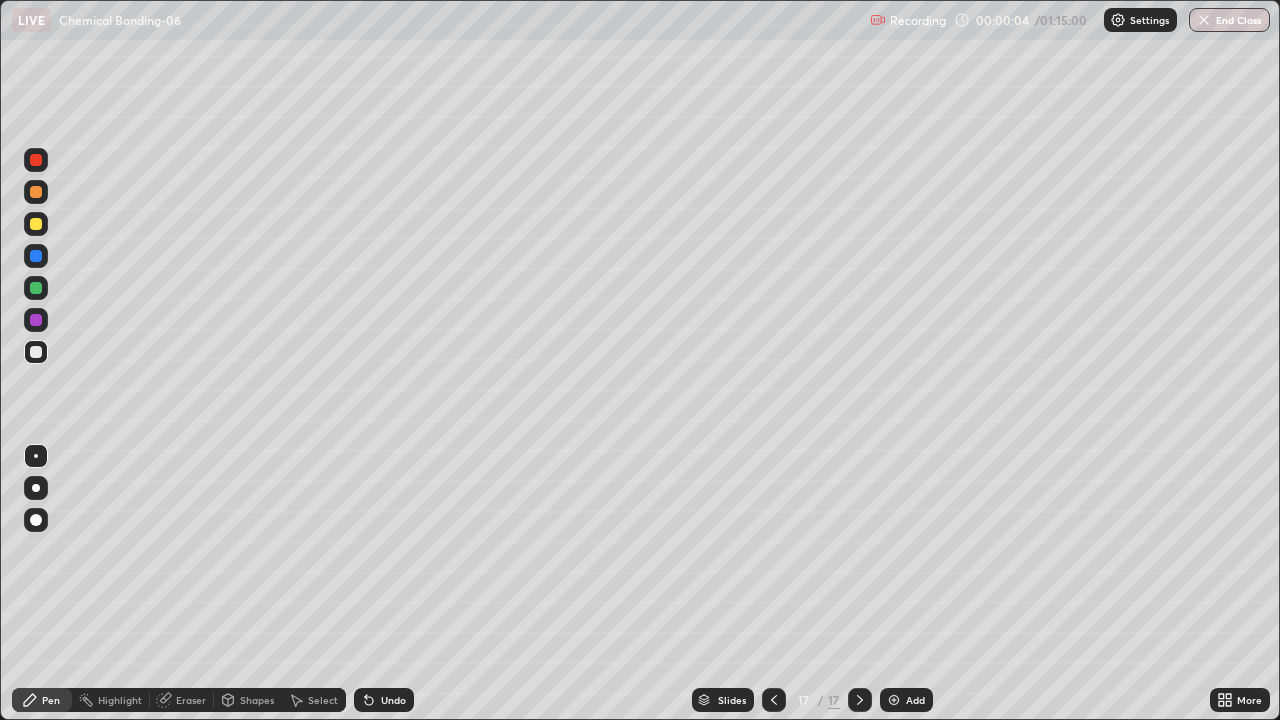 click 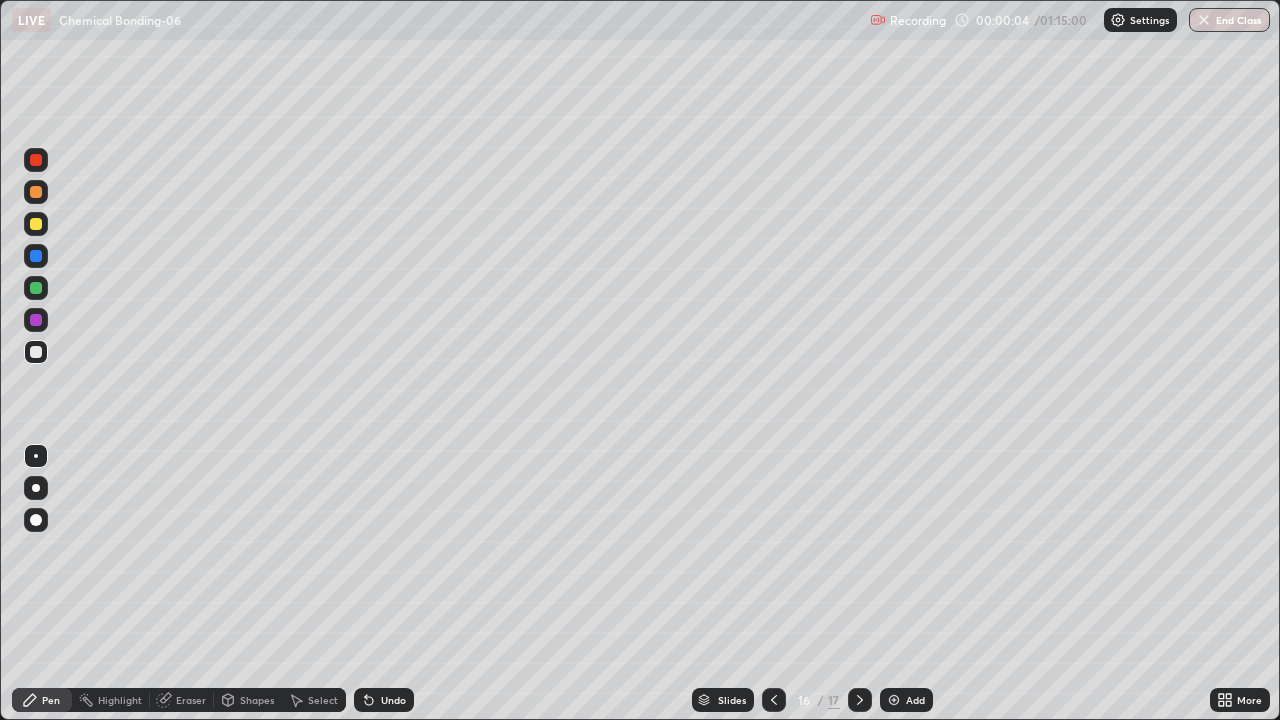 click 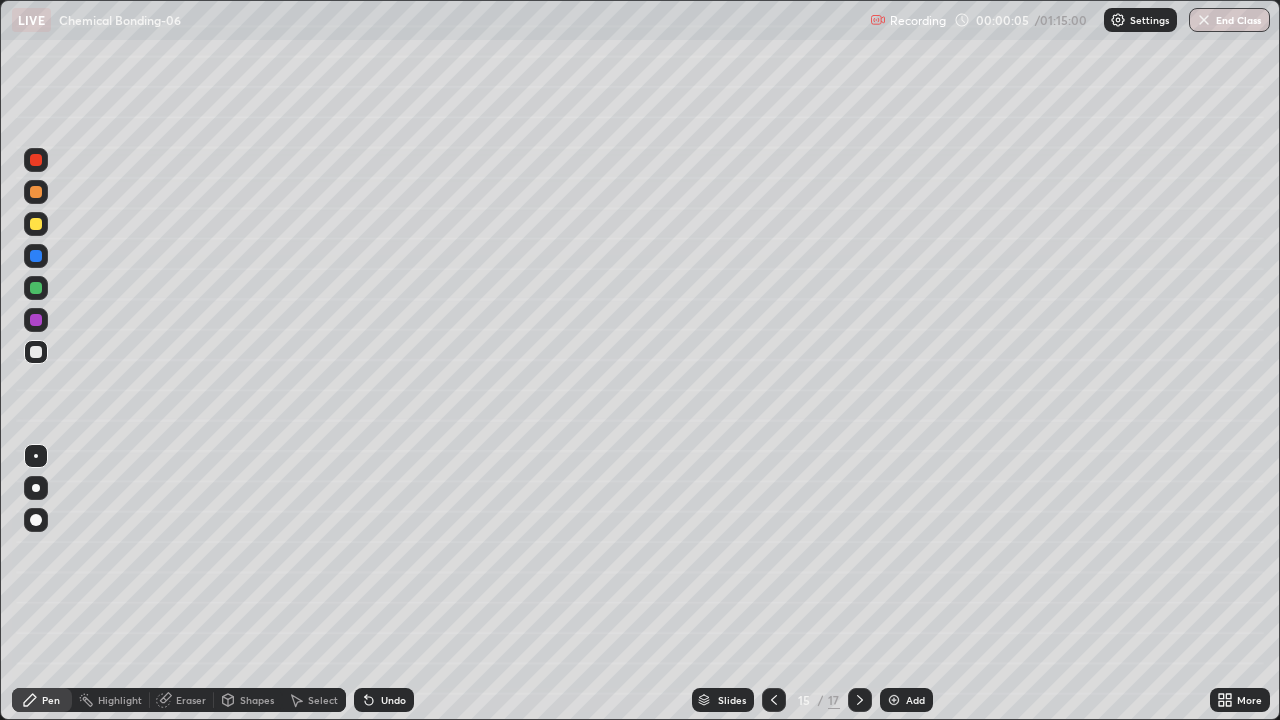 click 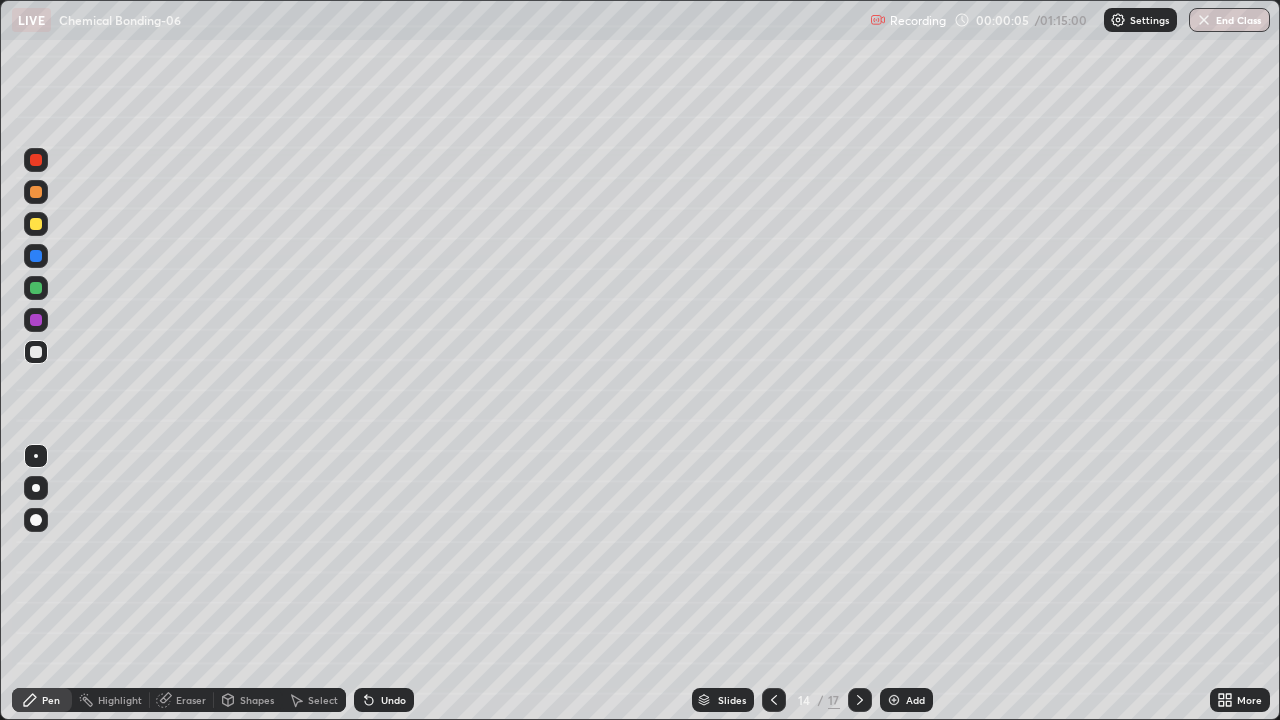 click 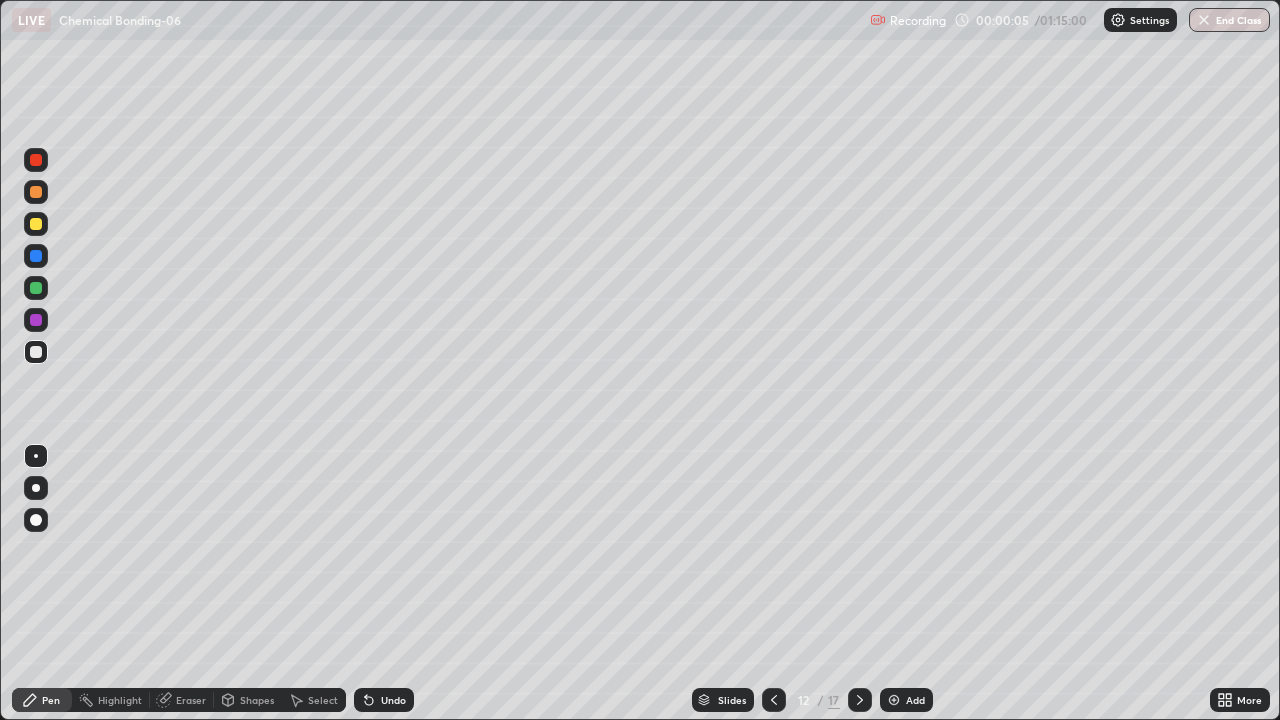 click 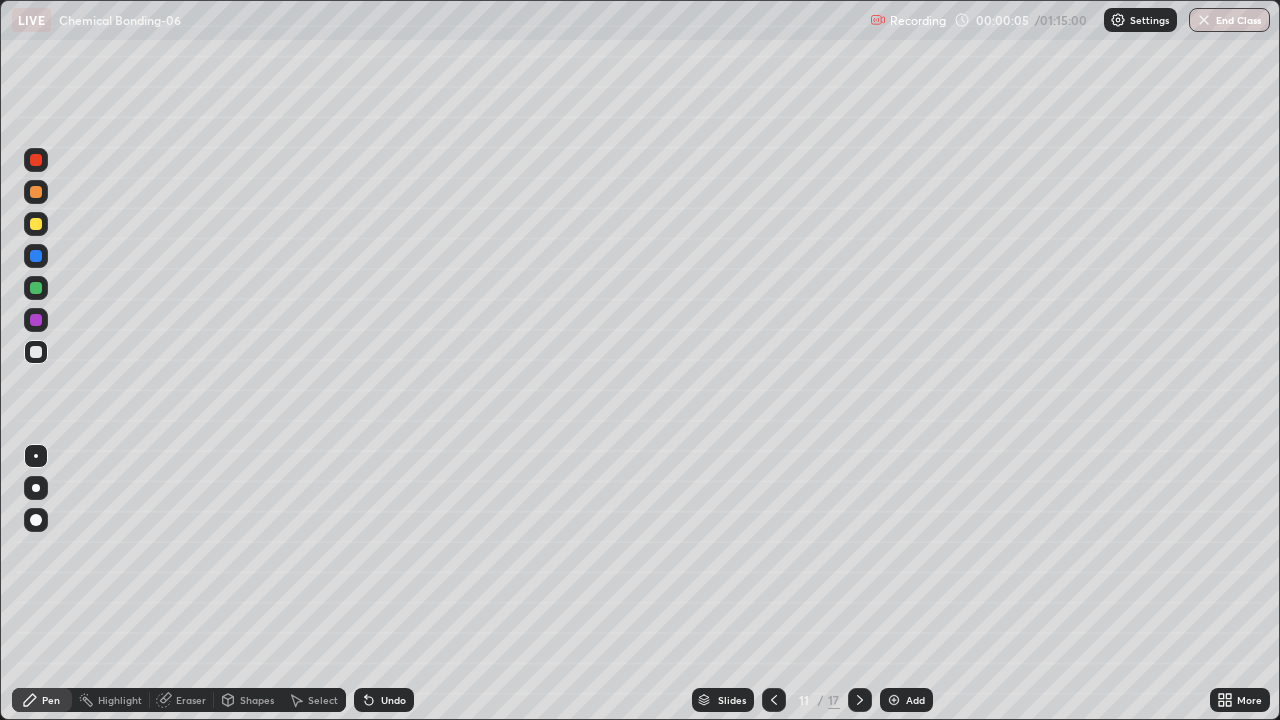 click 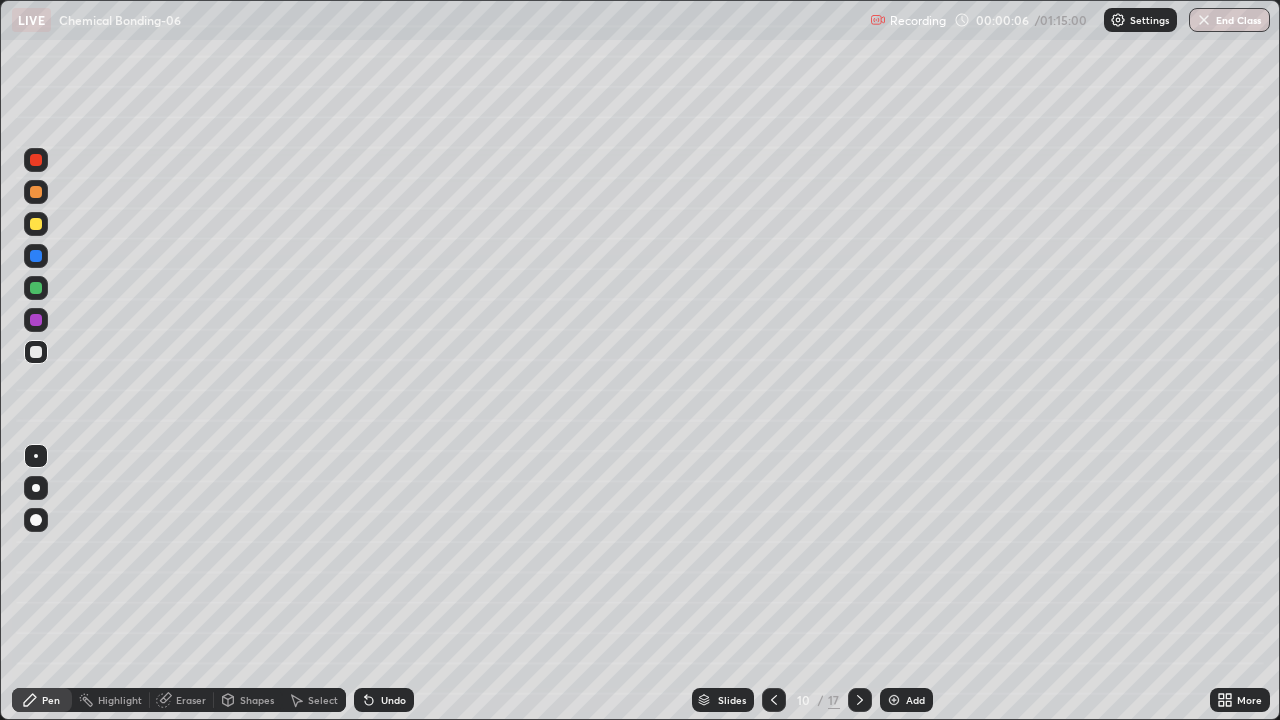 click 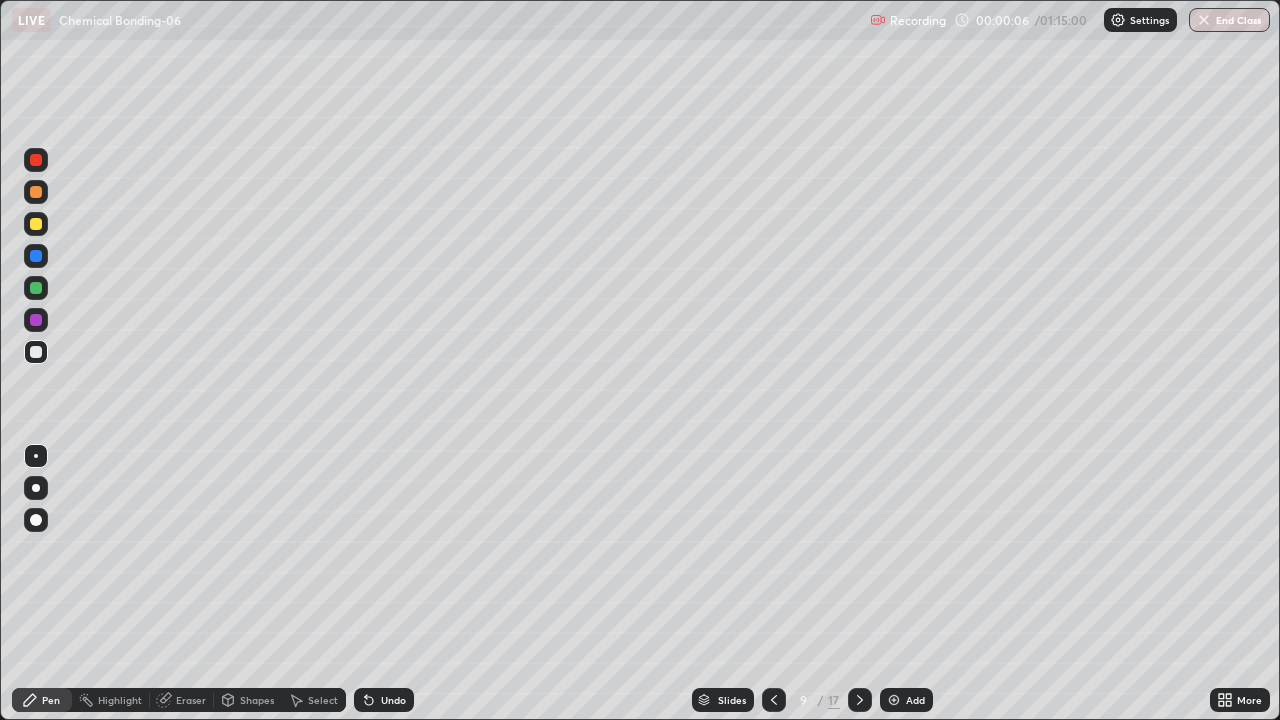 click 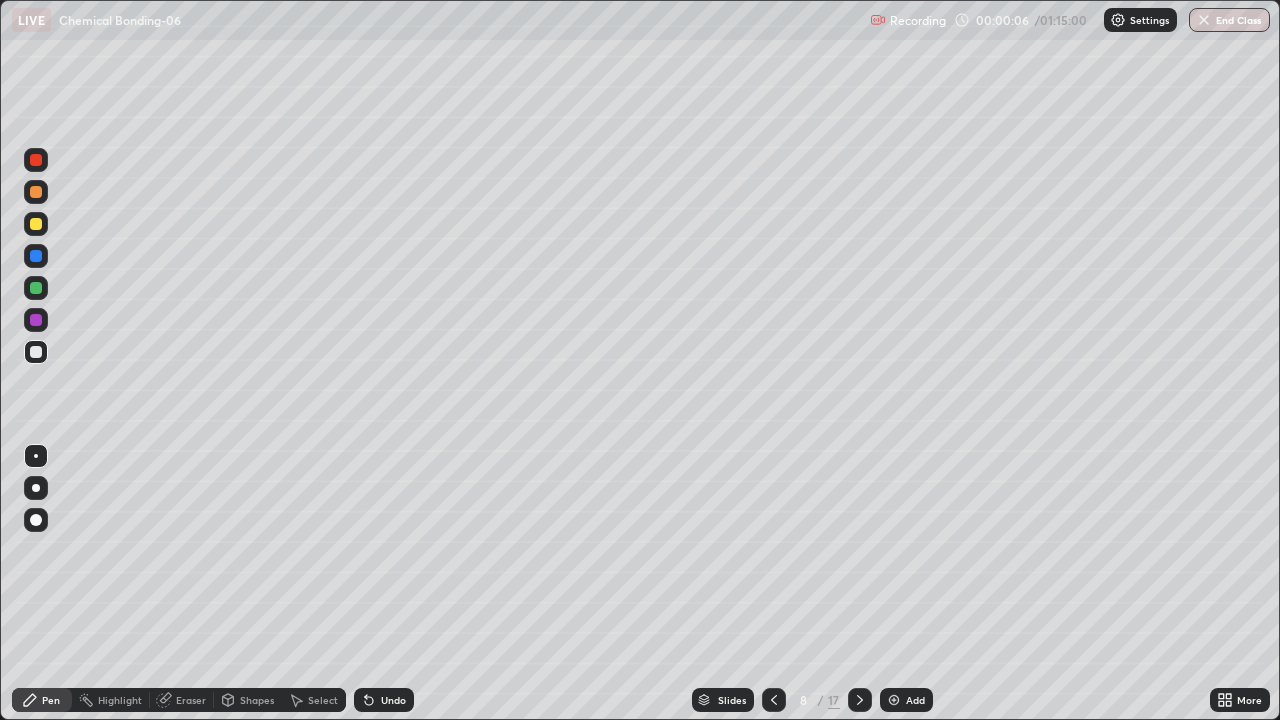 click 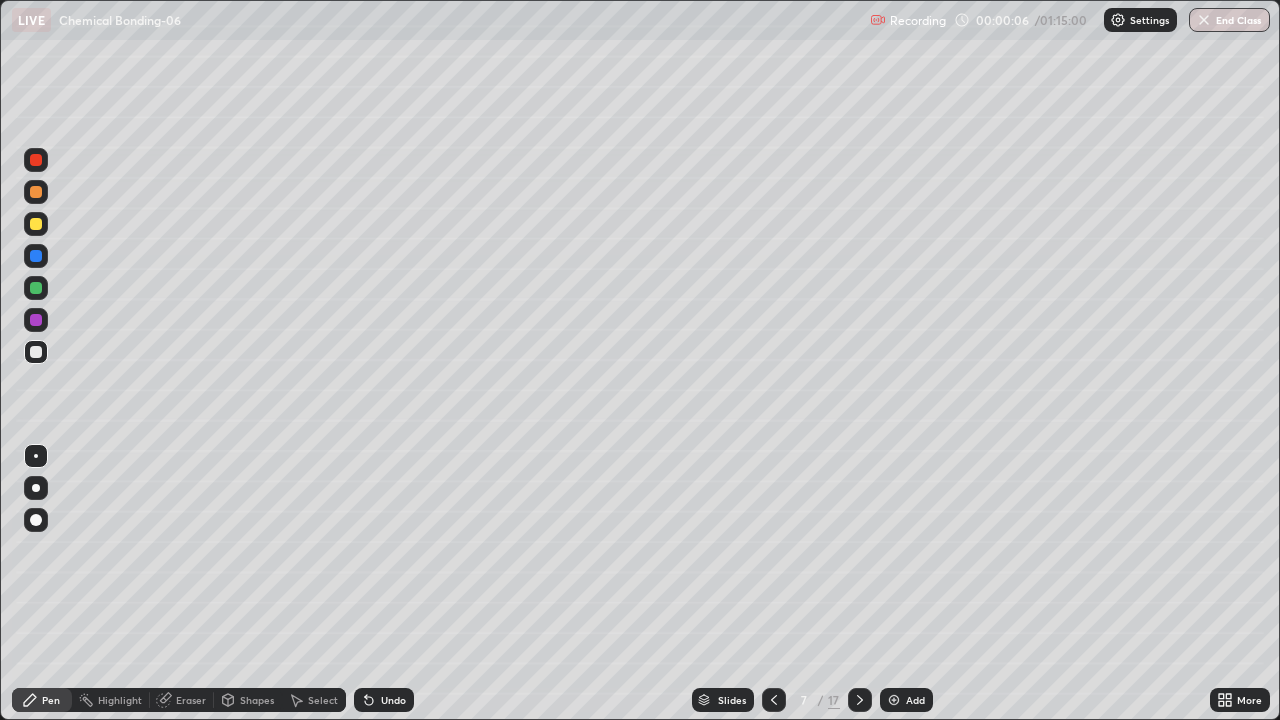 click 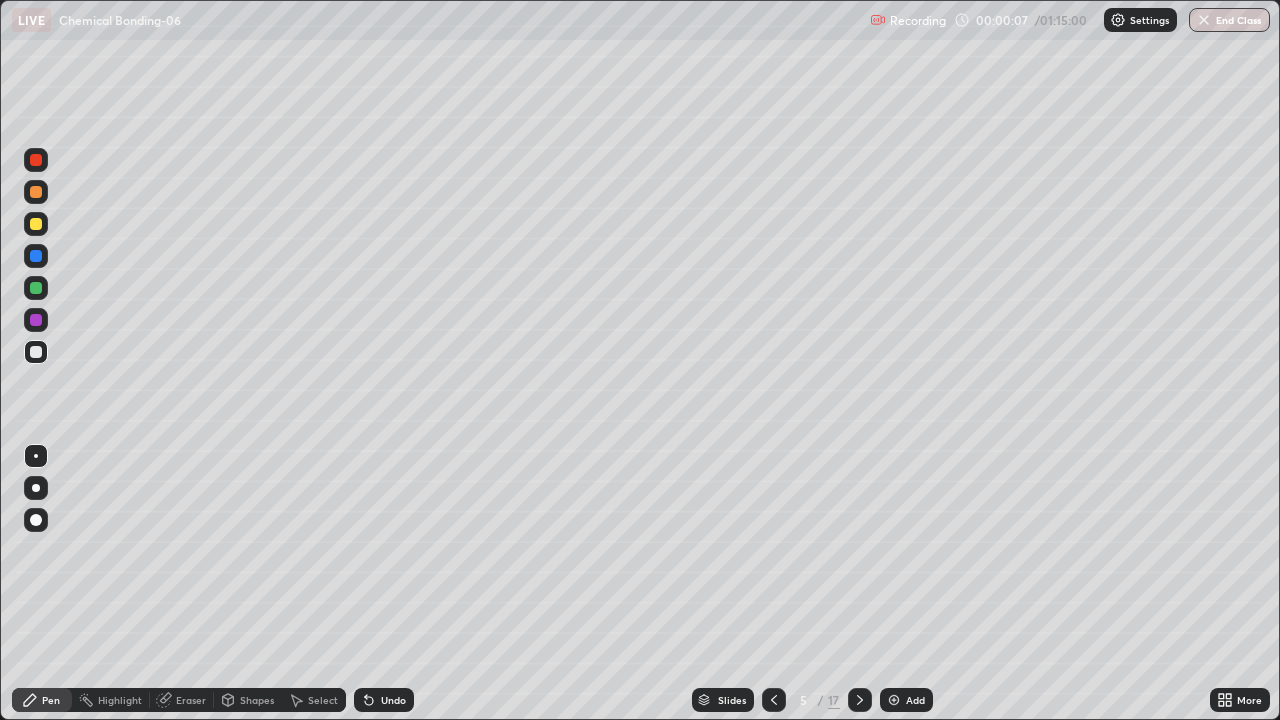 click 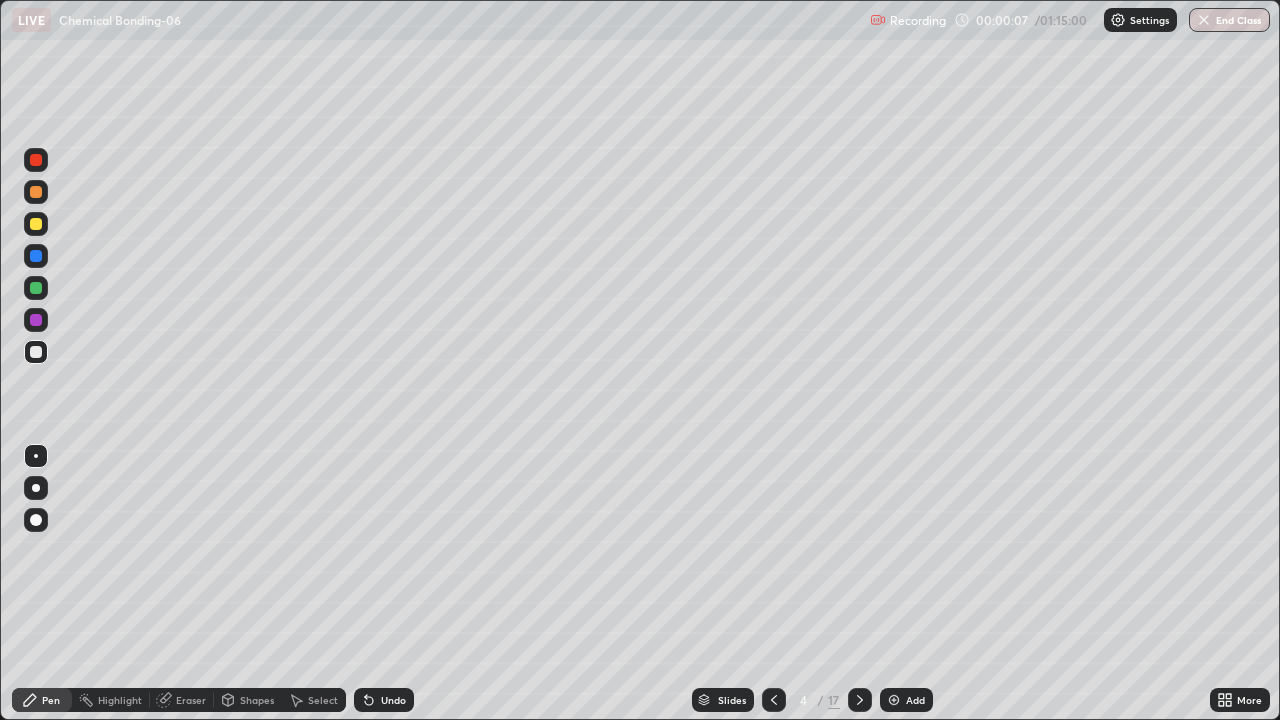 click 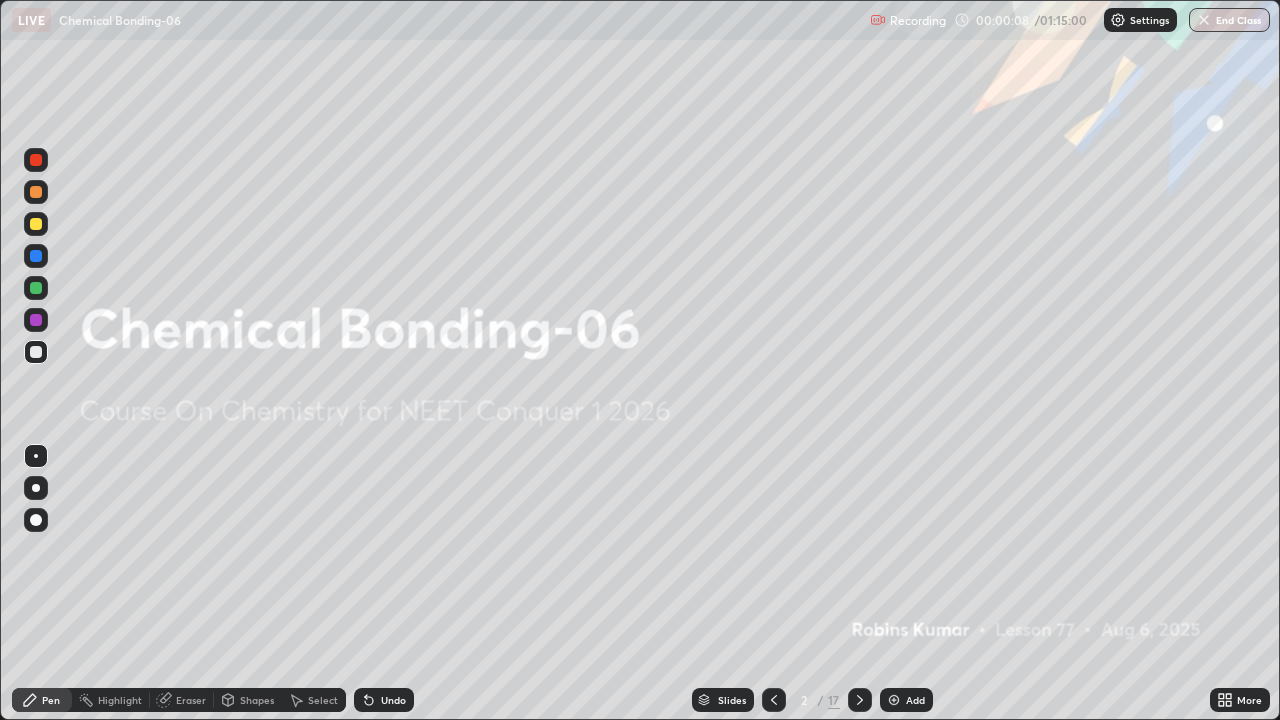 click 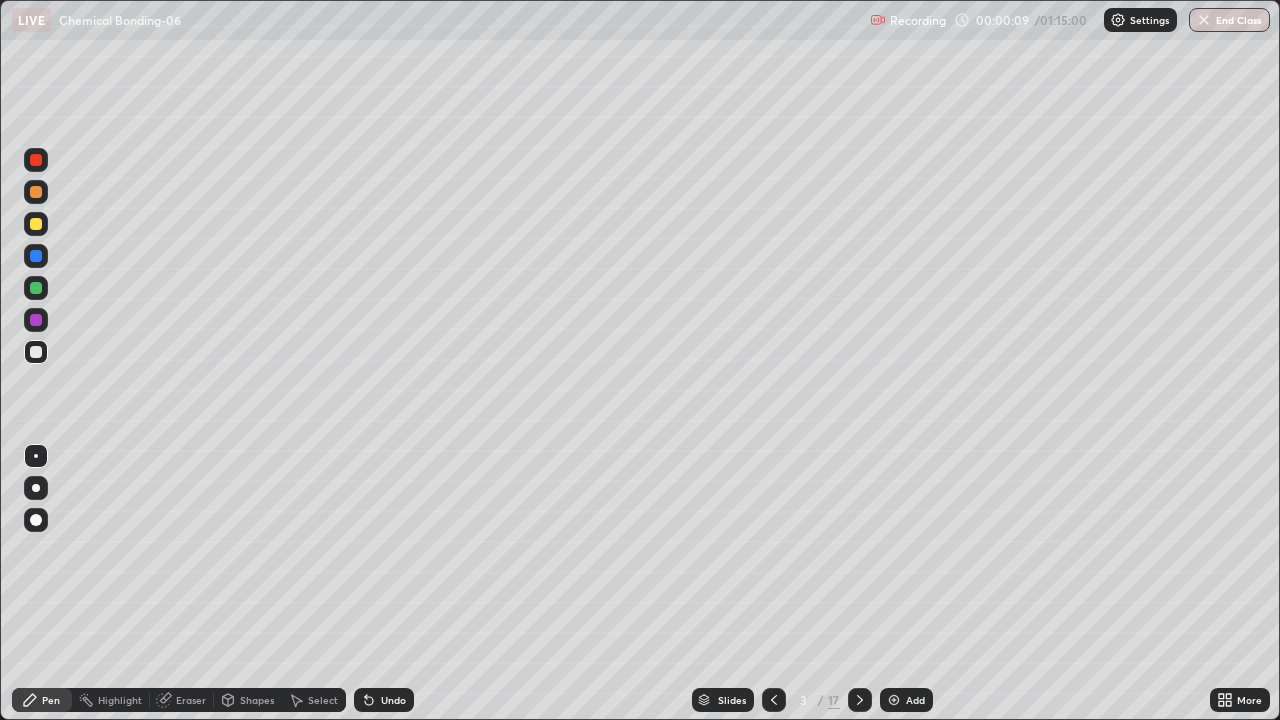 click at bounding box center [36, 224] 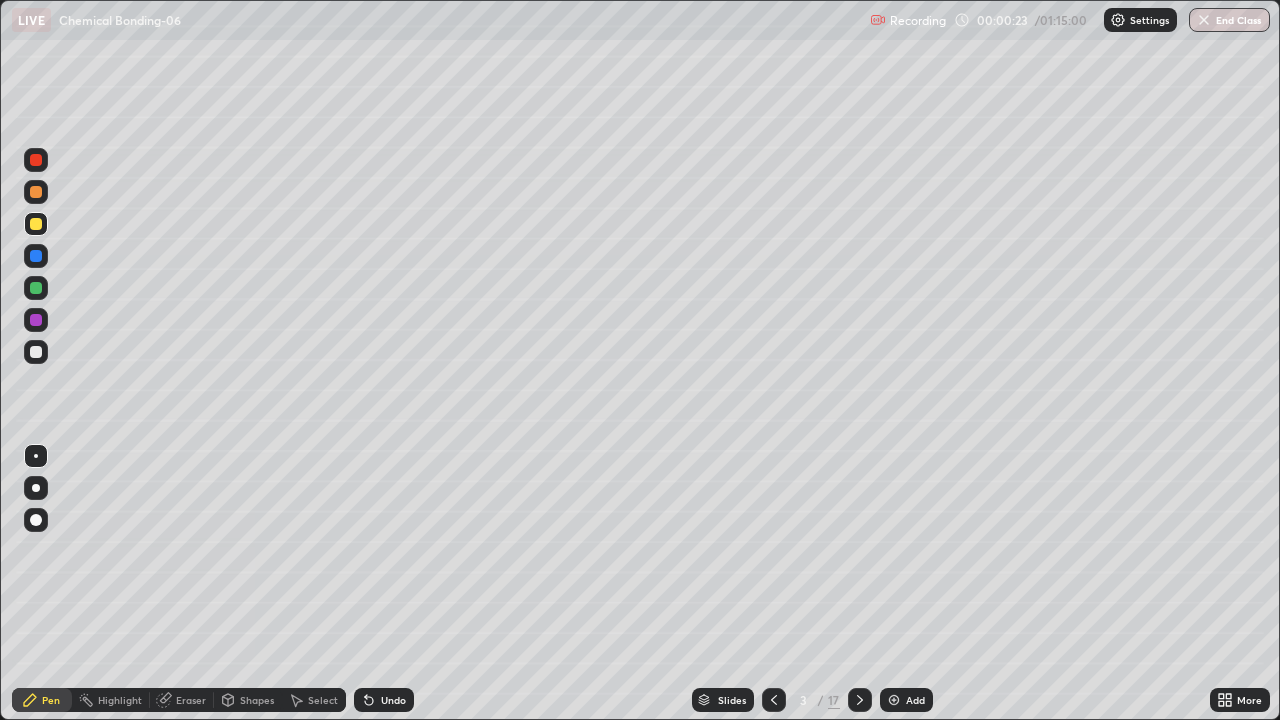 click at bounding box center (36, 192) 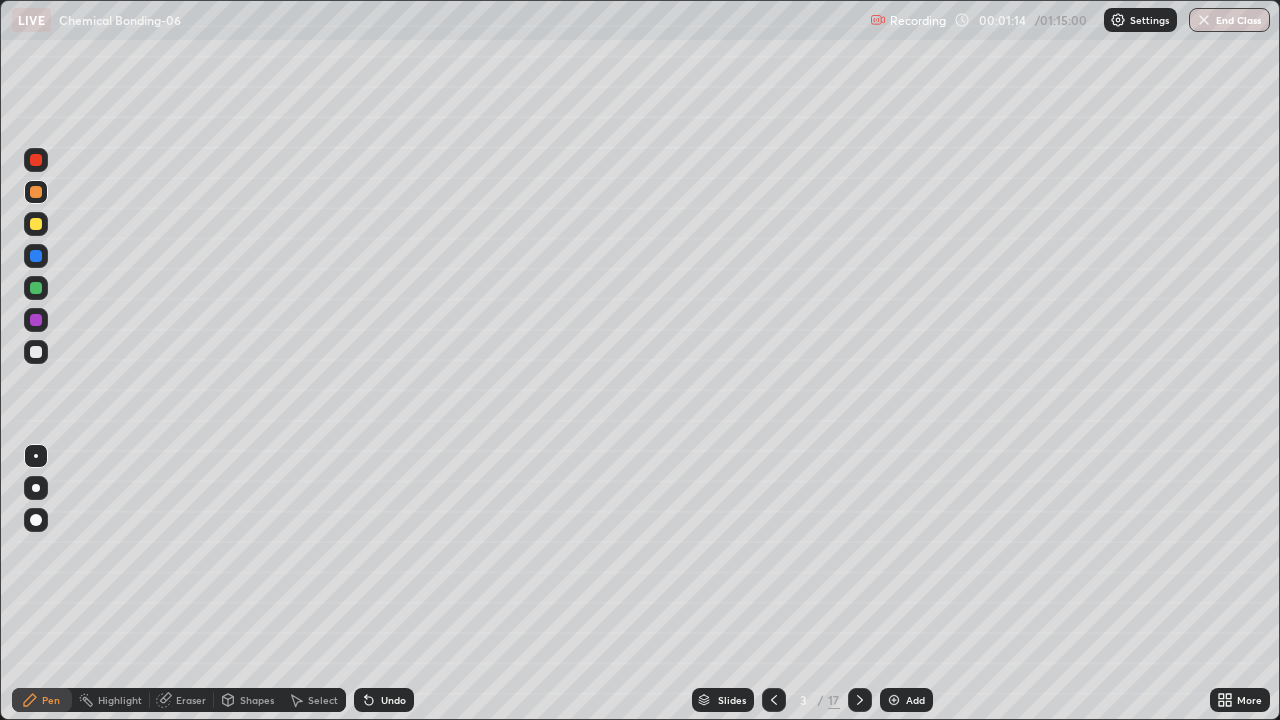 click at bounding box center (36, 256) 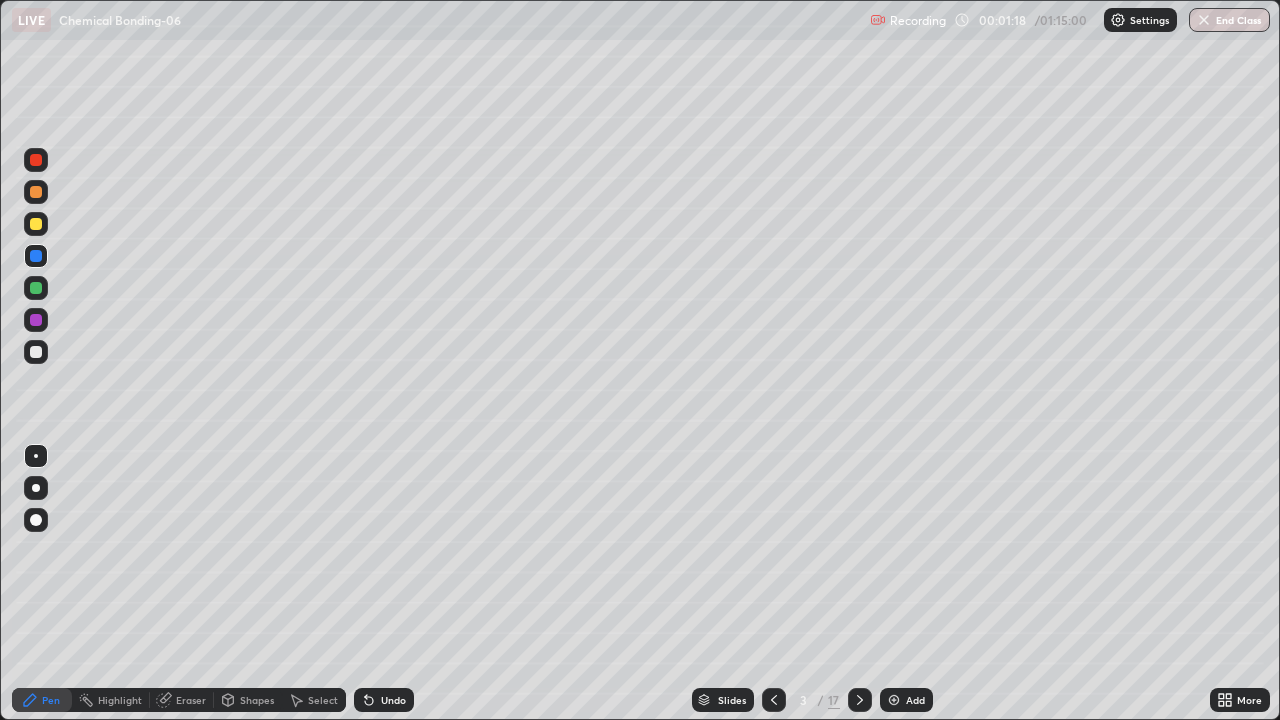 click at bounding box center (36, 288) 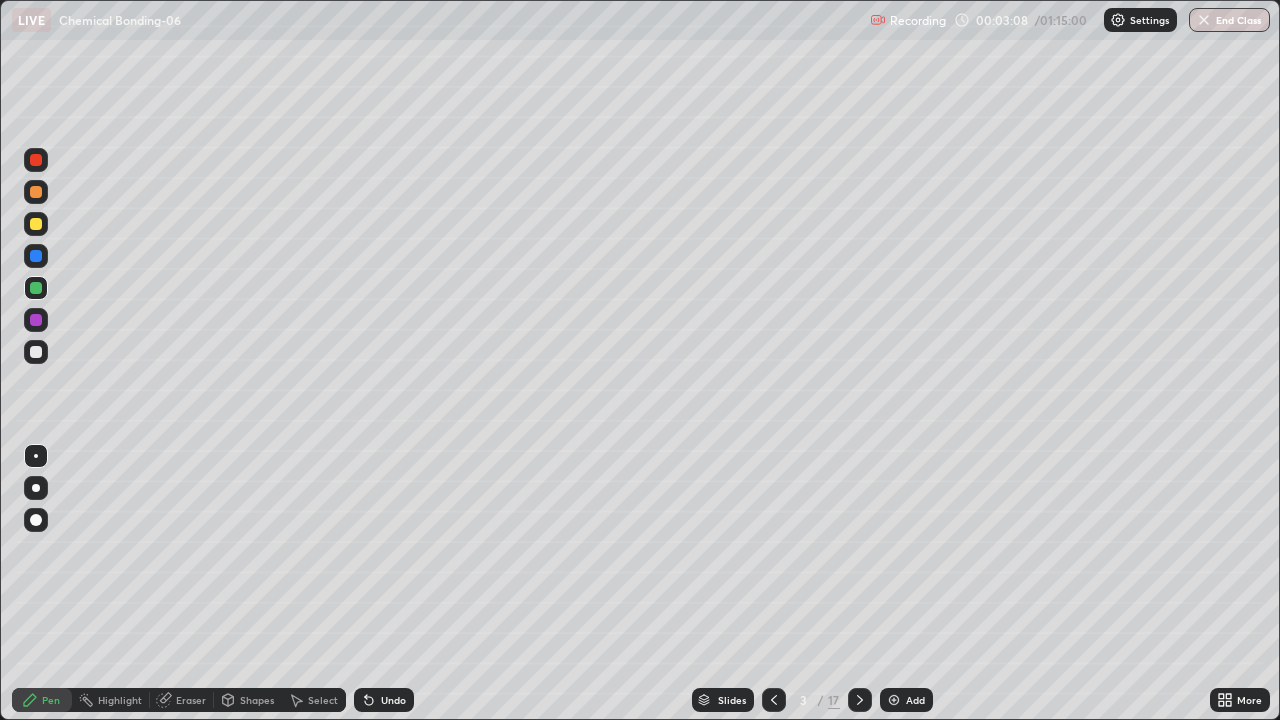 click 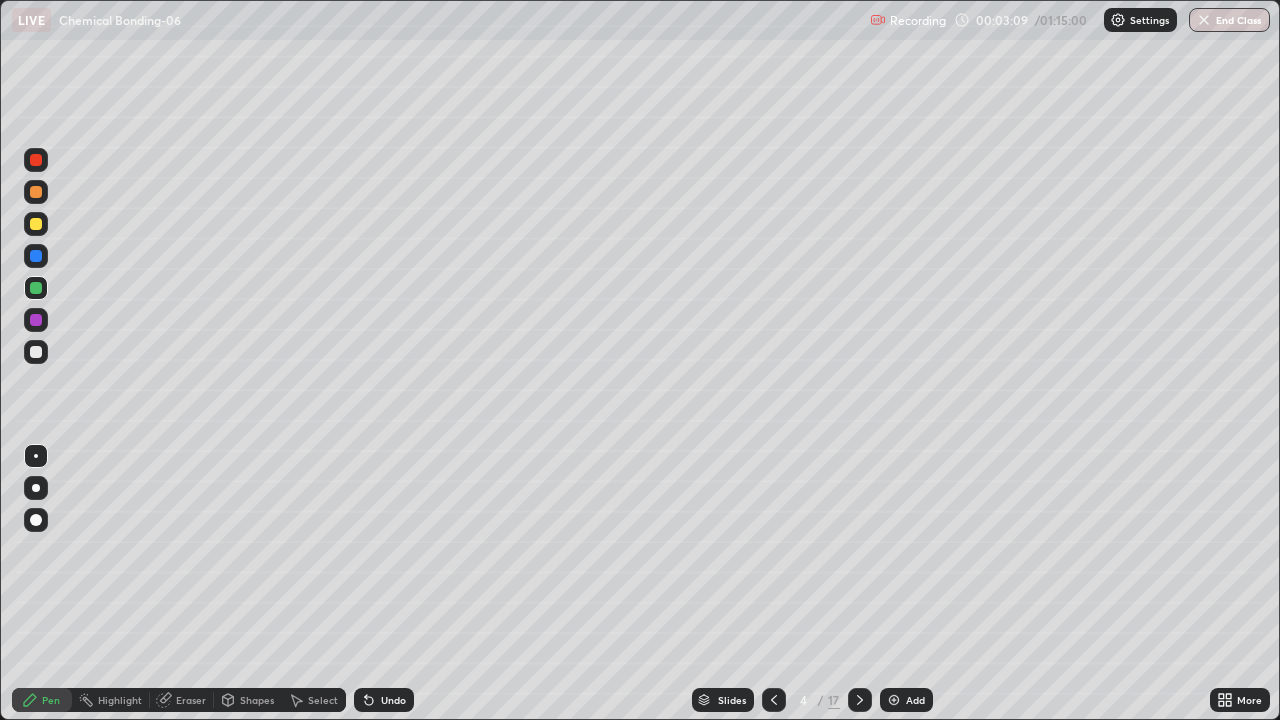 click at bounding box center (36, 192) 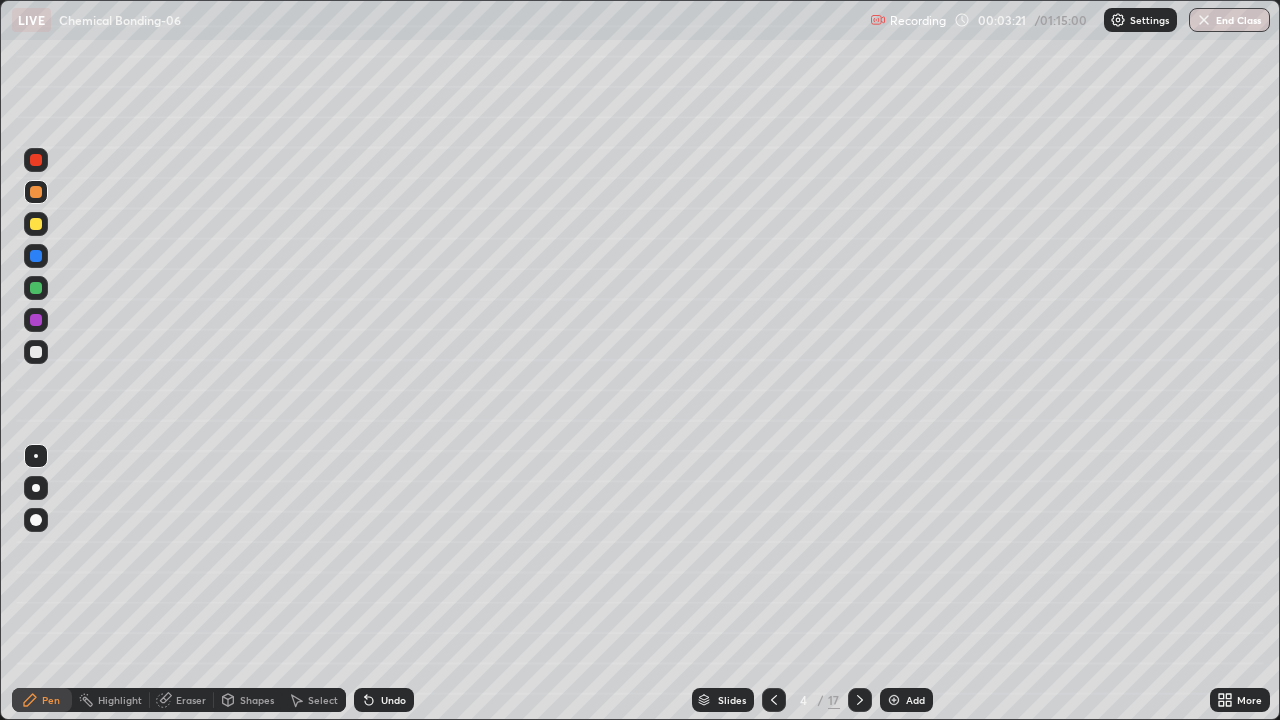 click at bounding box center (36, 224) 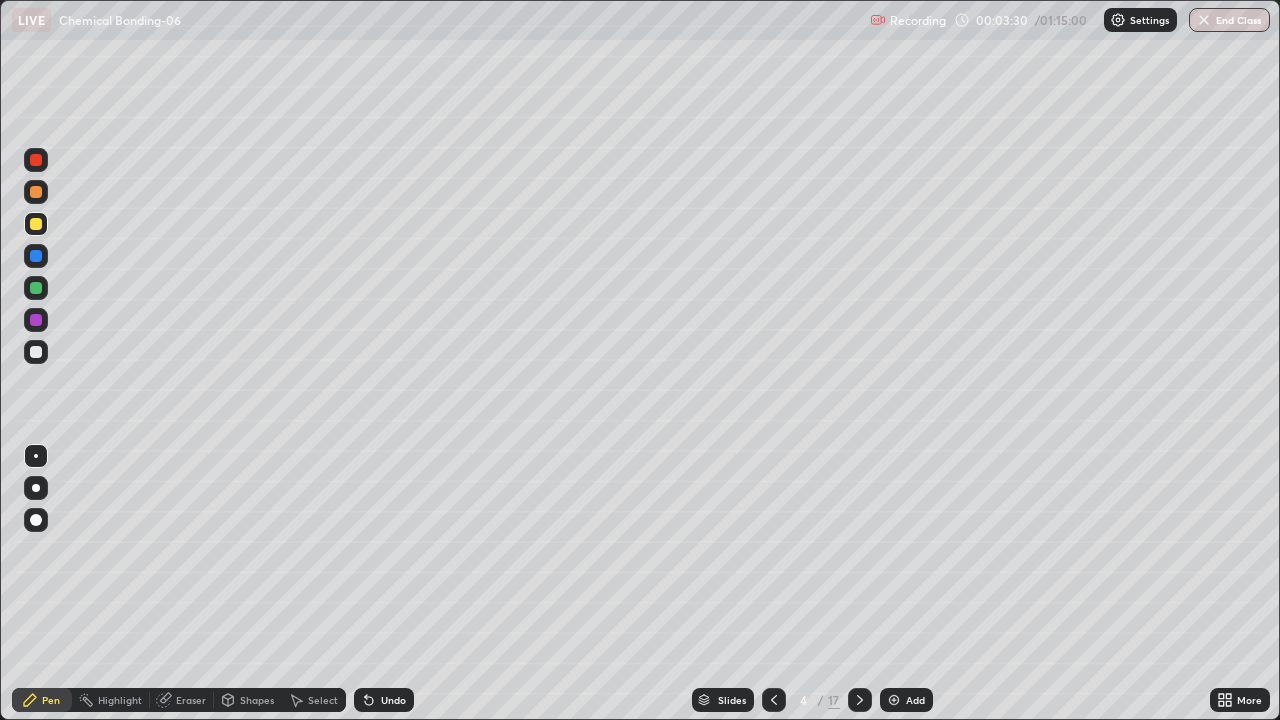 click at bounding box center (36, 352) 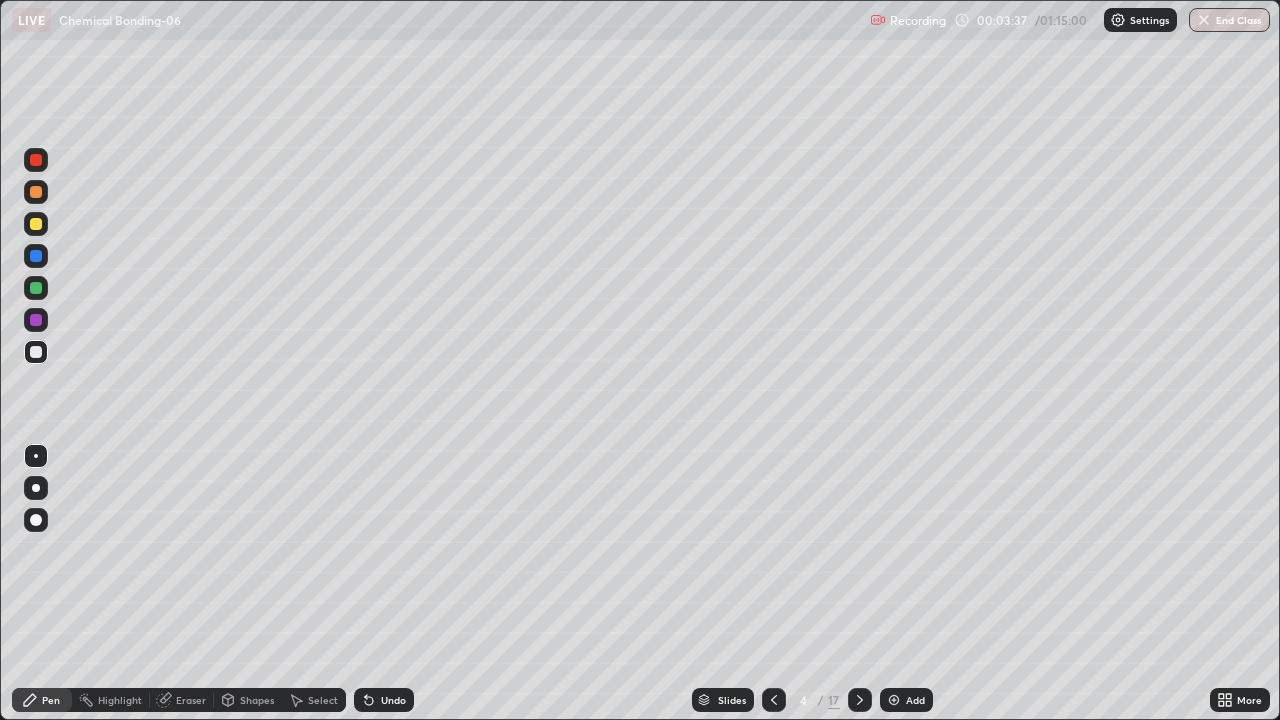 click at bounding box center [36, 160] 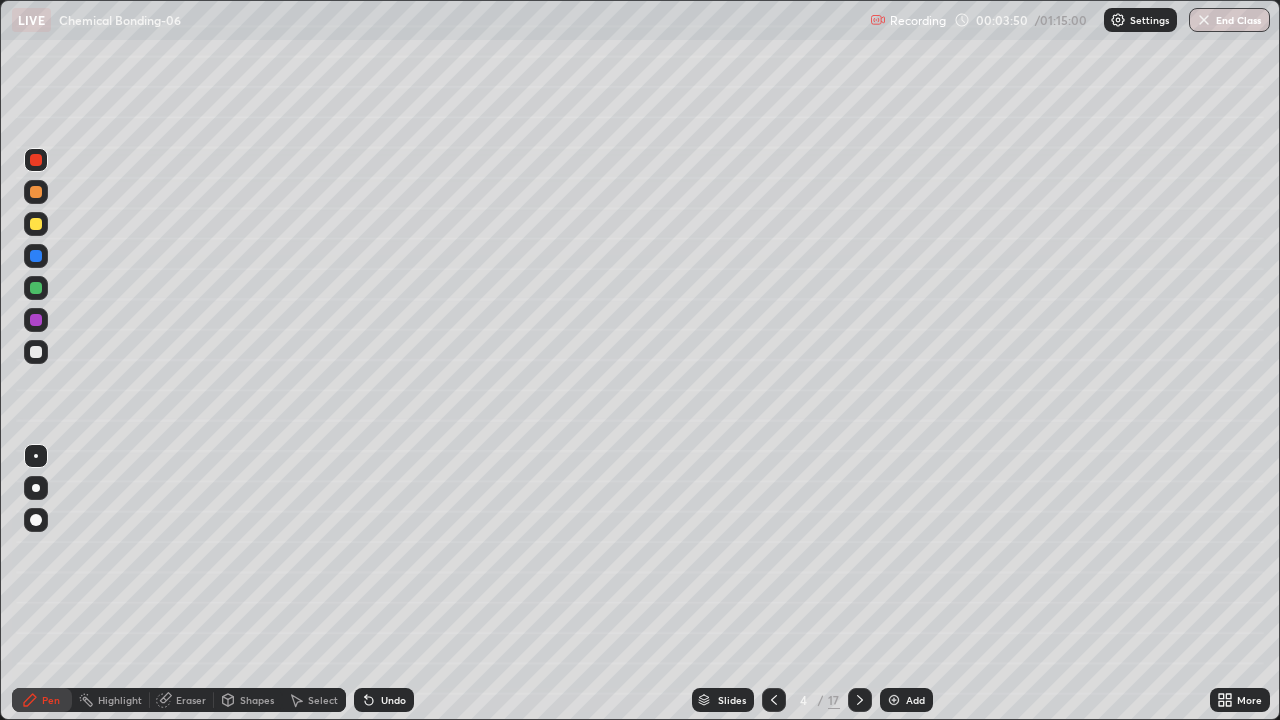 click at bounding box center (36, 352) 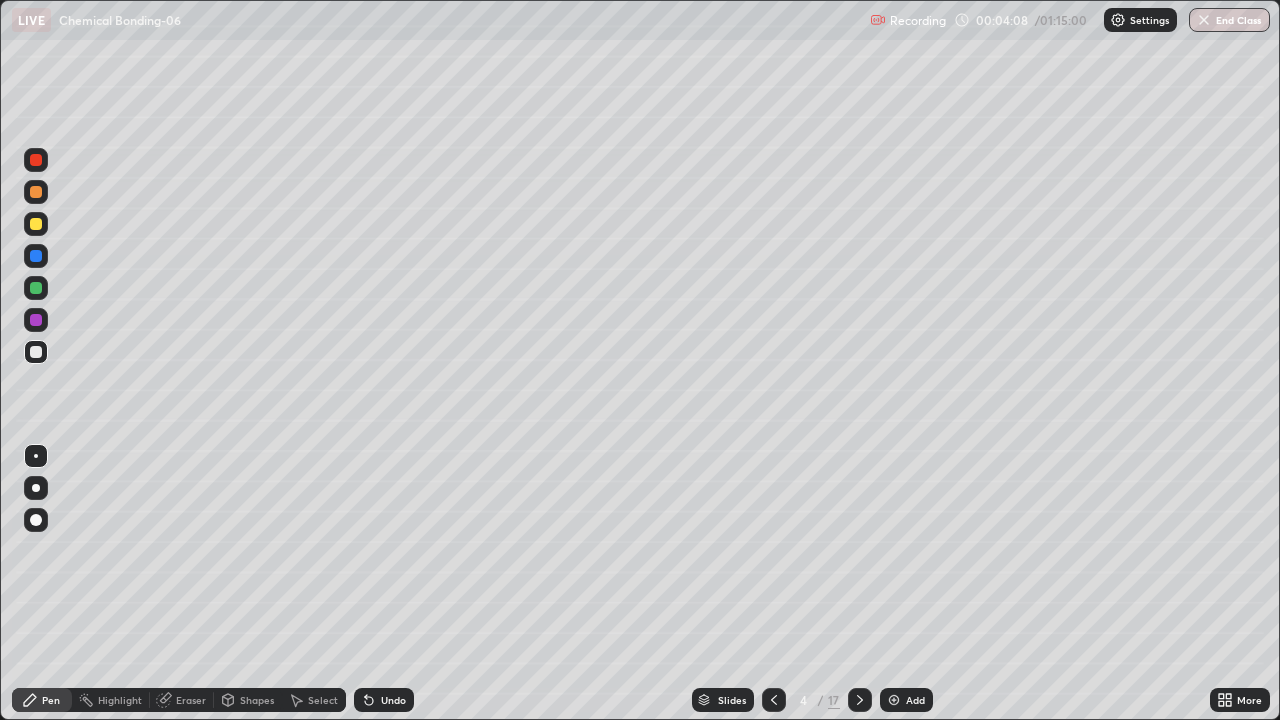 click at bounding box center [36, 160] 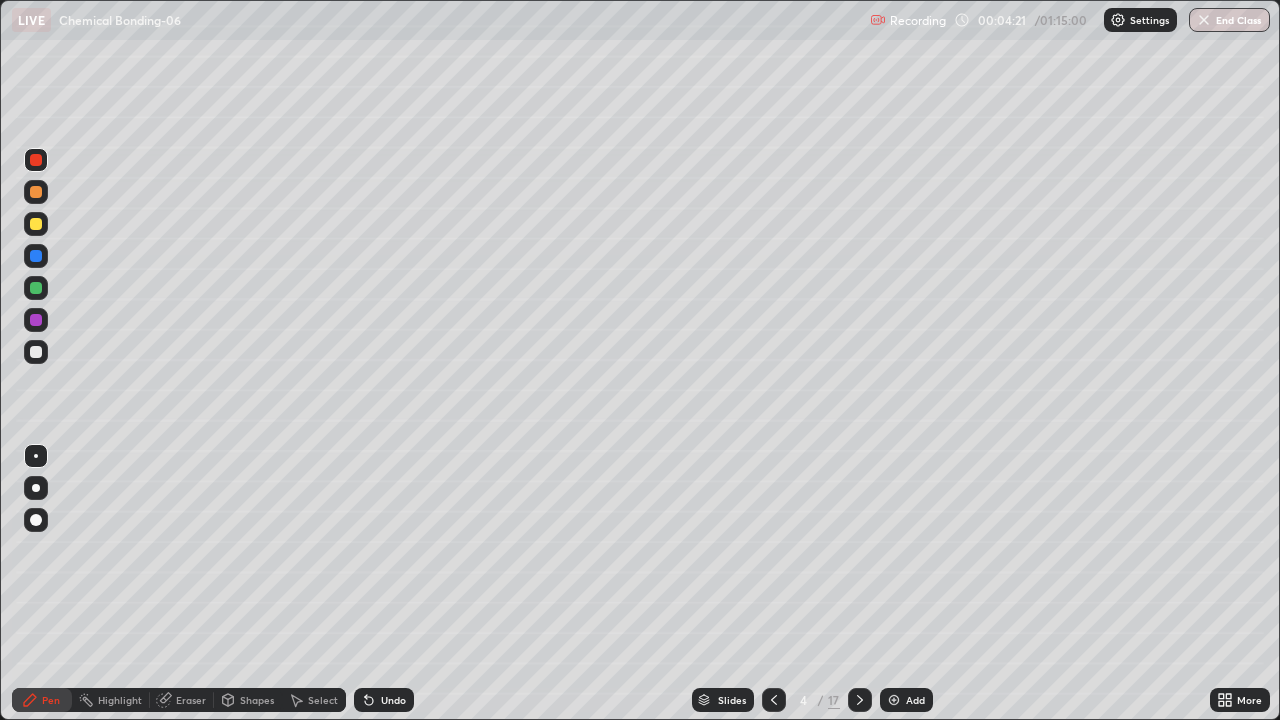 click at bounding box center [36, 352] 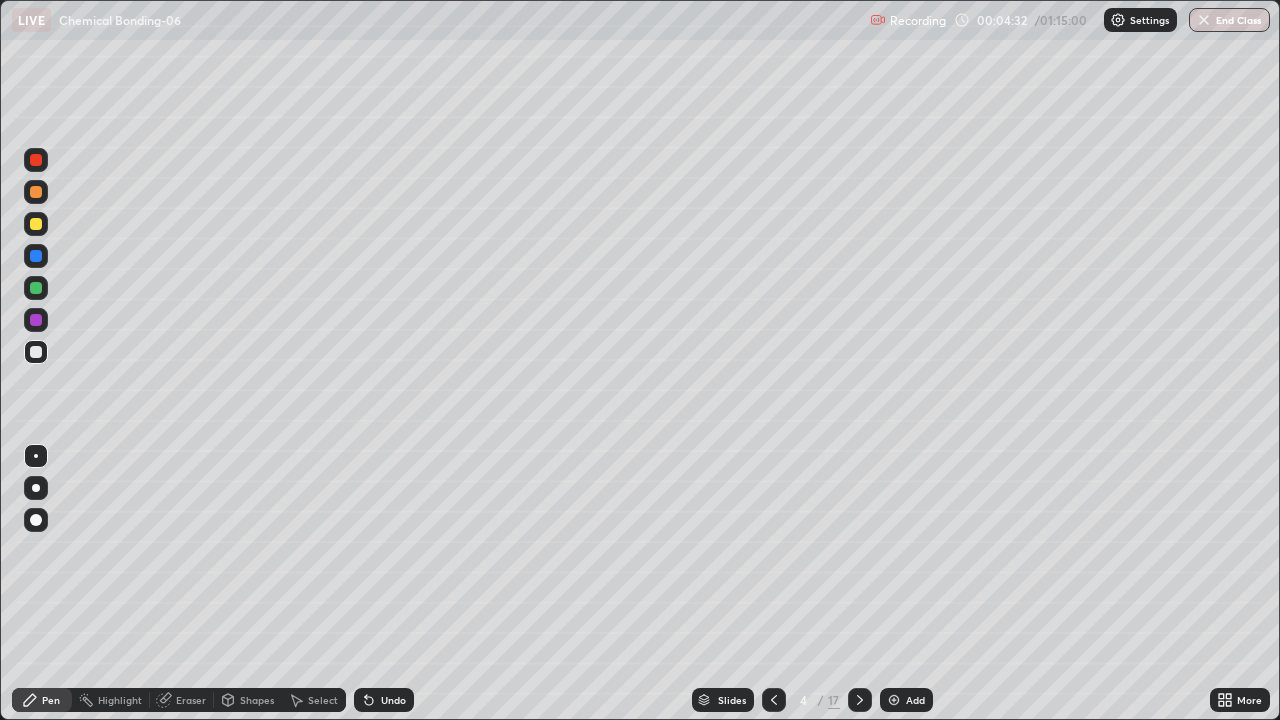 click 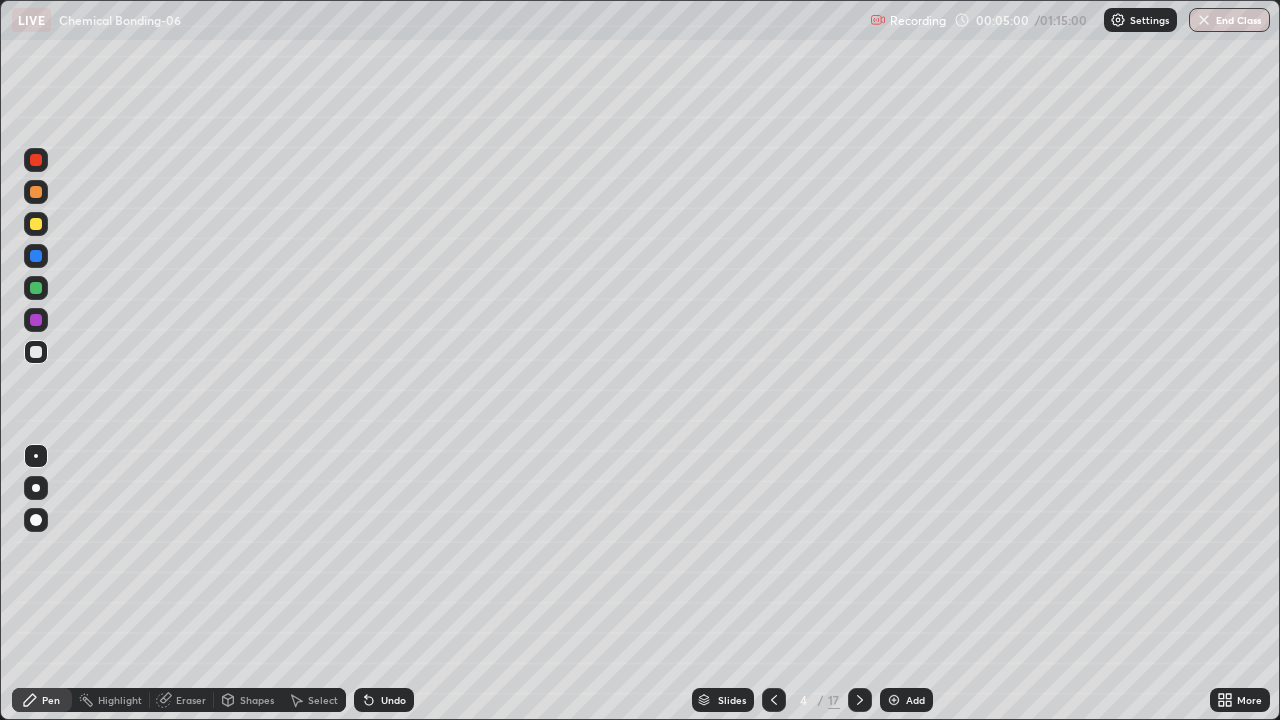 click at bounding box center [36, 288] 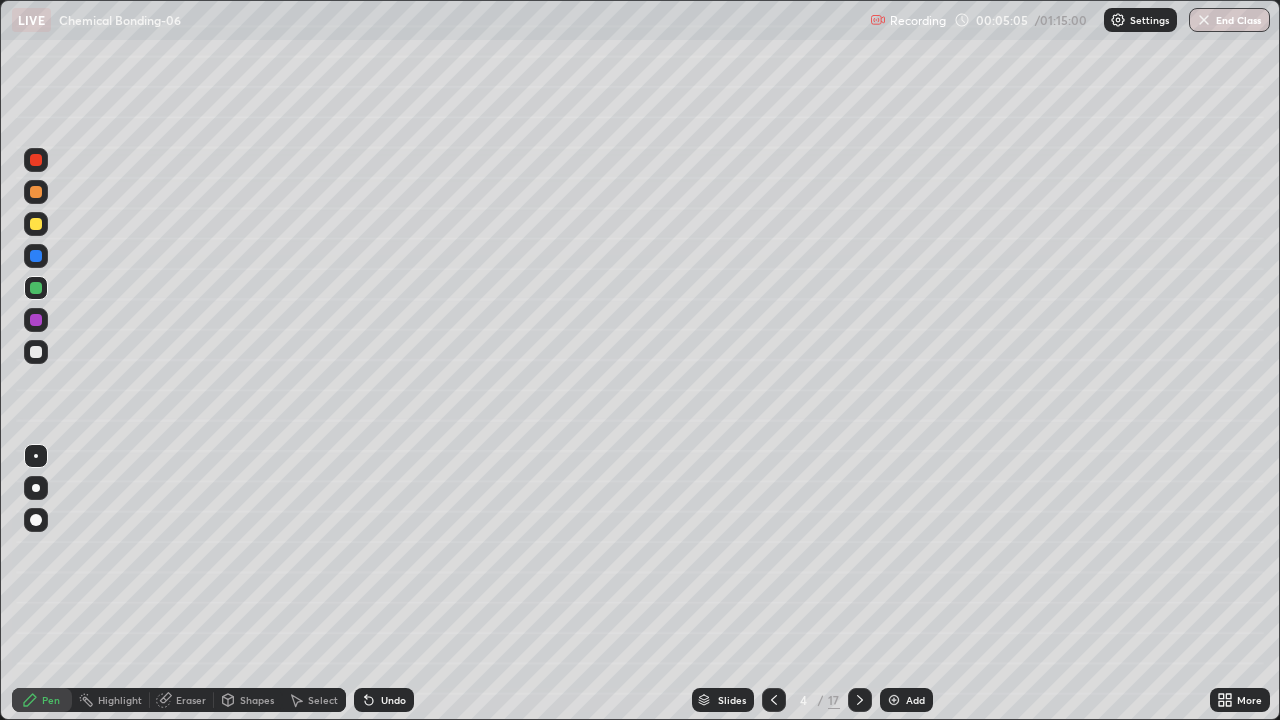 click 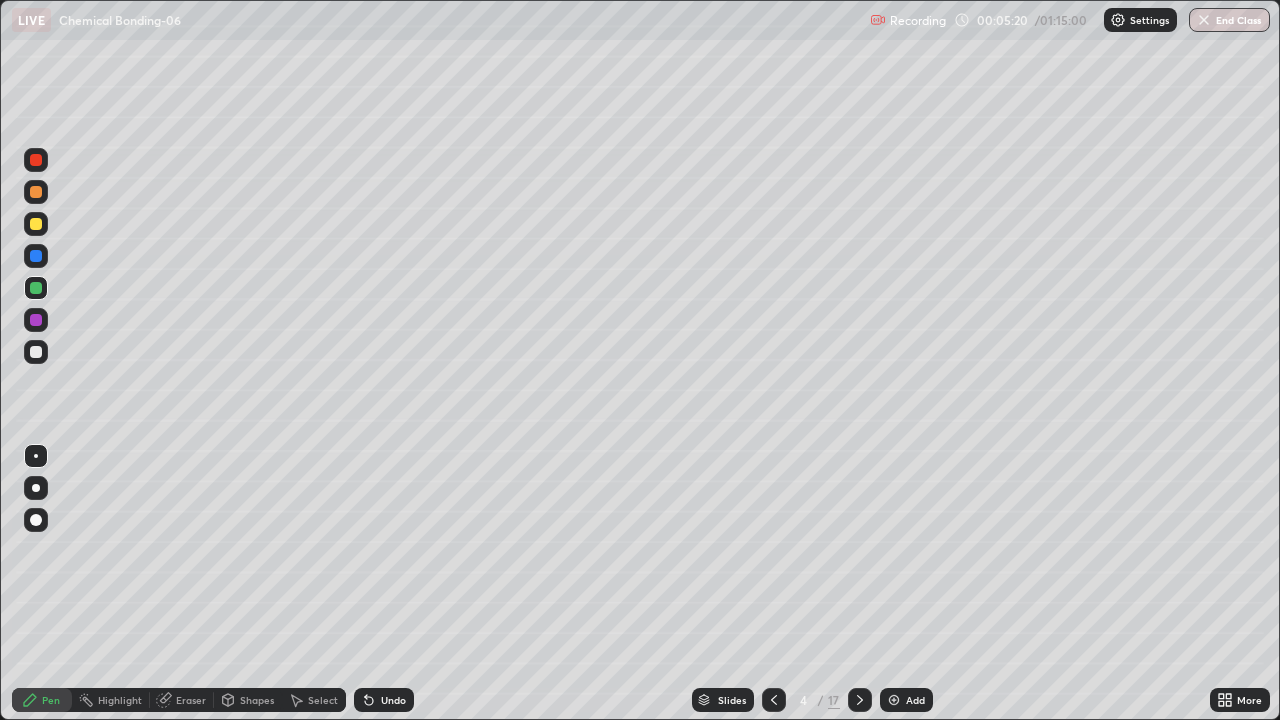 click at bounding box center (36, 256) 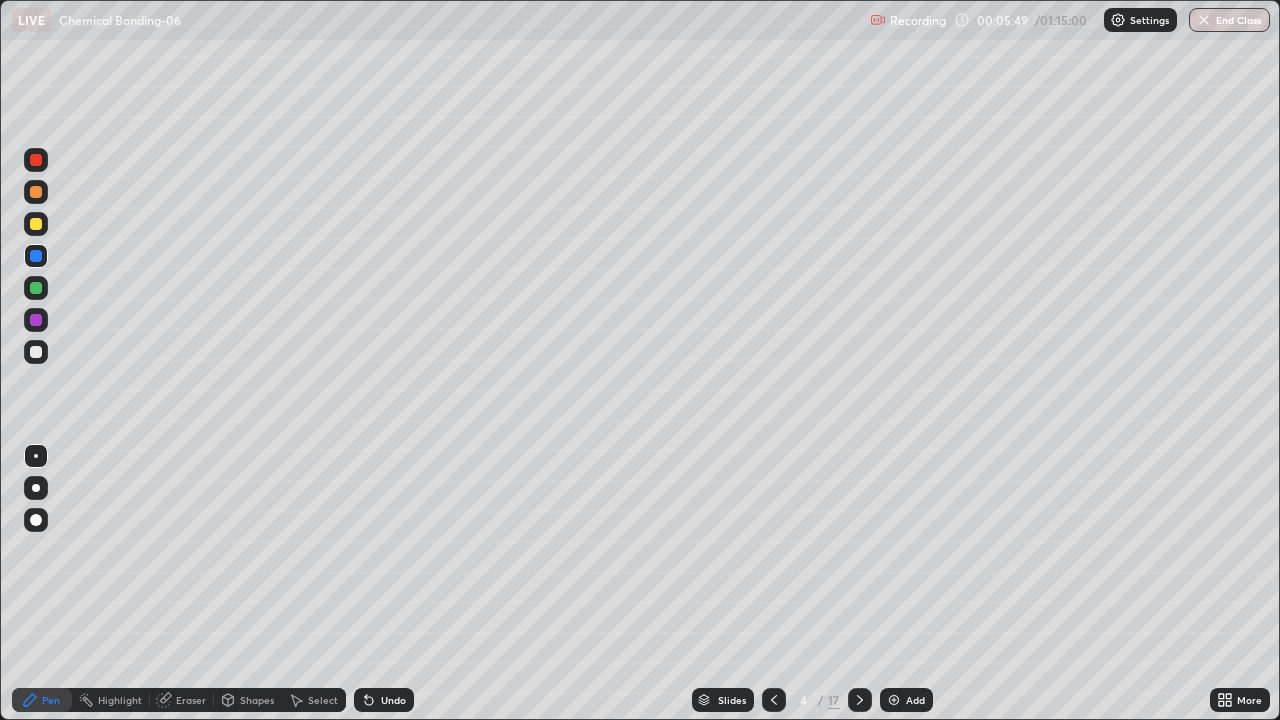 click at bounding box center [36, 192] 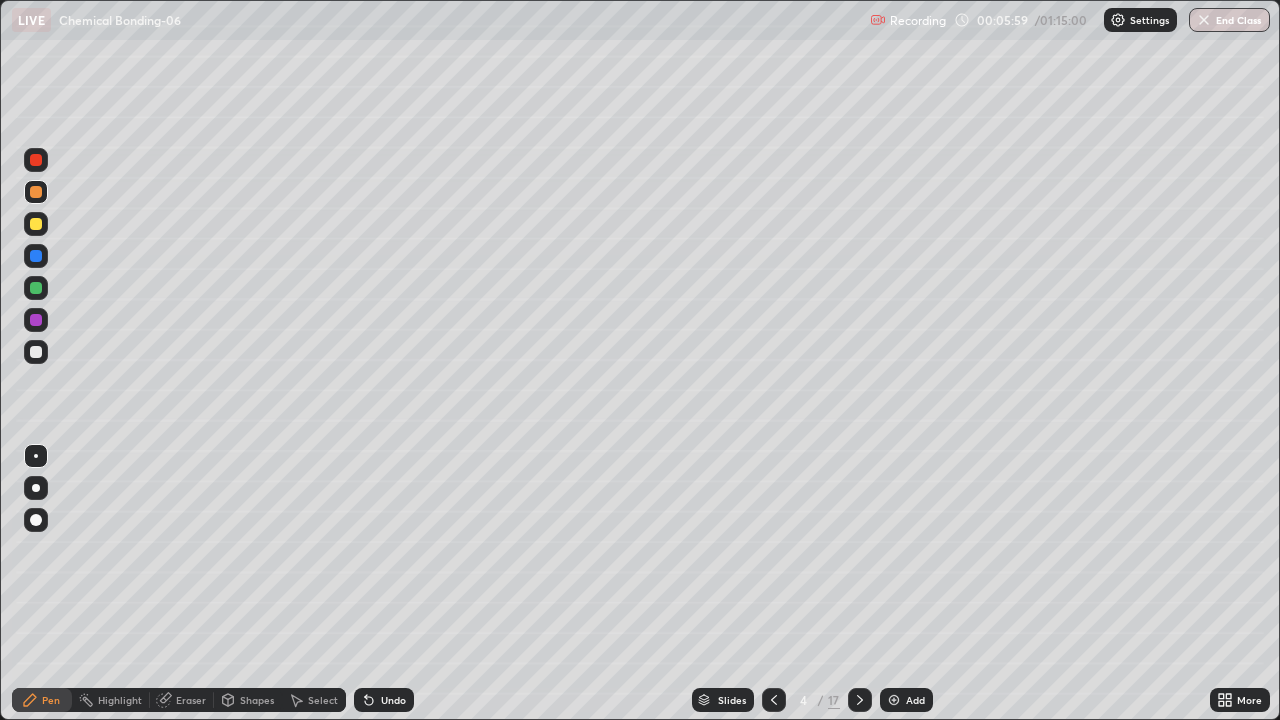 click at bounding box center [36, 352] 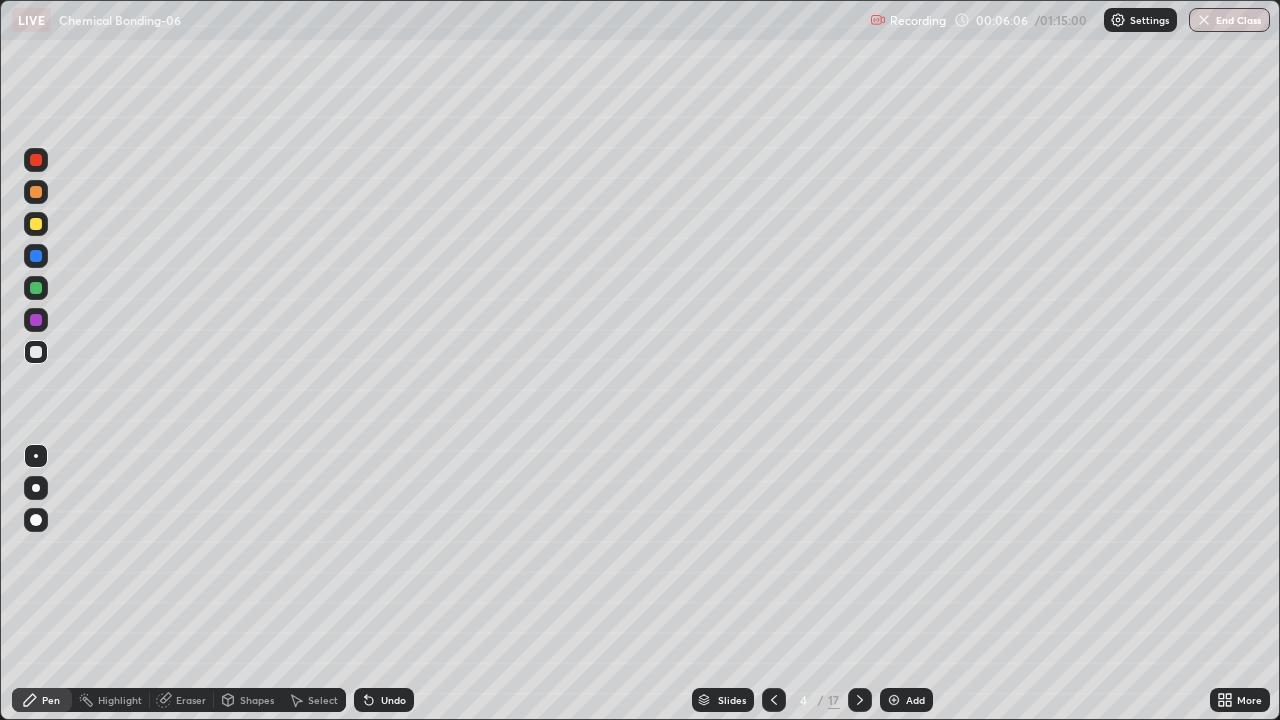 click at bounding box center (36, 192) 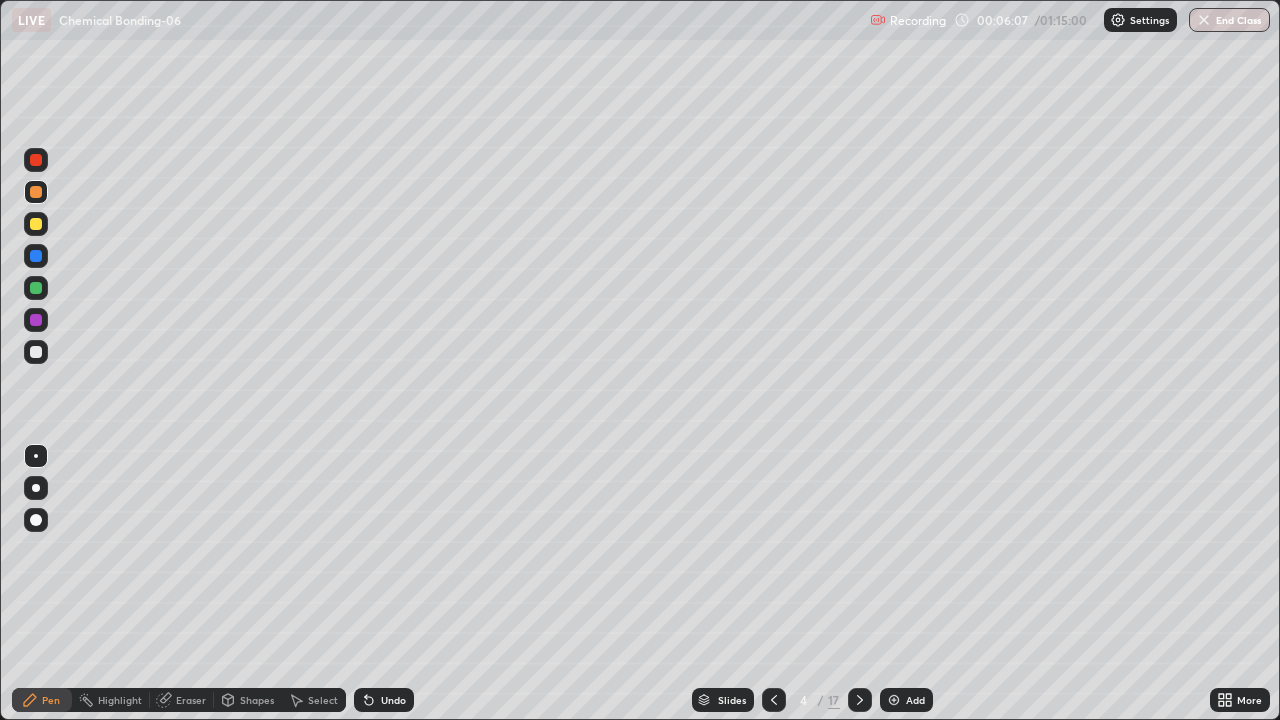 click at bounding box center [36, 160] 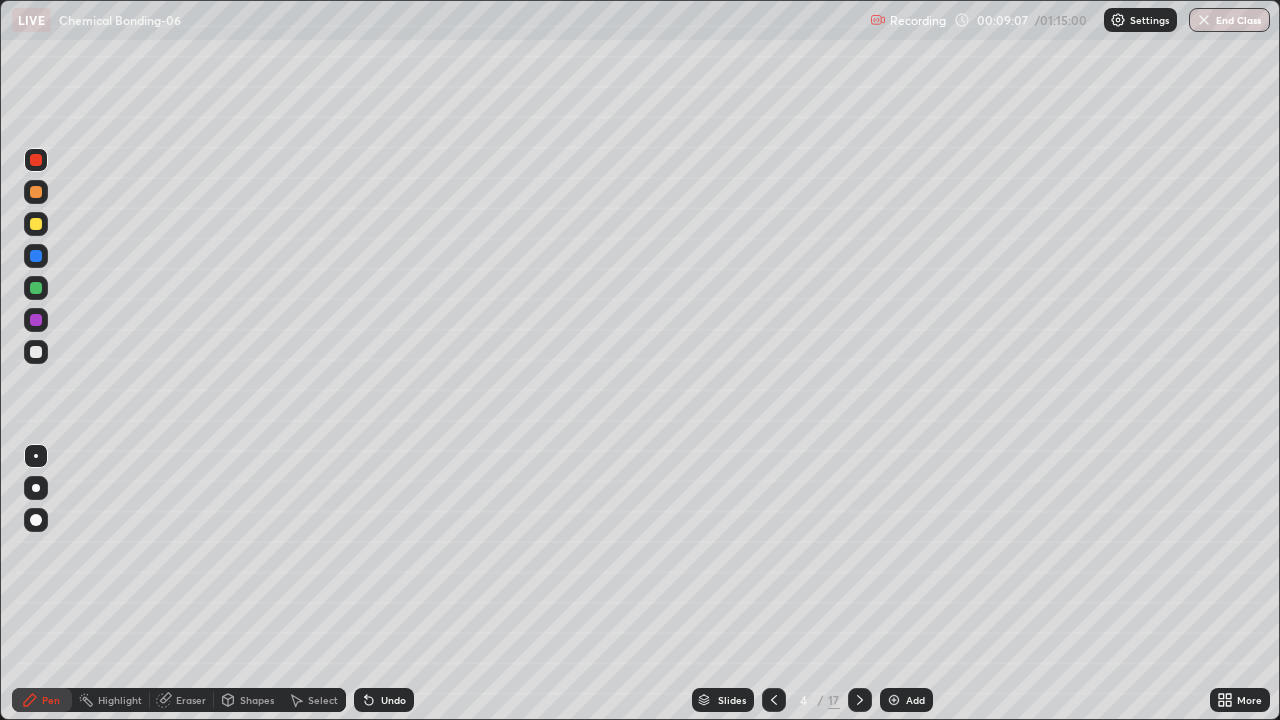 click at bounding box center (860, 700) 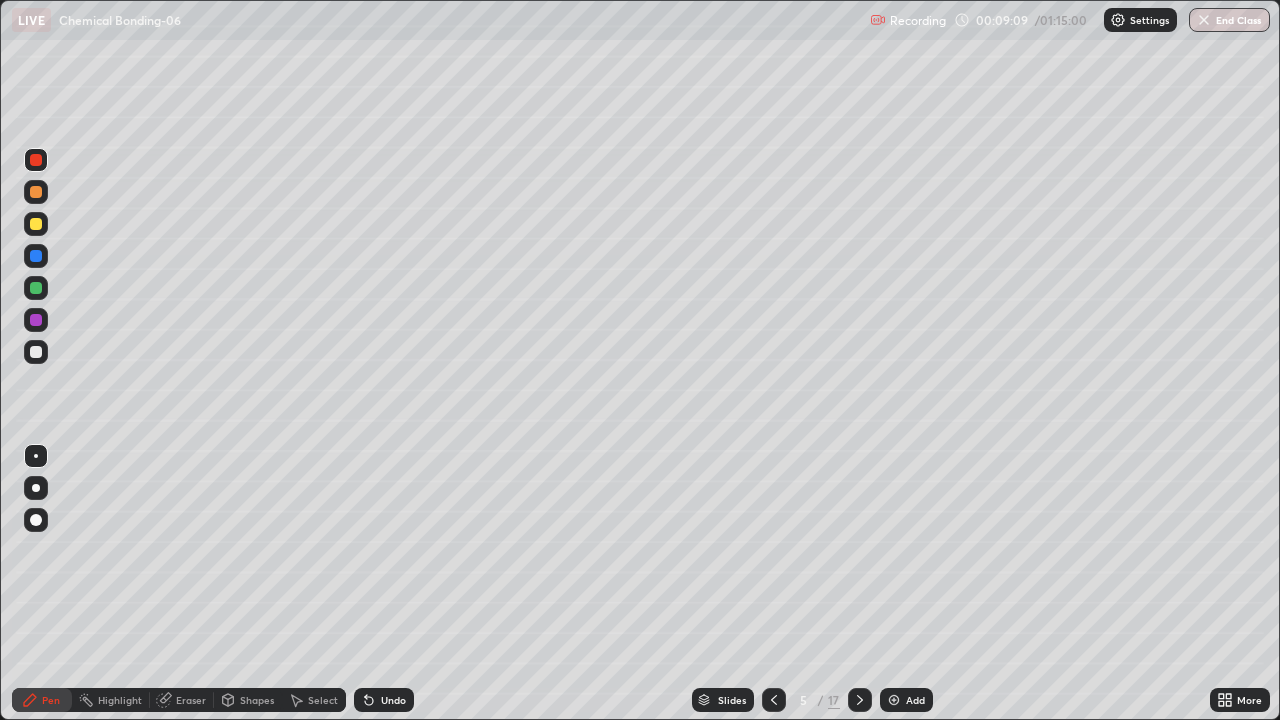click at bounding box center [36, 192] 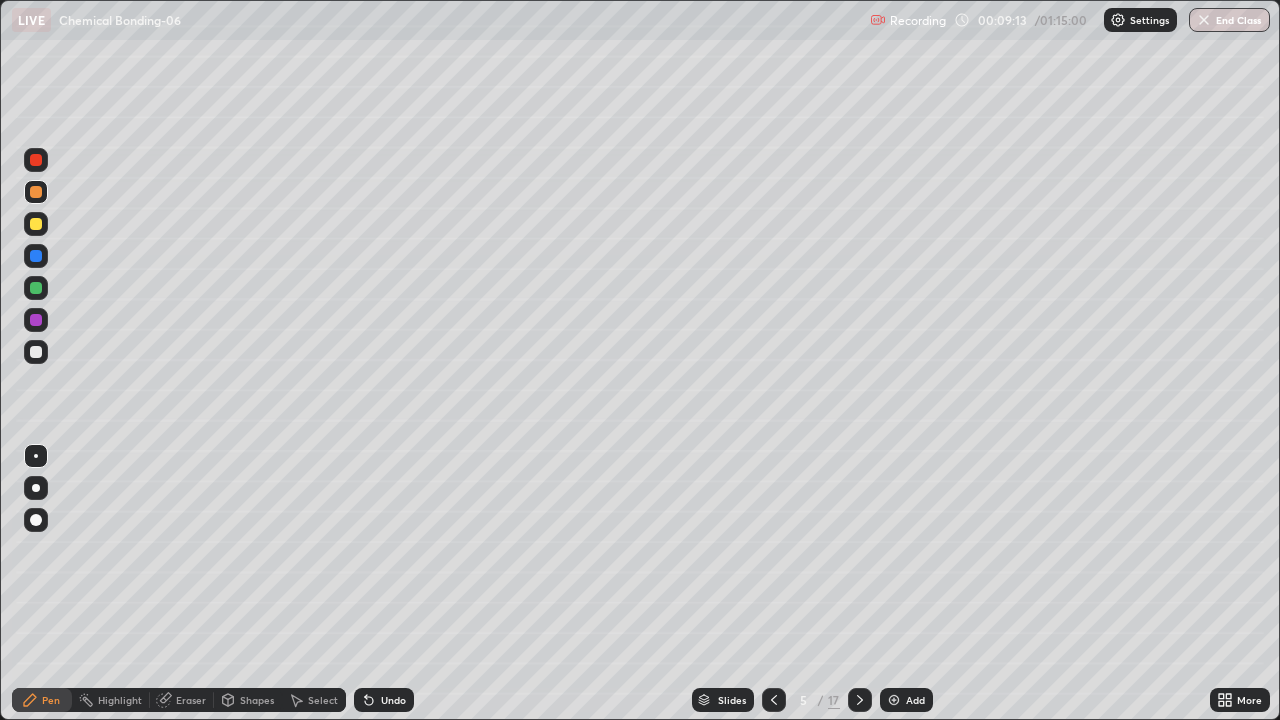 click at bounding box center (774, 700) 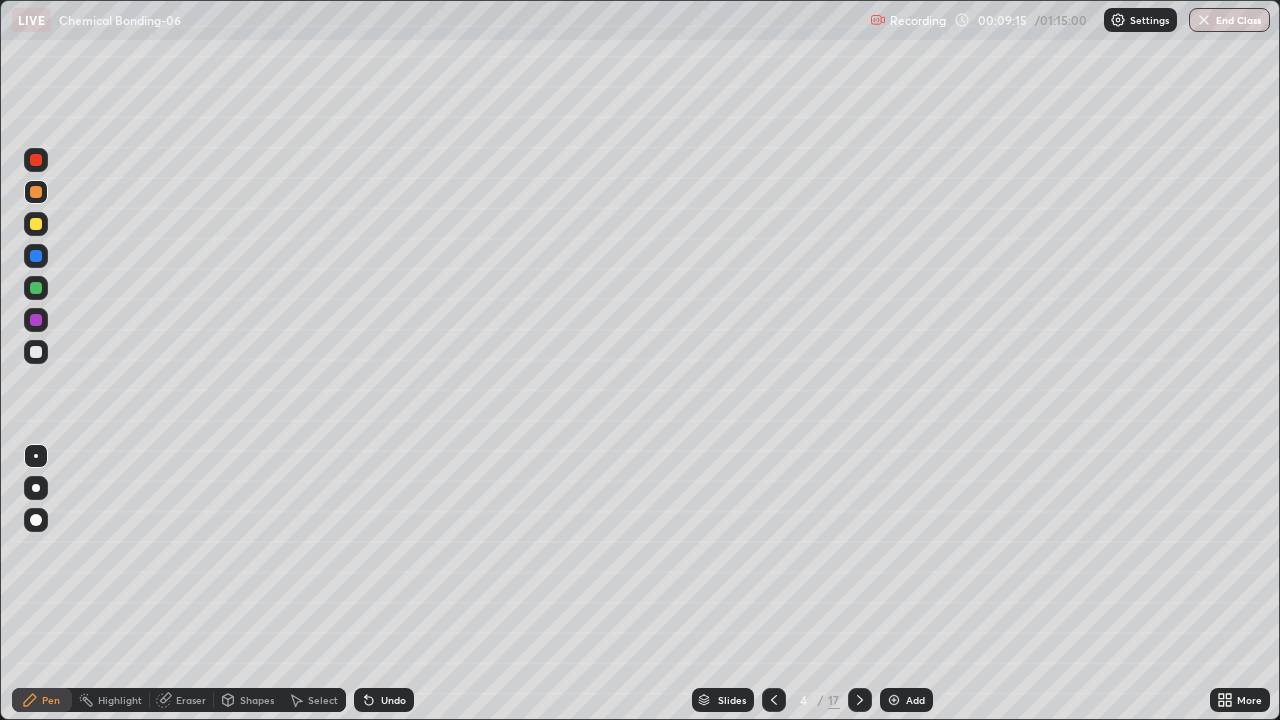 click 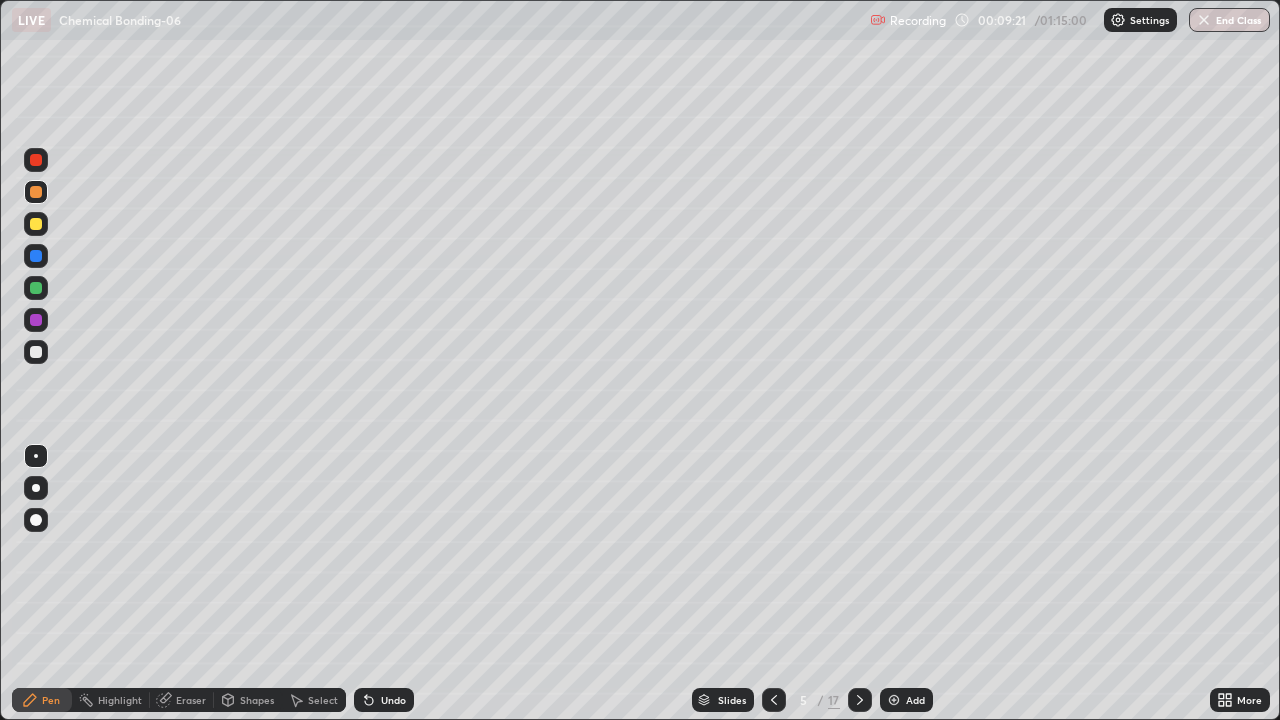 click on "Undo" at bounding box center [393, 700] 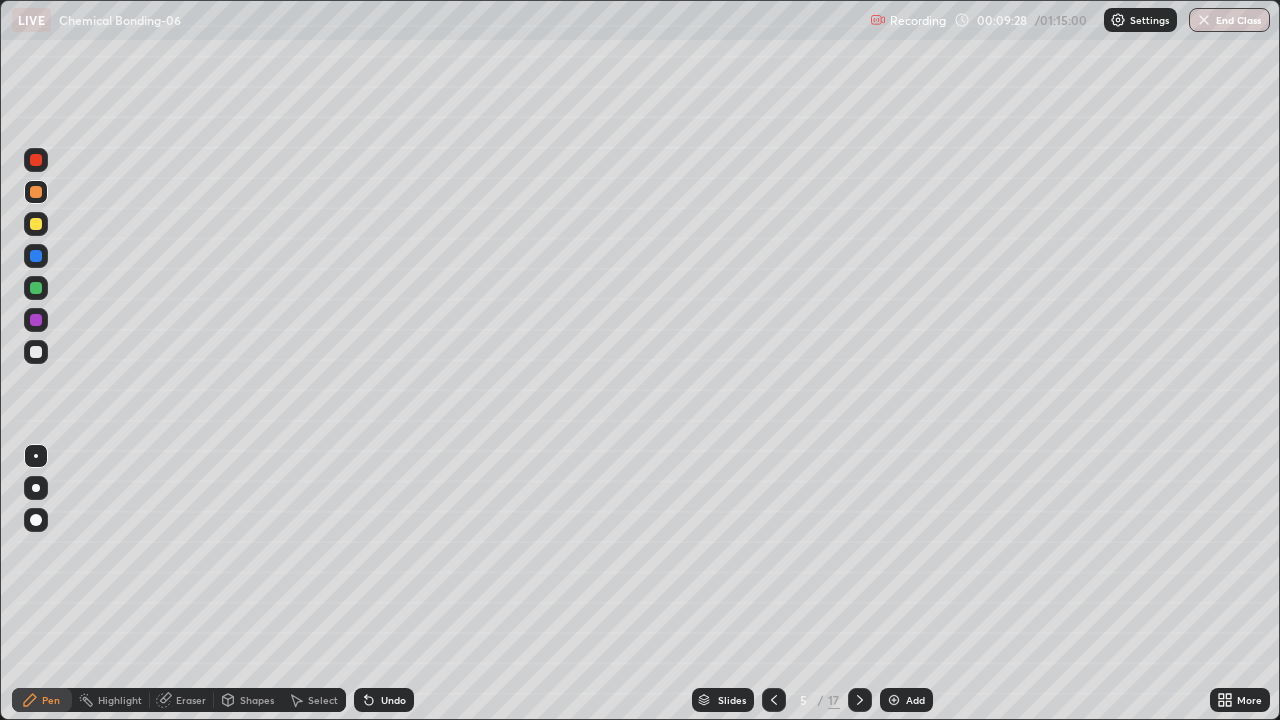 click at bounding box center (36, 224) 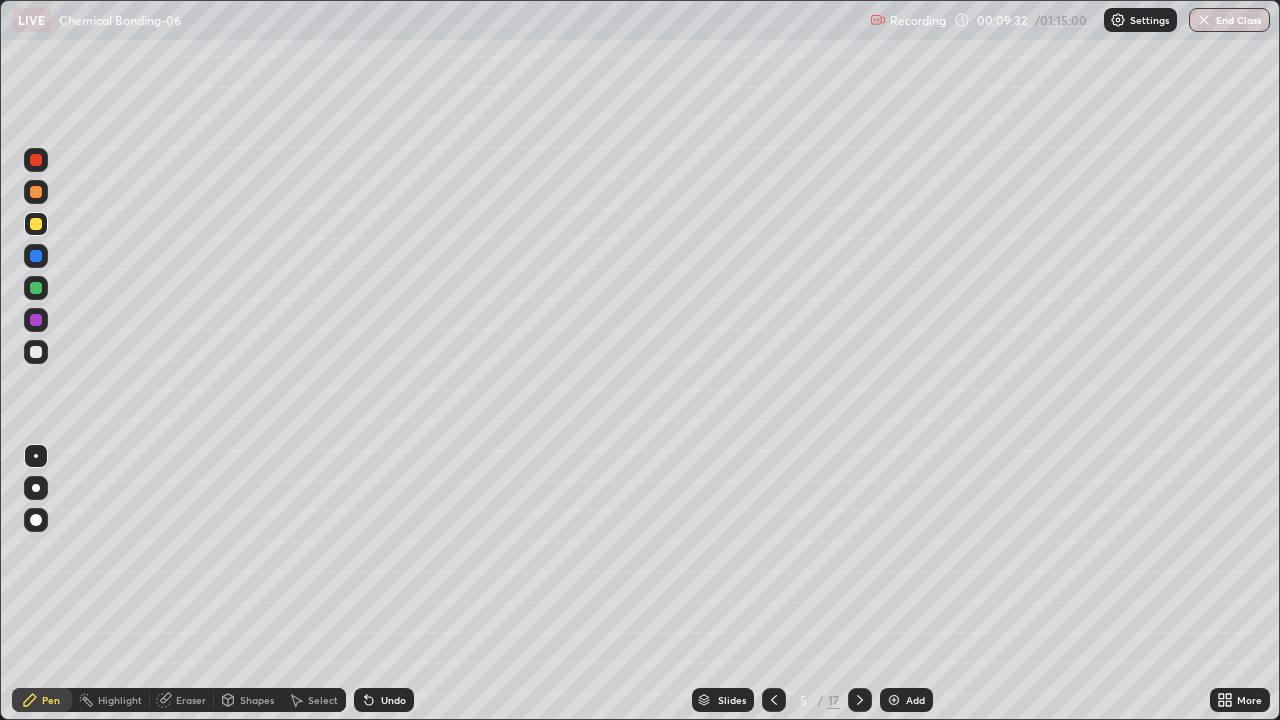 click at bounding box center (36, 352) 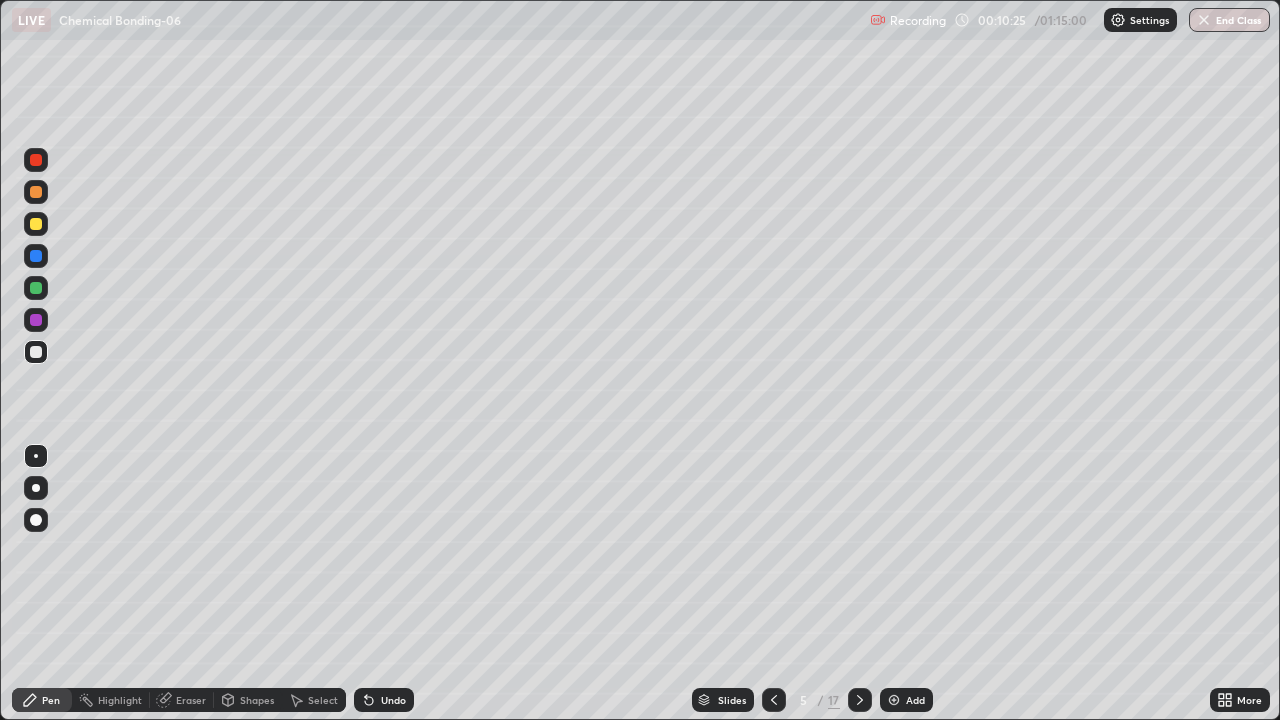 click at bounding box center [36, 288] 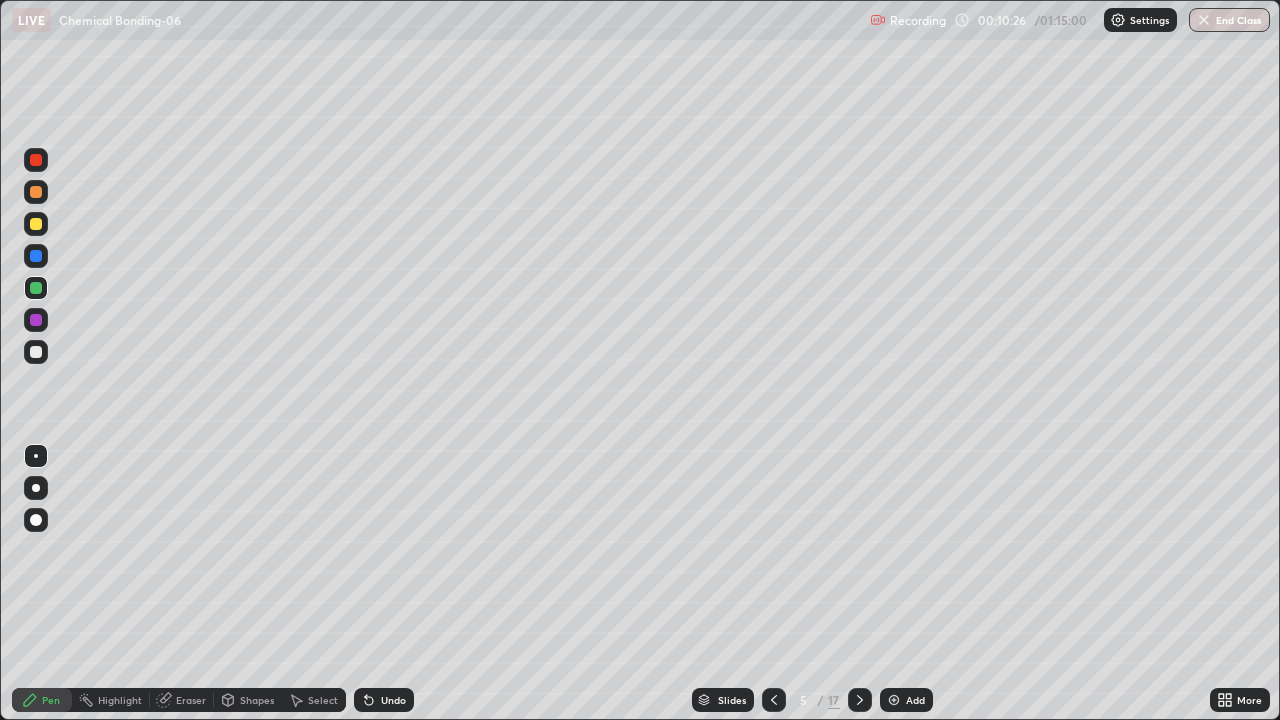 click at bounding box center [36, 352] 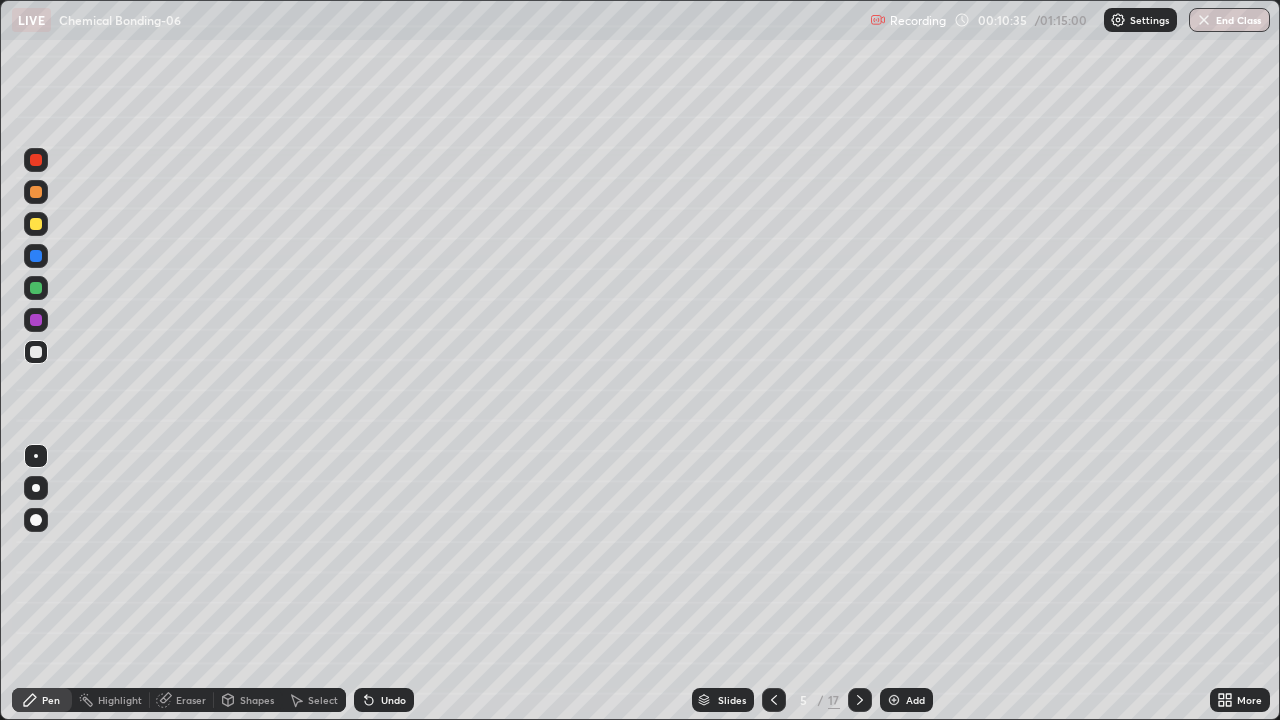 click on "Undo" at bounding box center [393, 700] 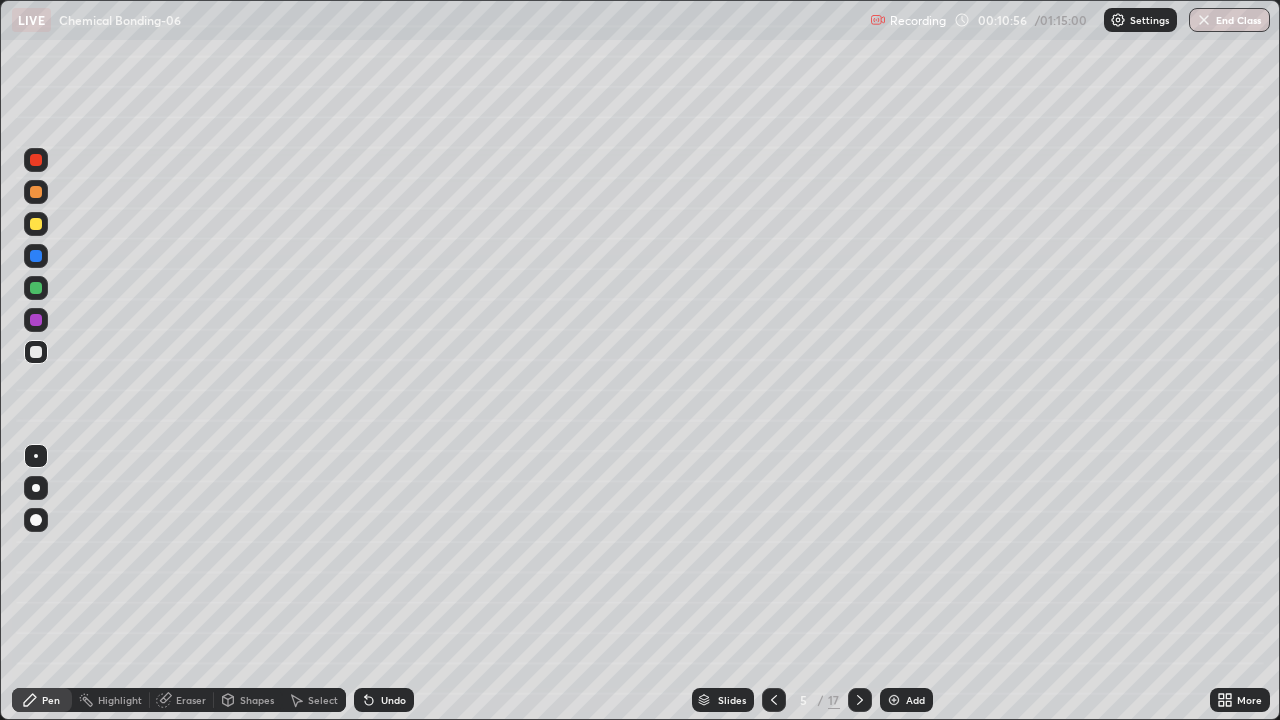 click at bounding box center (36, 288) 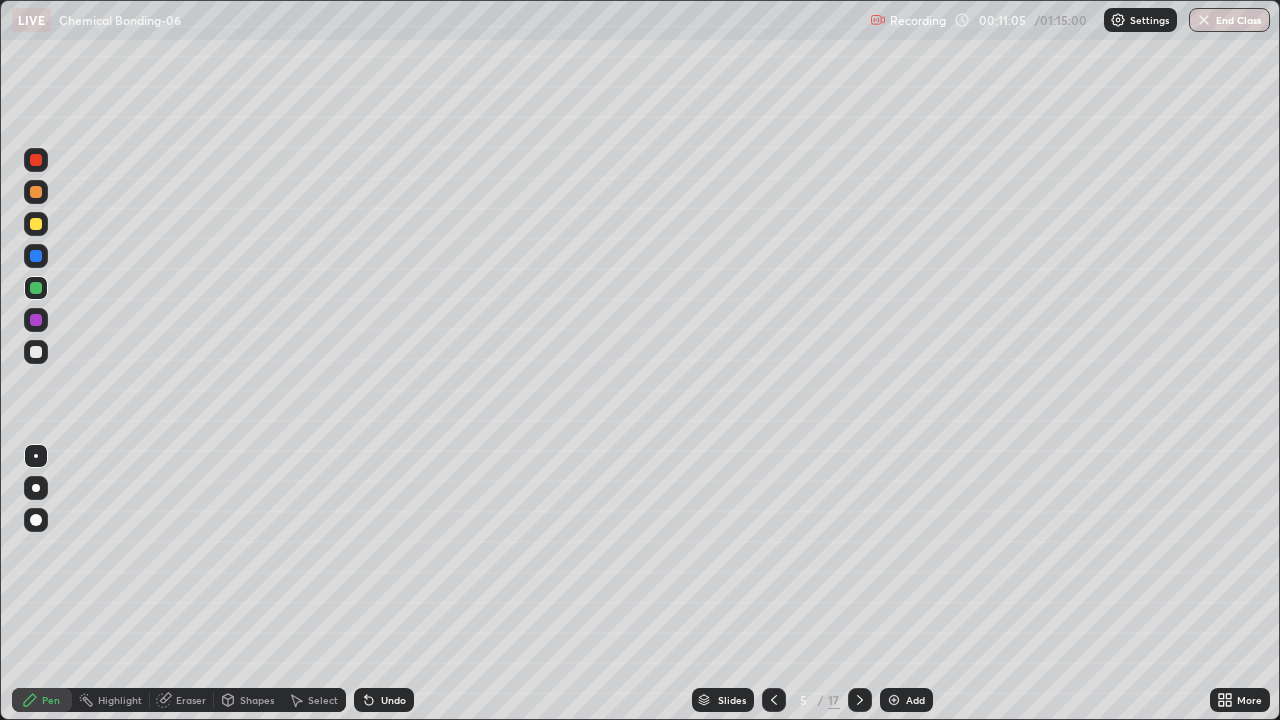 click at bounding box center (36, 192) 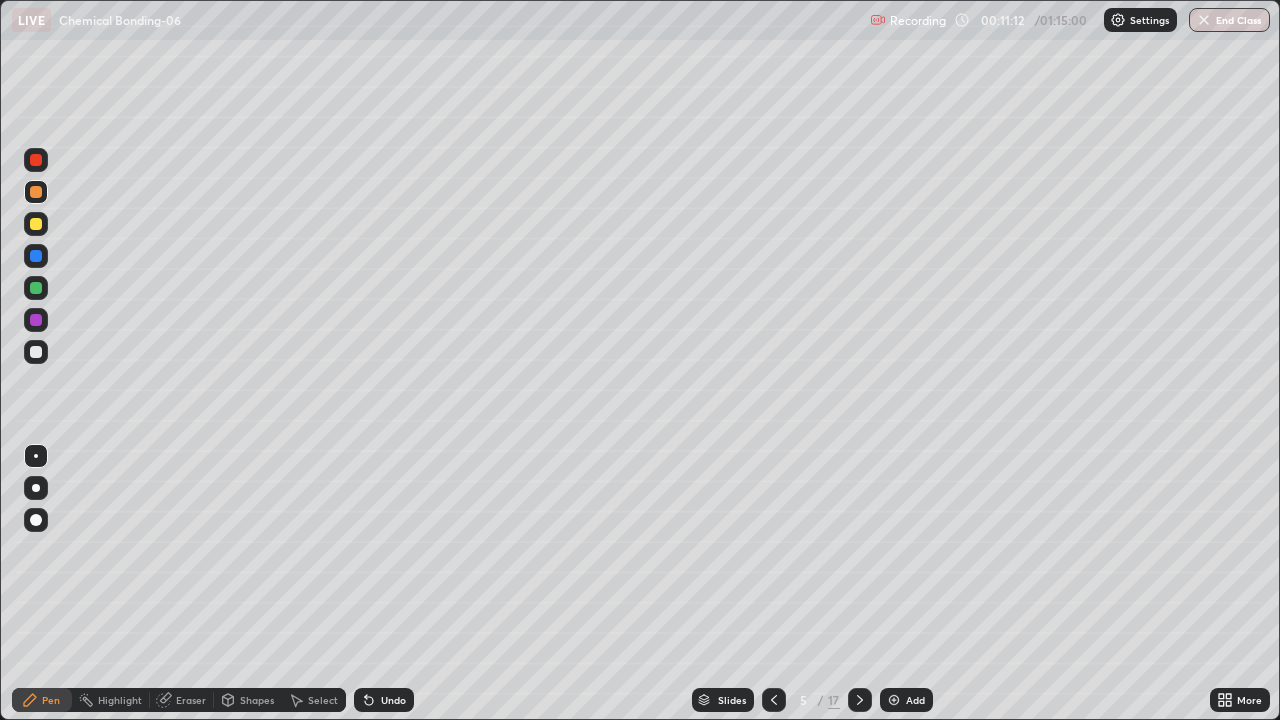 click on "Undo" at bounding box center (384, 700) 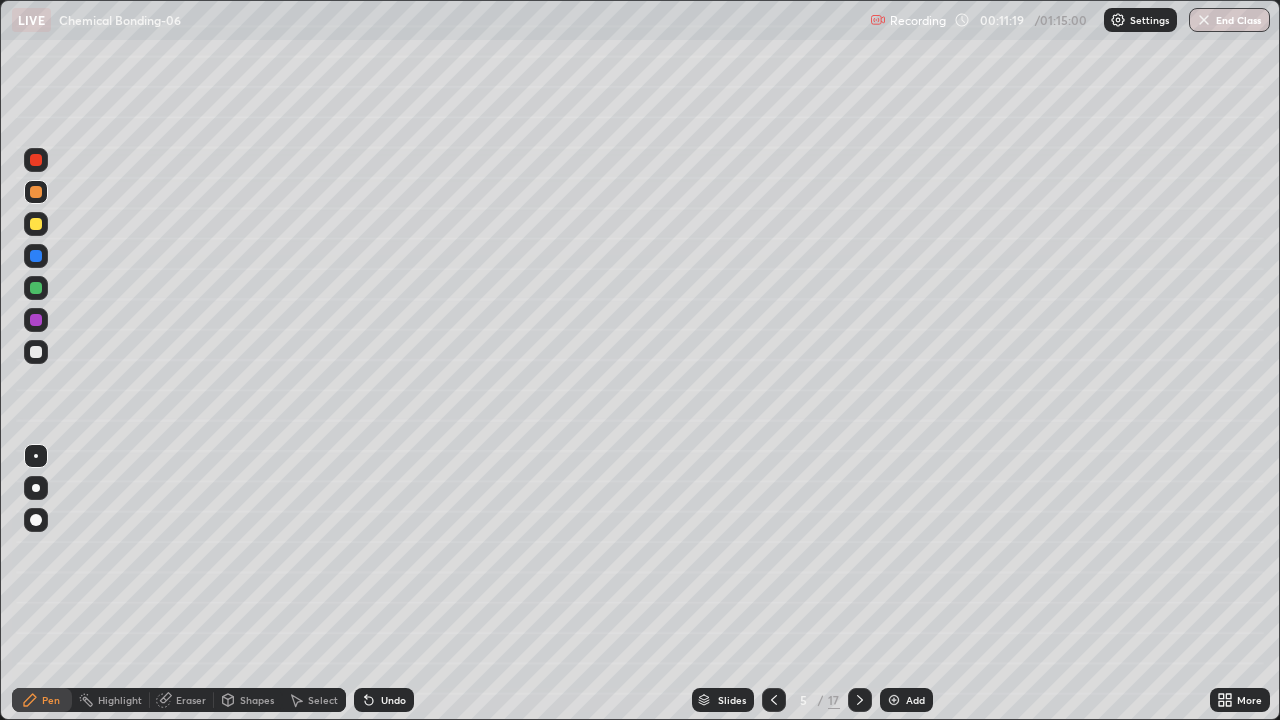 click at bounding box center (36, 288) 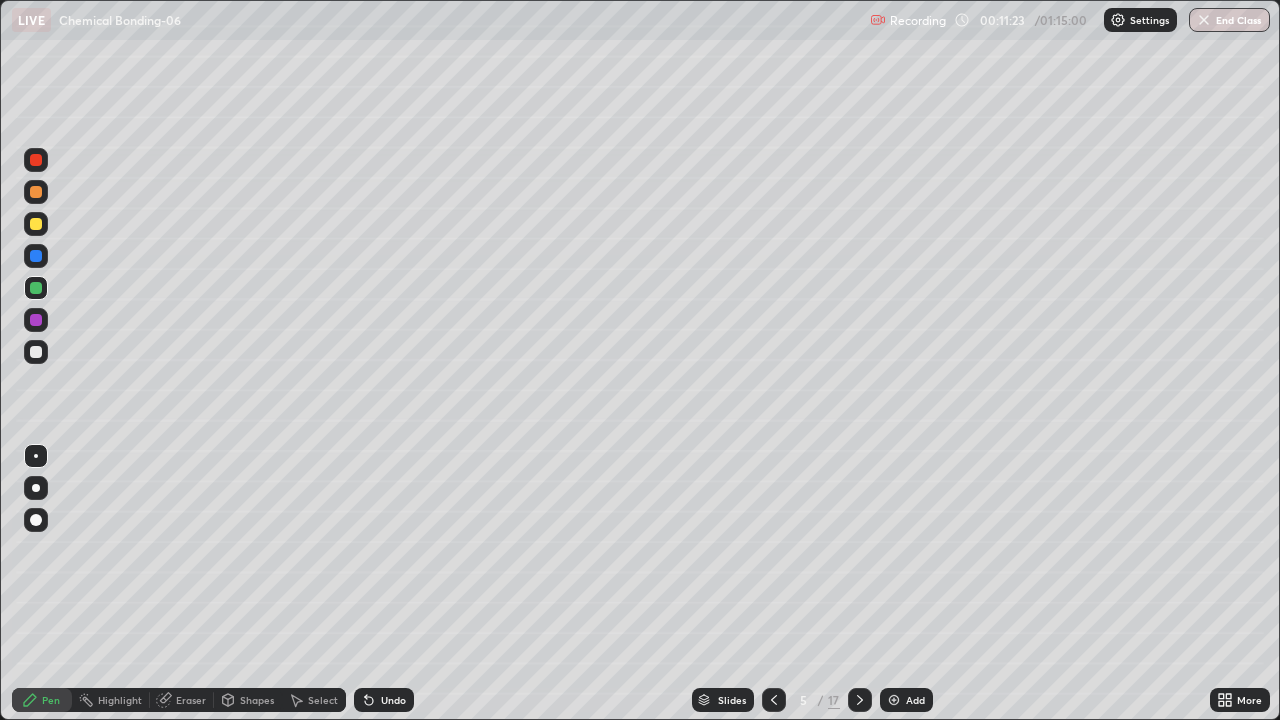 click 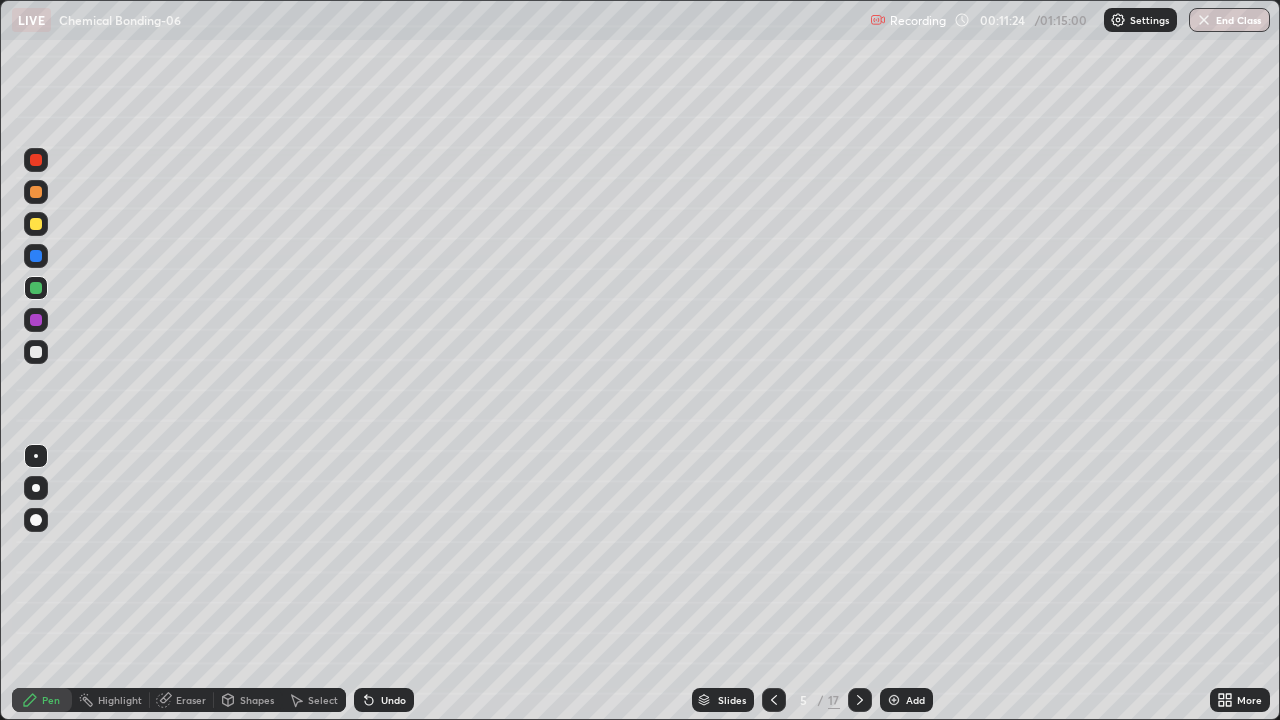 click at bounding box center (36, 352) 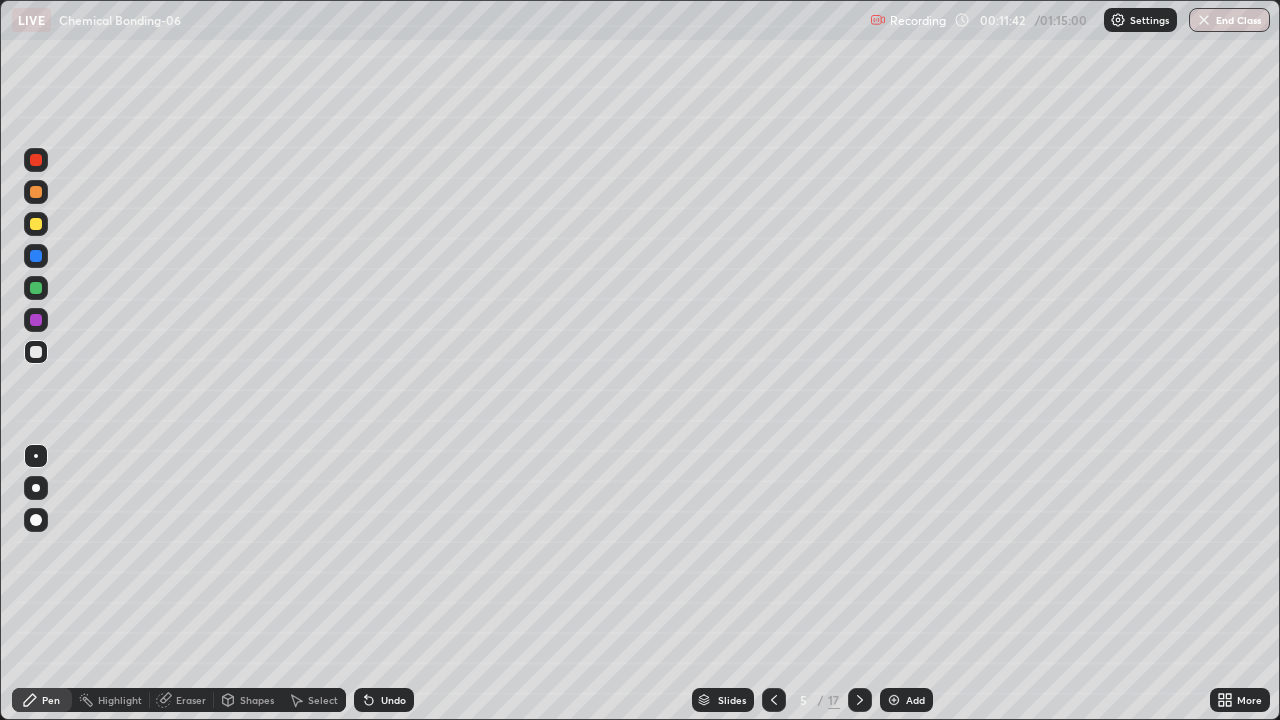 click at bounding box center (36, 256) 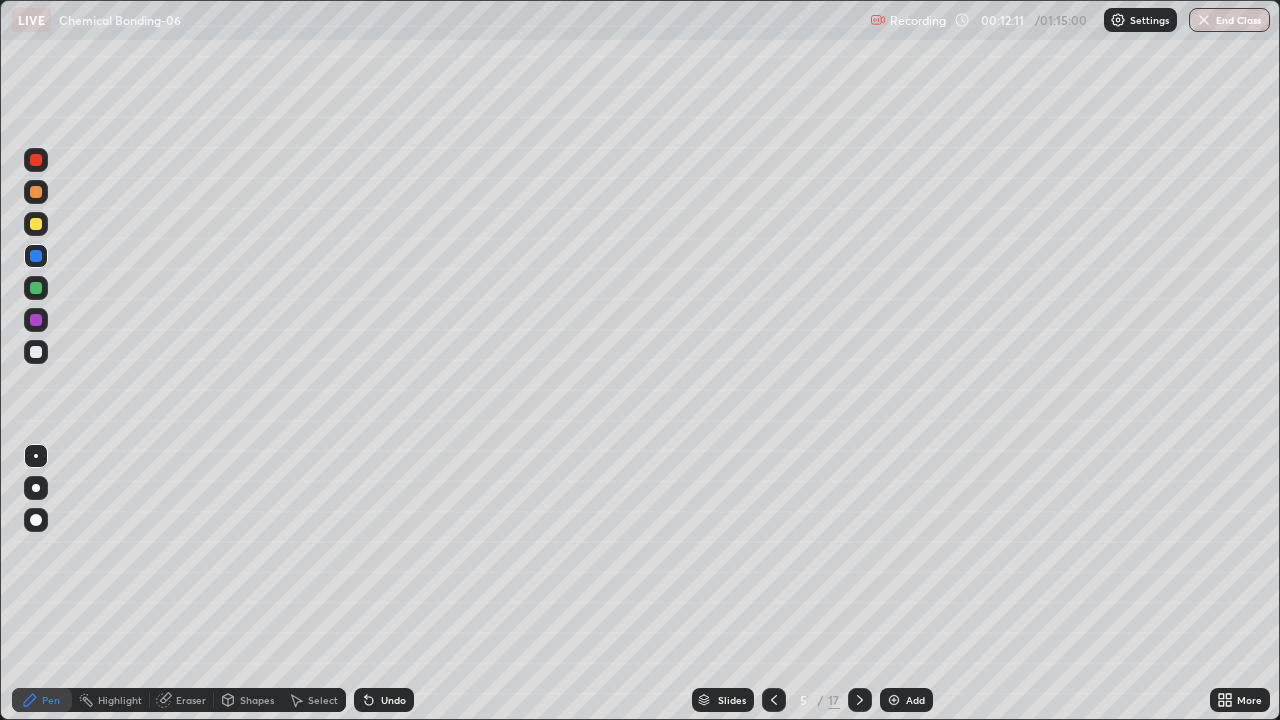 click at bounding box center [36, 224] 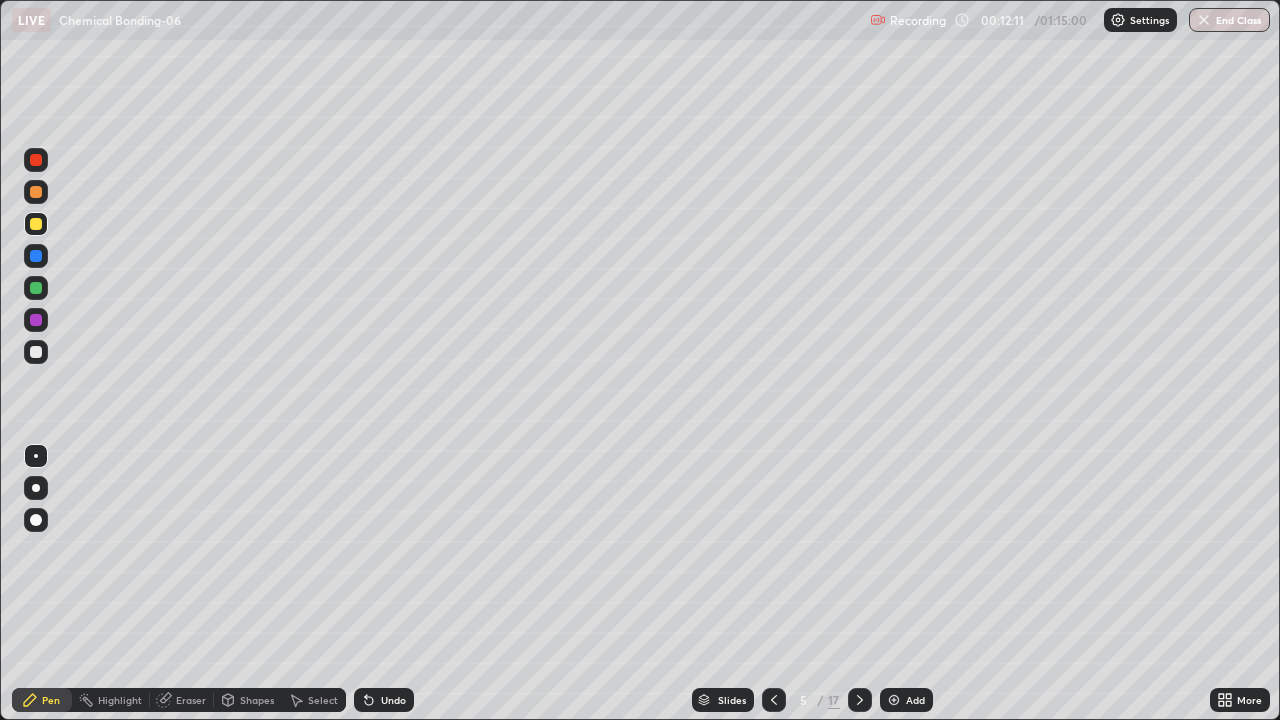 click at bounding box center [36, 192] 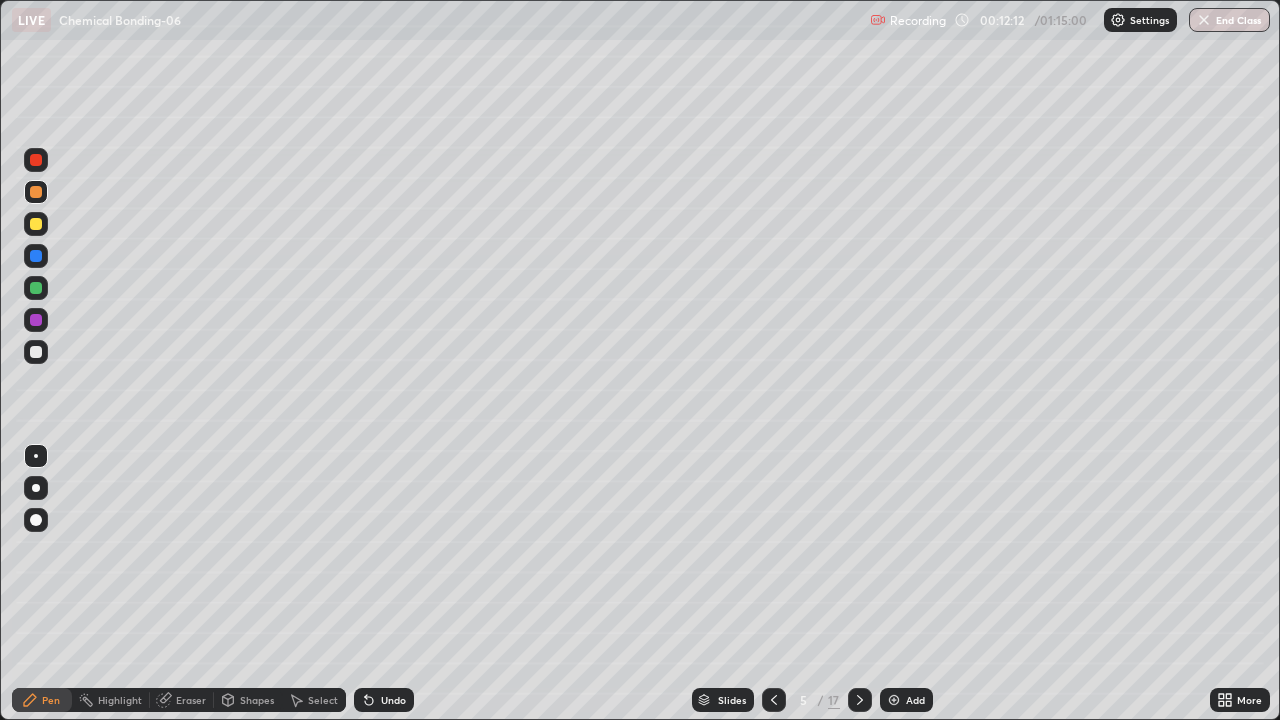 click at bounding box center (36, 320) 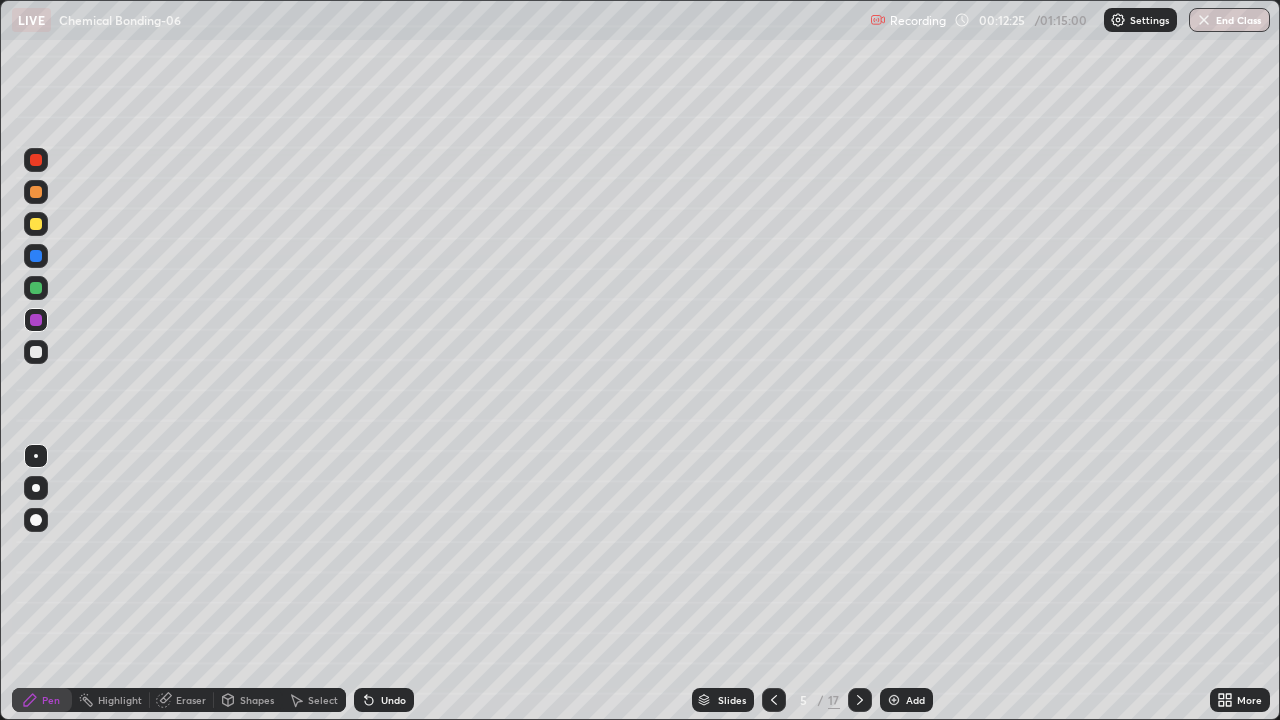 click at bounding box center [36, 160] 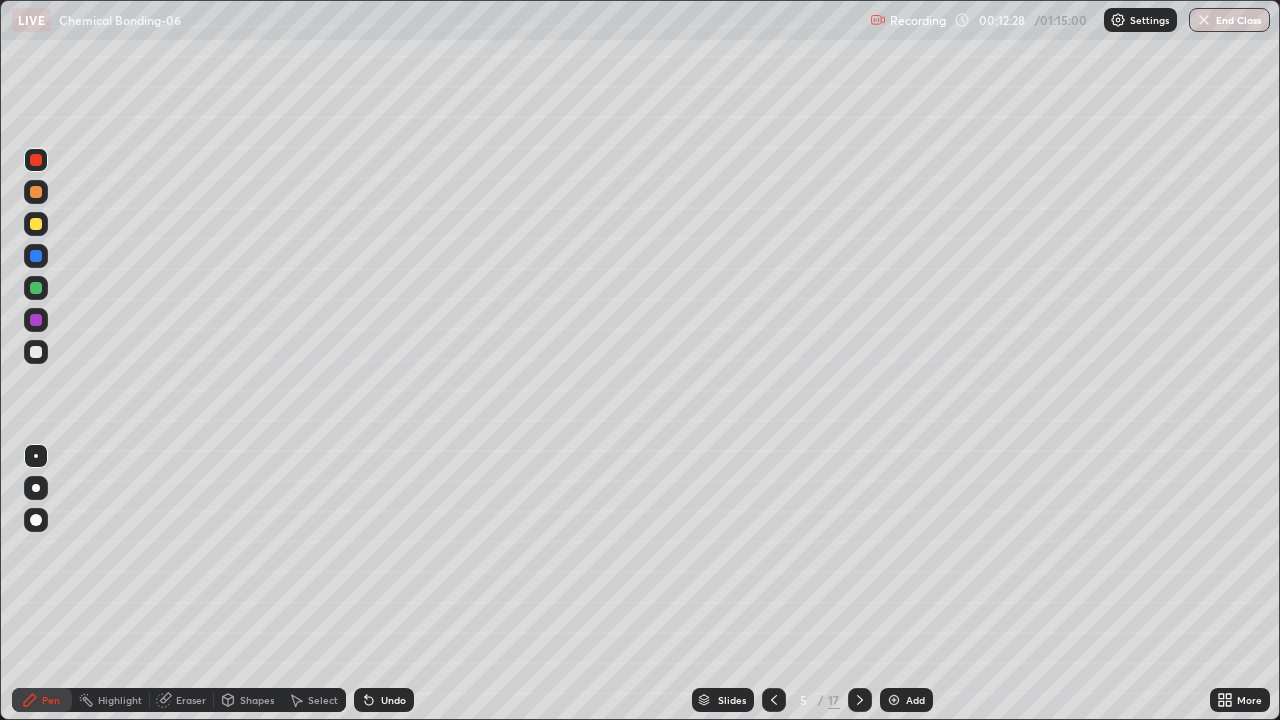 click at bounding box center (36, 288) 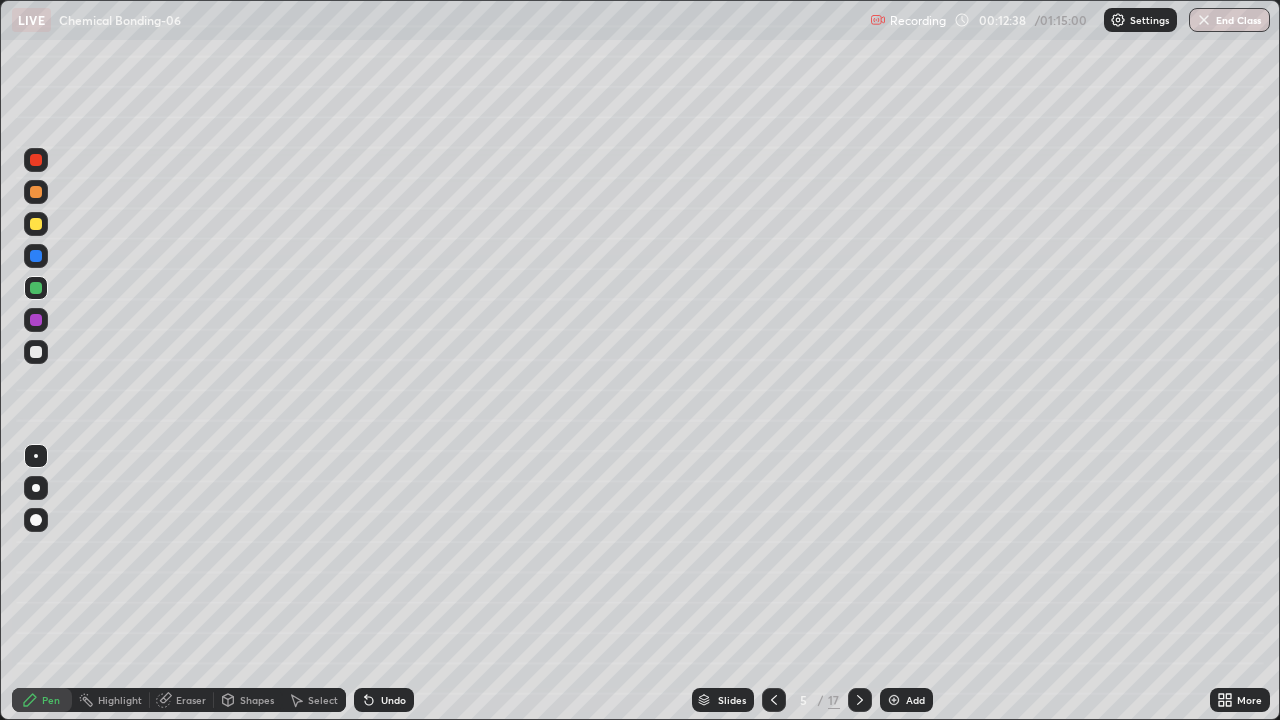 click on "Shapes" at bounding box center [248, 700] 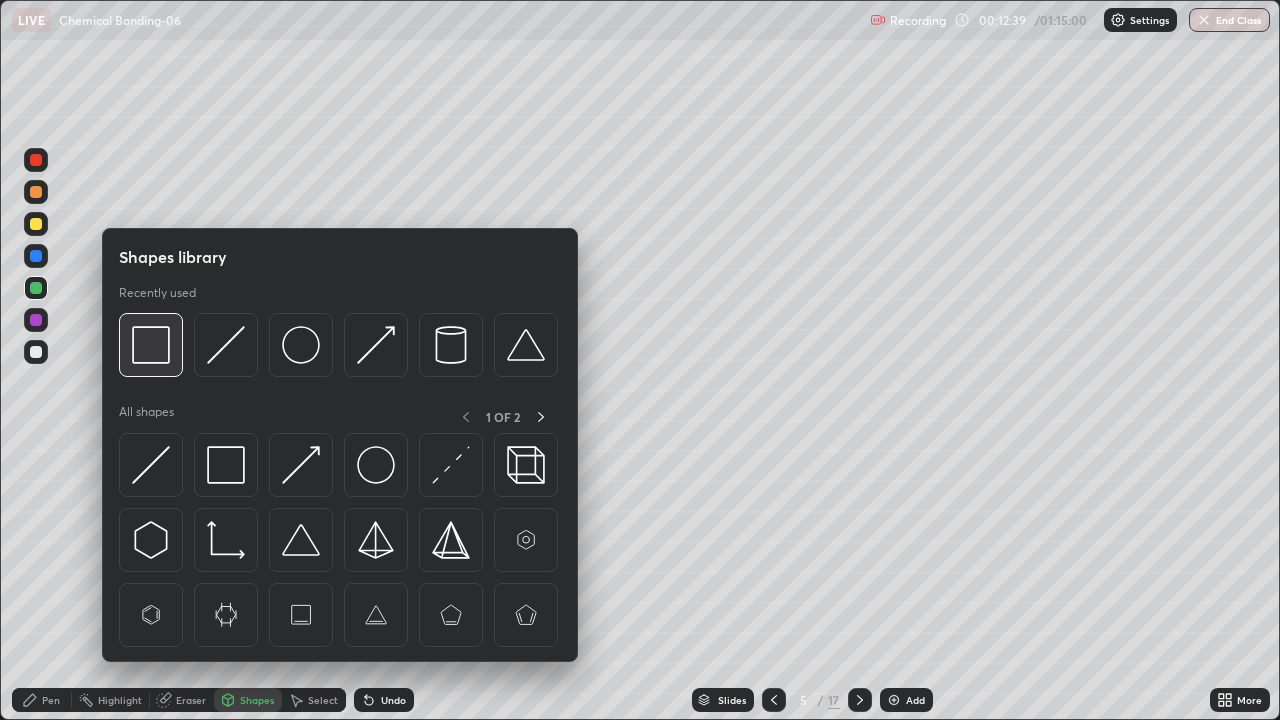 click at bounding box center [151, 345] 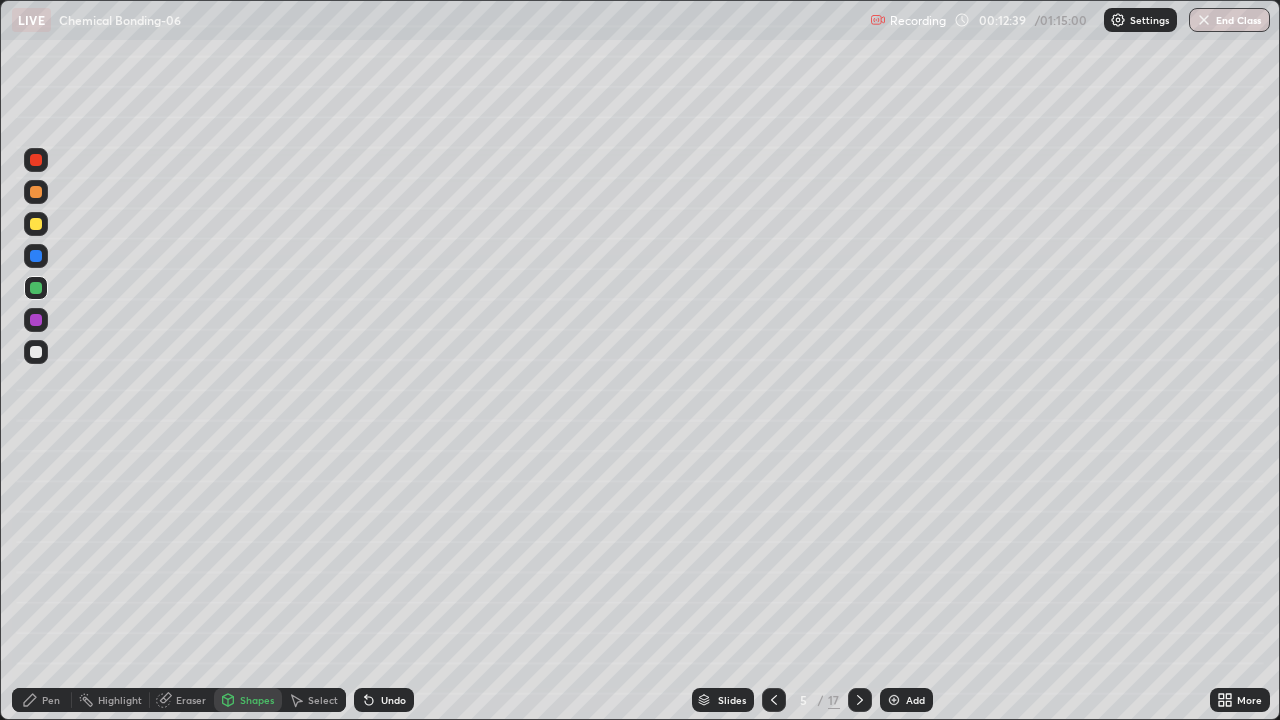 click at bounding box center (36, 160) 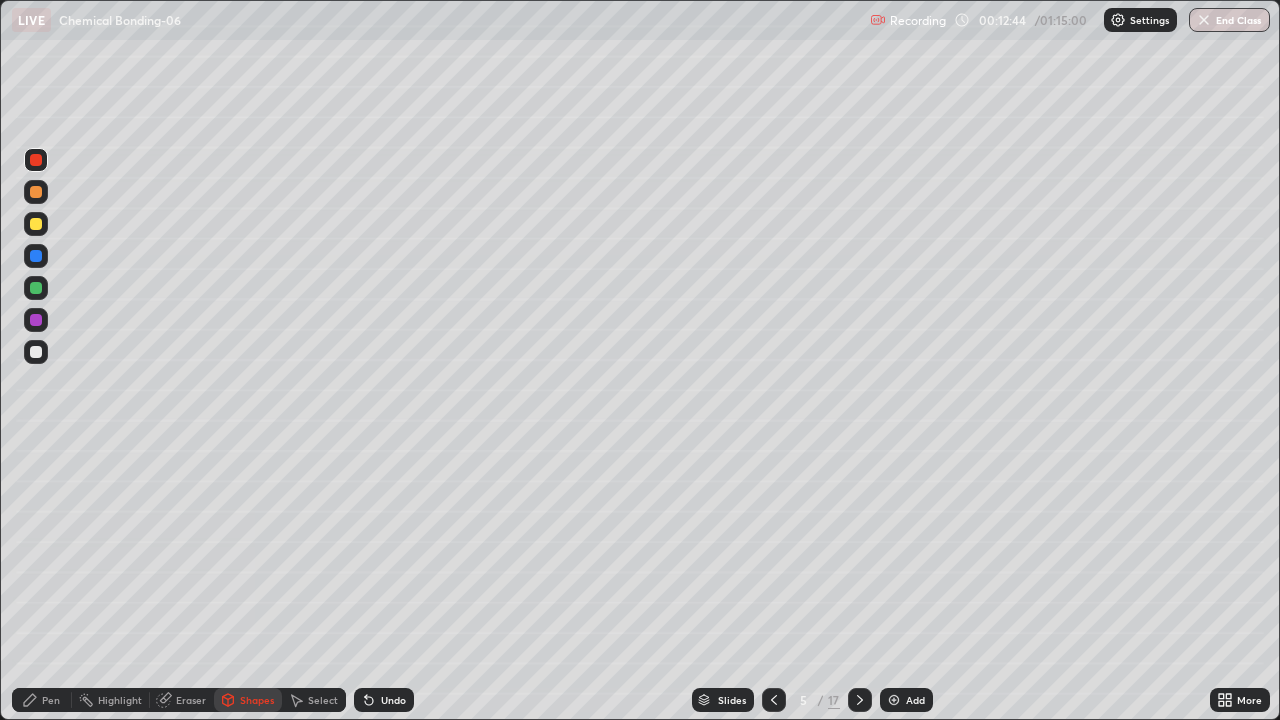 click 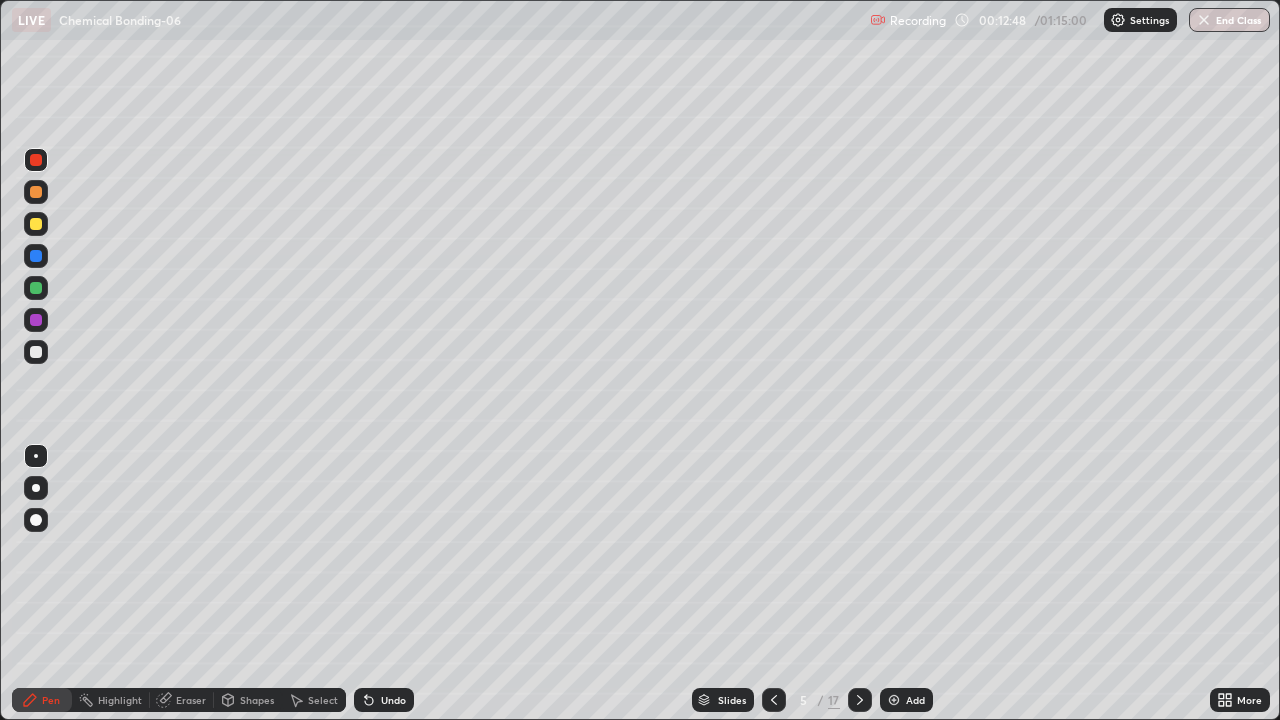 click at bounding box center (36, 224) 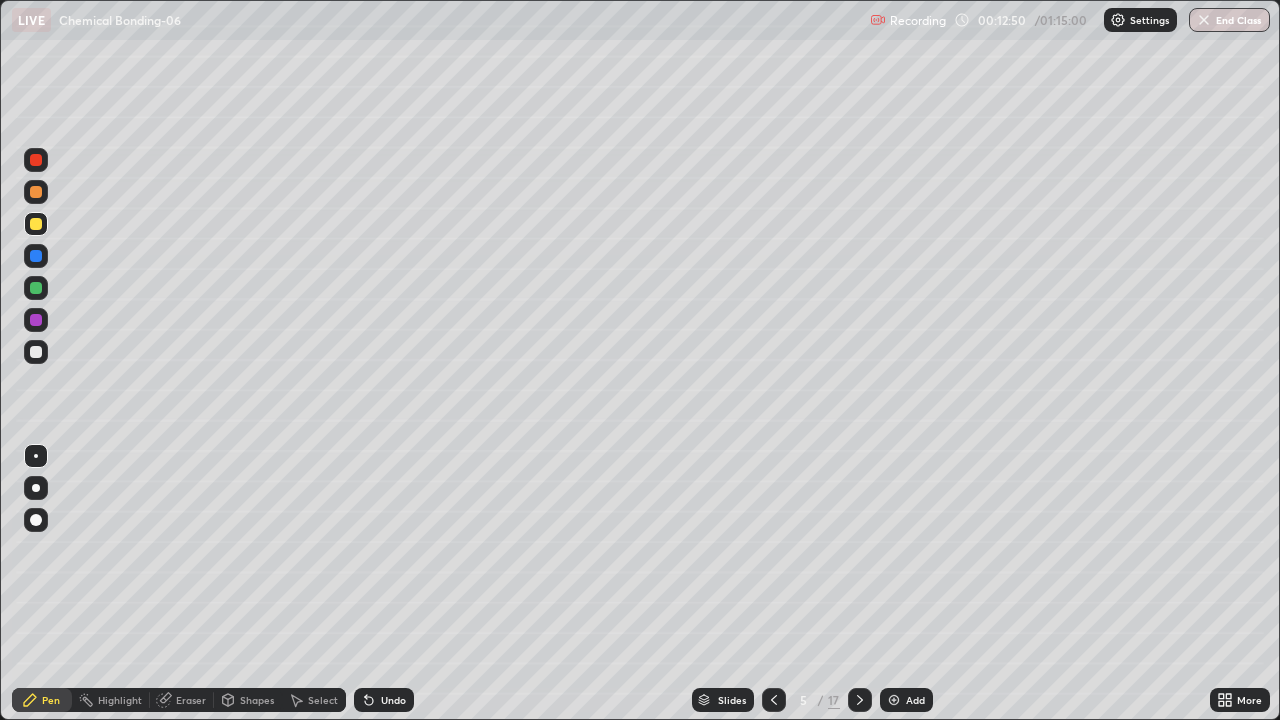 click on "Undo" at bounding box center [384, 700] 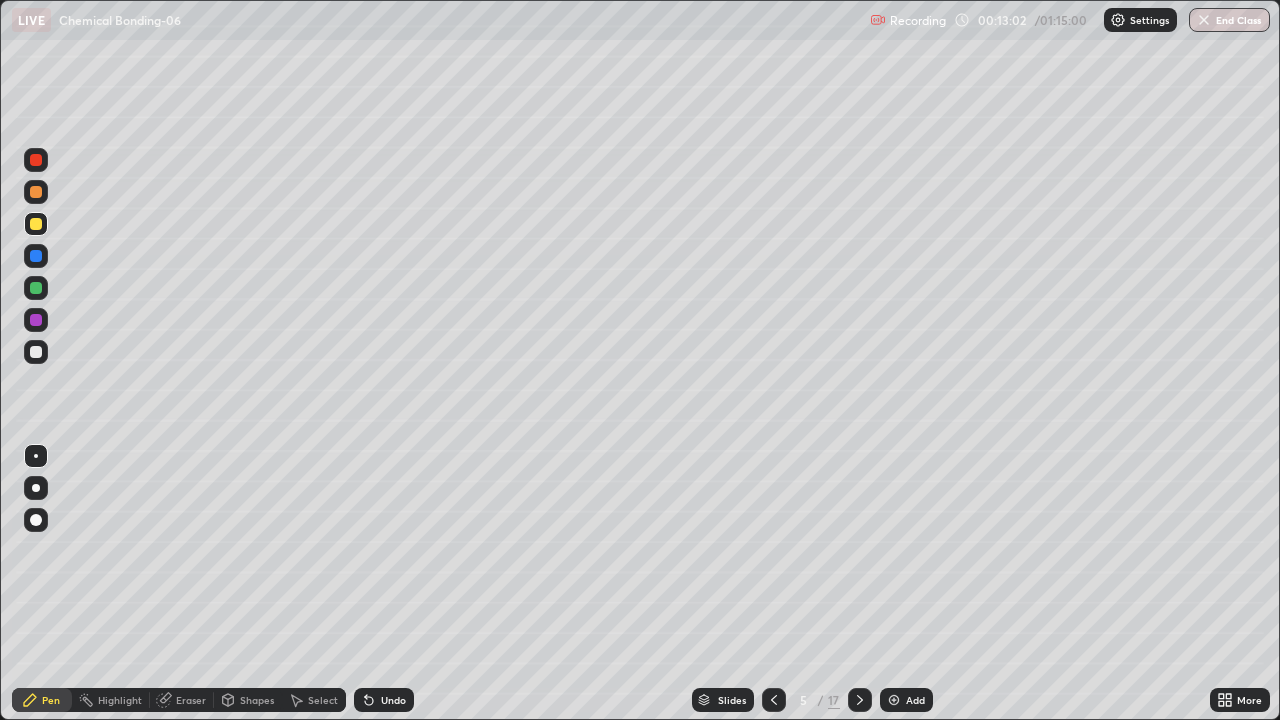 click at bounding box center (36, 288) 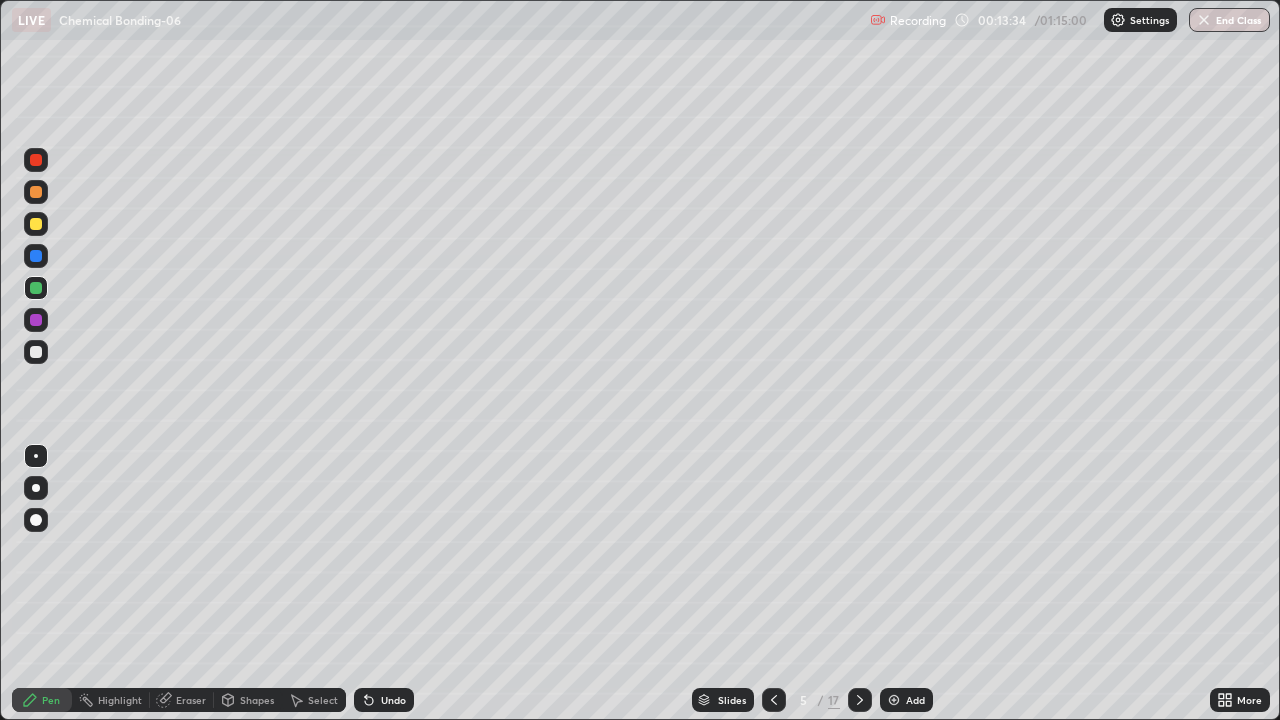 click on "Undo" at bounding box center (384, 700) 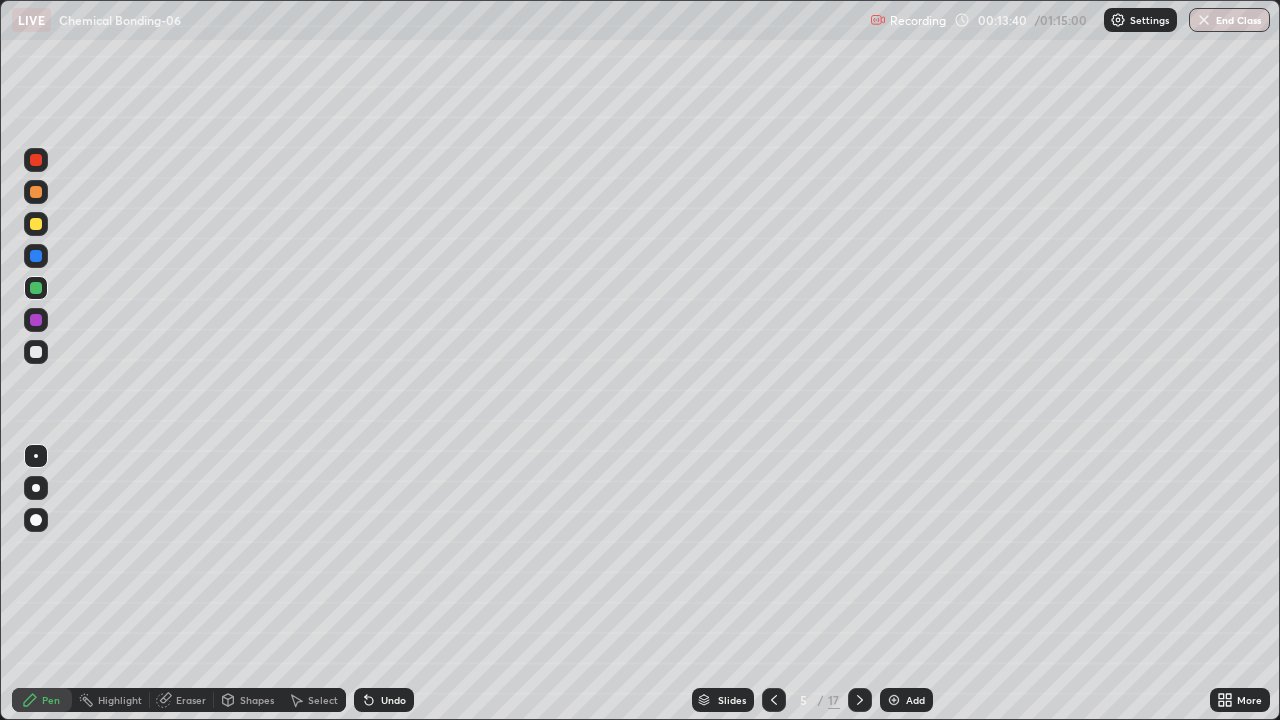 click at bounding box center (36, 320) 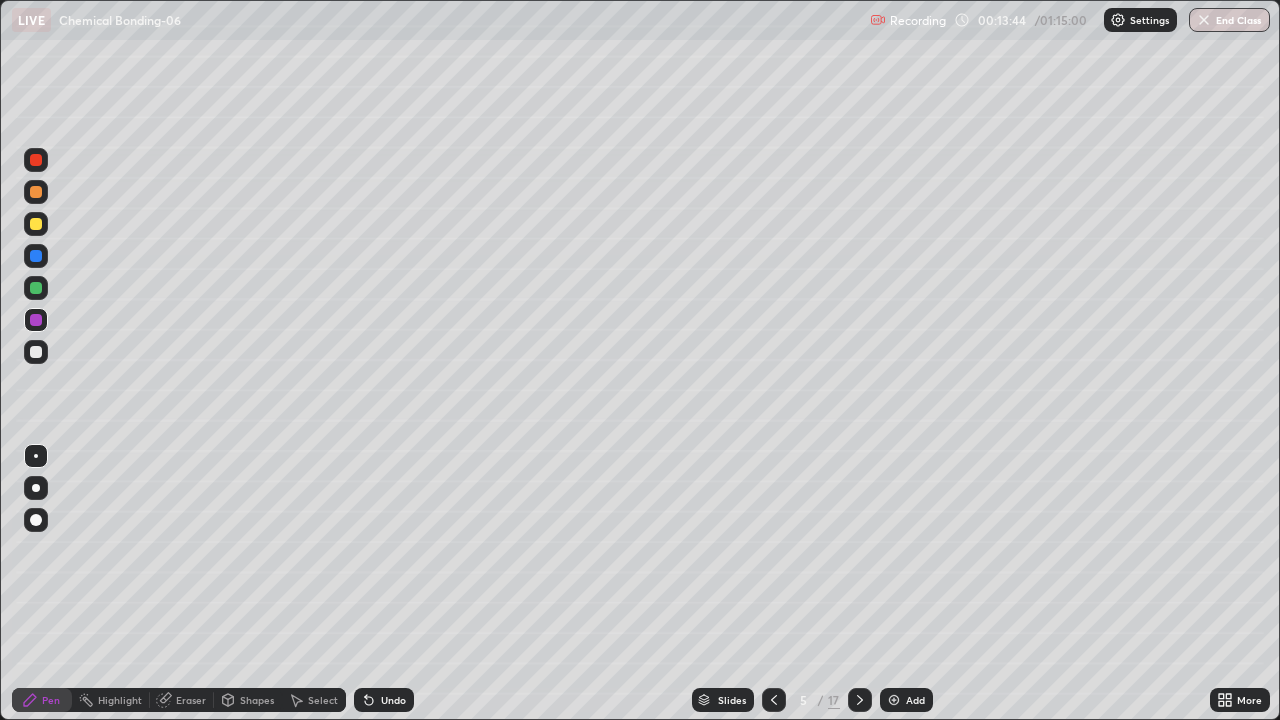 click at bounding box center (36, 352) 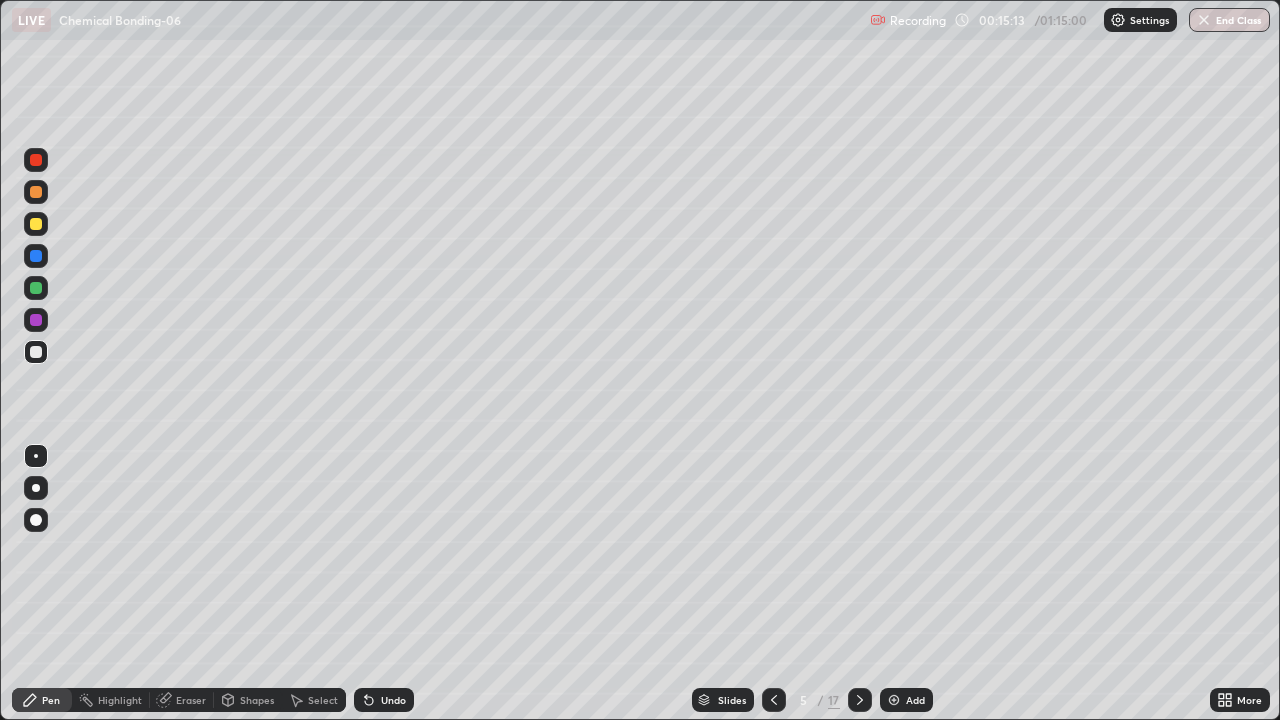 click 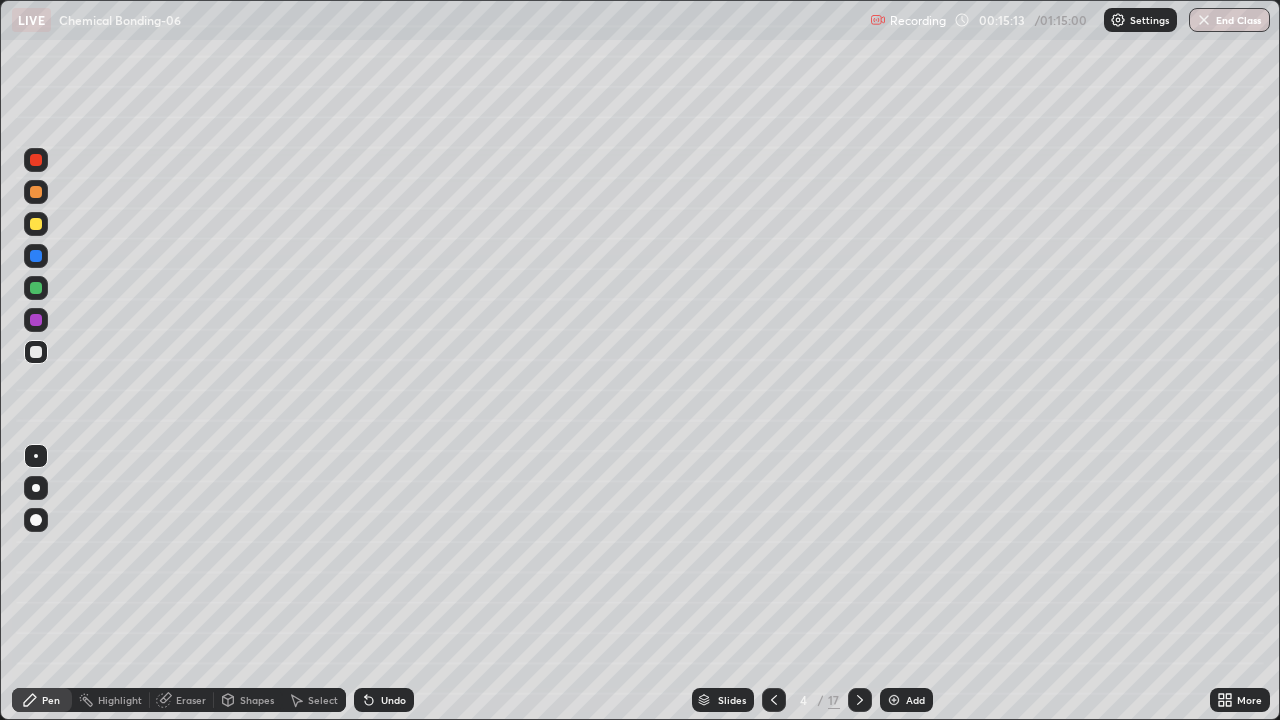 click at bounding box center [774, 700] 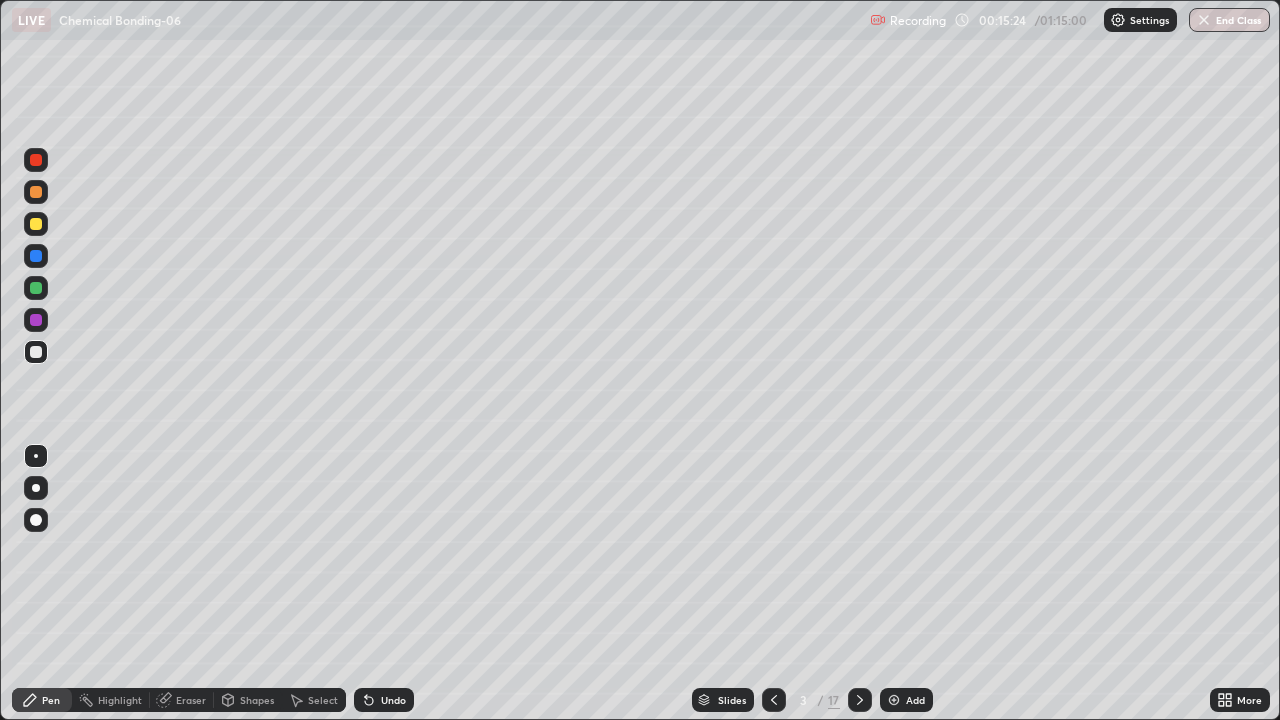 click at bounding box center (36, 320) 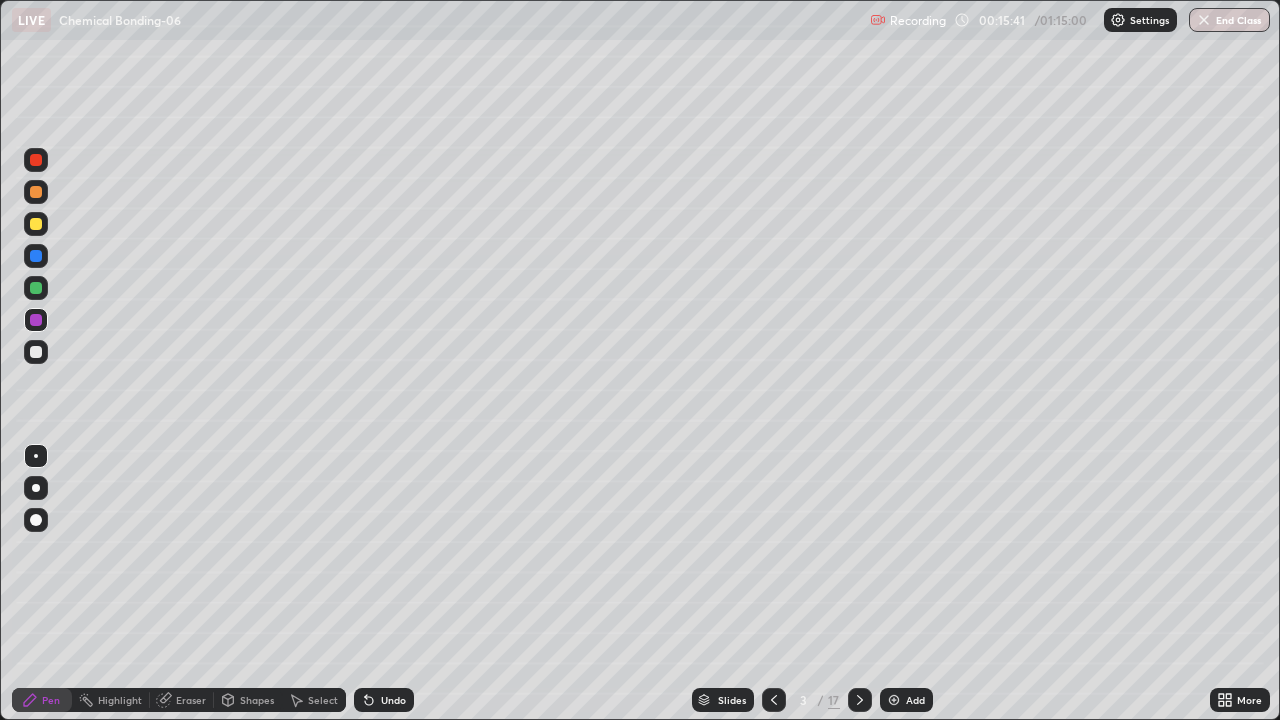 click 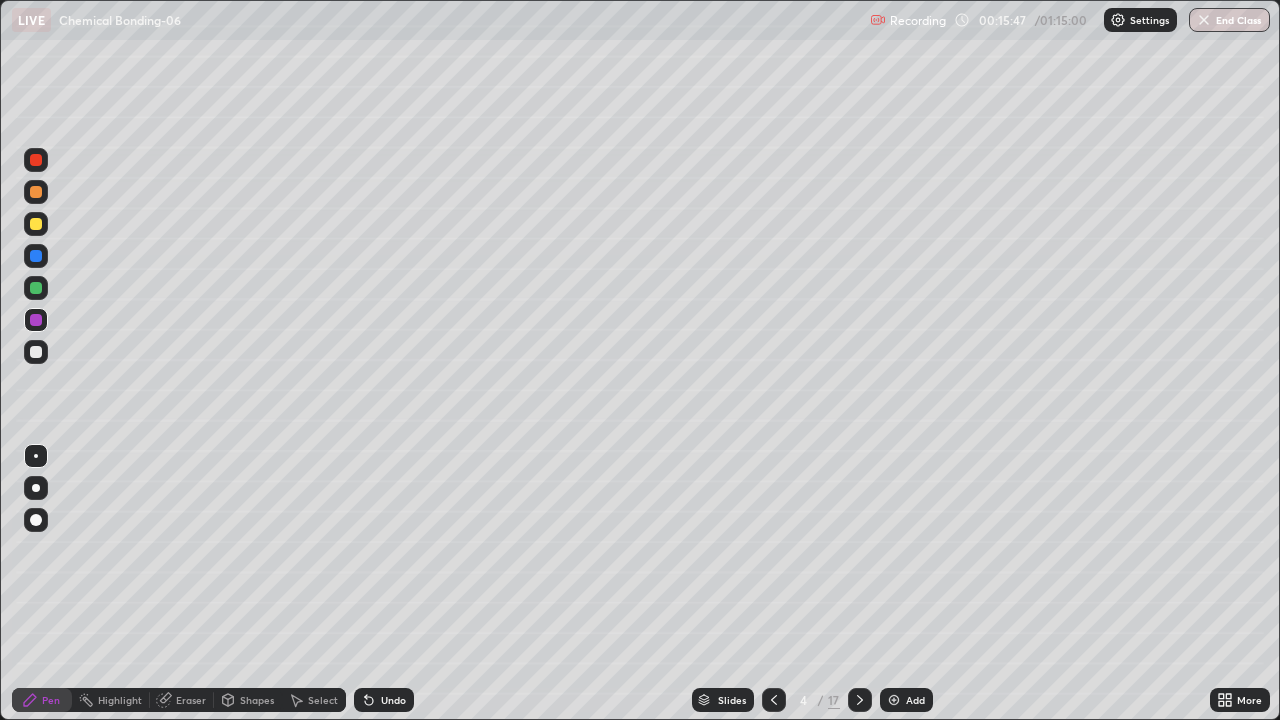 click 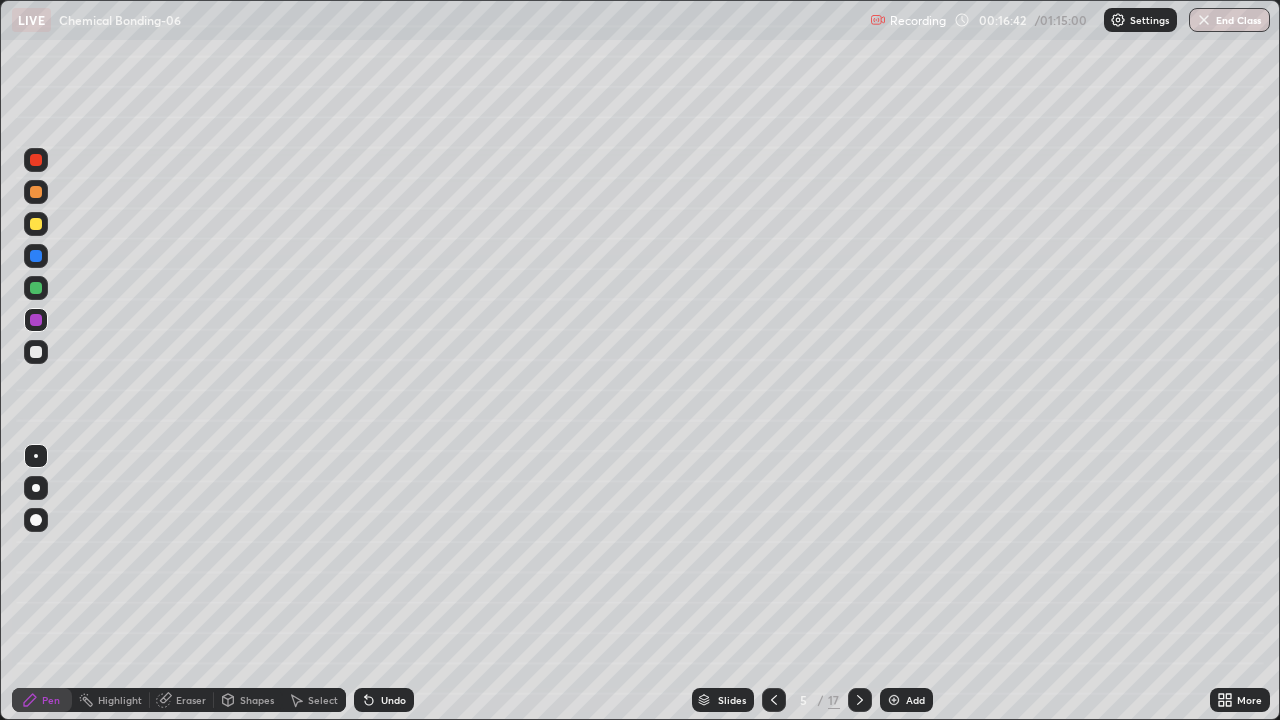 click at bounding box center [774, 700] 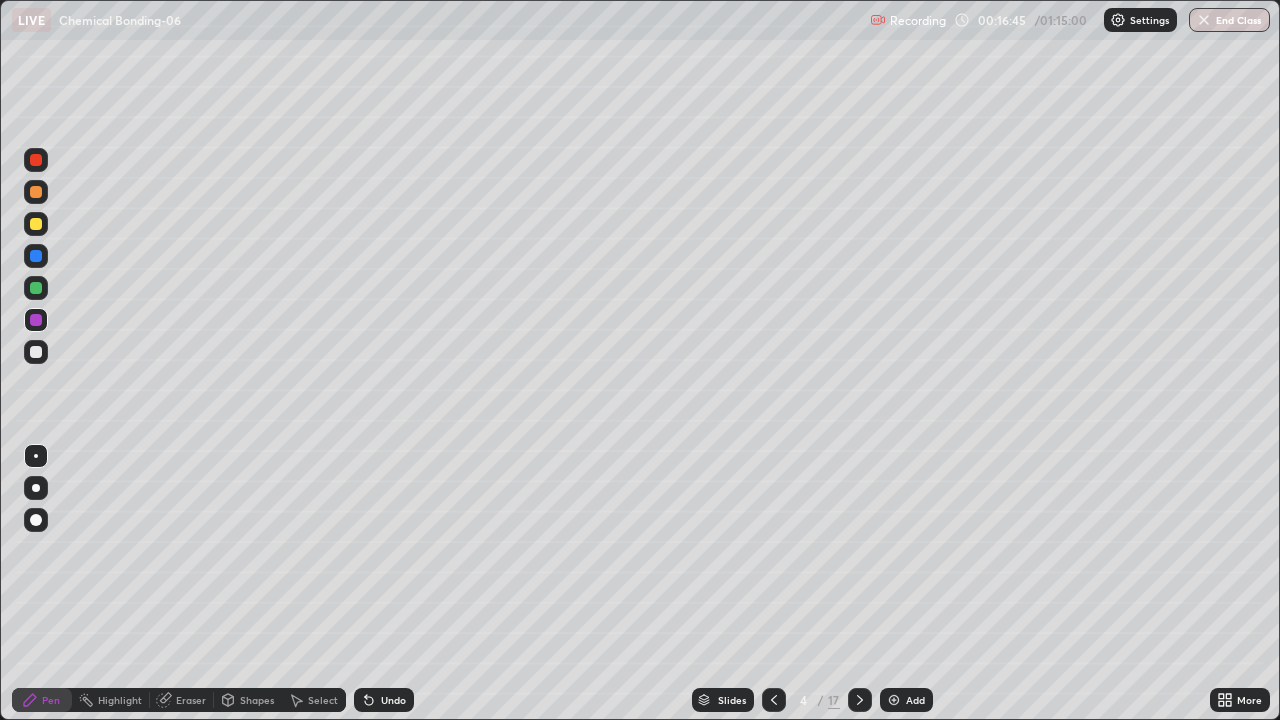 click on "Highlight" at bounding box center (111, 700) 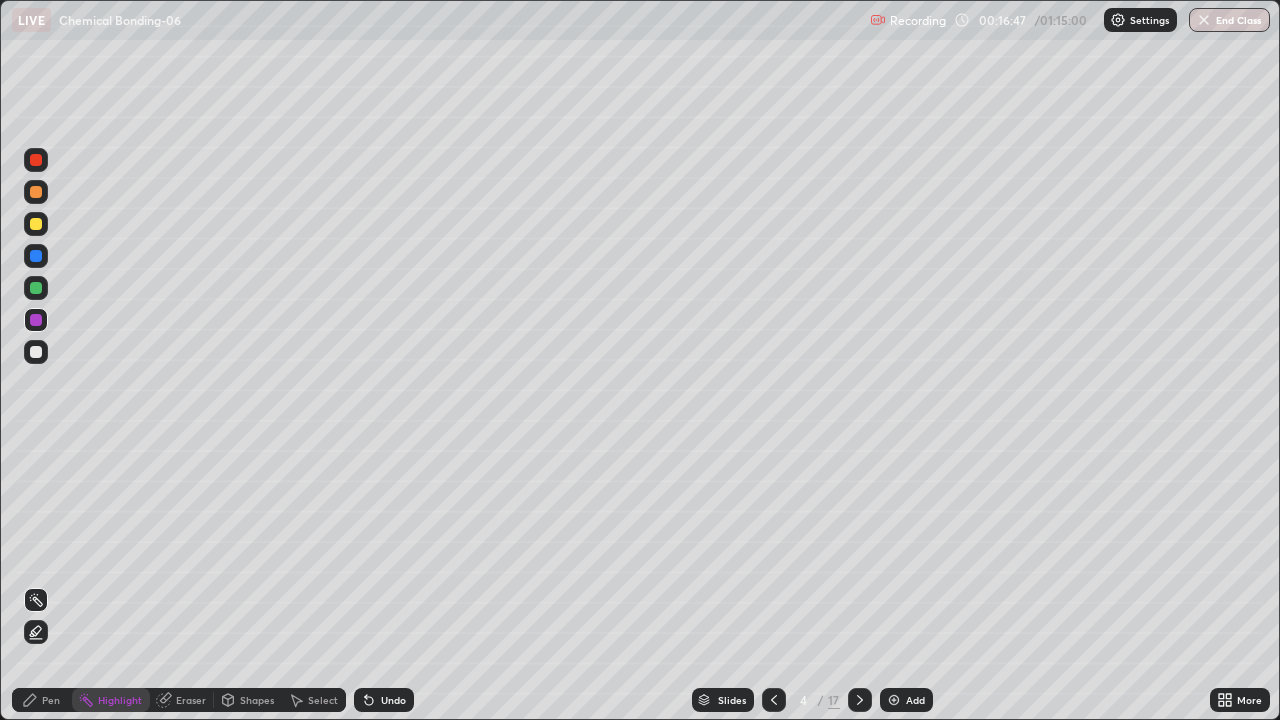 click at bounding box center [36, 192] 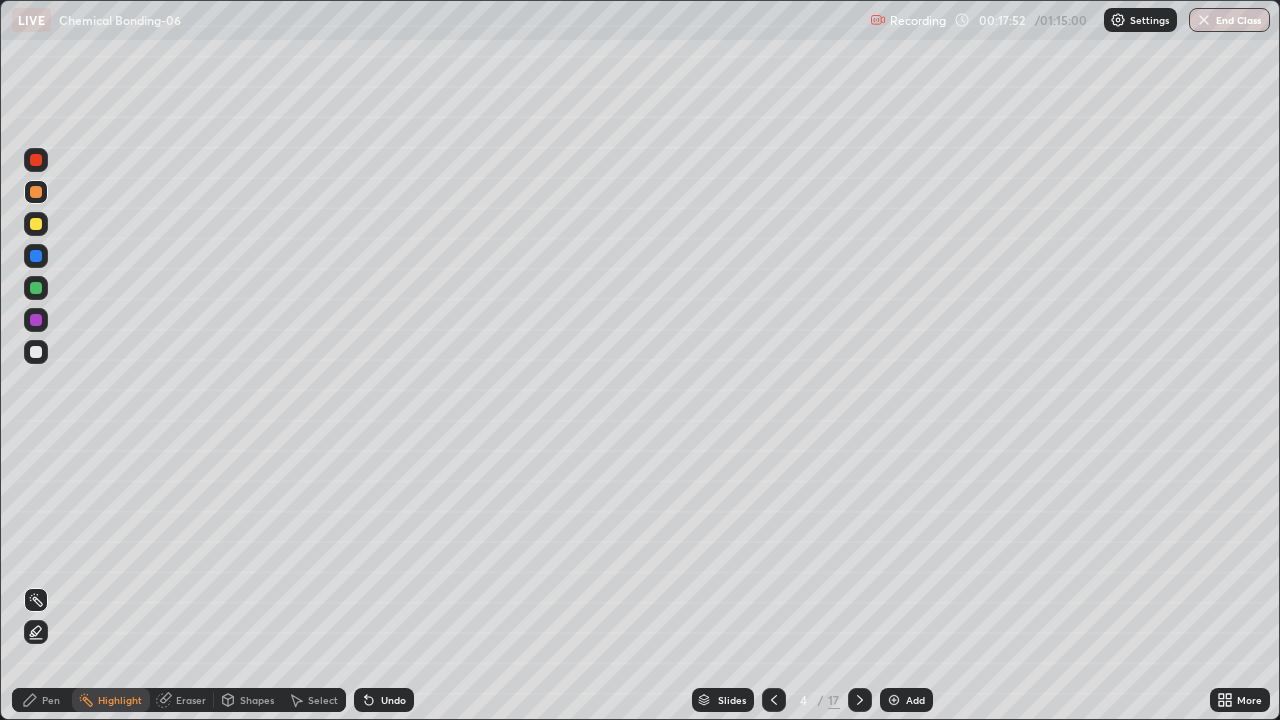 click 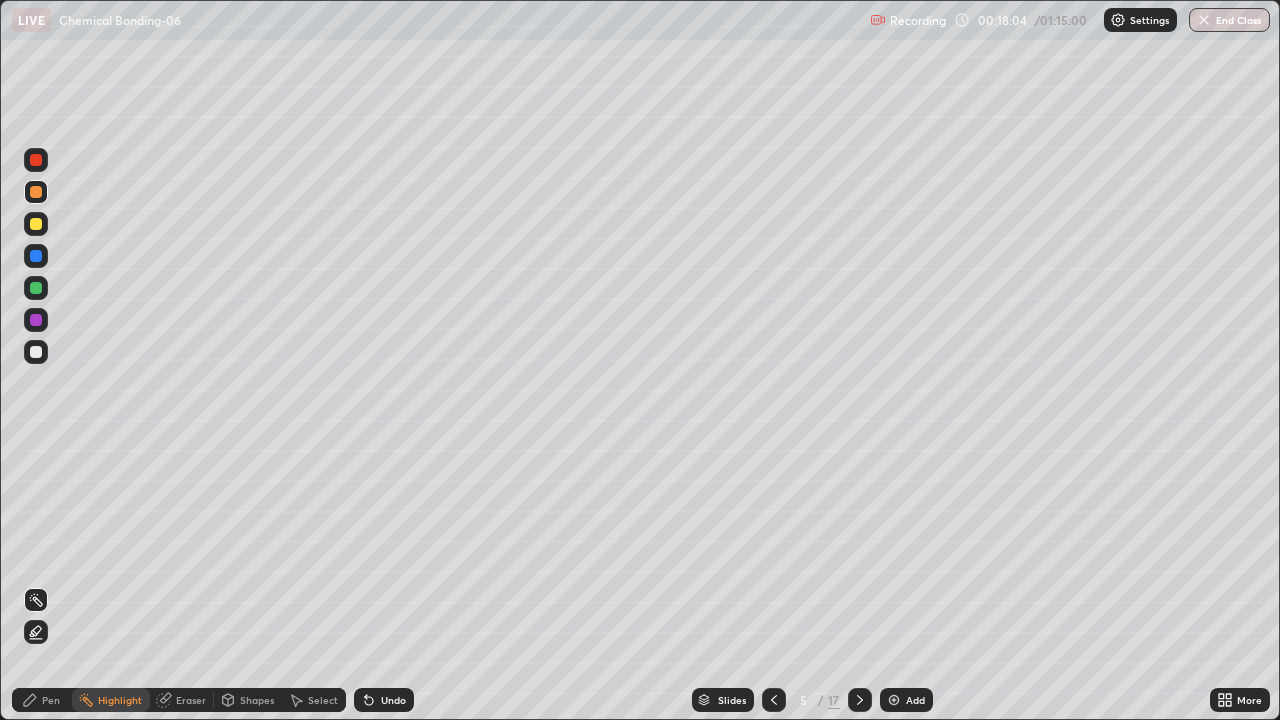 click on "Pen" at bounding box center [42, 700] 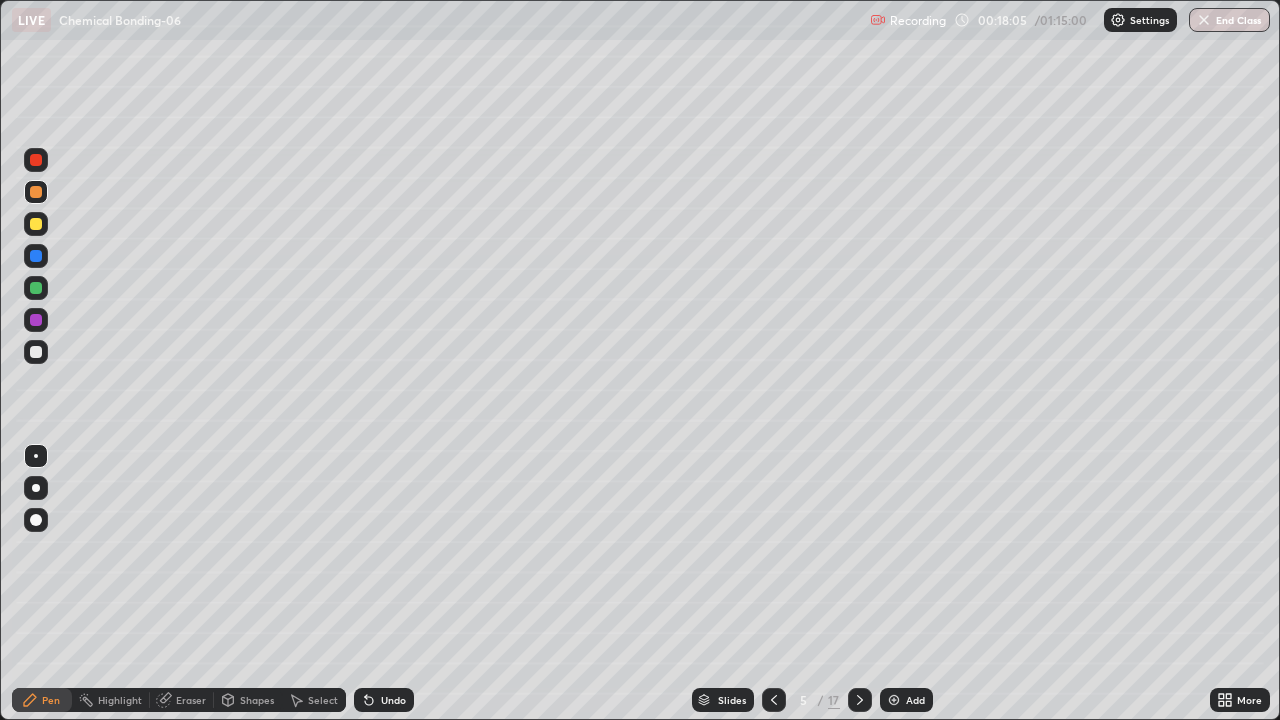 click at bounding box center [36, 352] 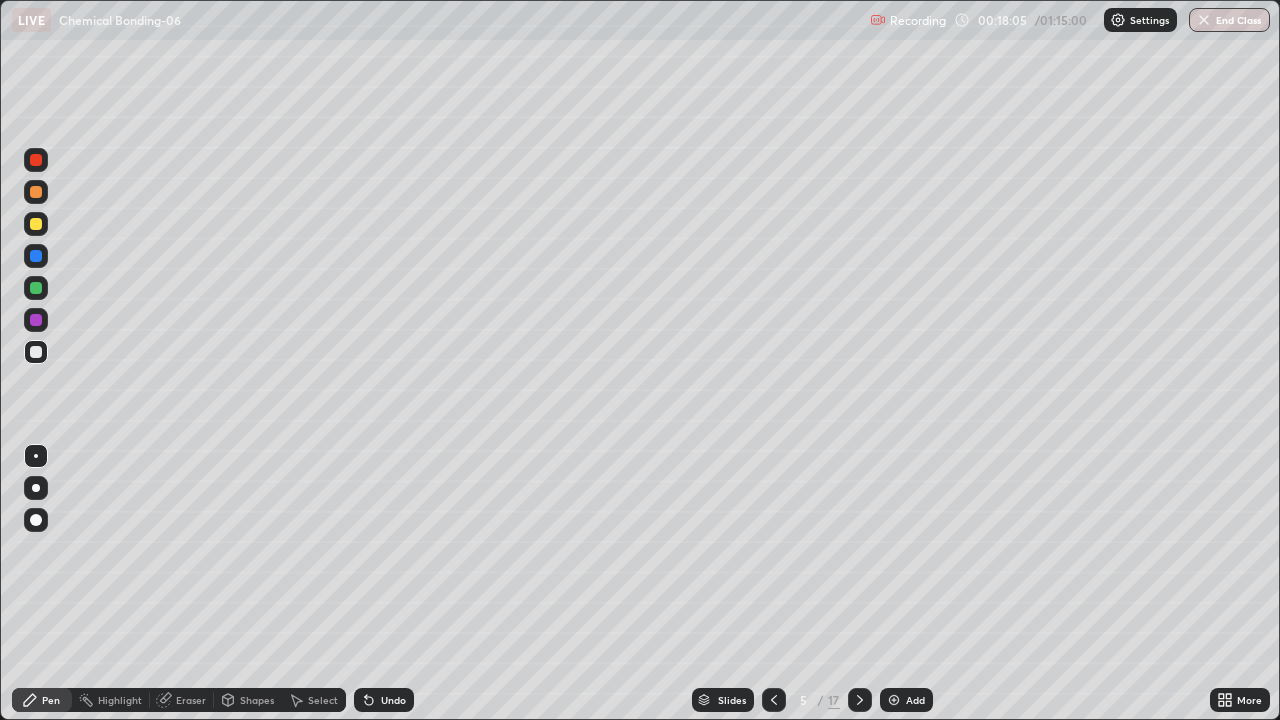 click at bounding box center [36, 256] 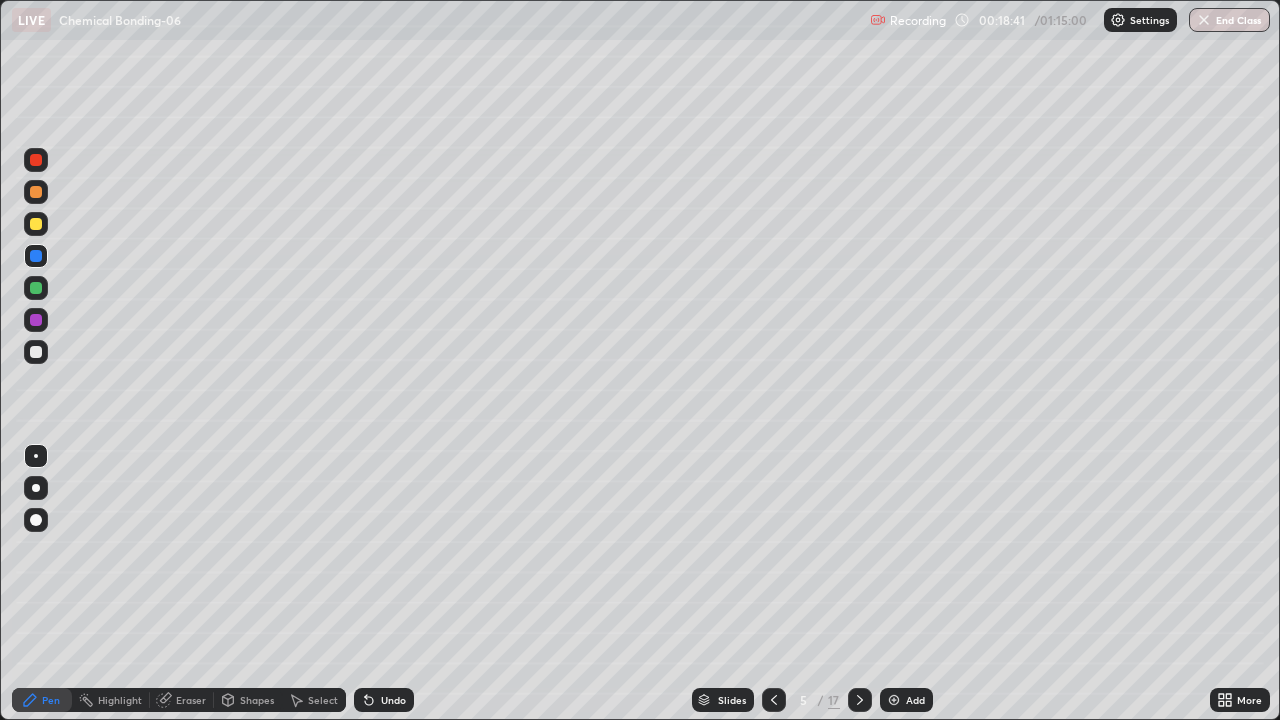 click at bounding box center [36, 352] 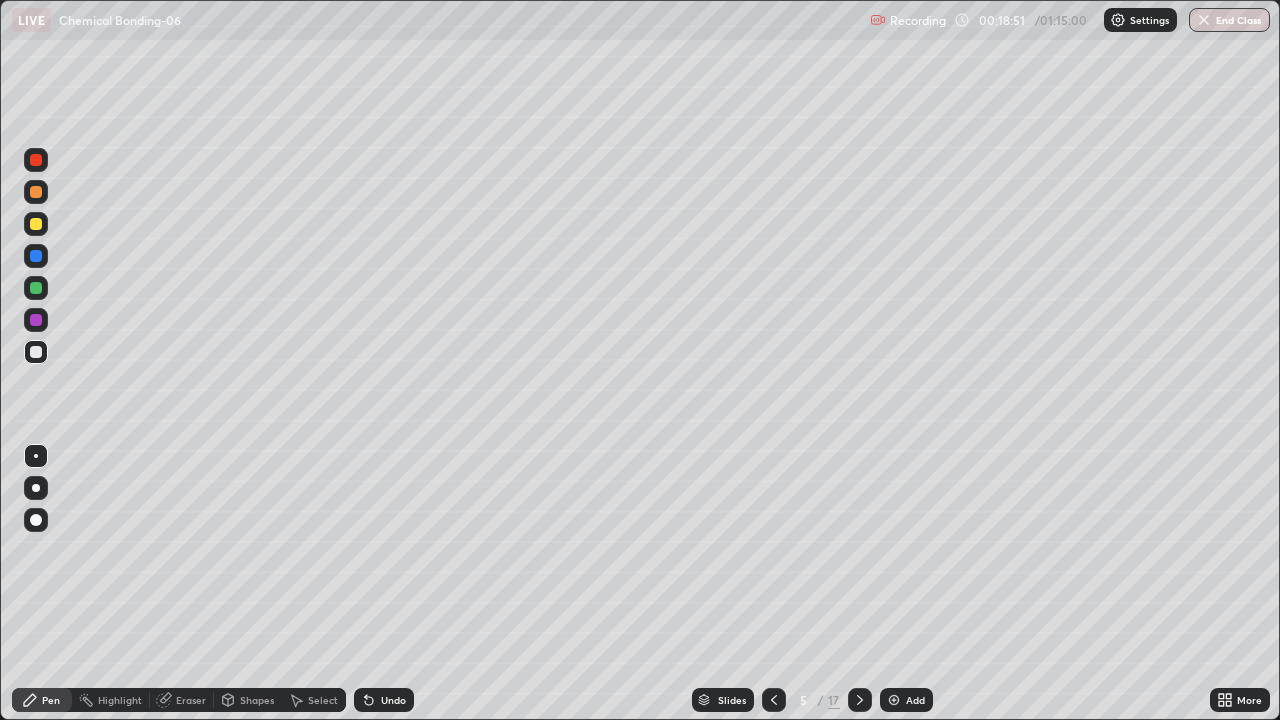 click on "Highlight" at bounding box center (111, 700) 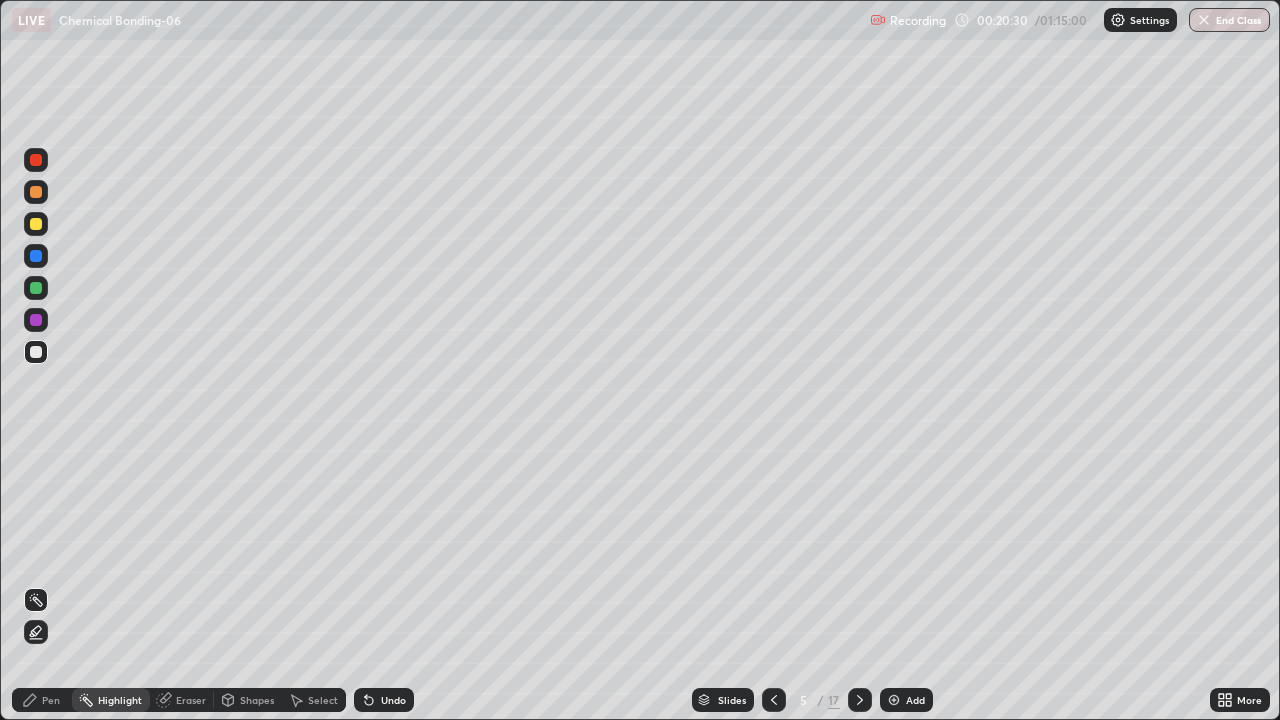 click on "Pen" at bounding box center (51, 700) 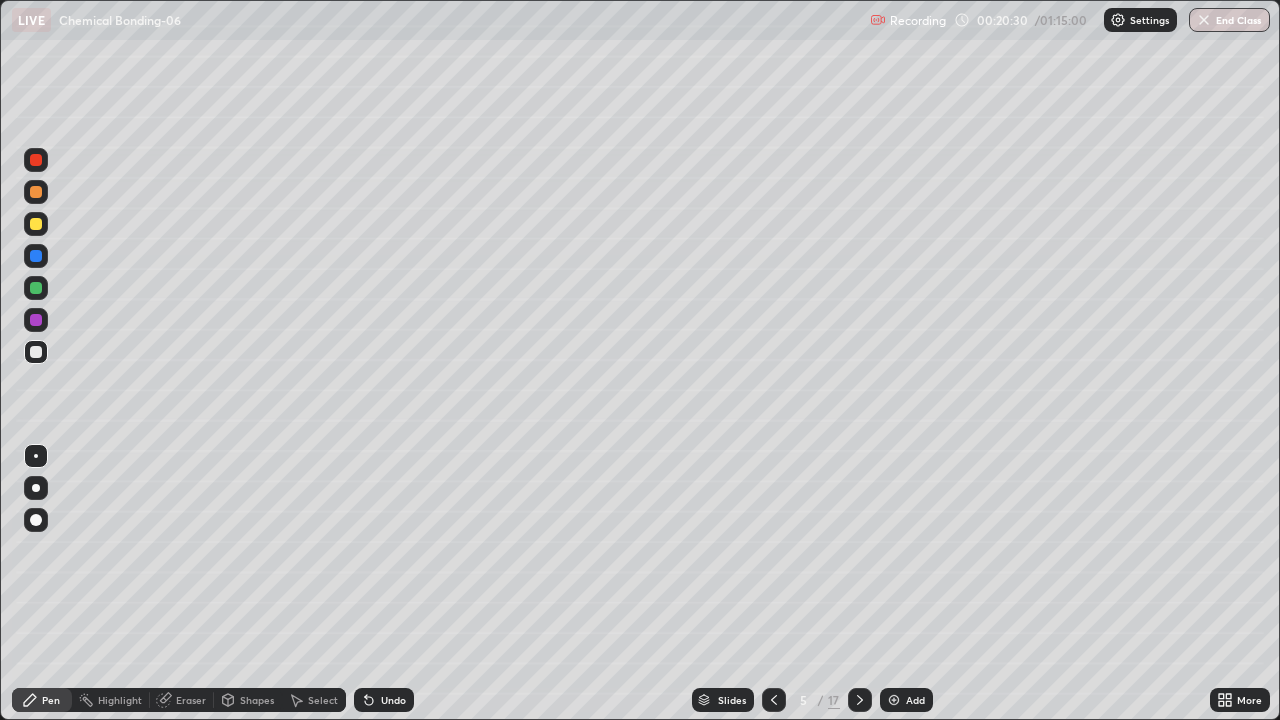 click at bounding box center [36, 256] 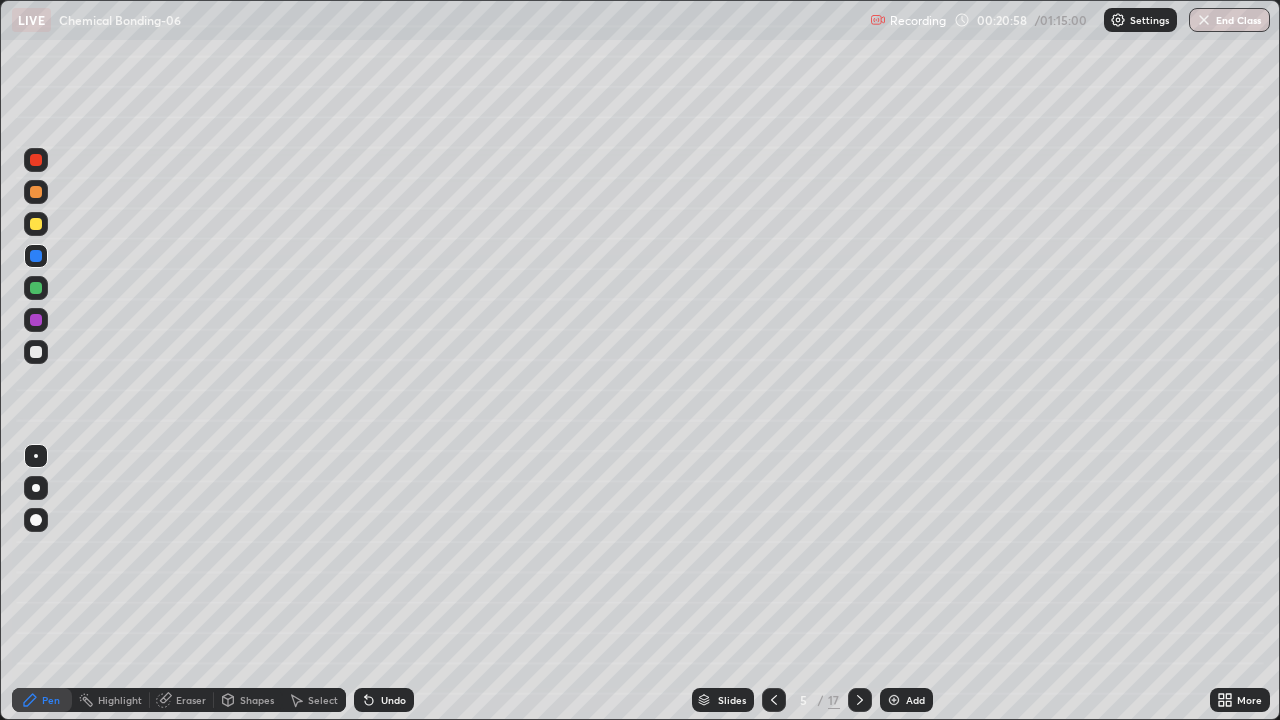 click 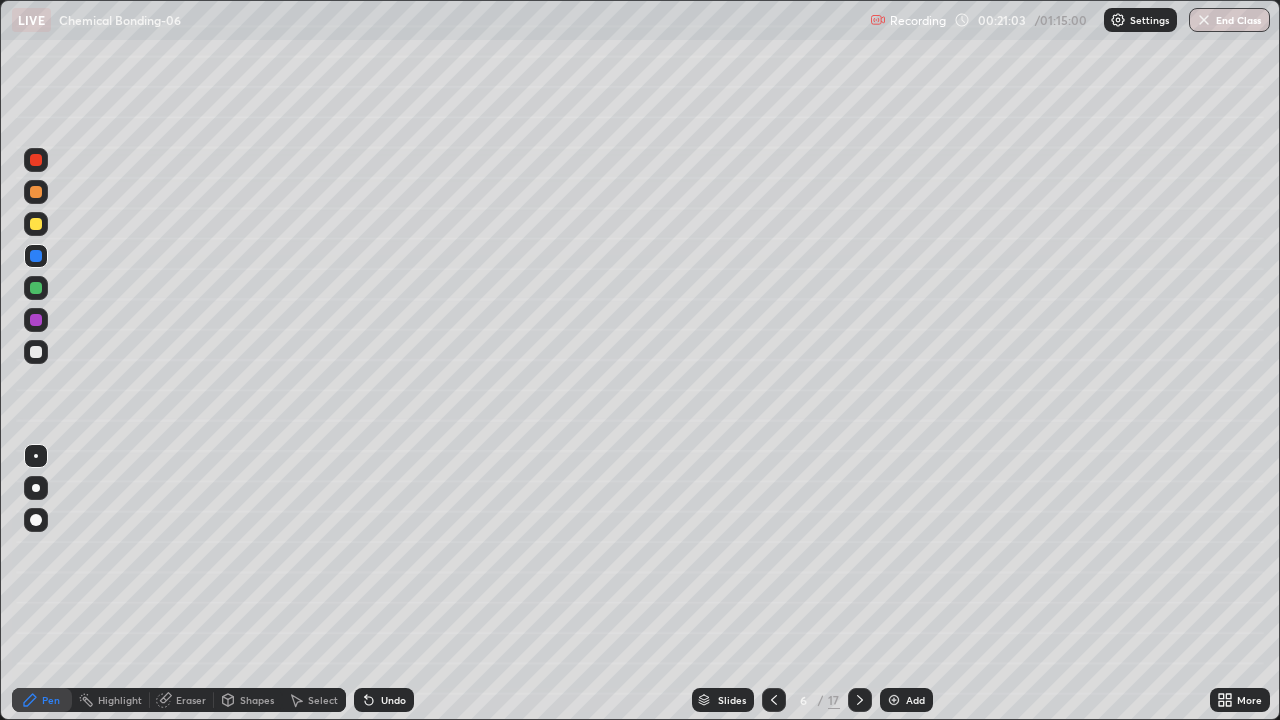 click at bounding box center (36, 192) 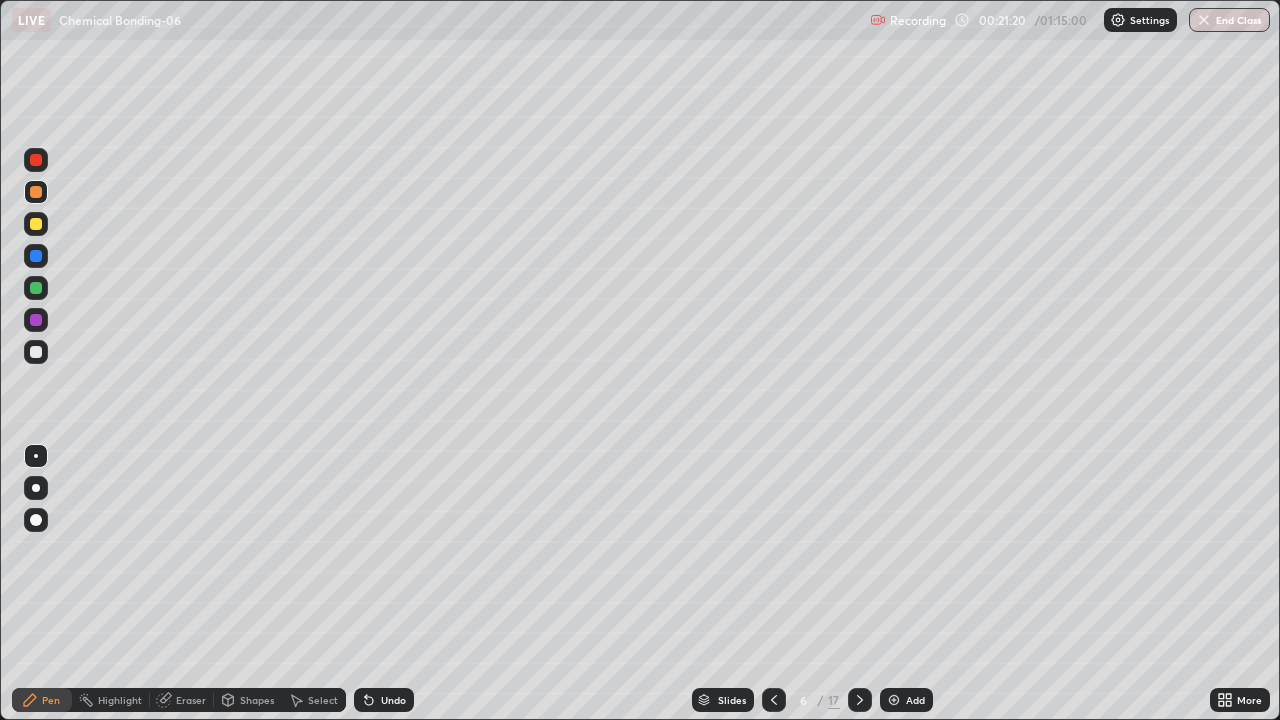click at bounding box center (36, 224) 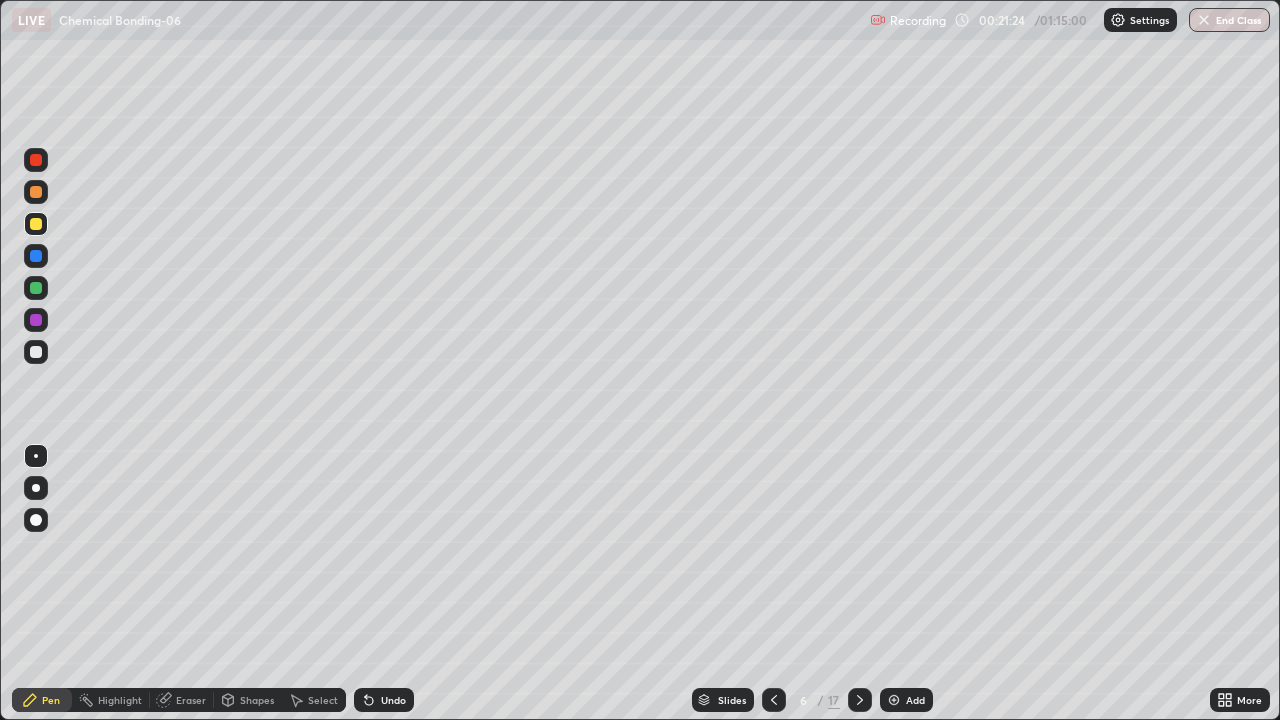 click at bounding box center [36, 352] 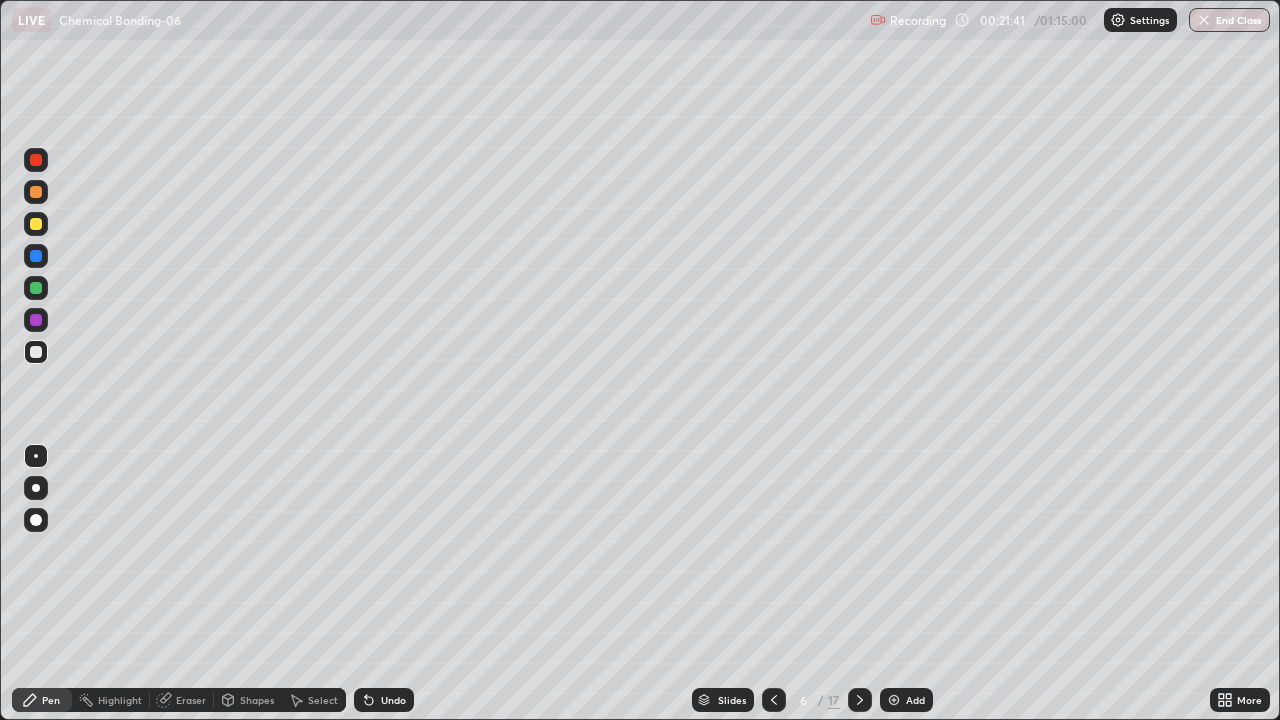 click on "Undo" at bounding box center (384, 700) 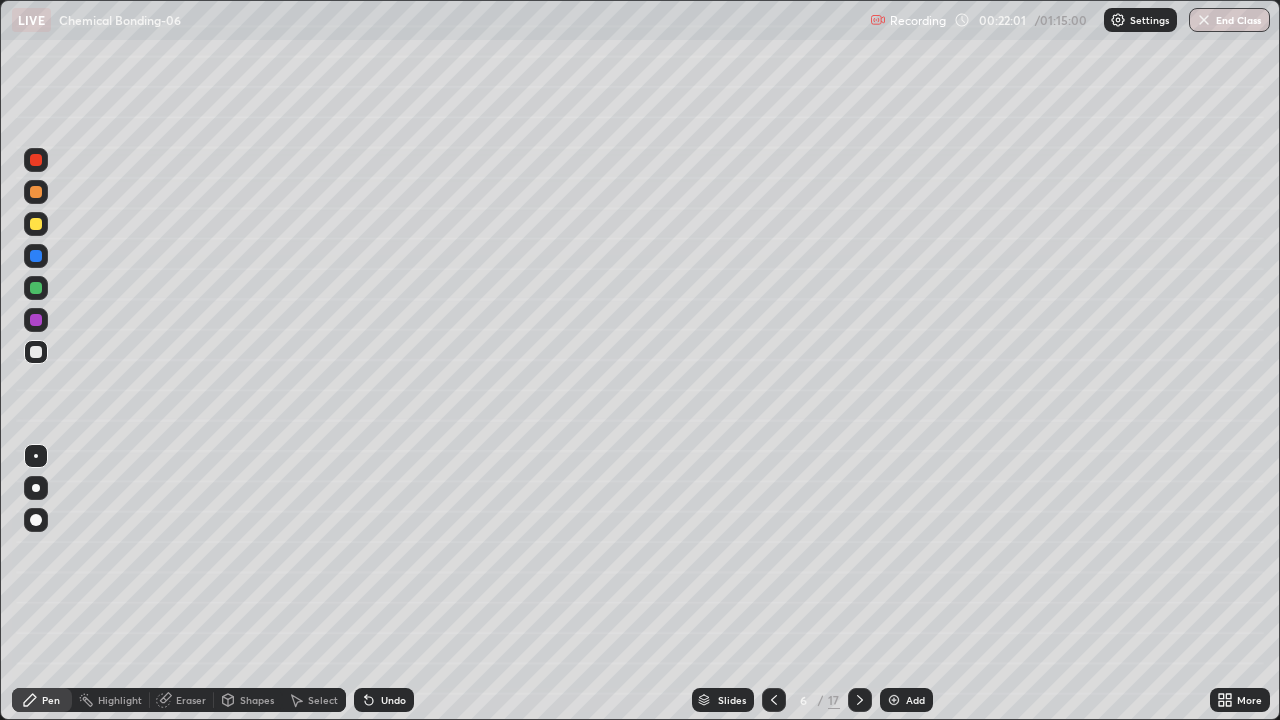click at bounding box center [36, 256] 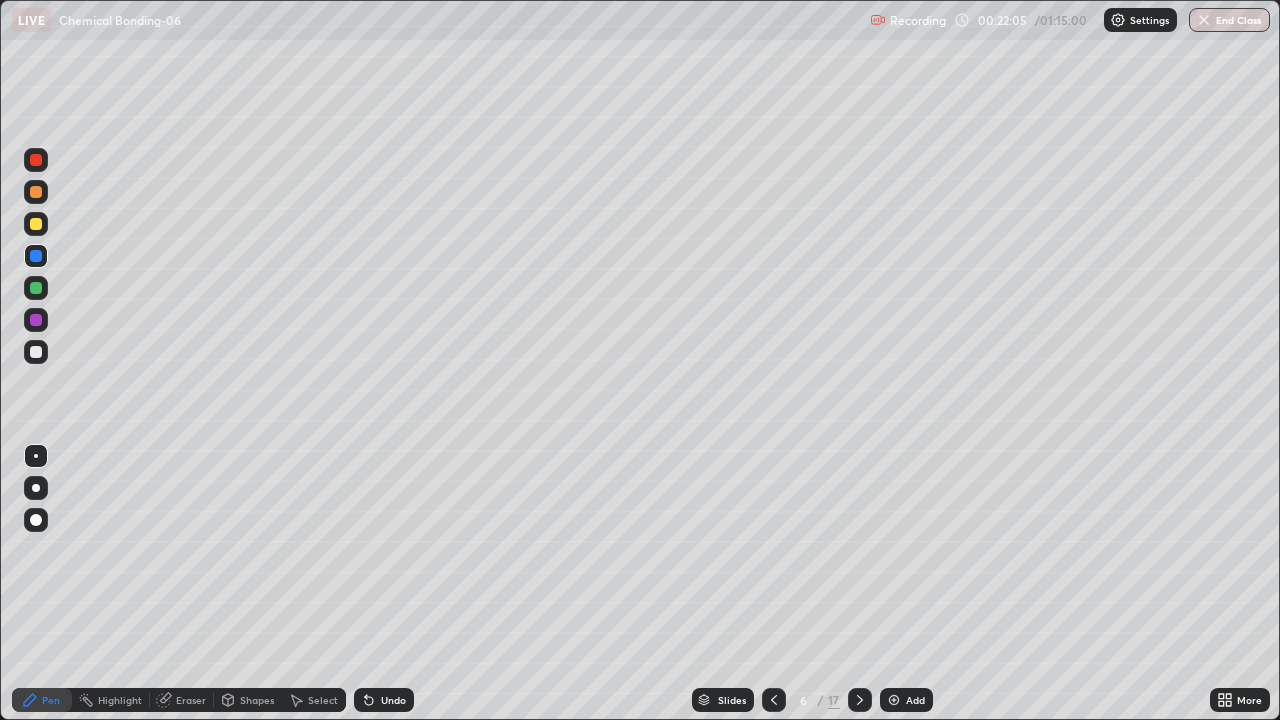 click 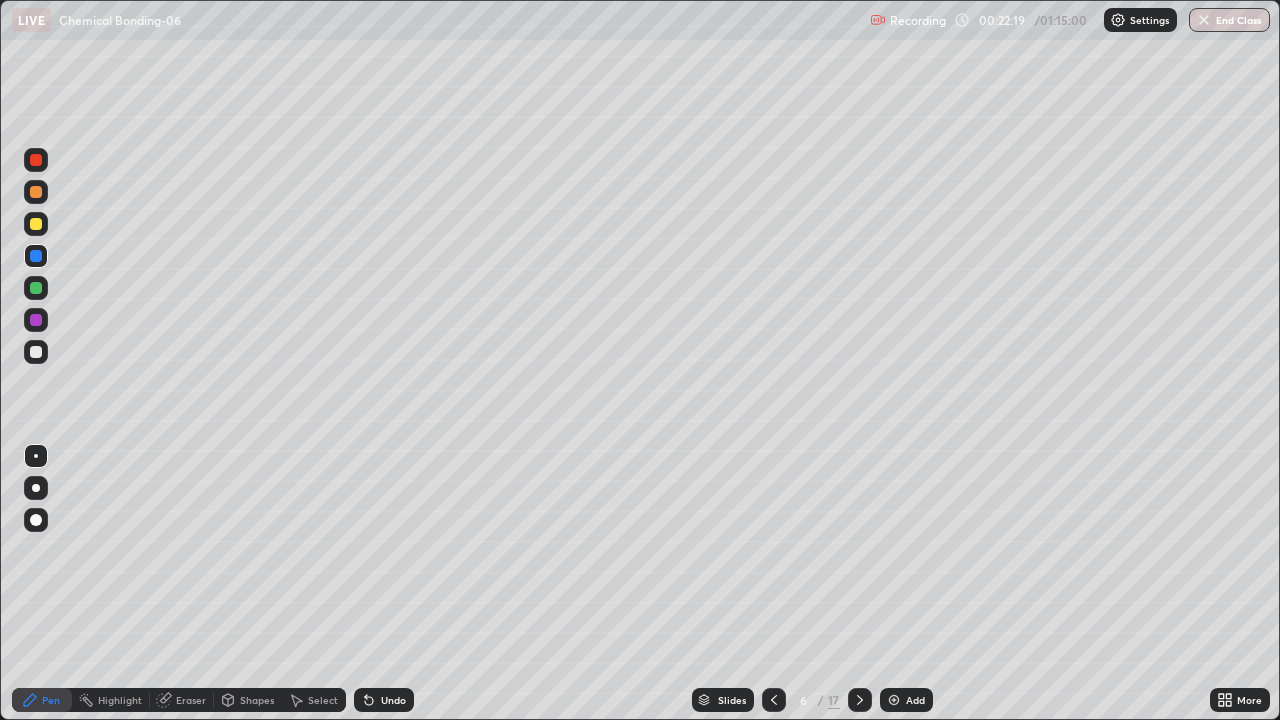 click at bounding box center (36, 288) 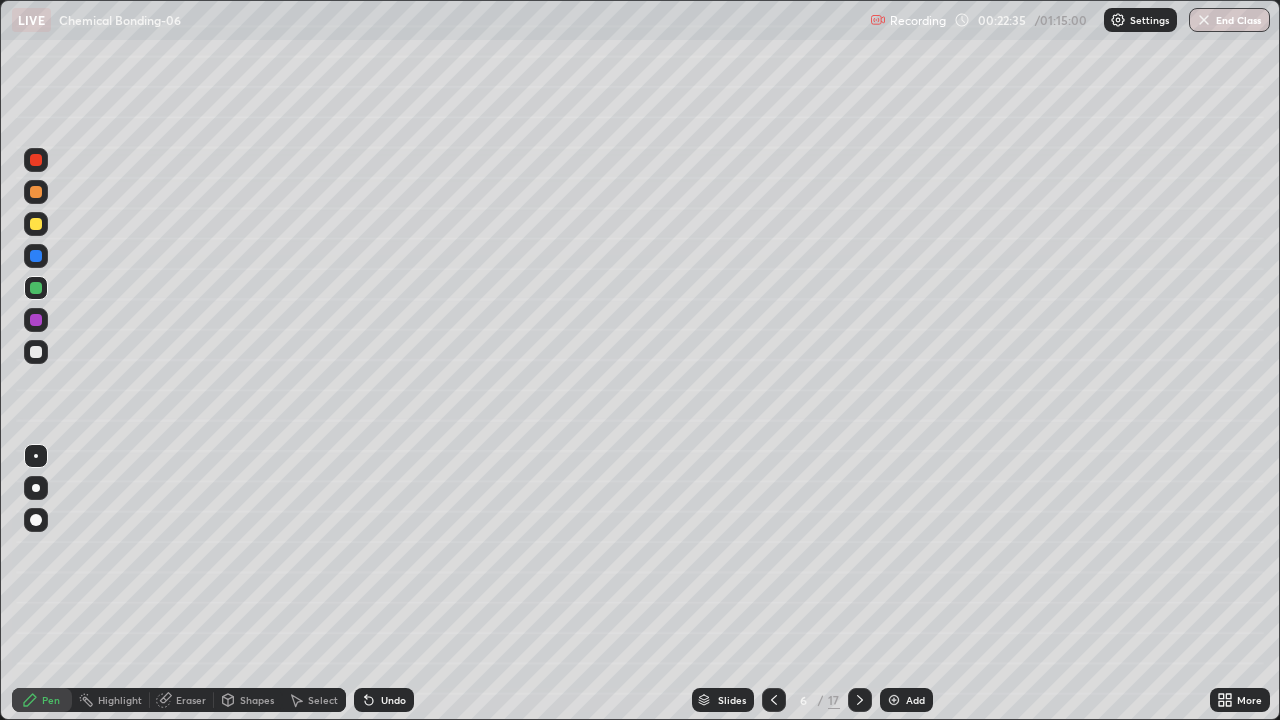 click at bounding box center [36, 160] 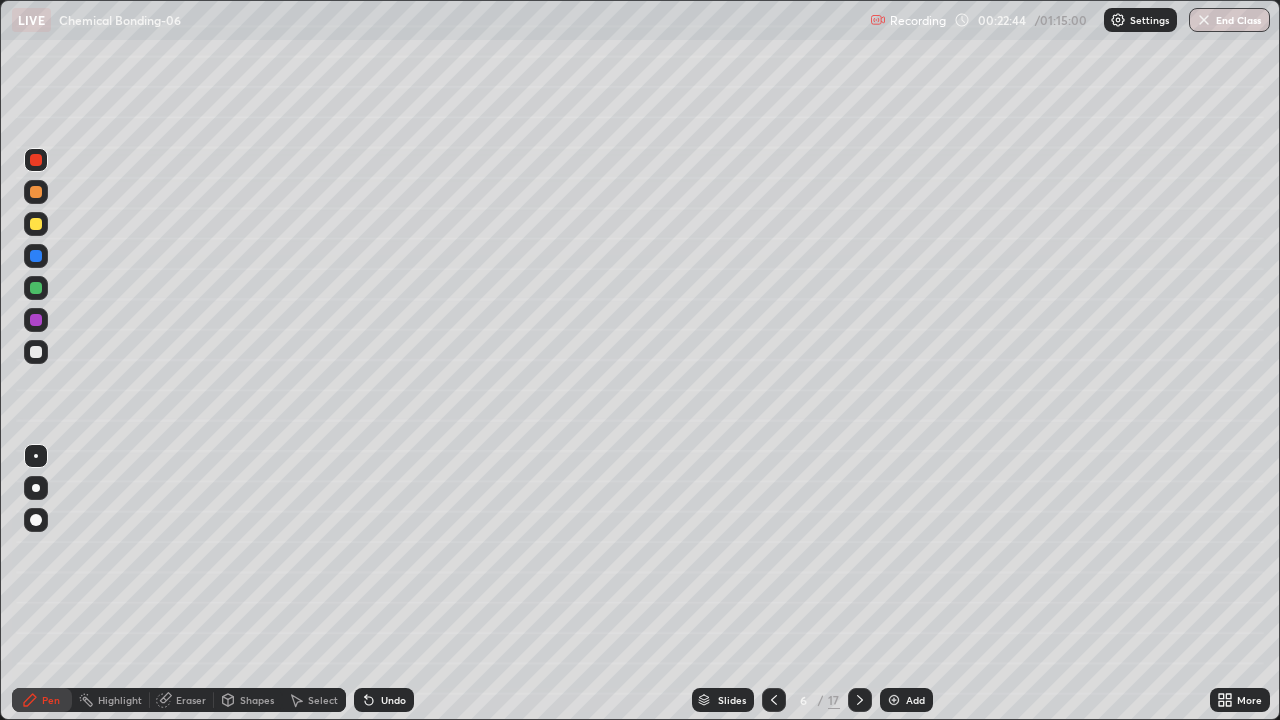 click on "Shapes" at bounding box center (257, 700) 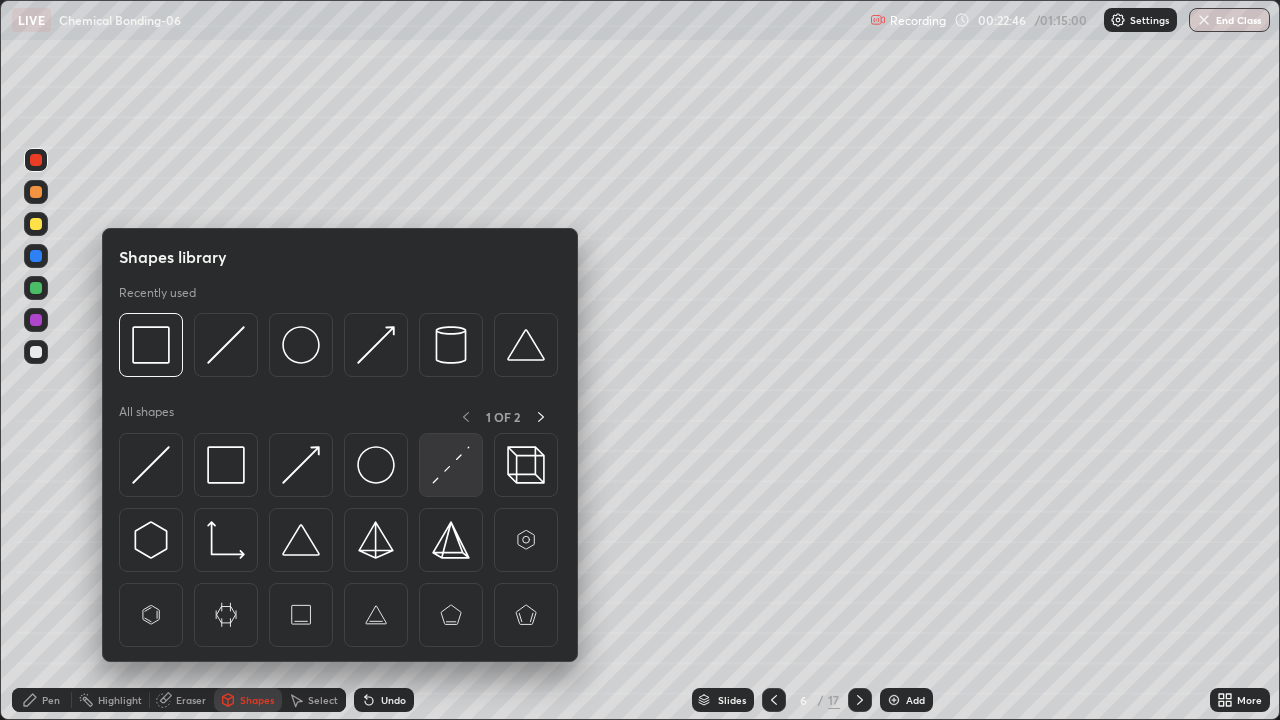 click at bounding box center (451, 465) 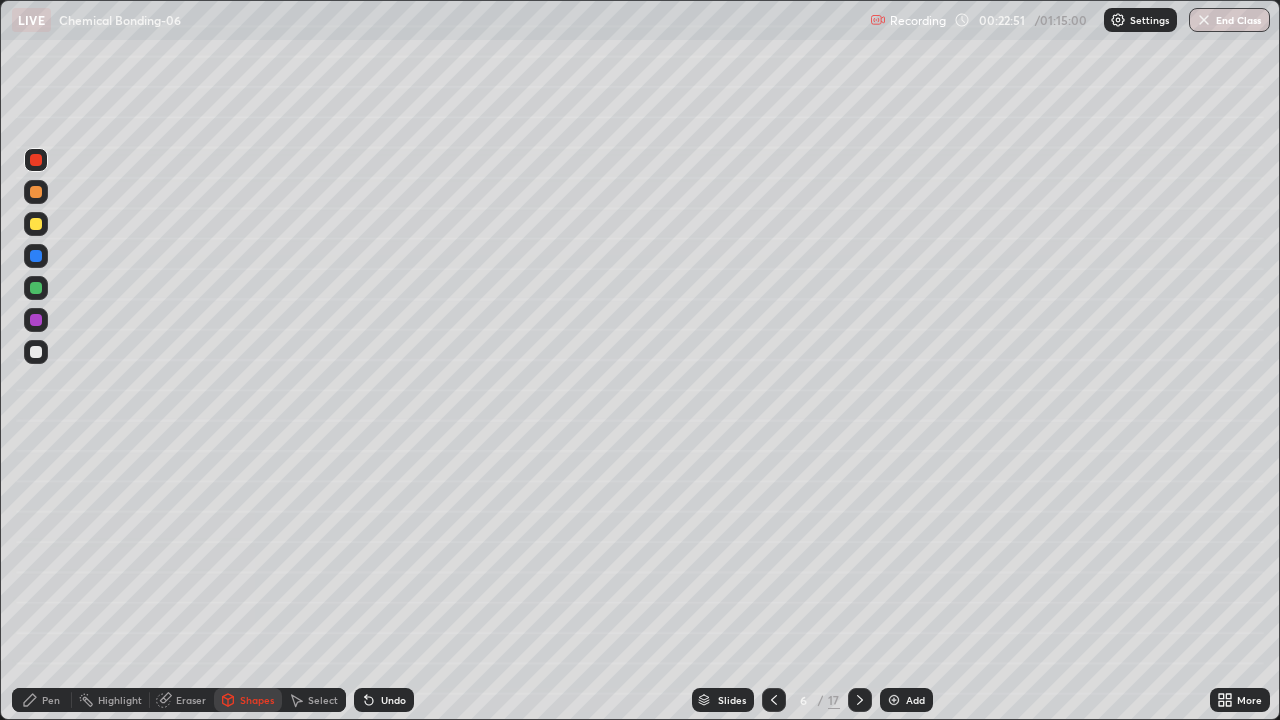 click on "Shapes" at bounding box center (257, 700) 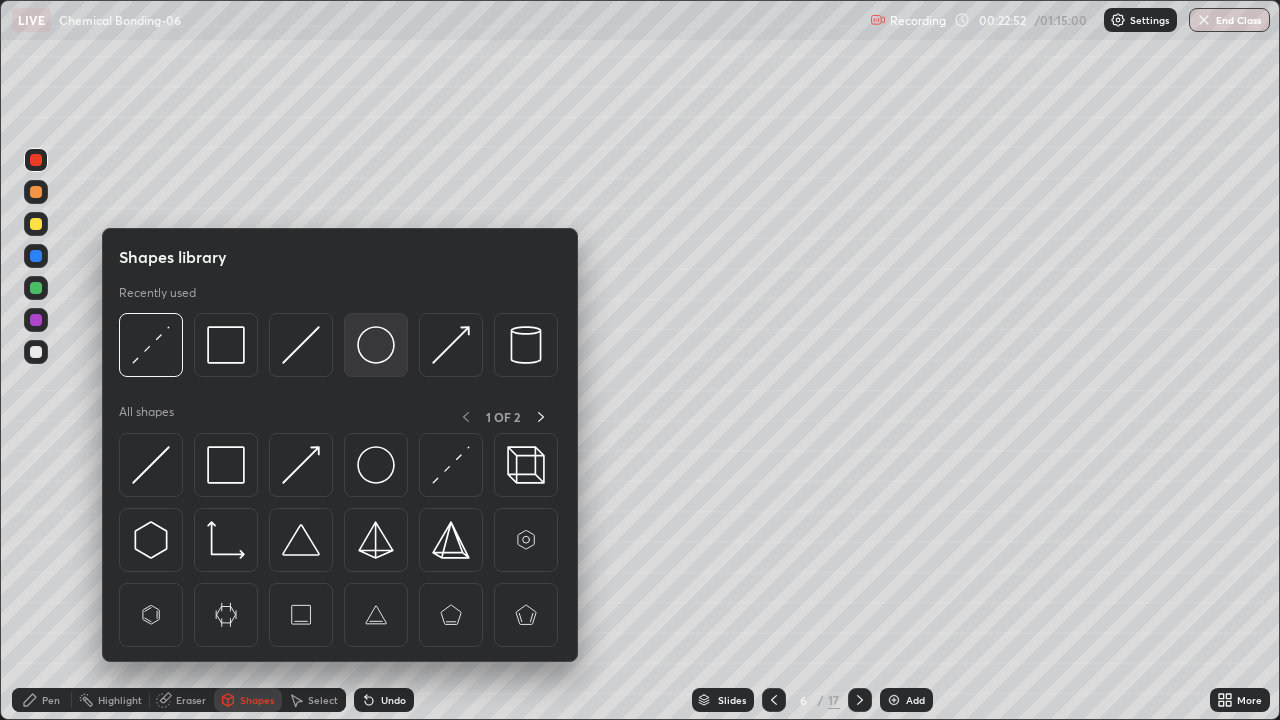 click at bounding box center [376, 345] 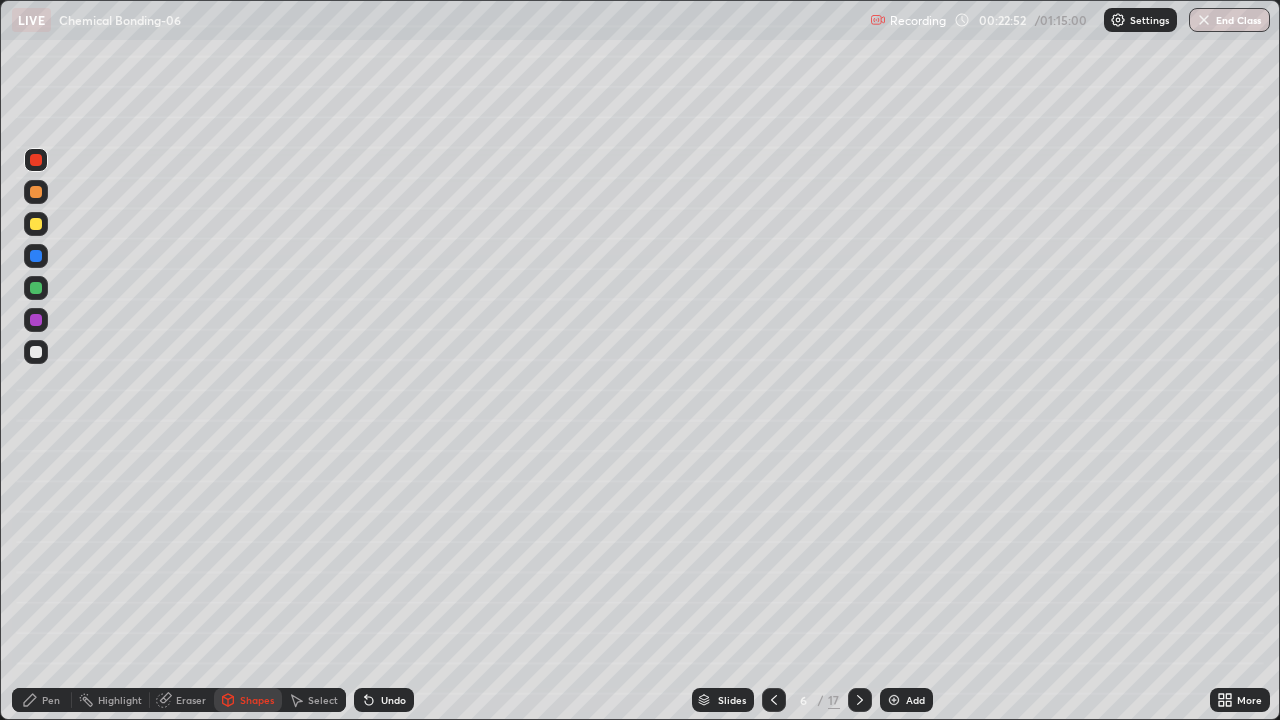 click at bounding box center (36, 288) 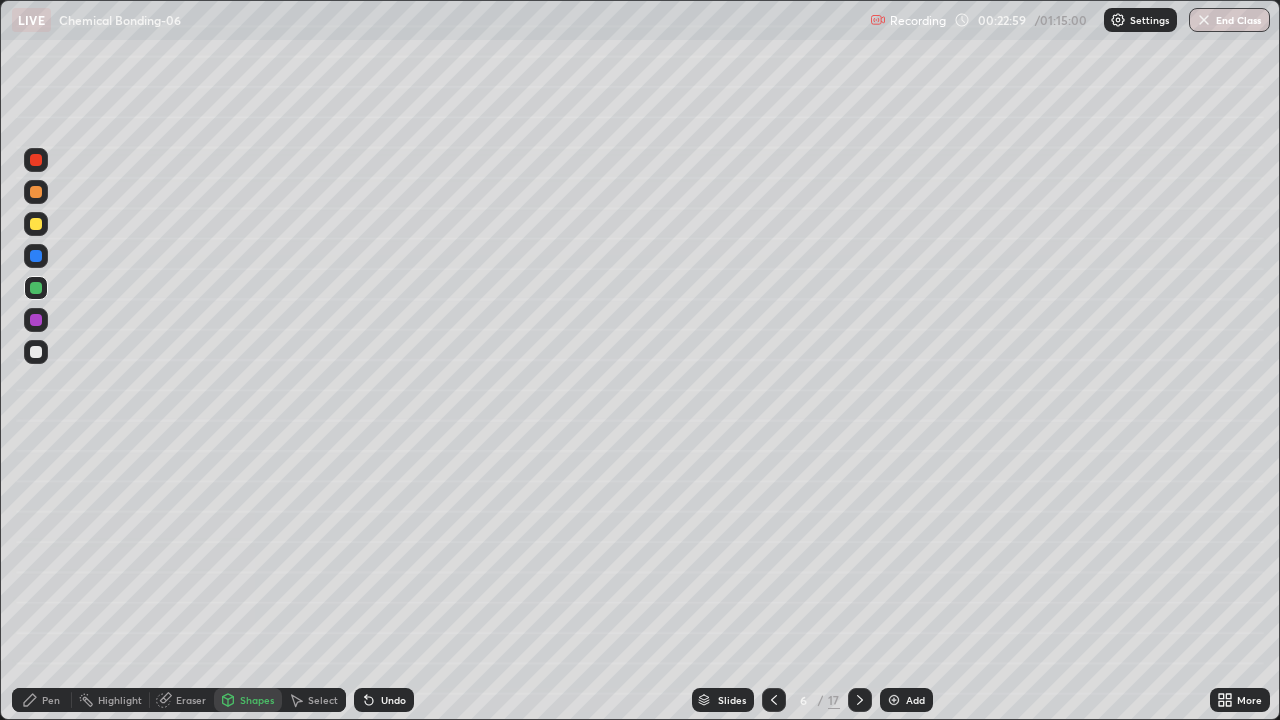 click on "Pen" at bounding box center [42, 700] 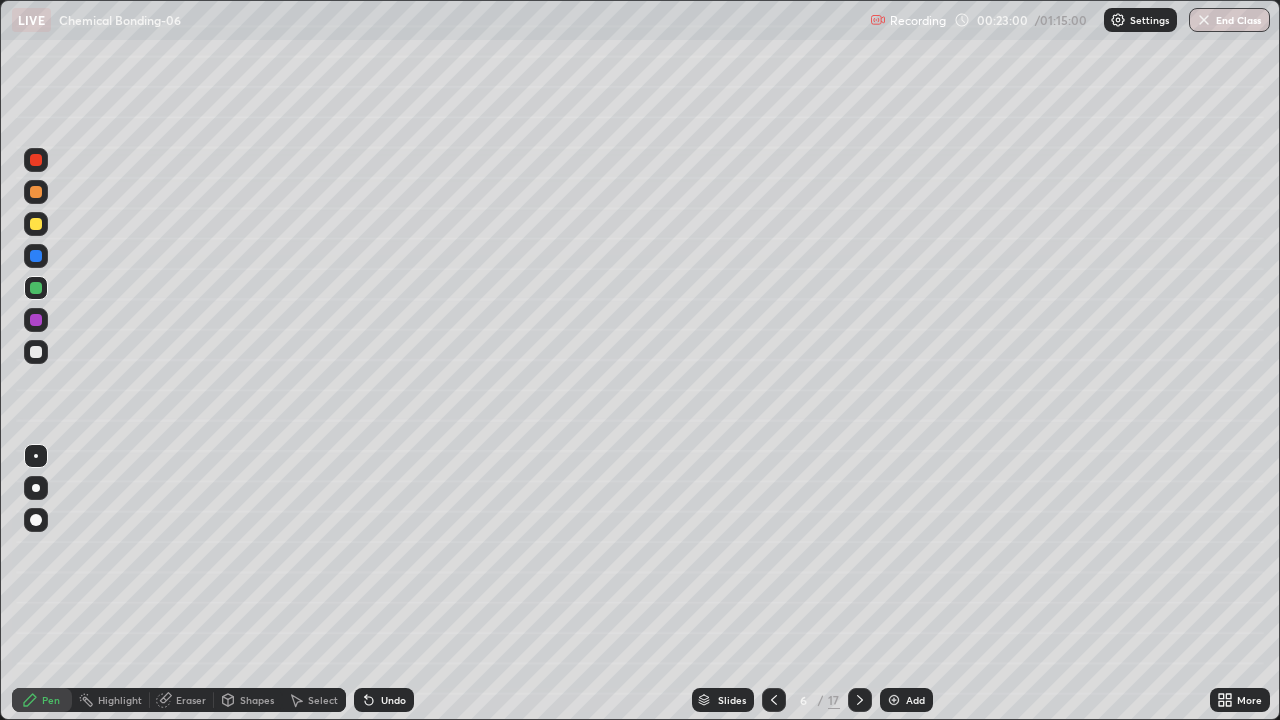 click at bounding box center [36, 352] 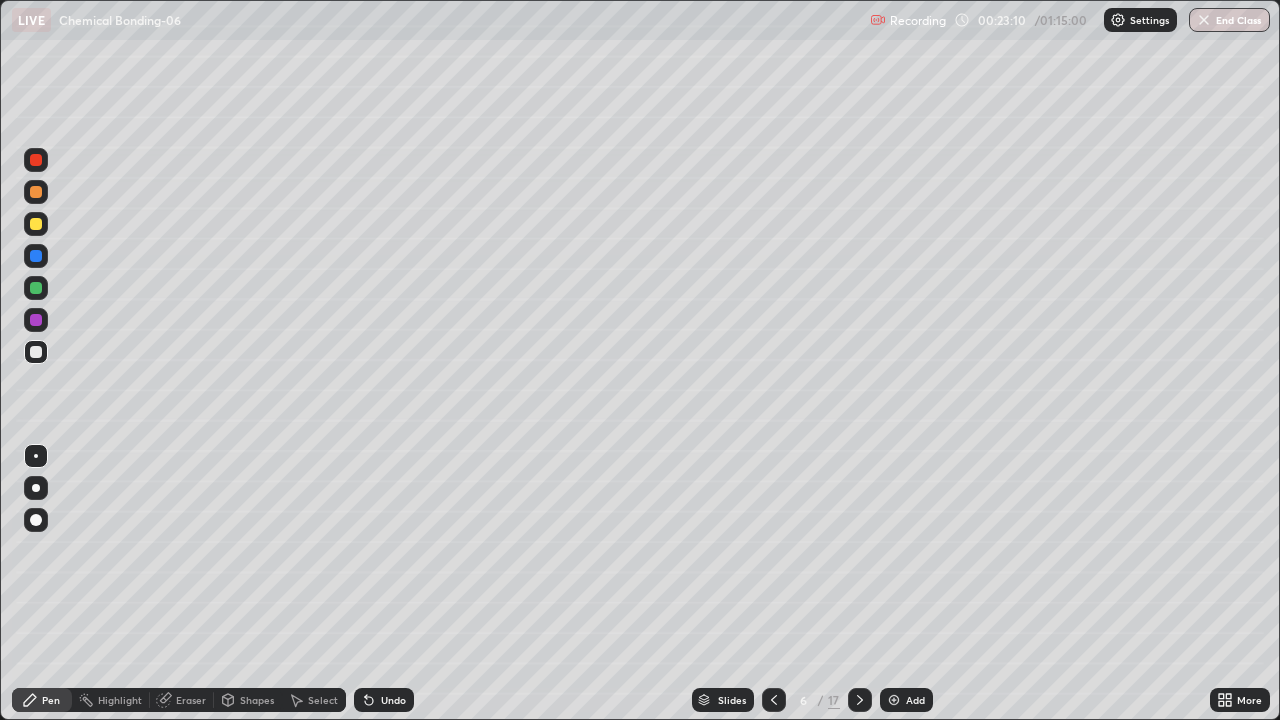 click on "Shapes" at bounding box center (257, 700) 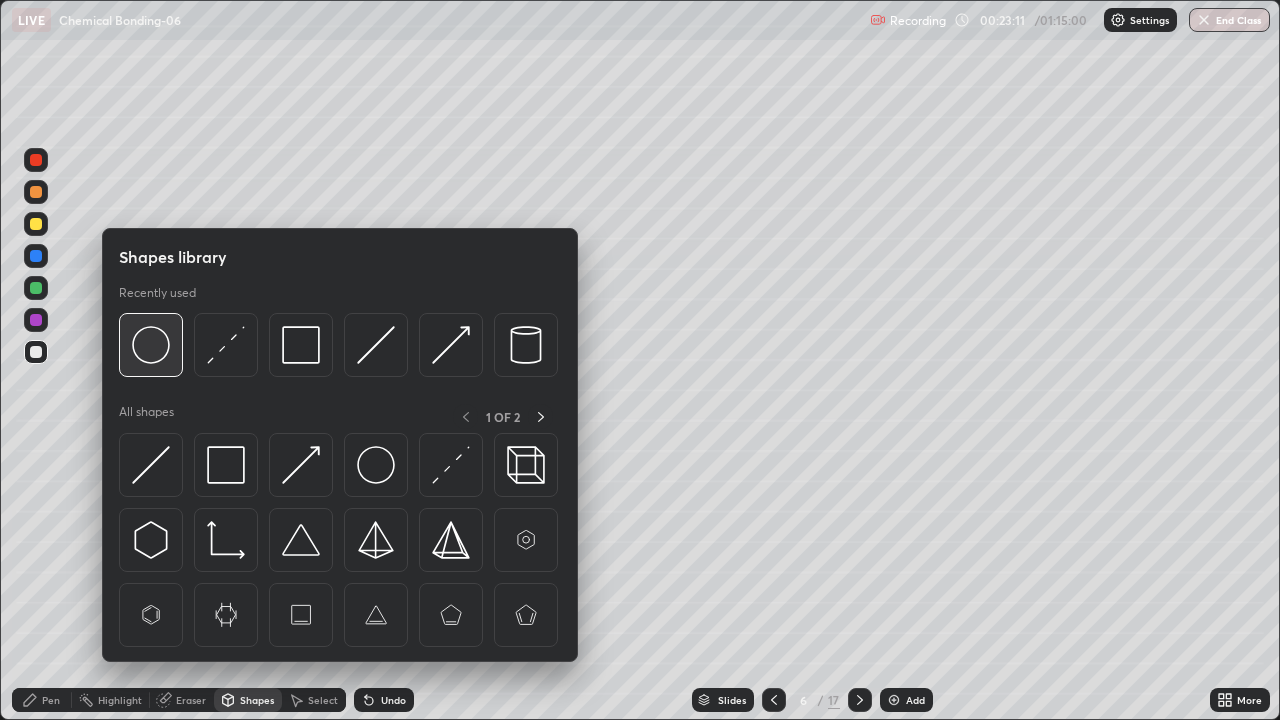 click at bounding box center [151, 345] 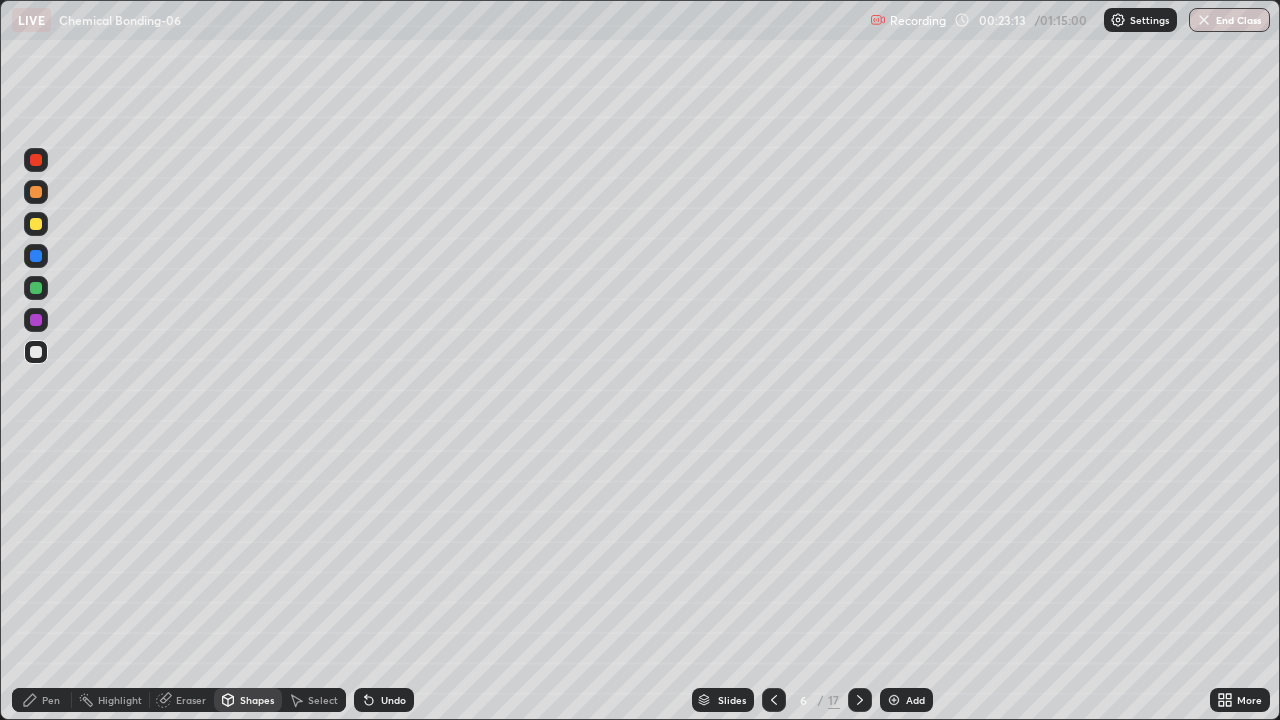 click on "Undo" at bounding box center [393, 700] 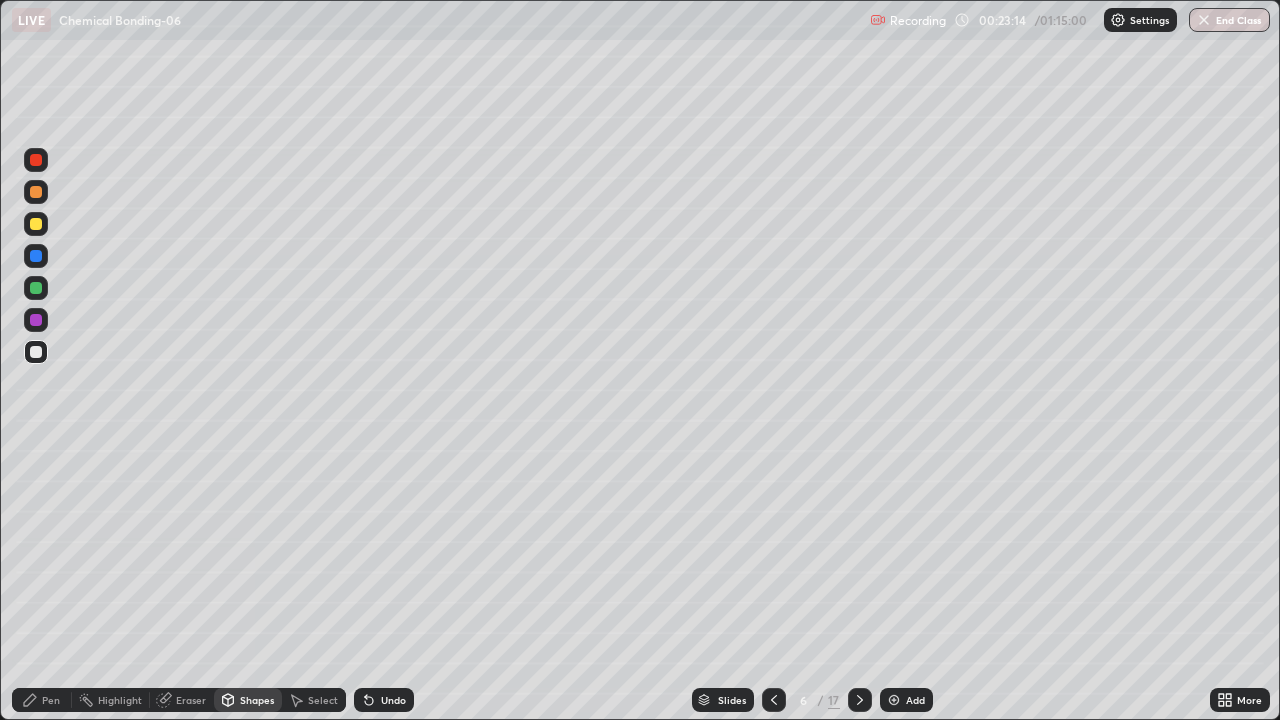 click at bounding box center (36, 288) 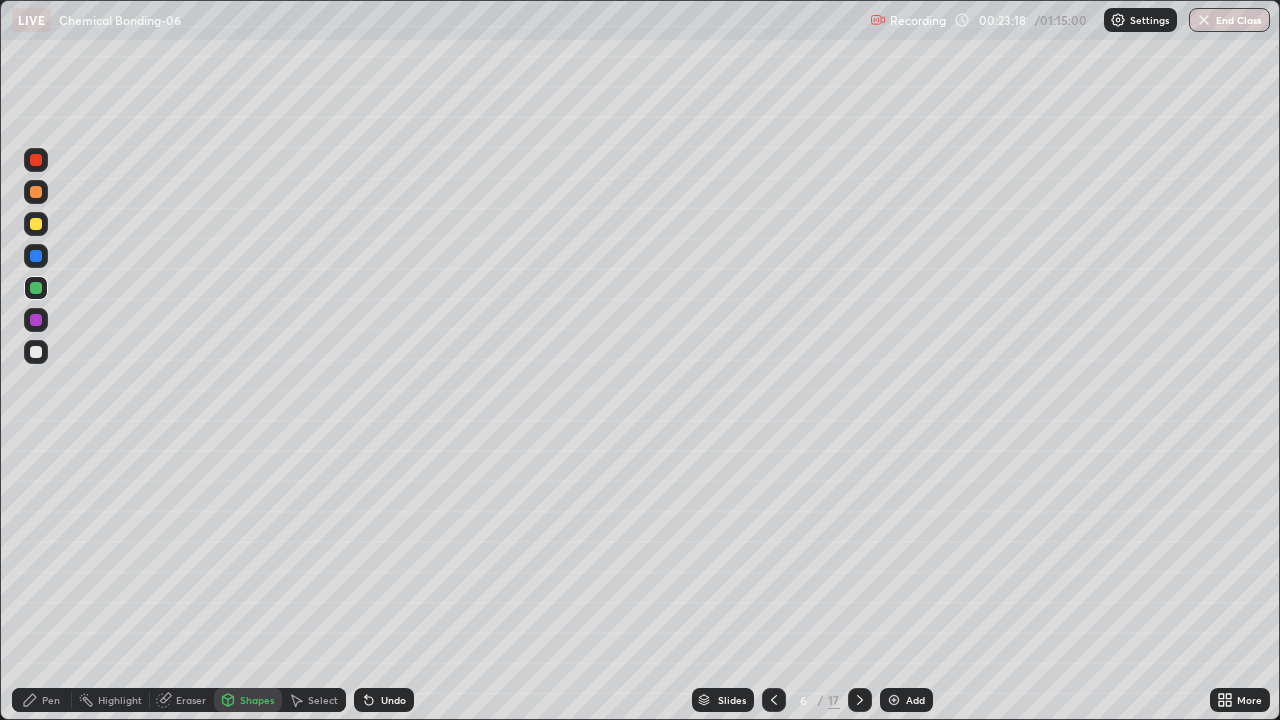 click on "Select" at bounding box center [323, 700] 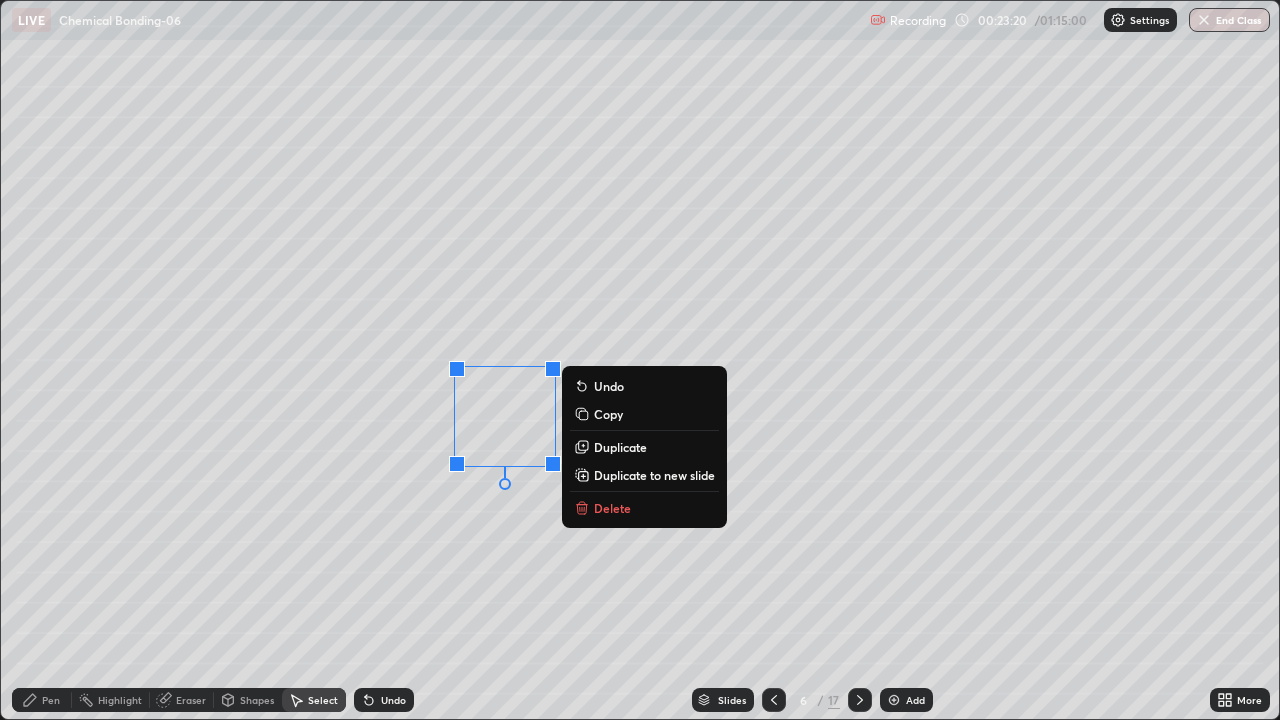 click 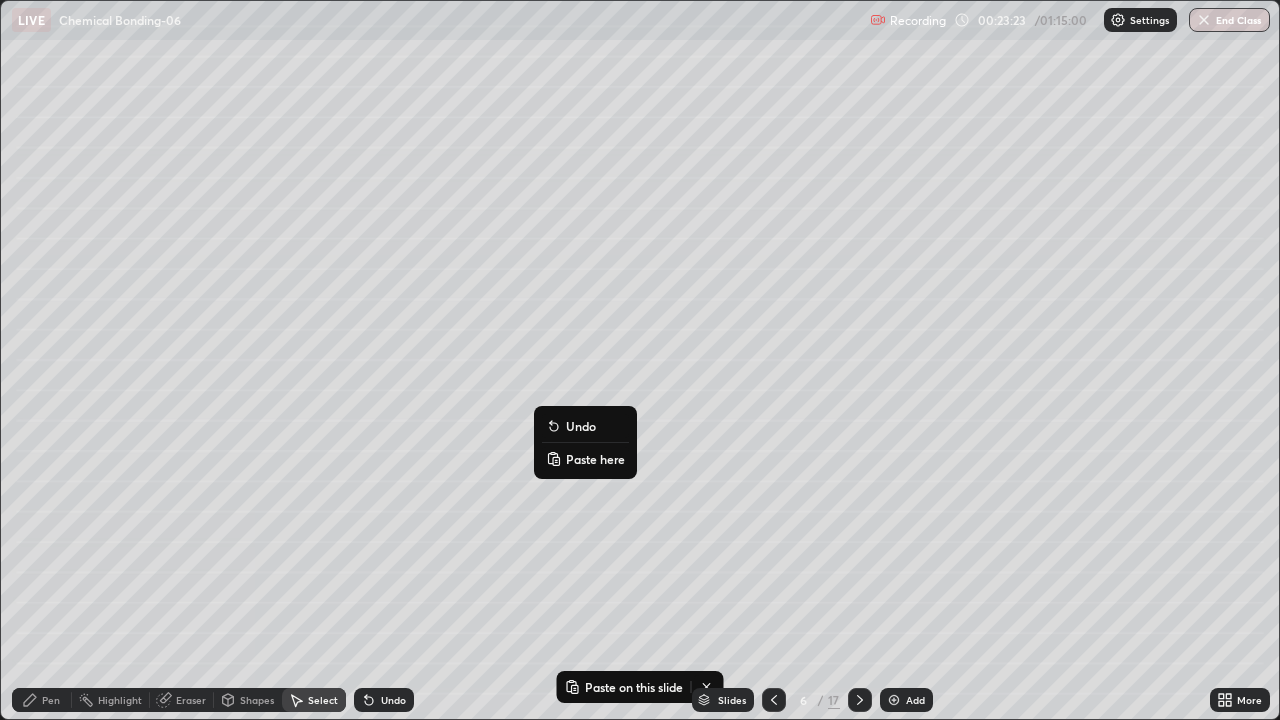 click on "Paste here" at bounding box center [595, 459] 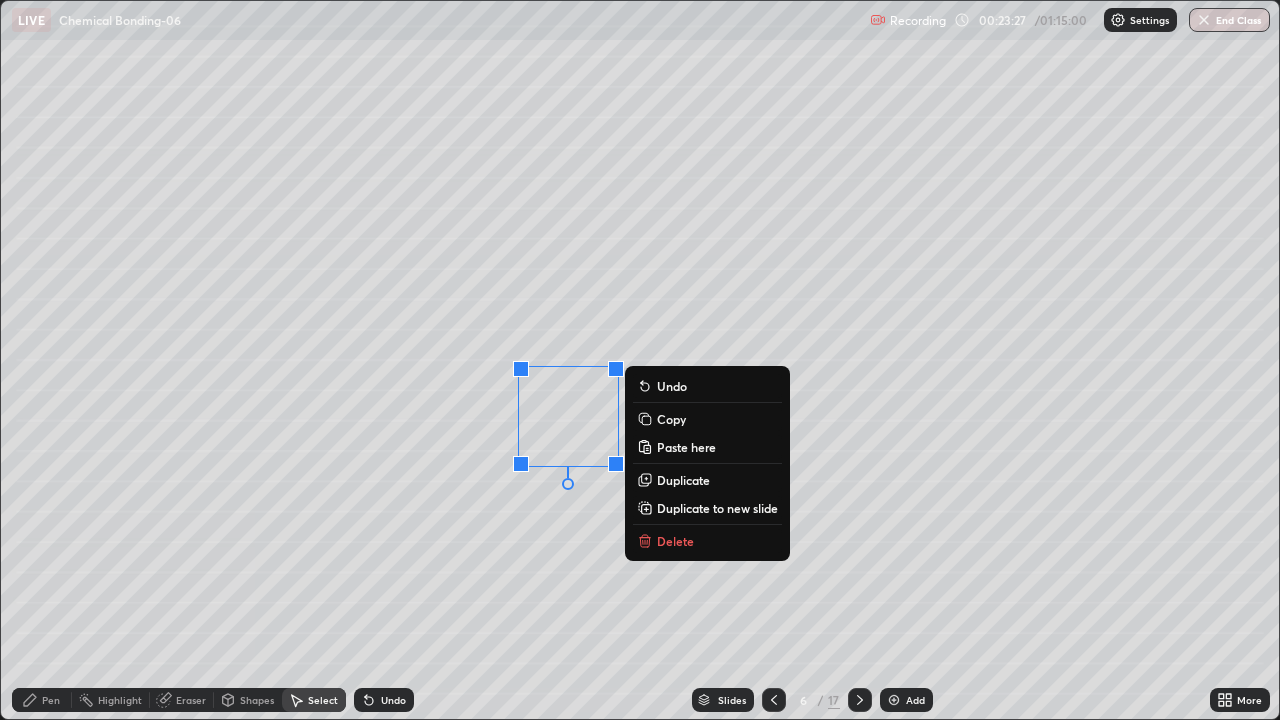 click on "0 ° Undo Copy Paste here Duplicate Duplicate to new slide Delete" at bounding box center [640, 360] 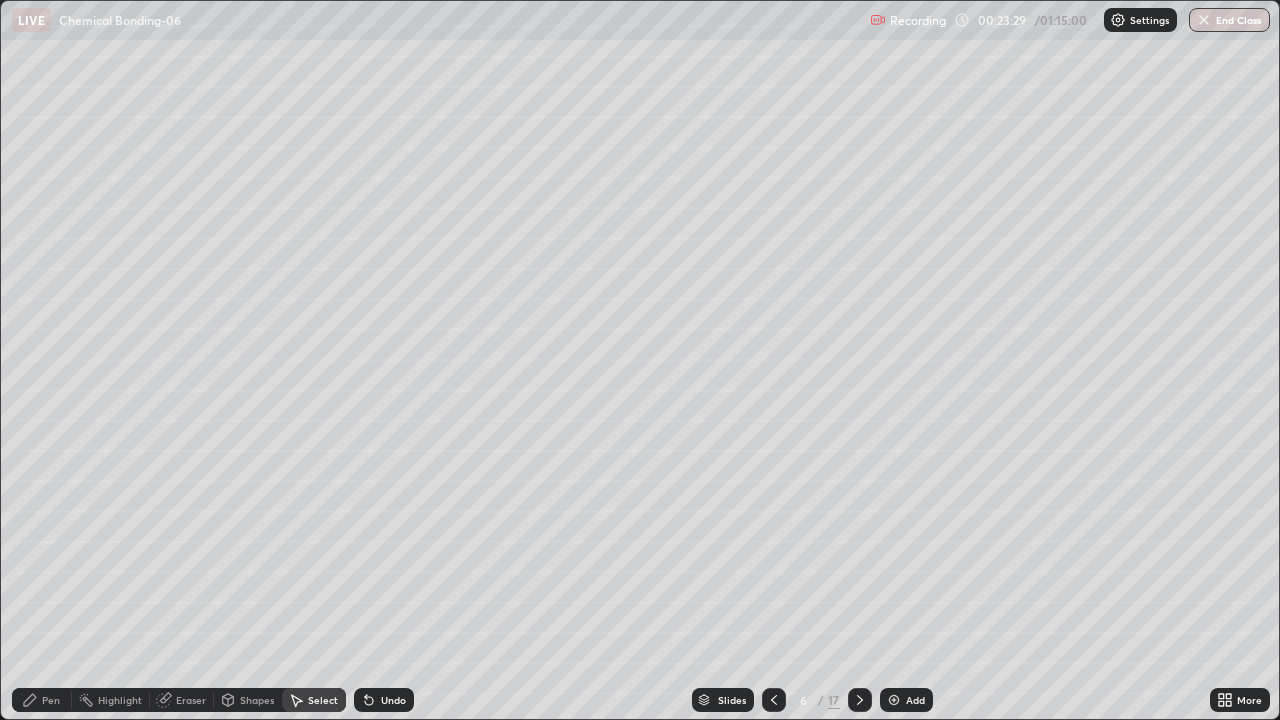 click on "Pen" at bounding box center [42, 700] 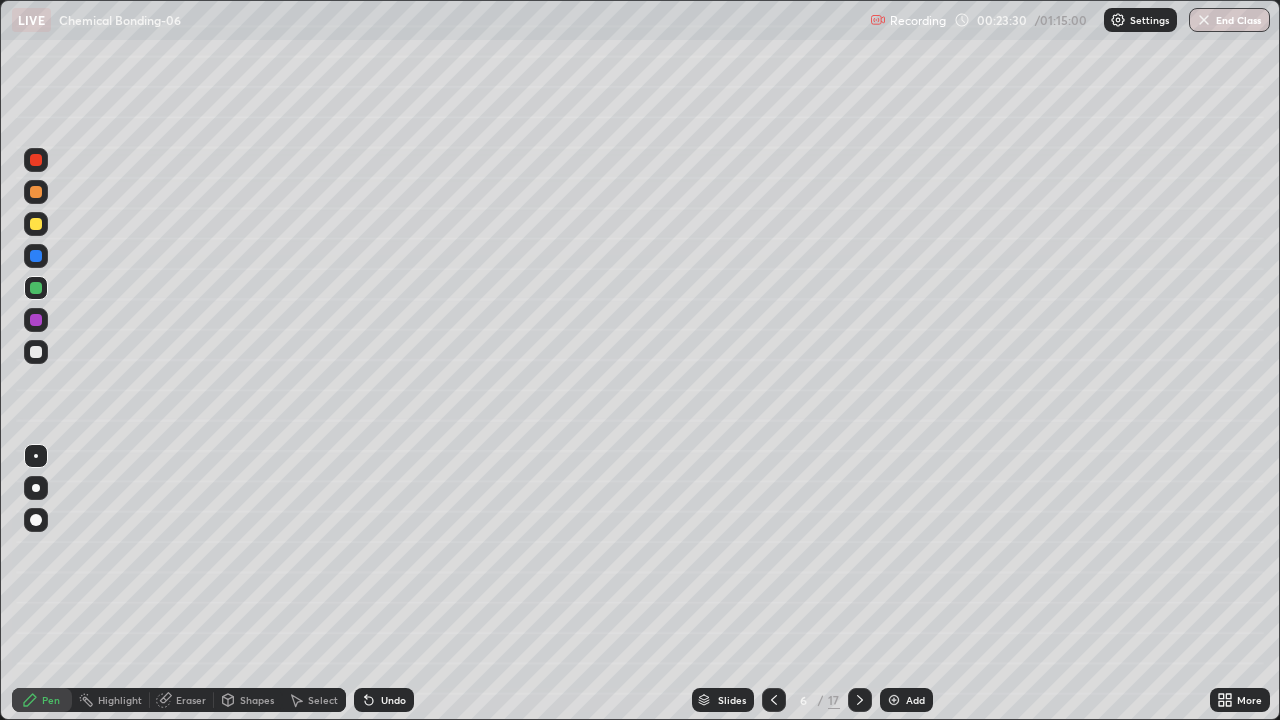 click at bounding box center (36, 320) 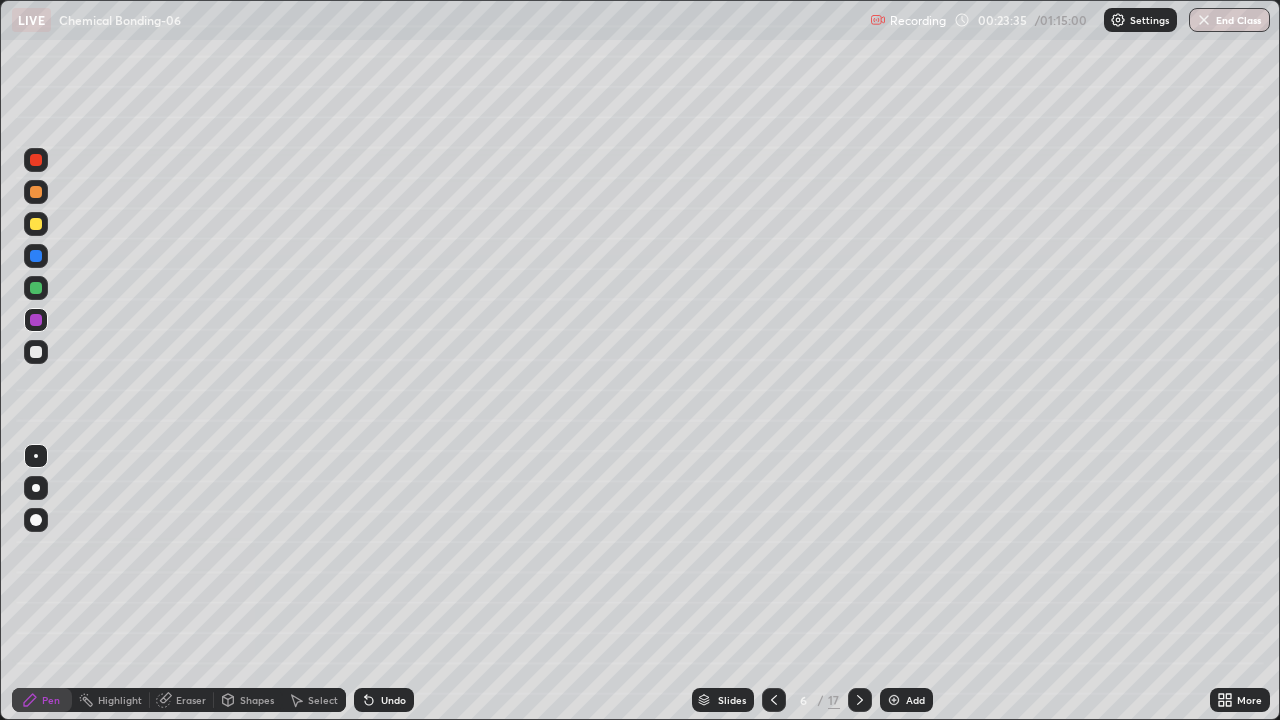 click at bounding box center [36, 352] 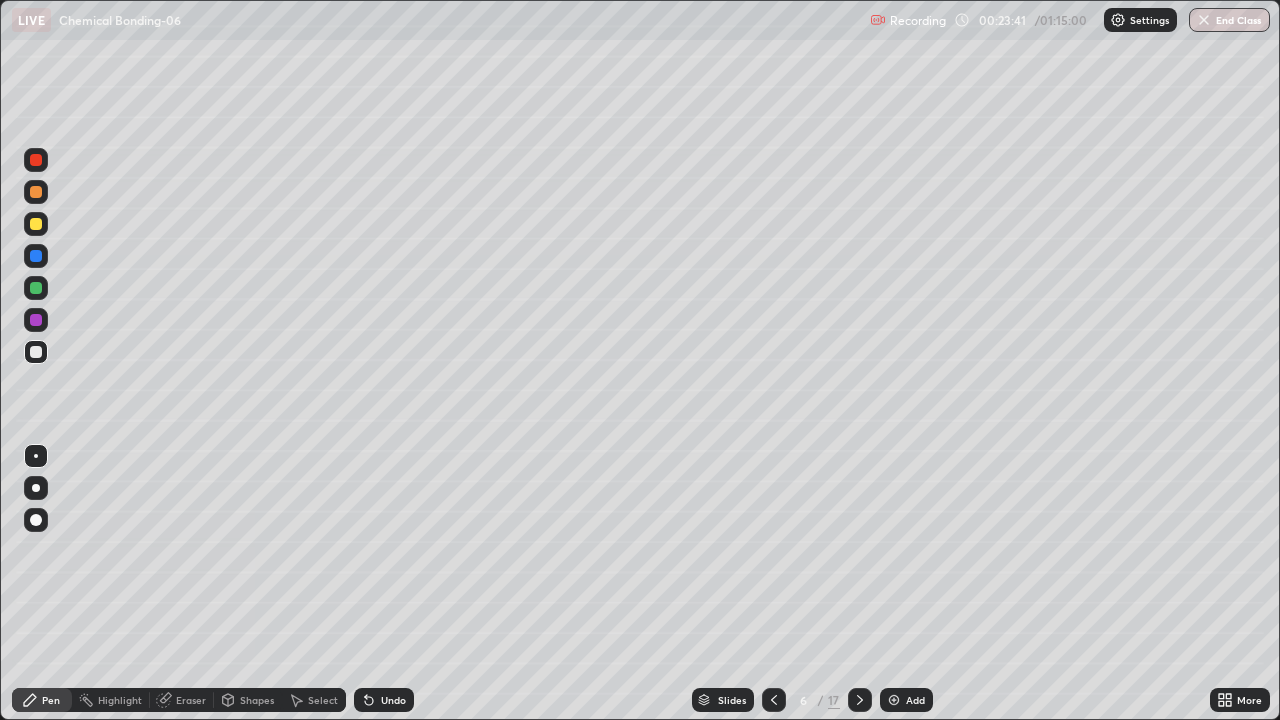 click at bounding box center [36, 160] 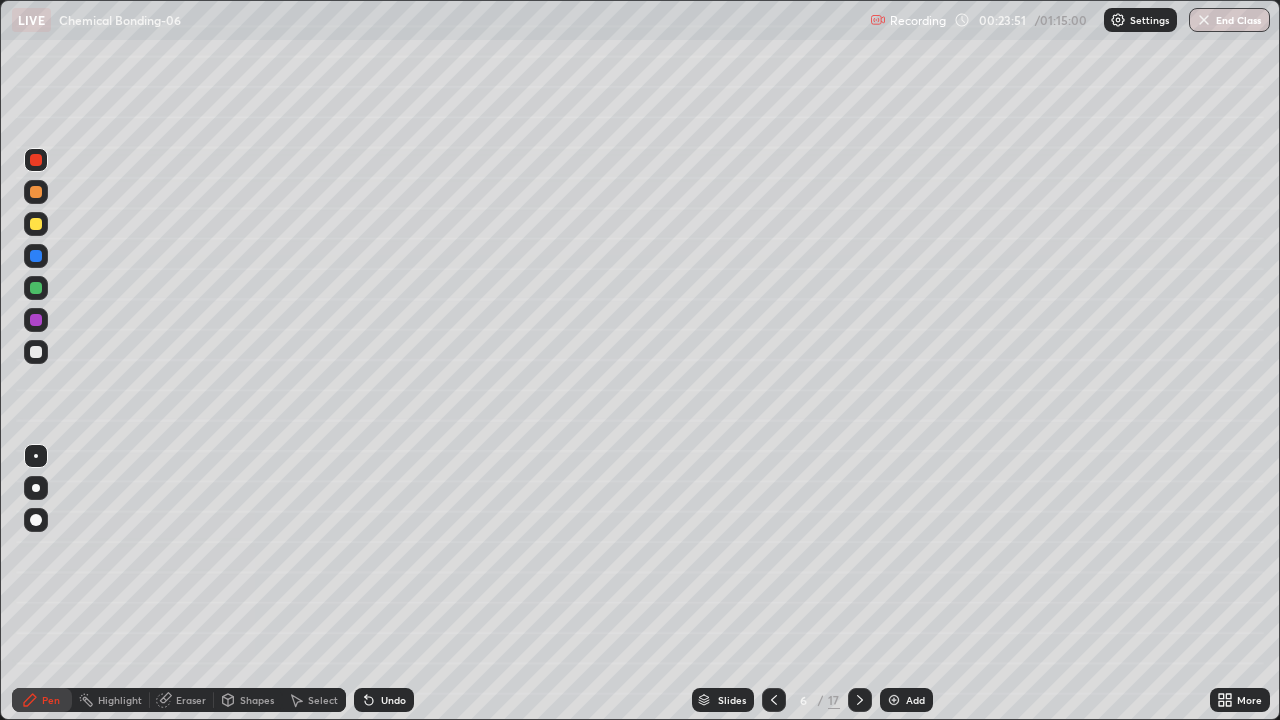 click at bounding box center [36, 288] 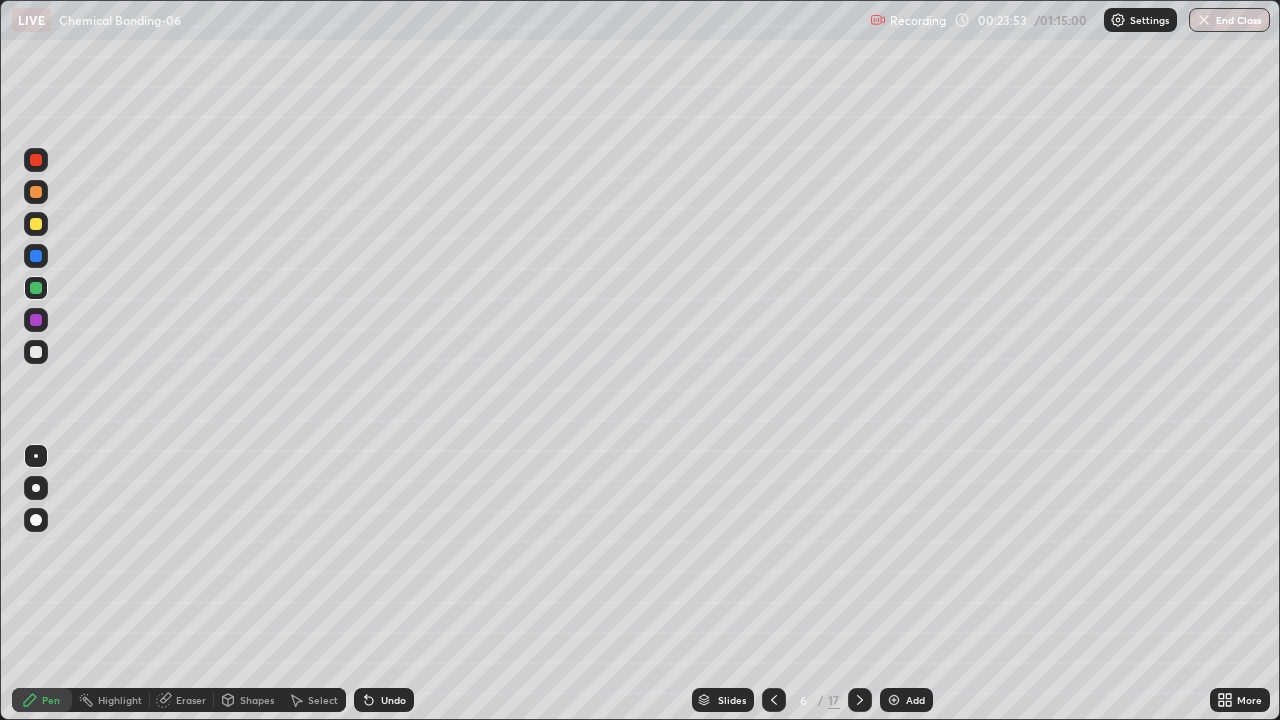 click on "Shapes" at bounding box center (248, 700) 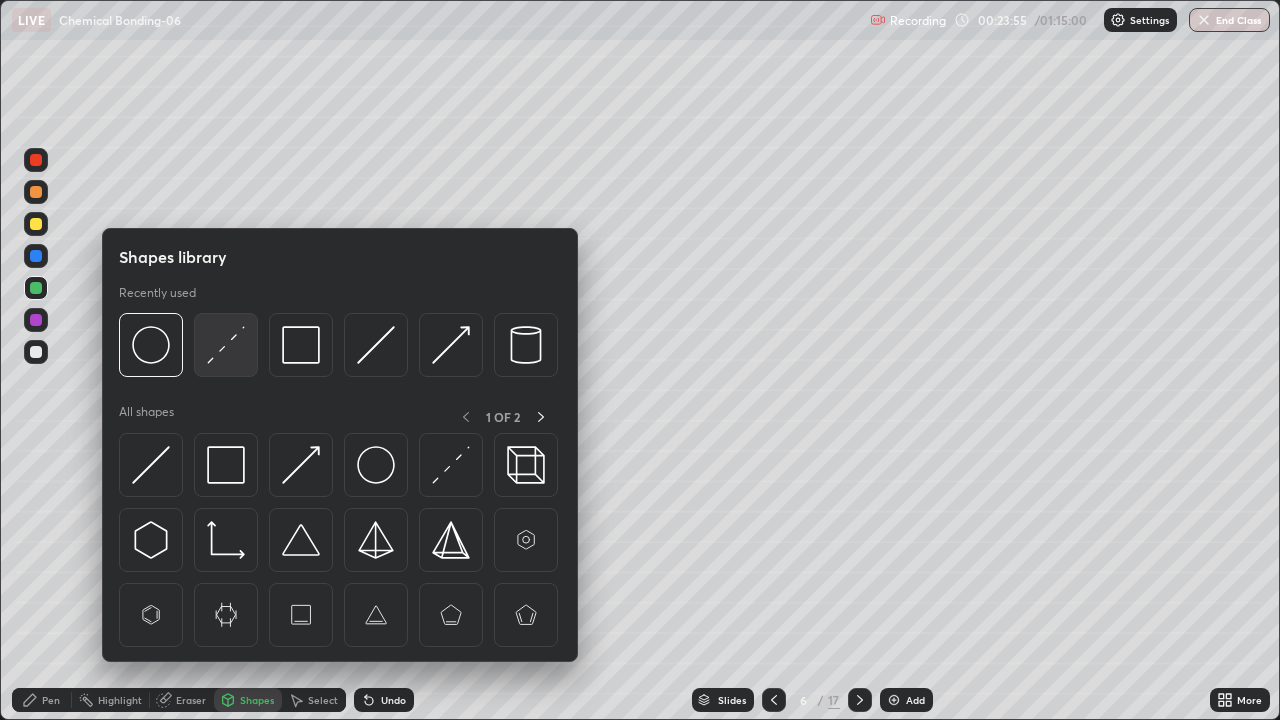 click at bounding box center [226, 345] 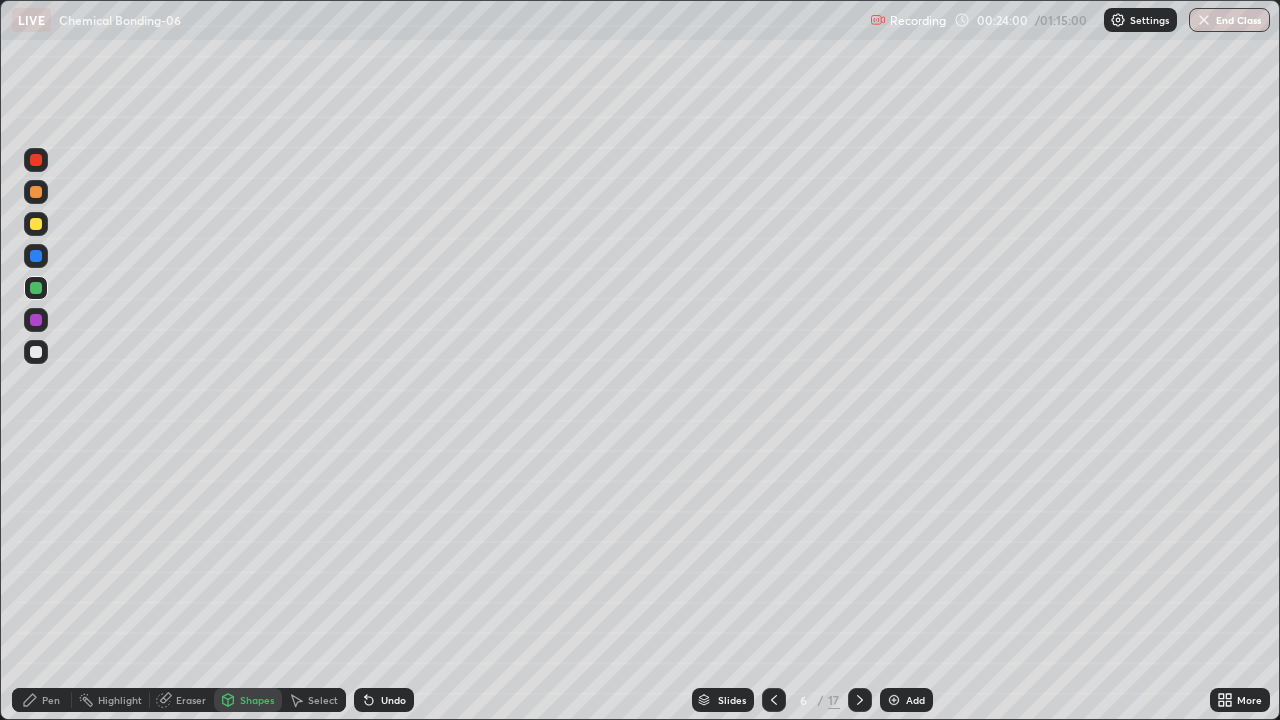 click on "Shapes" at bounding box center [257, 700] 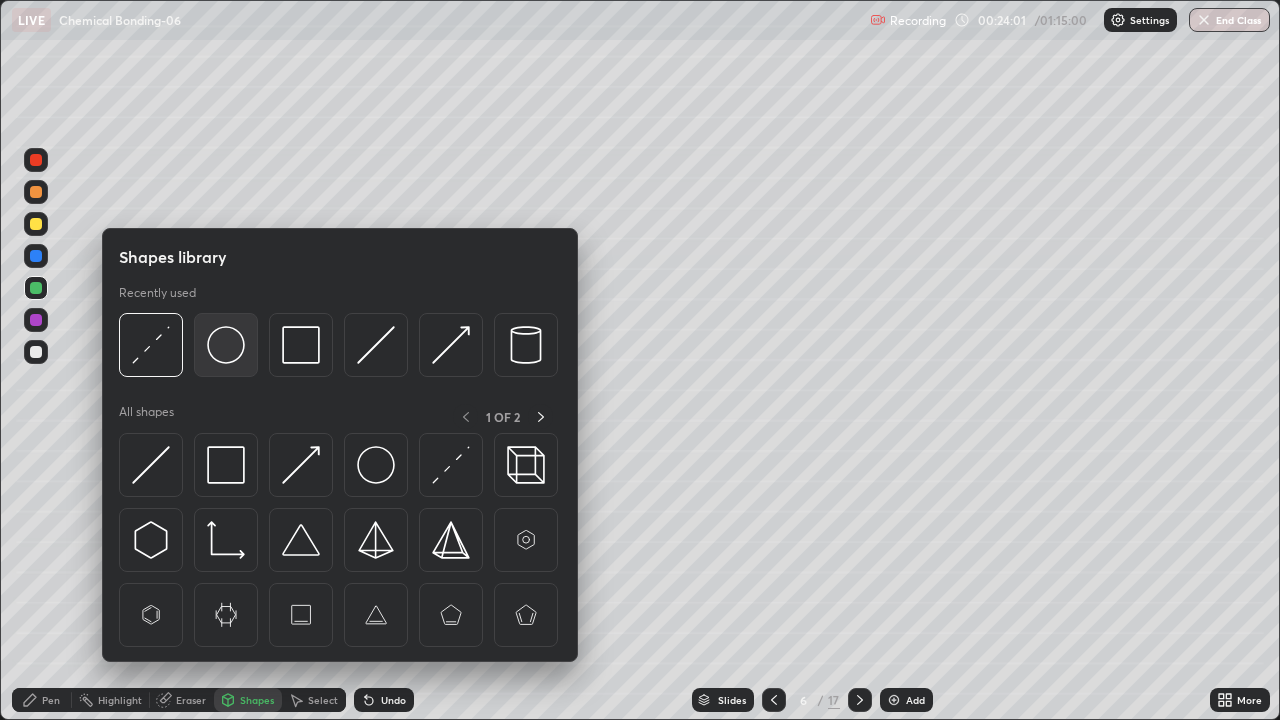 click at bounding box center (226, 345) 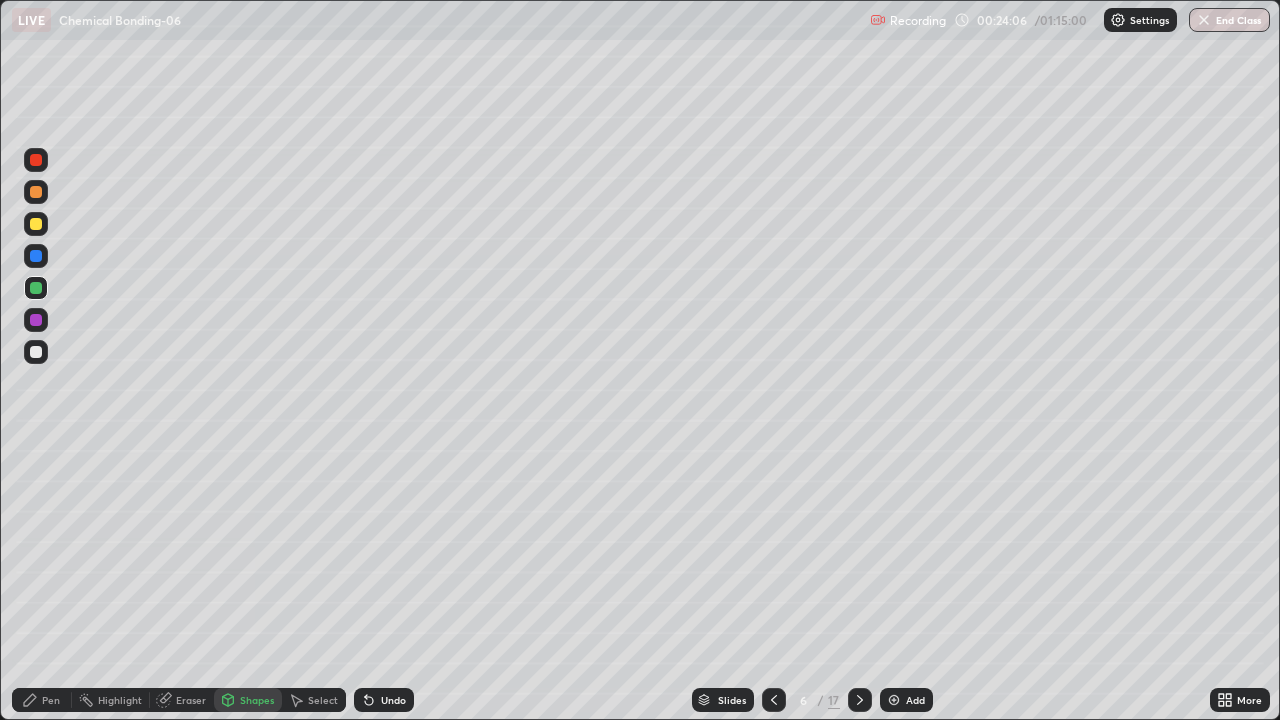 click on "Undo" at bounding box center (393, 700) 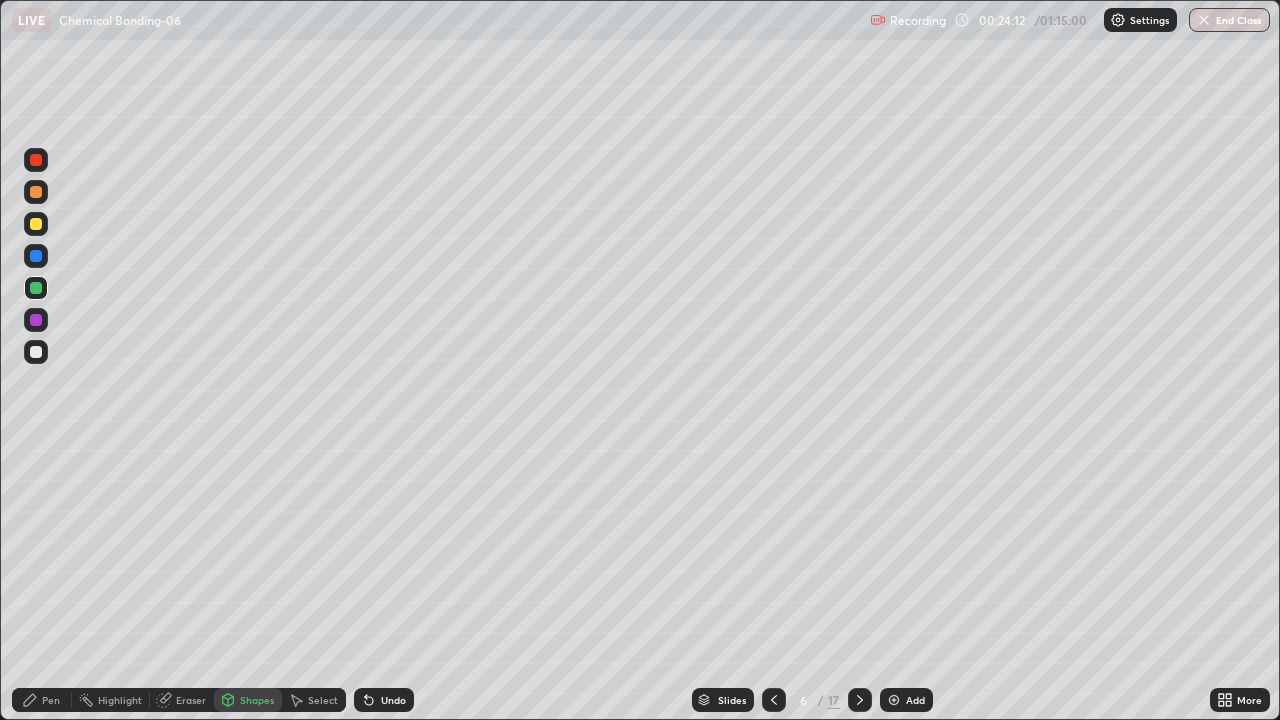 click on "Pen" at bounding box center (42, 700) 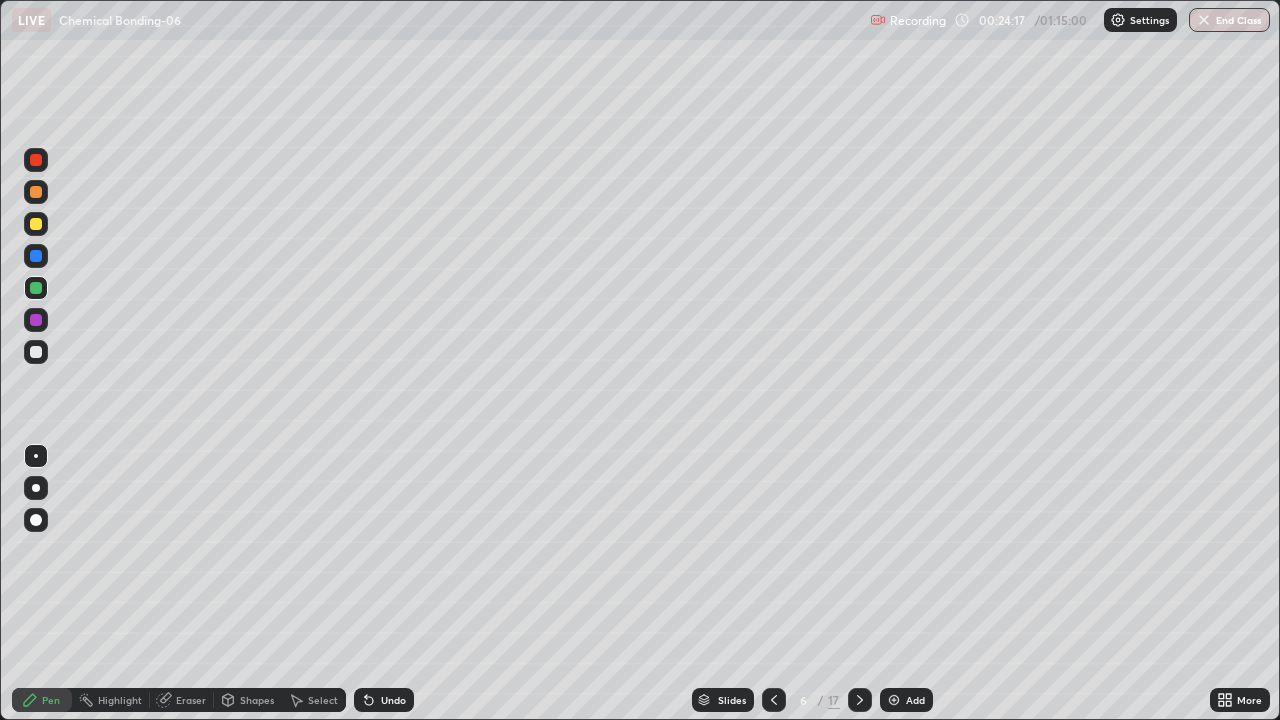 click on "Undo" at bounding box center (393, 700) 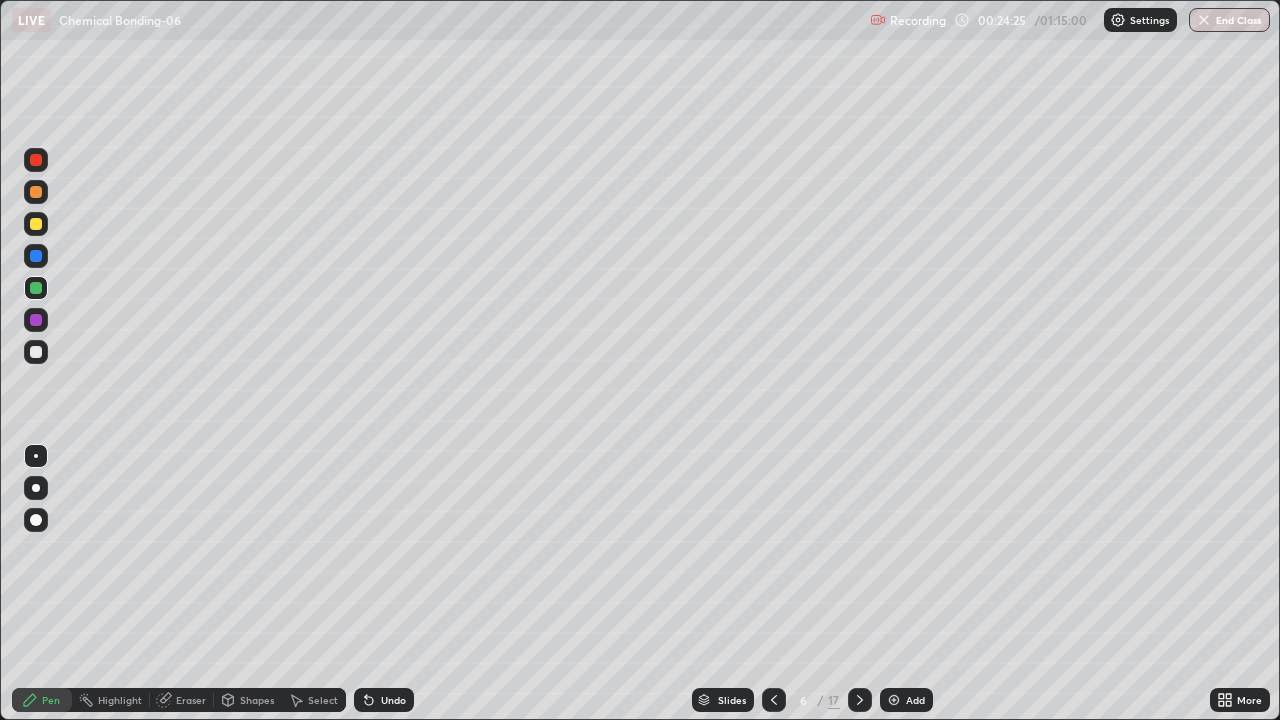 click at bounding box center (36, 352) 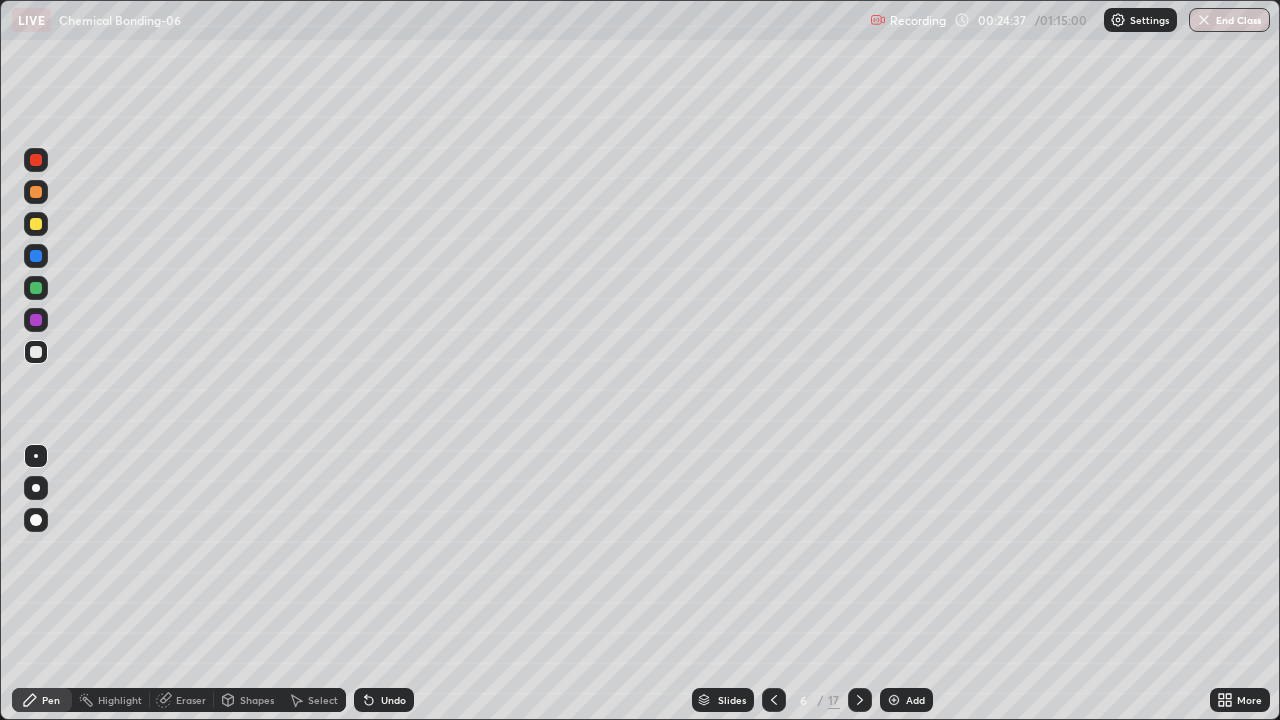 click at bounding box center (36, 288) 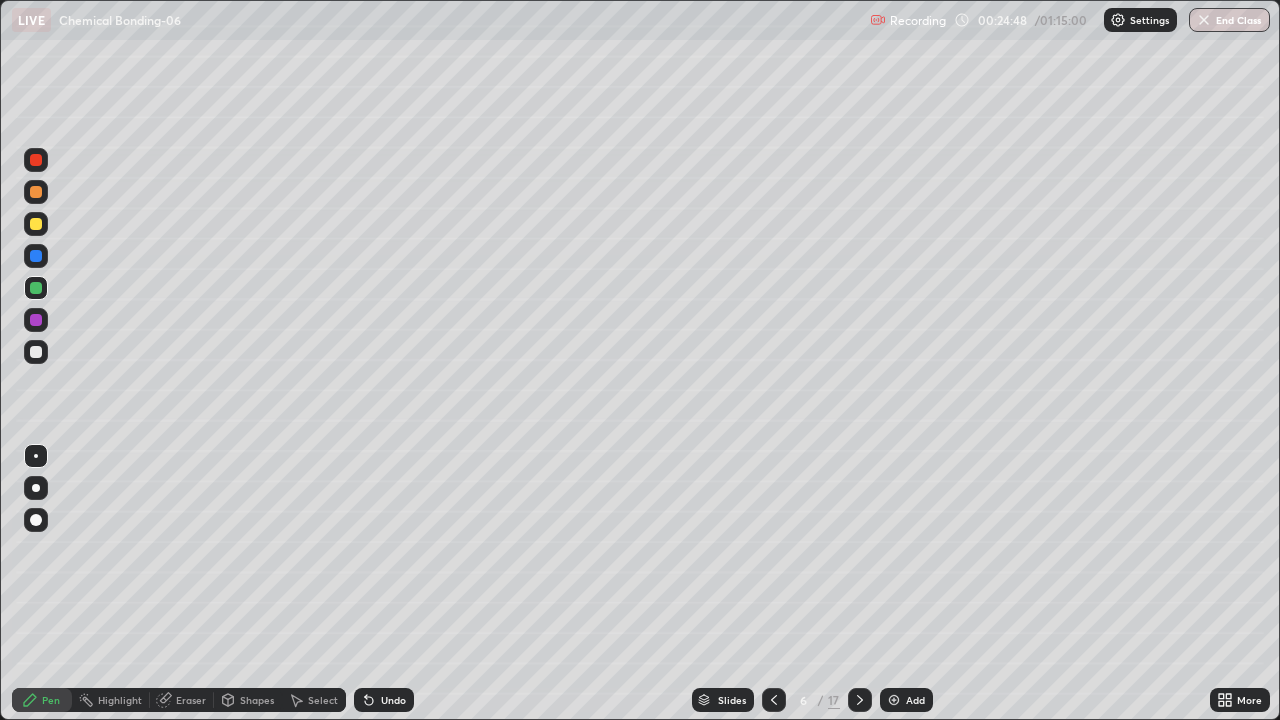 click at bounding box center [36, 224] 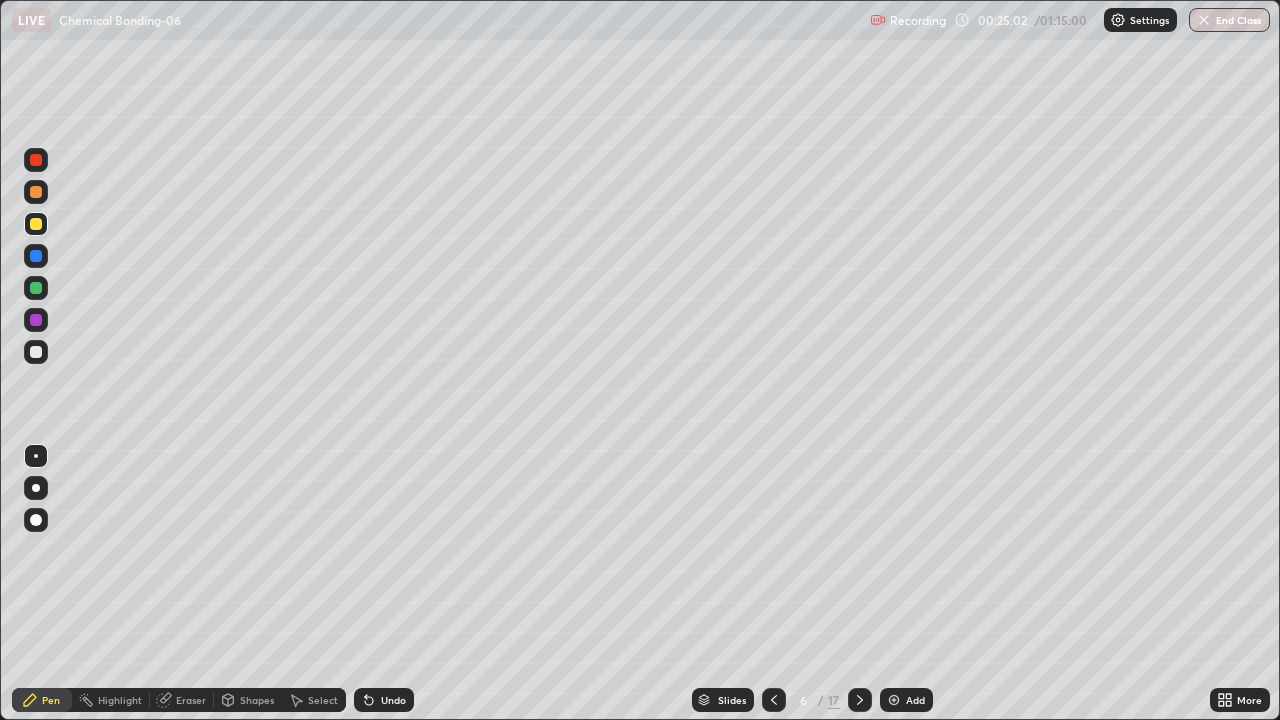 click on "Pen" at bounding box center [42, 700] 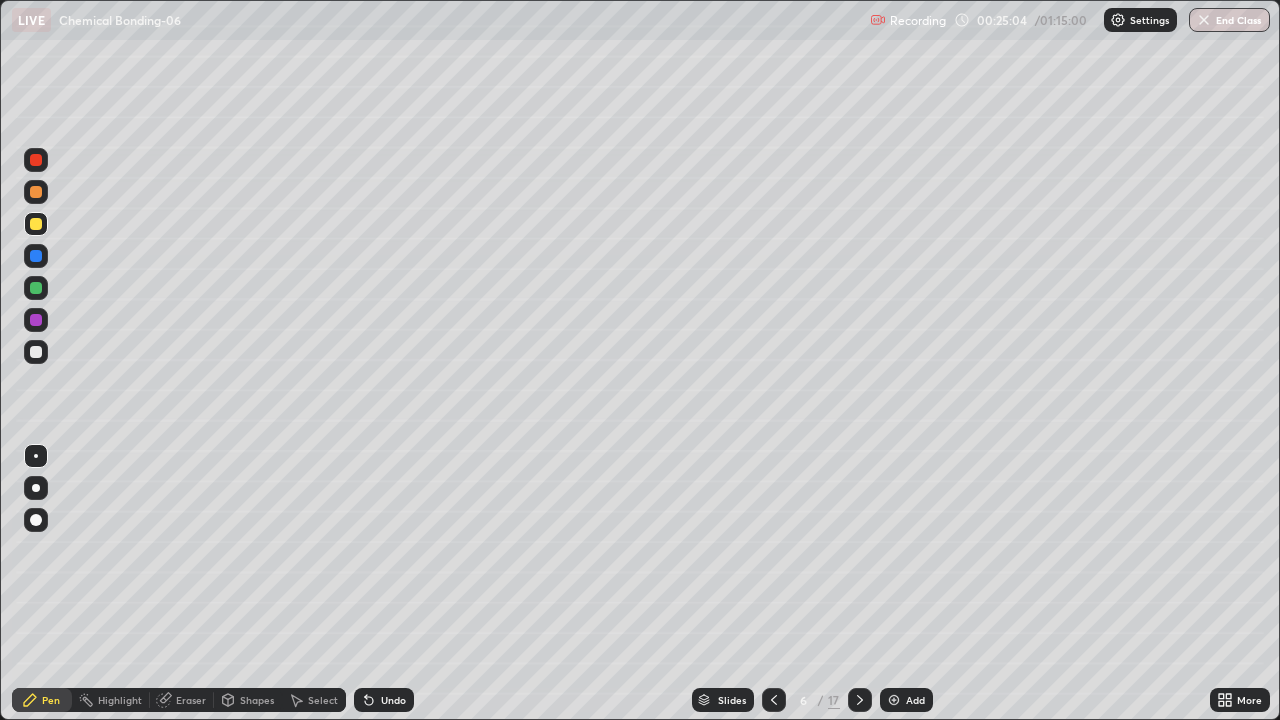 click at bounding box center (36, 320) 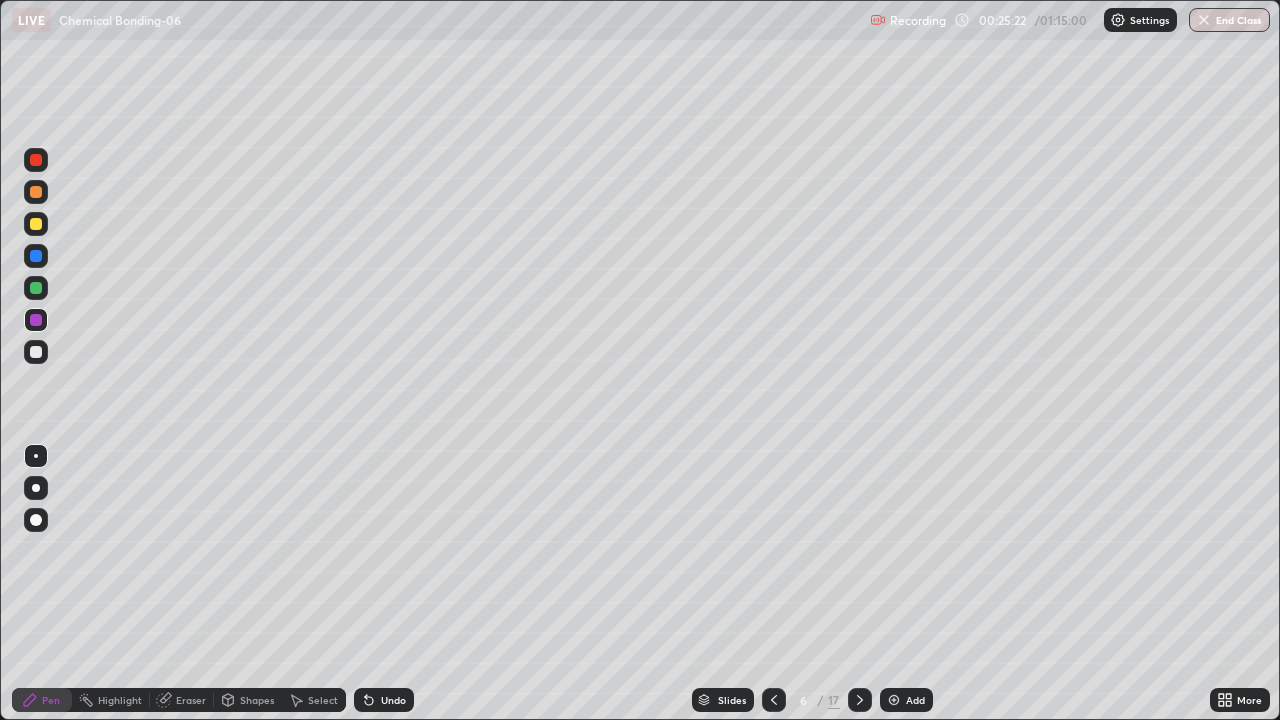 click at bounding box center [36, 224] 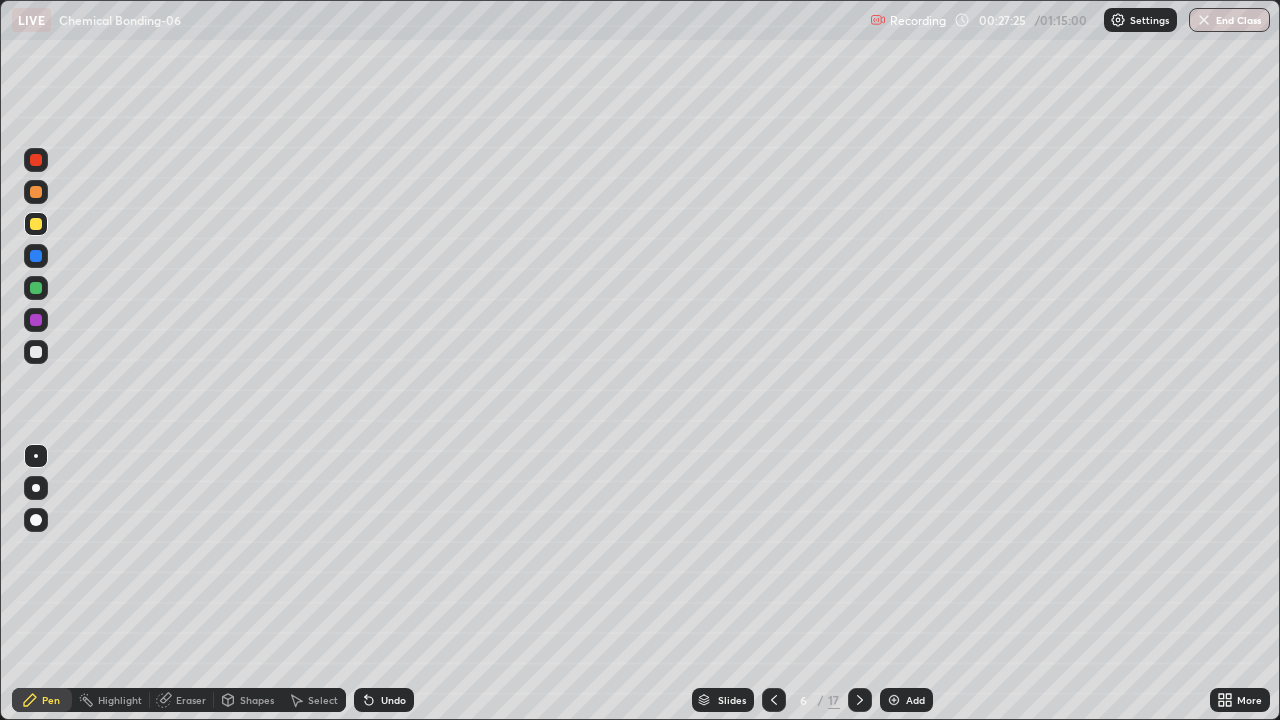 click at bounding box center [860, 700] 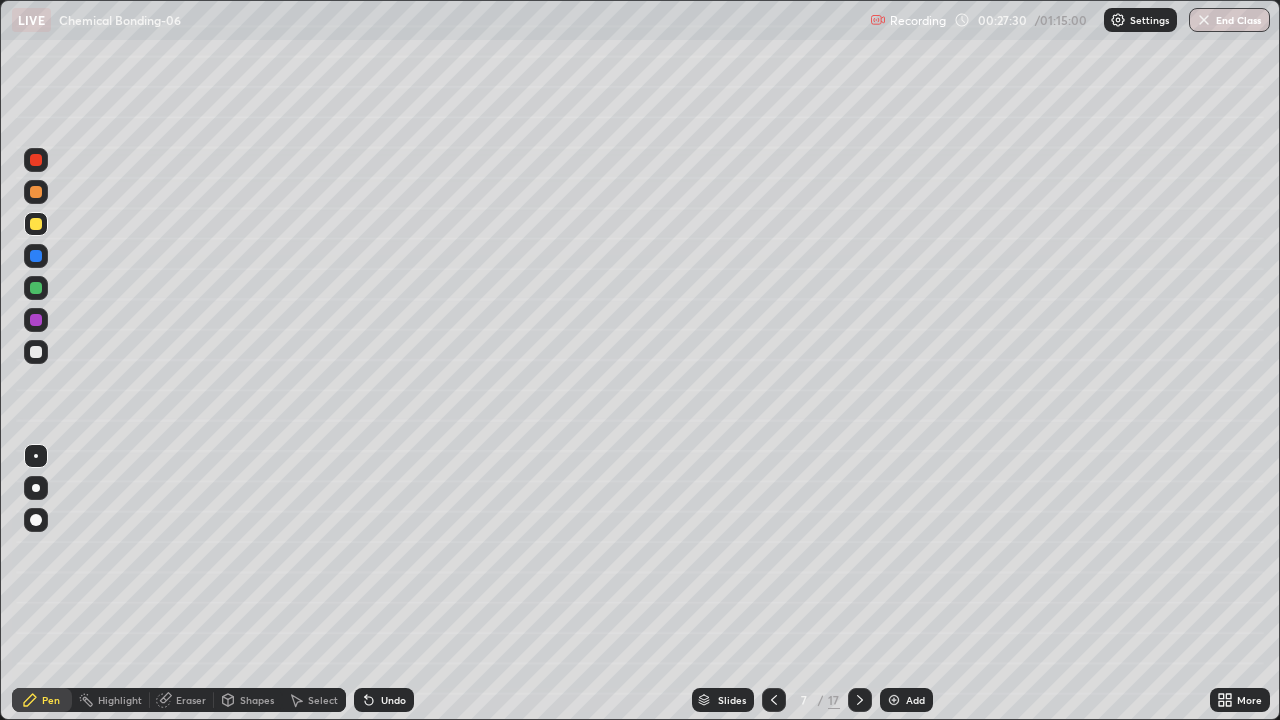 click at bounding box center [36, 192] 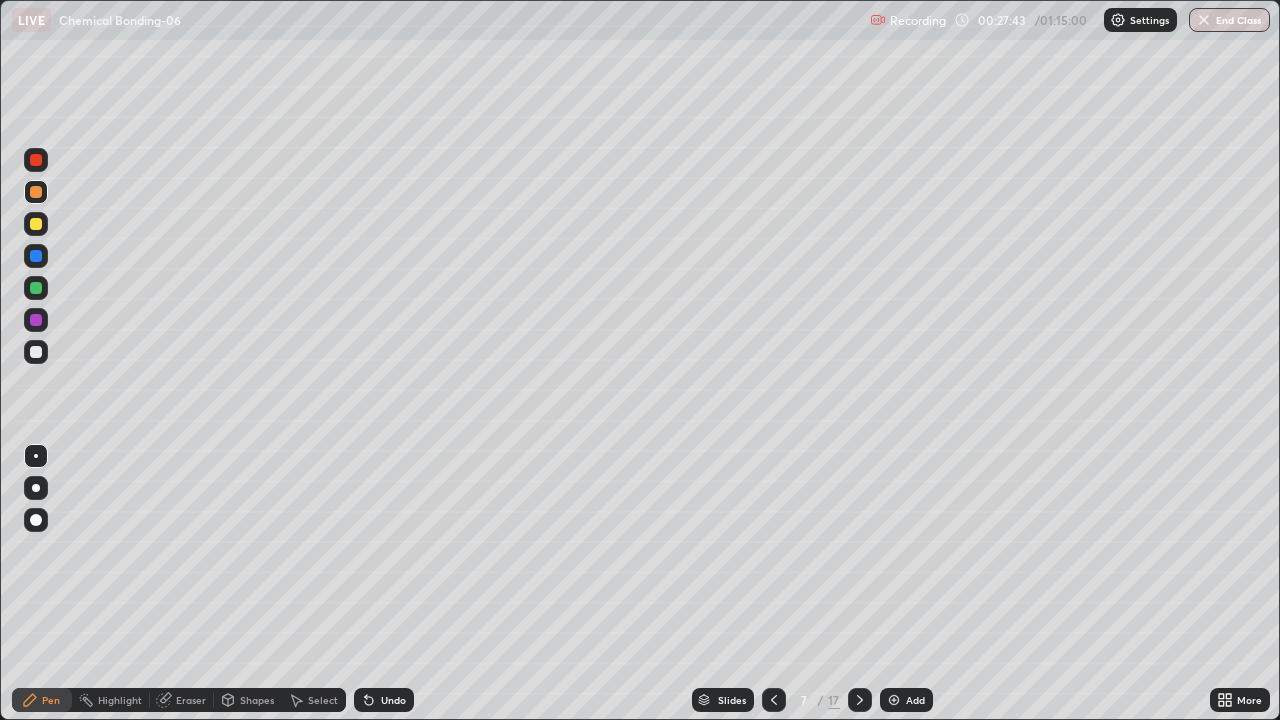 click on "Shapes" at bounding box center [257, 700] 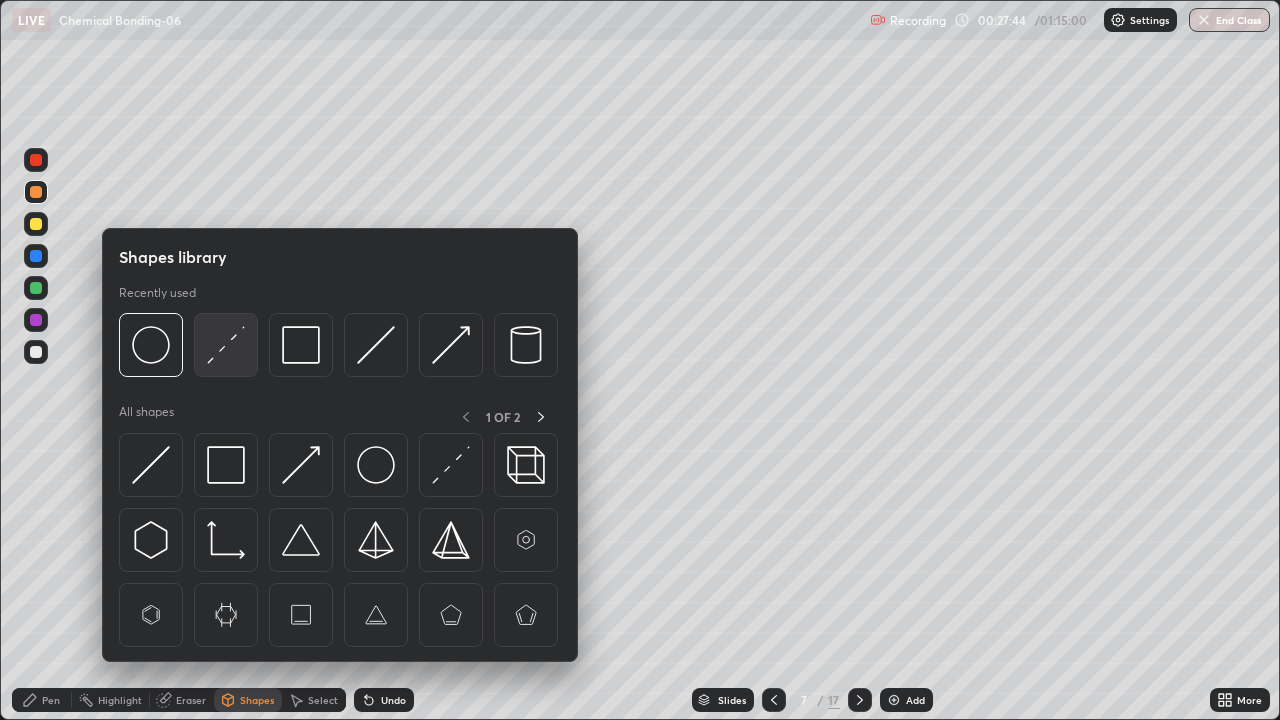 click at bounding box center (226, 345) 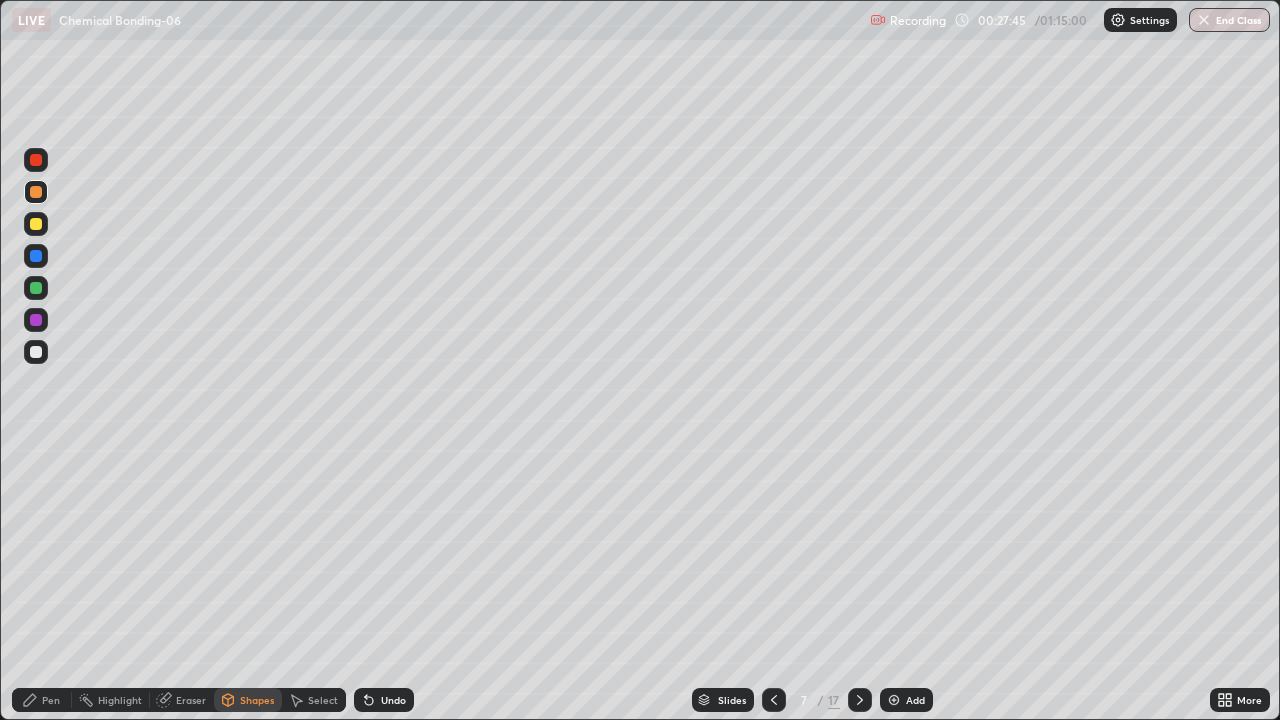 click at bounding box center [36, 320] 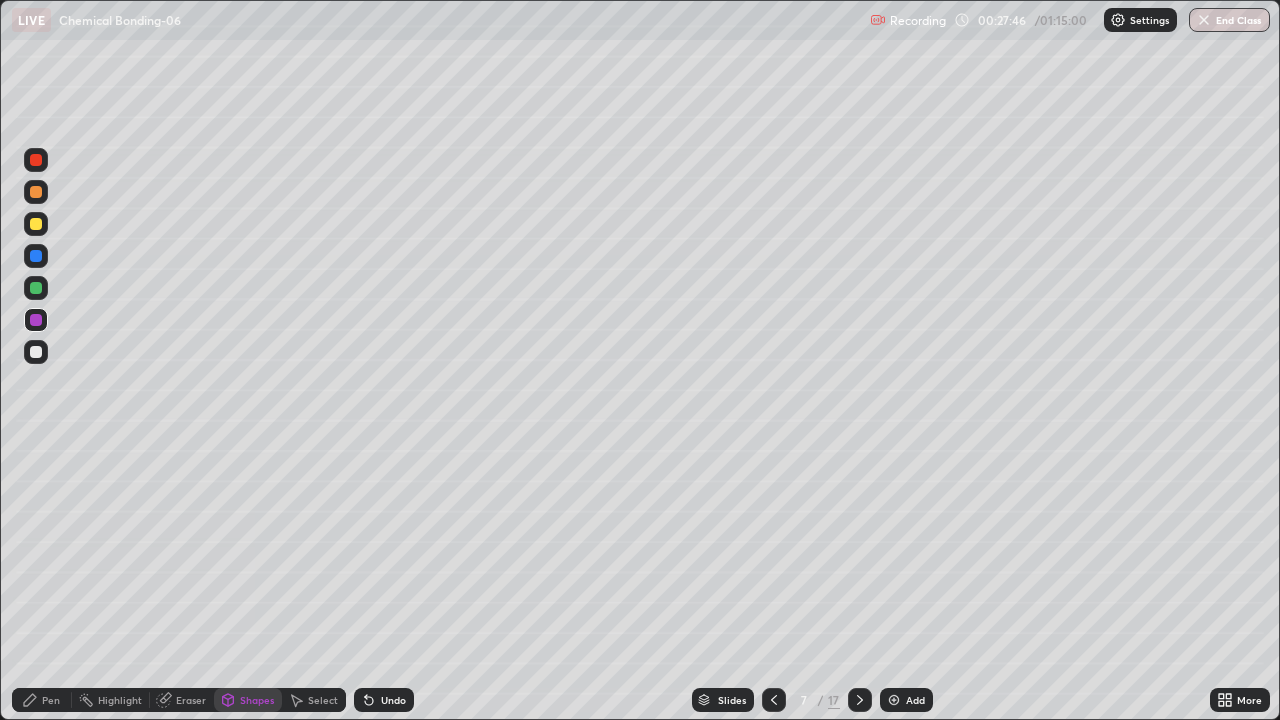 click at bounding box center [36, 160] 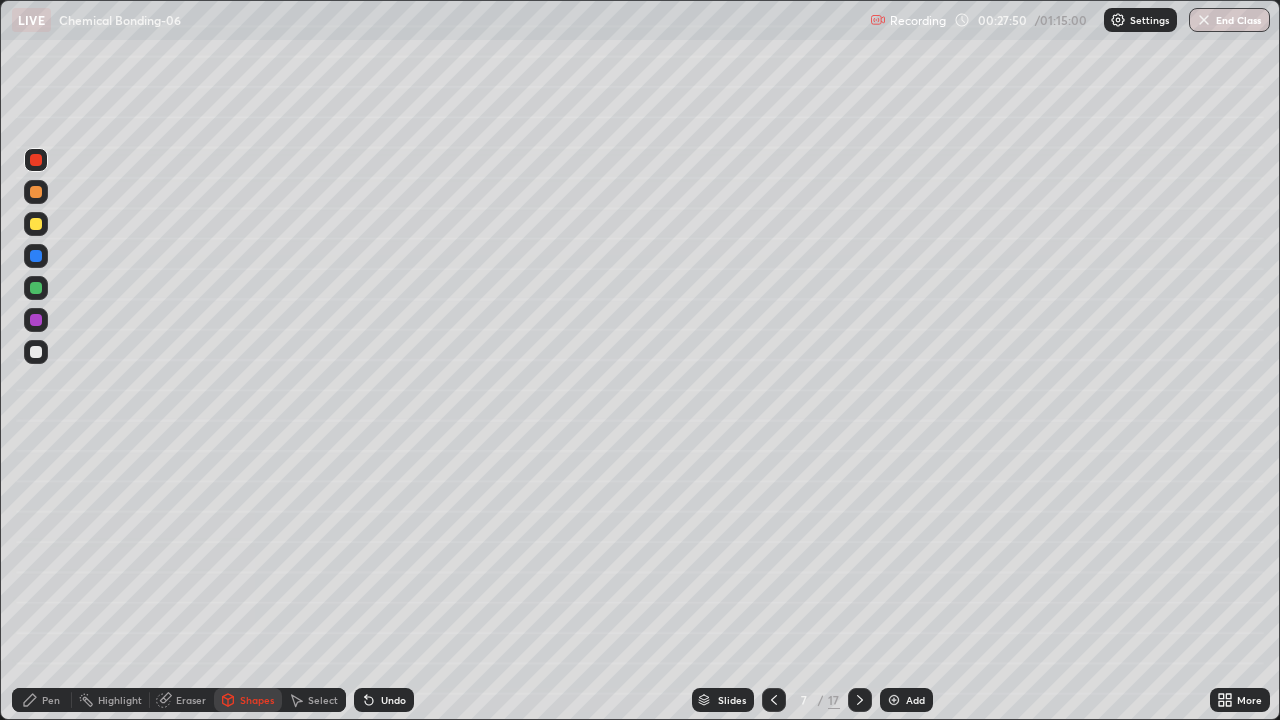 click on "Pen" at bounding box center [51, 700] 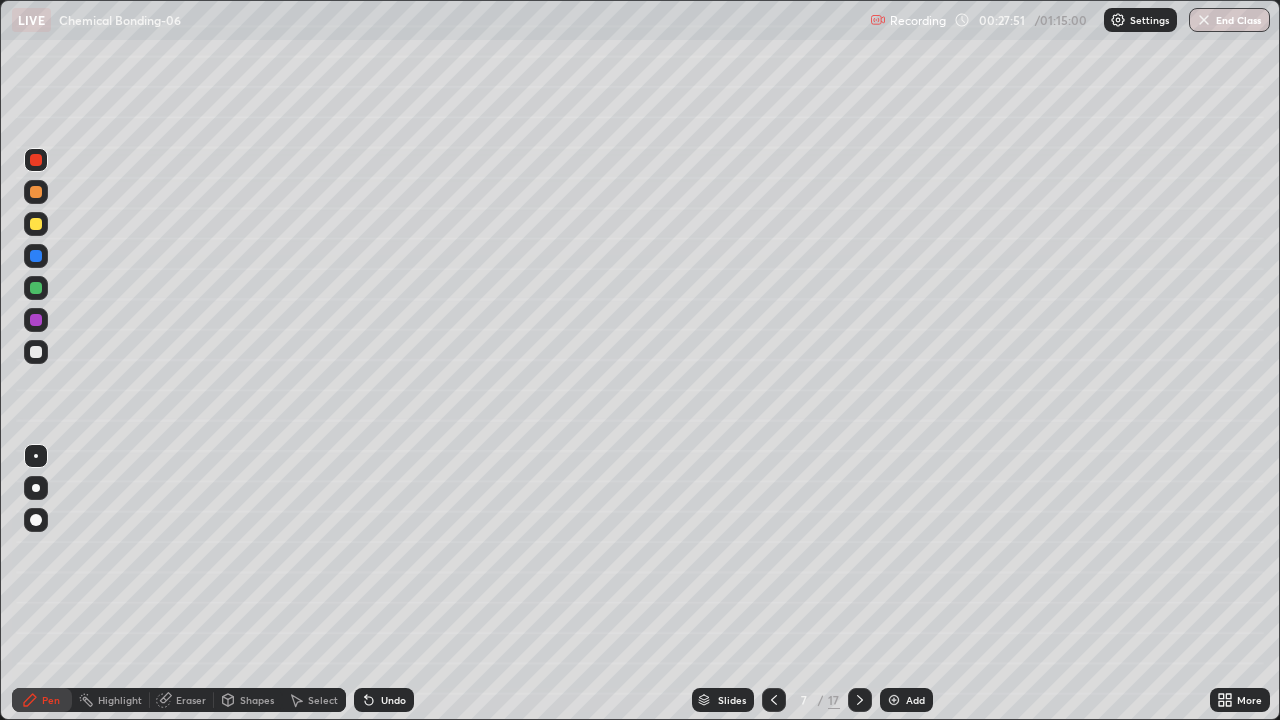 click at bounding box center [36, 288] 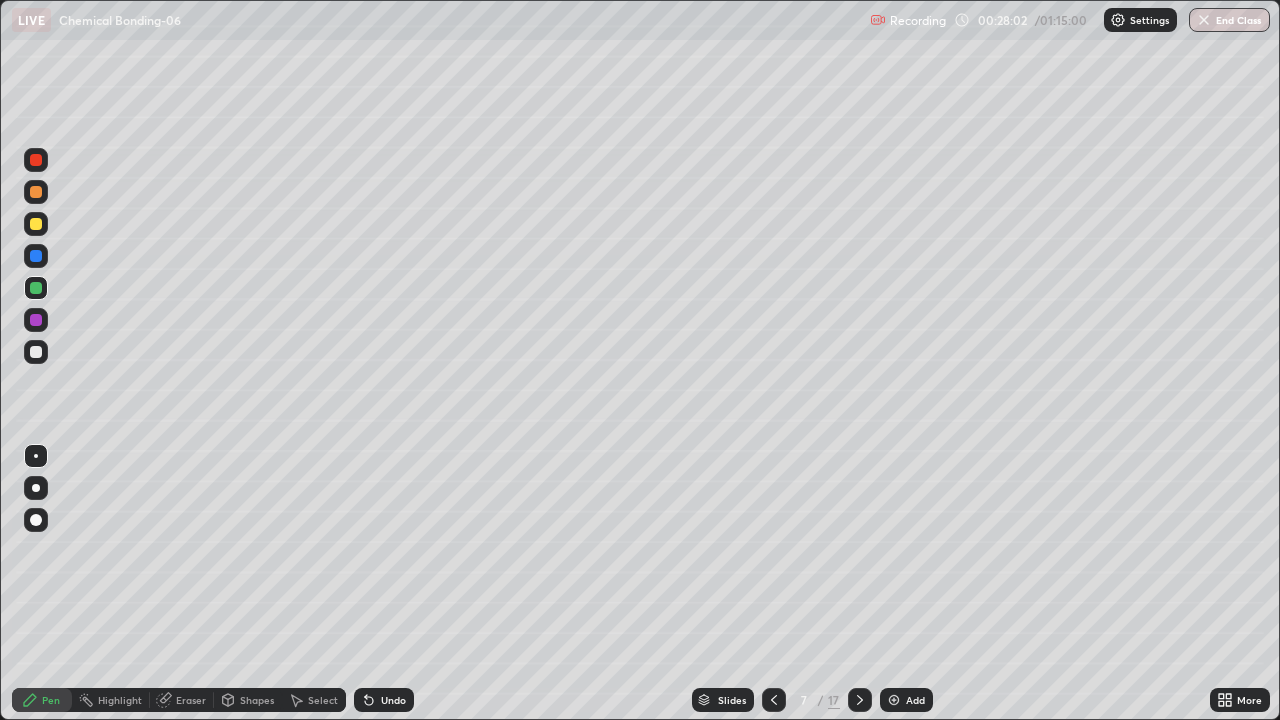 click on "Undo" at bounding box center (393, 700) 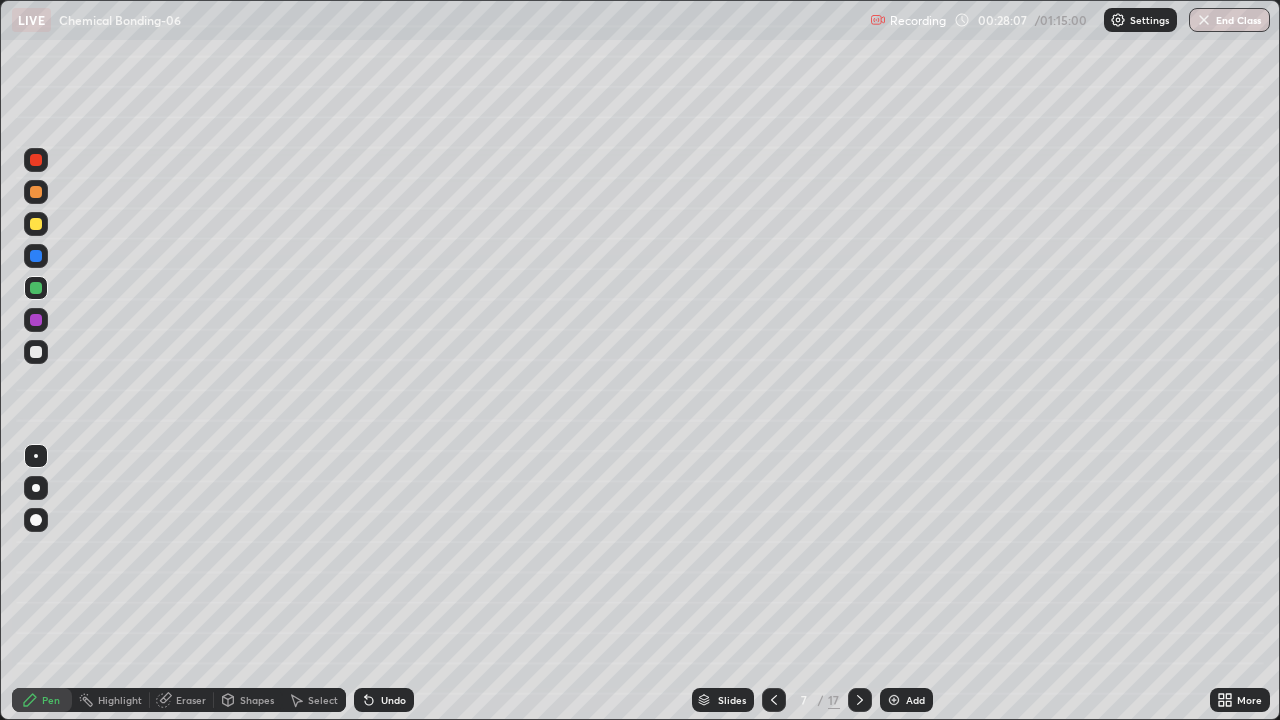 click at bounding box center [36, 160] 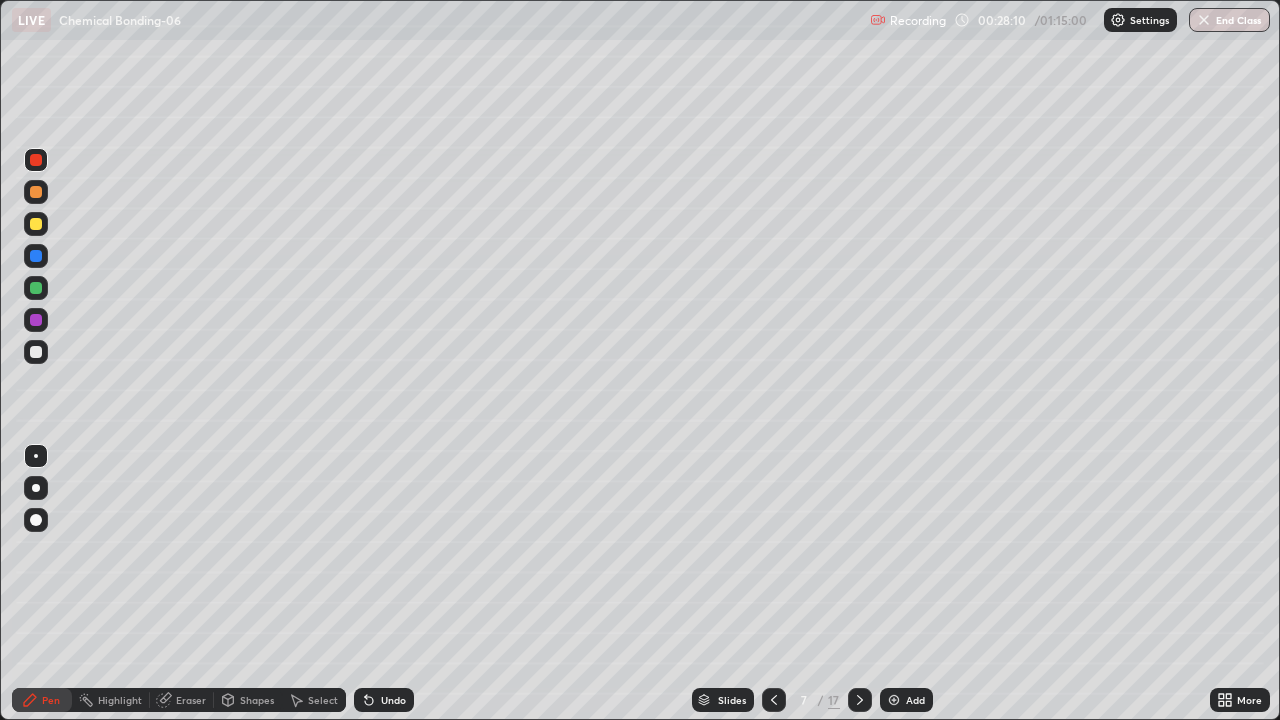 click at bounding box center [36, 352] 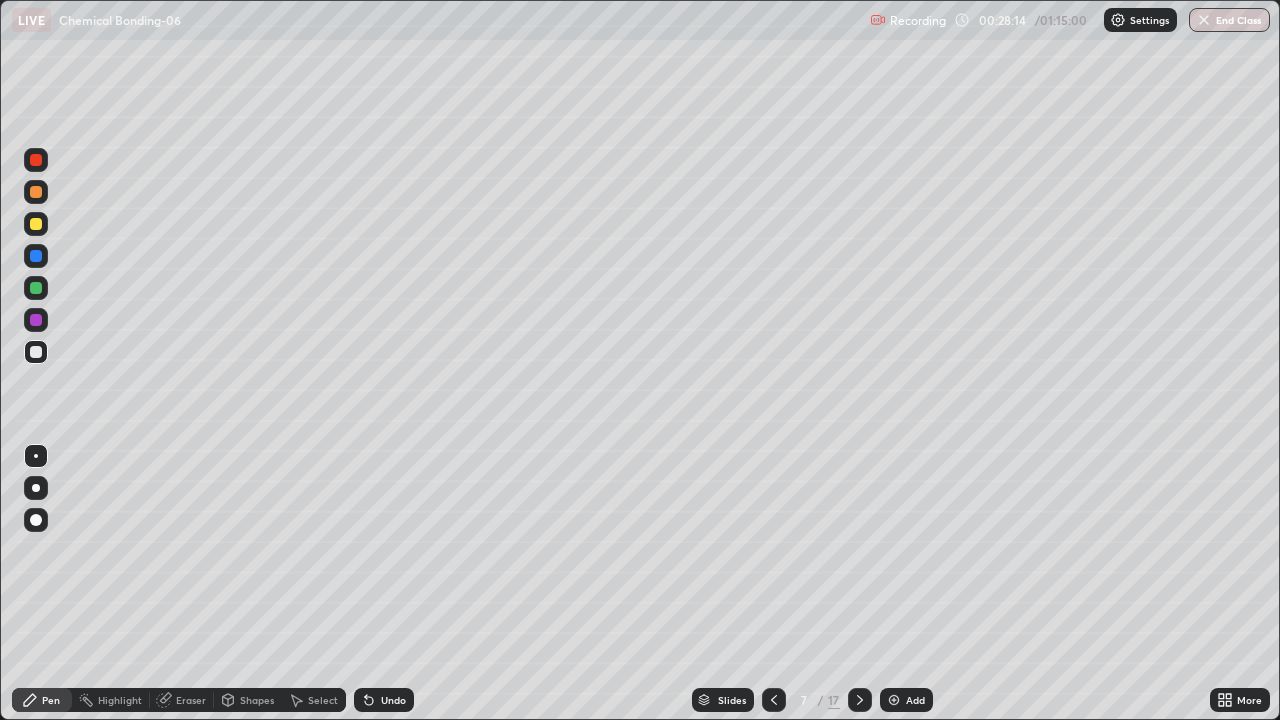 click at bounding box center [36, 352] 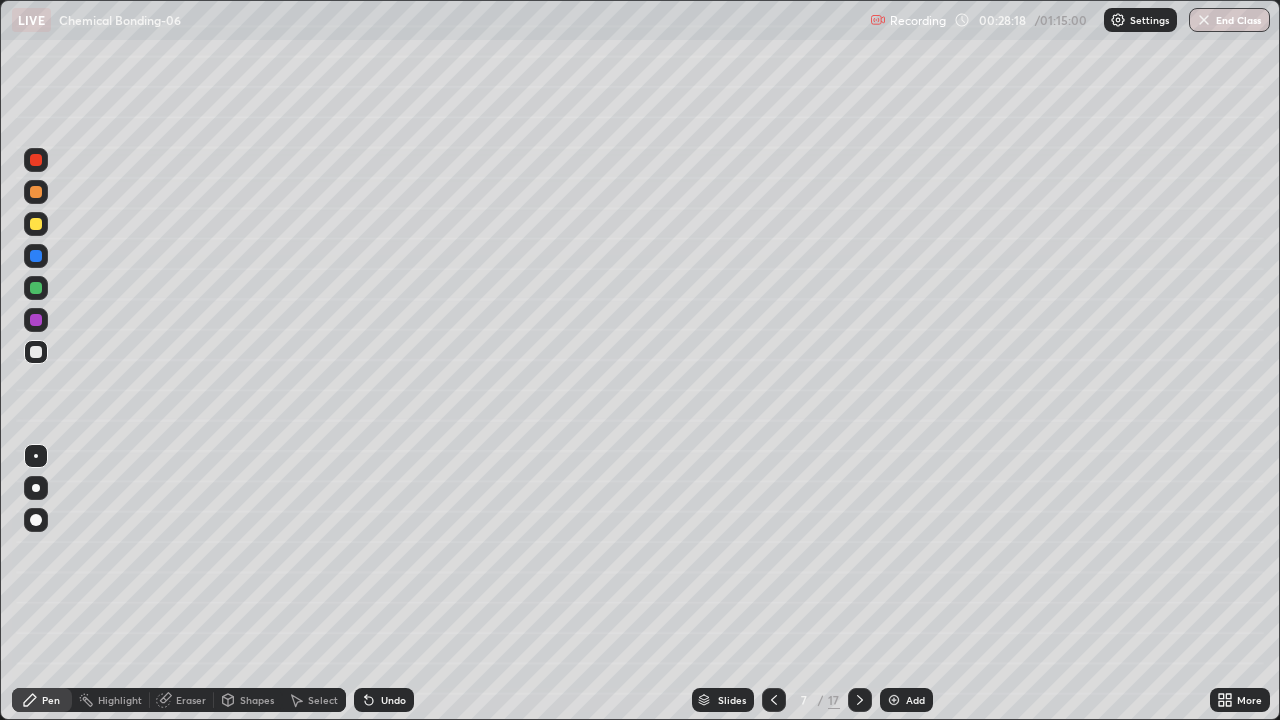 click at bounding box center (36, 288) 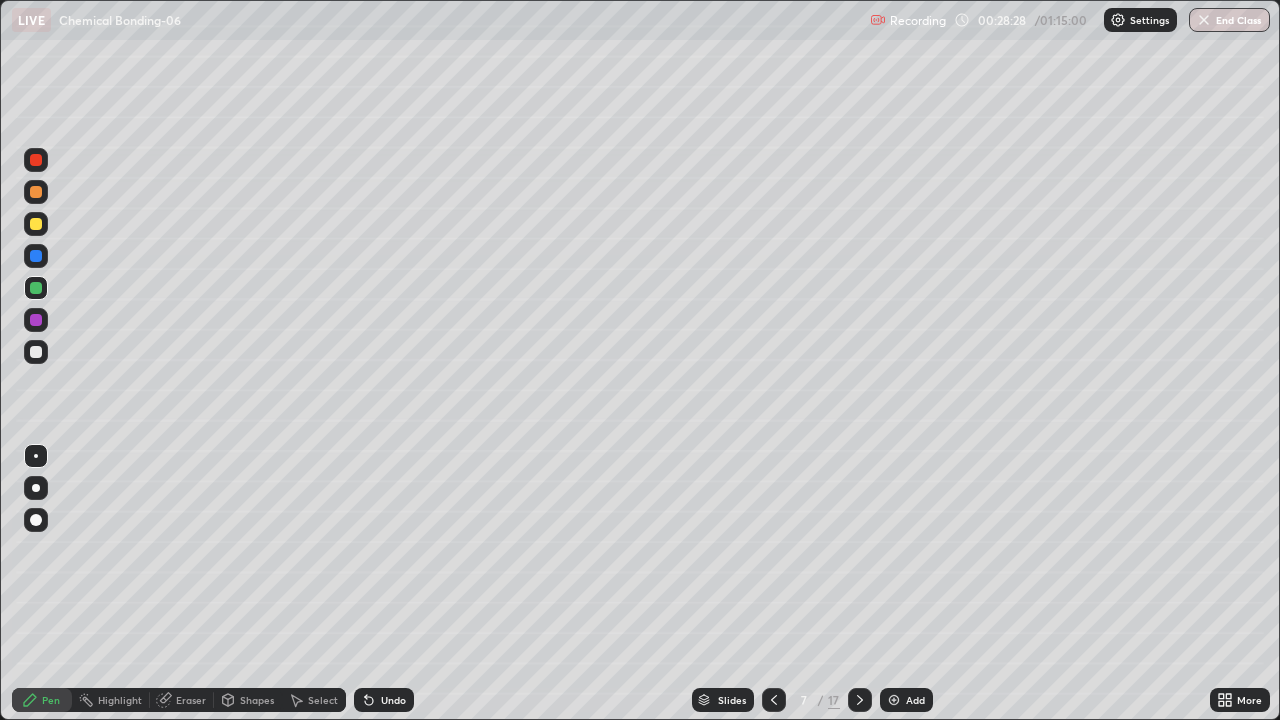 click at bounding box center [36, 224] 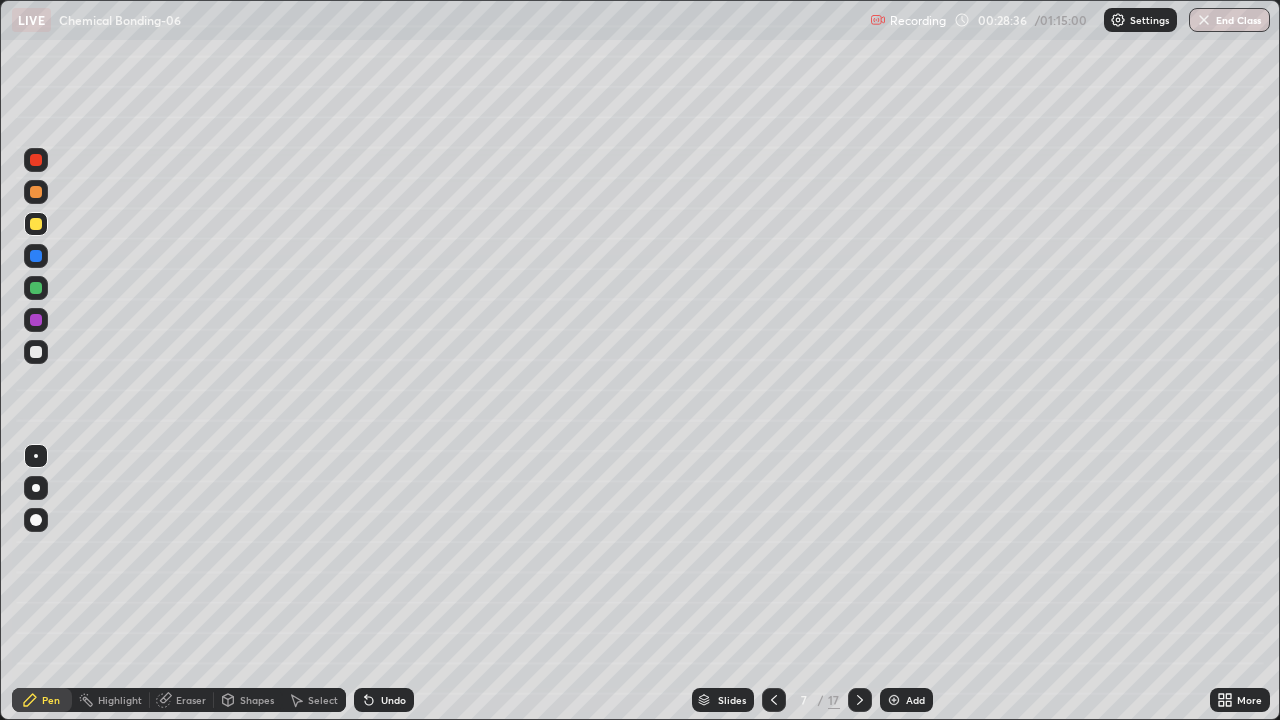 click at bounding box center [36, 352] 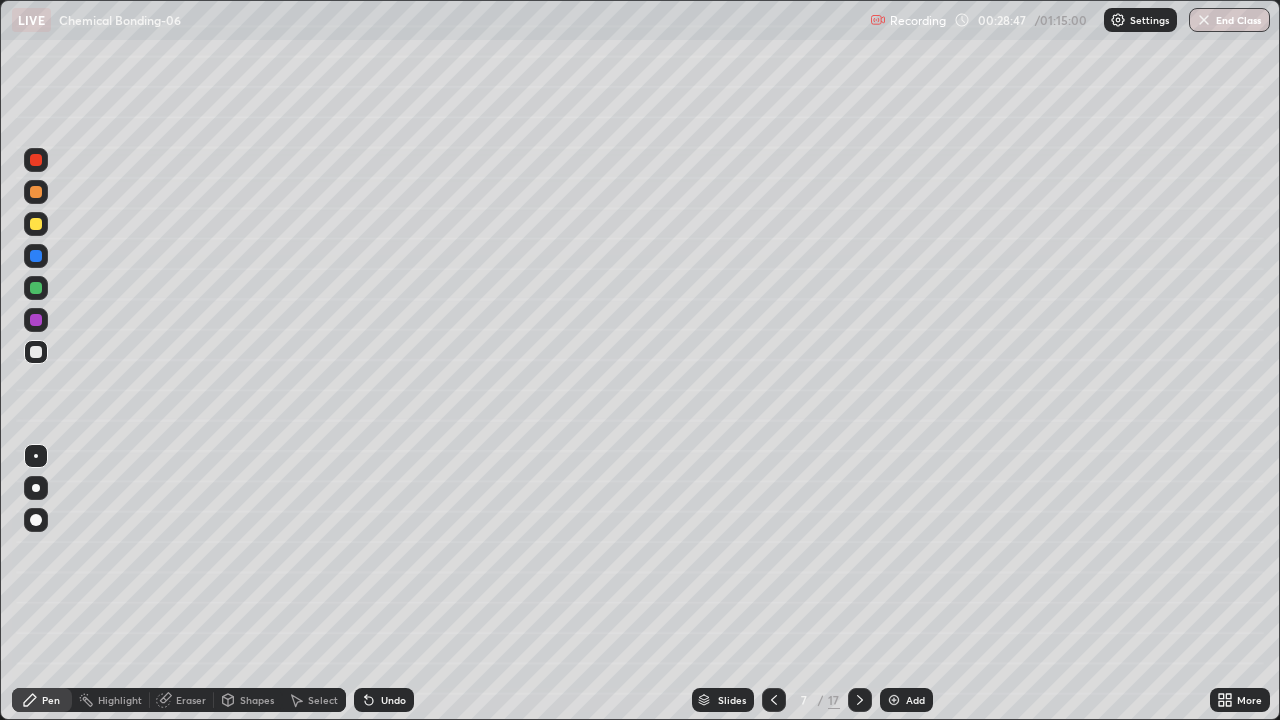 click at bounding box center [36, 192] 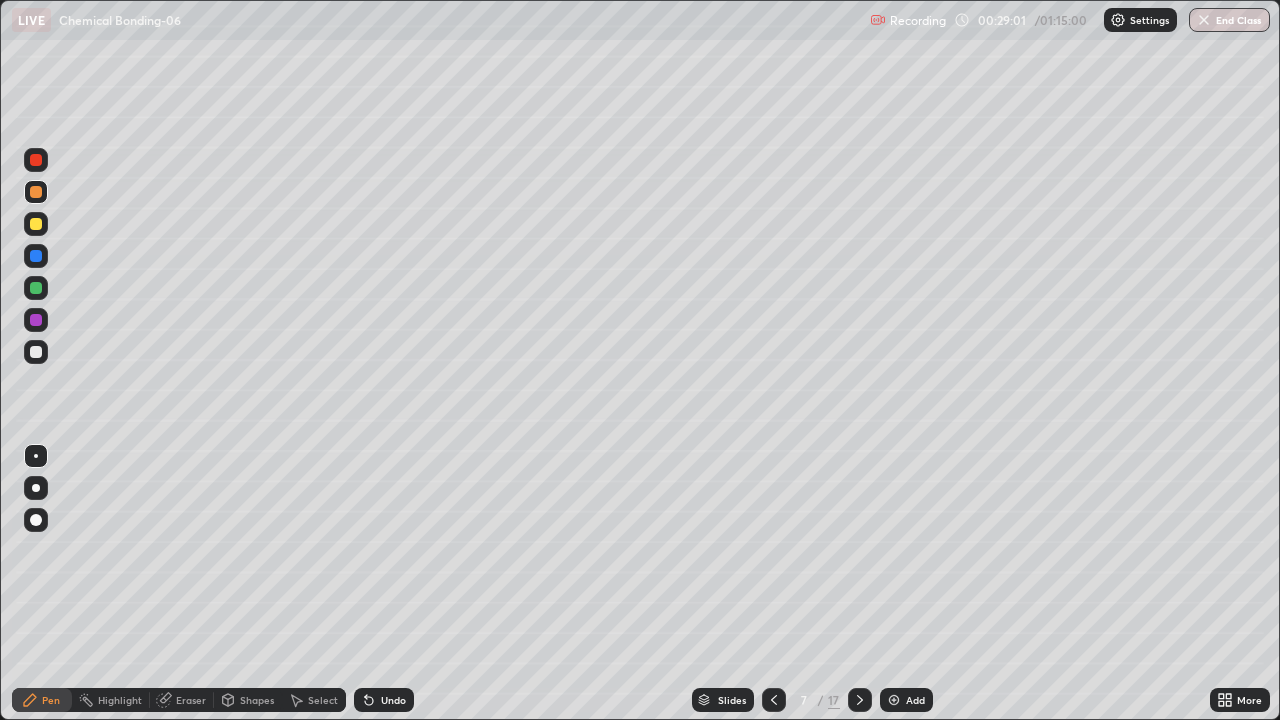 click at bounding box center (36, 224) 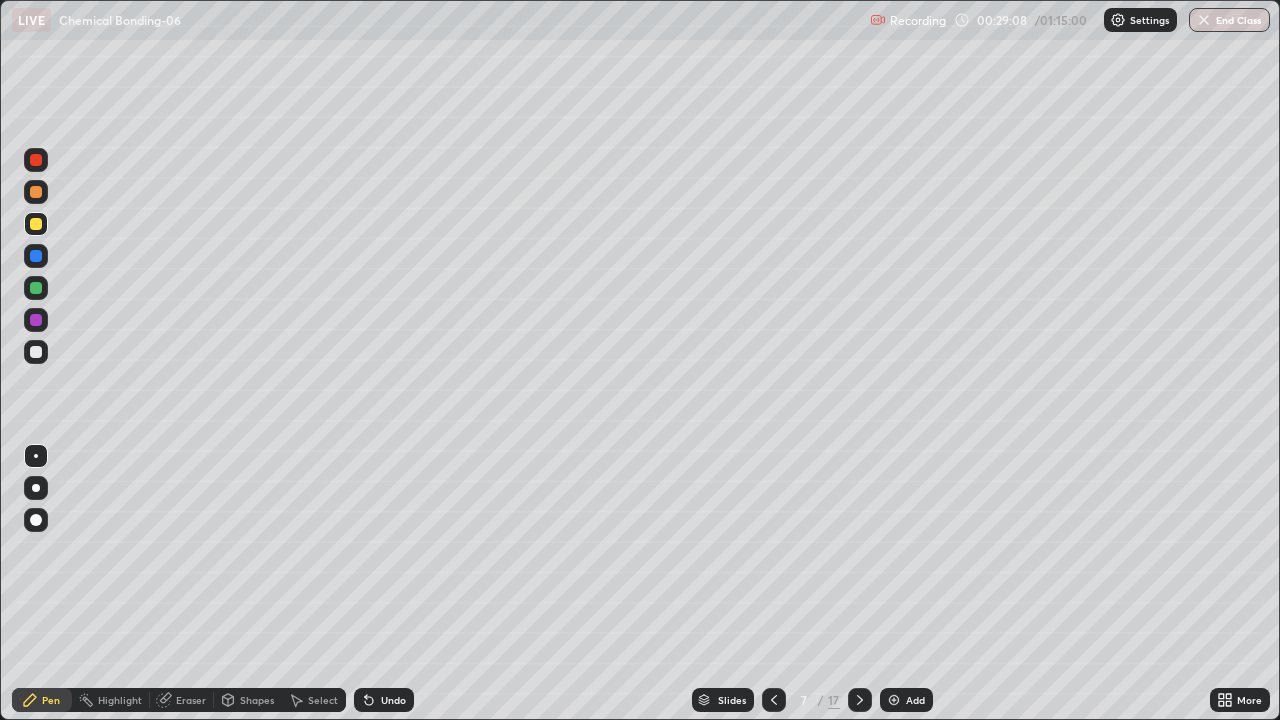 click 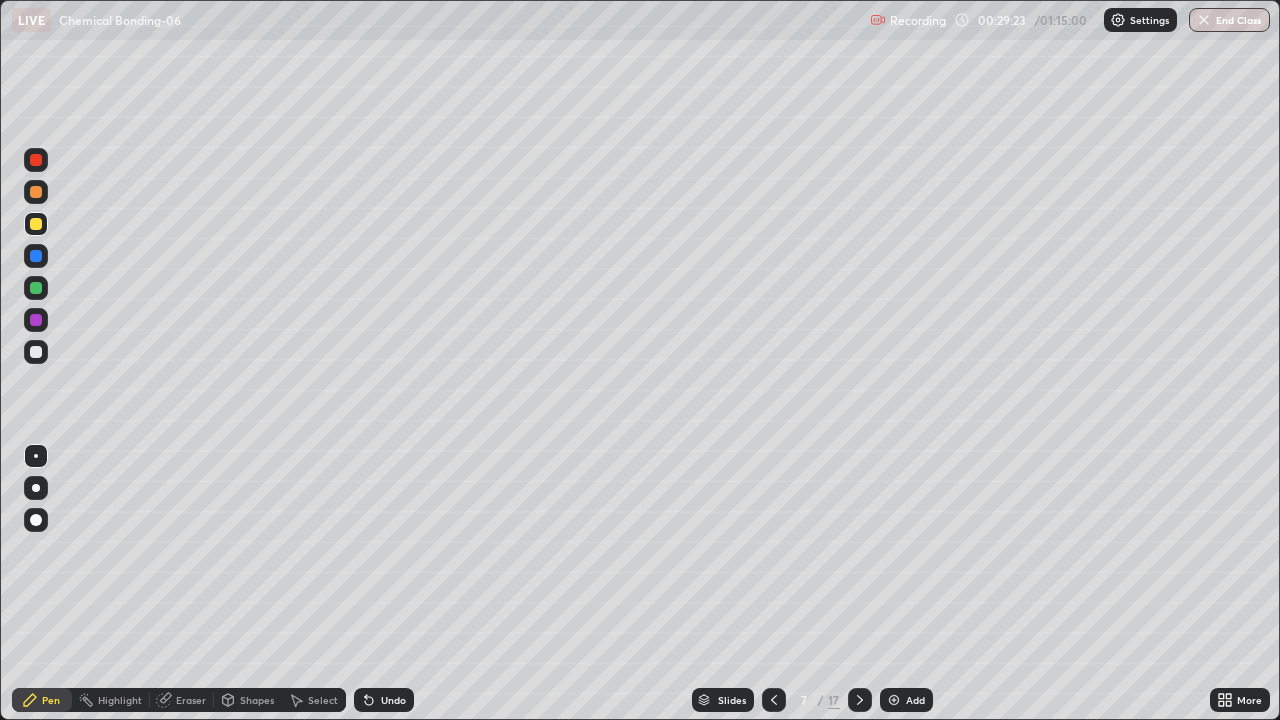 click at bounding box center (36, 352) 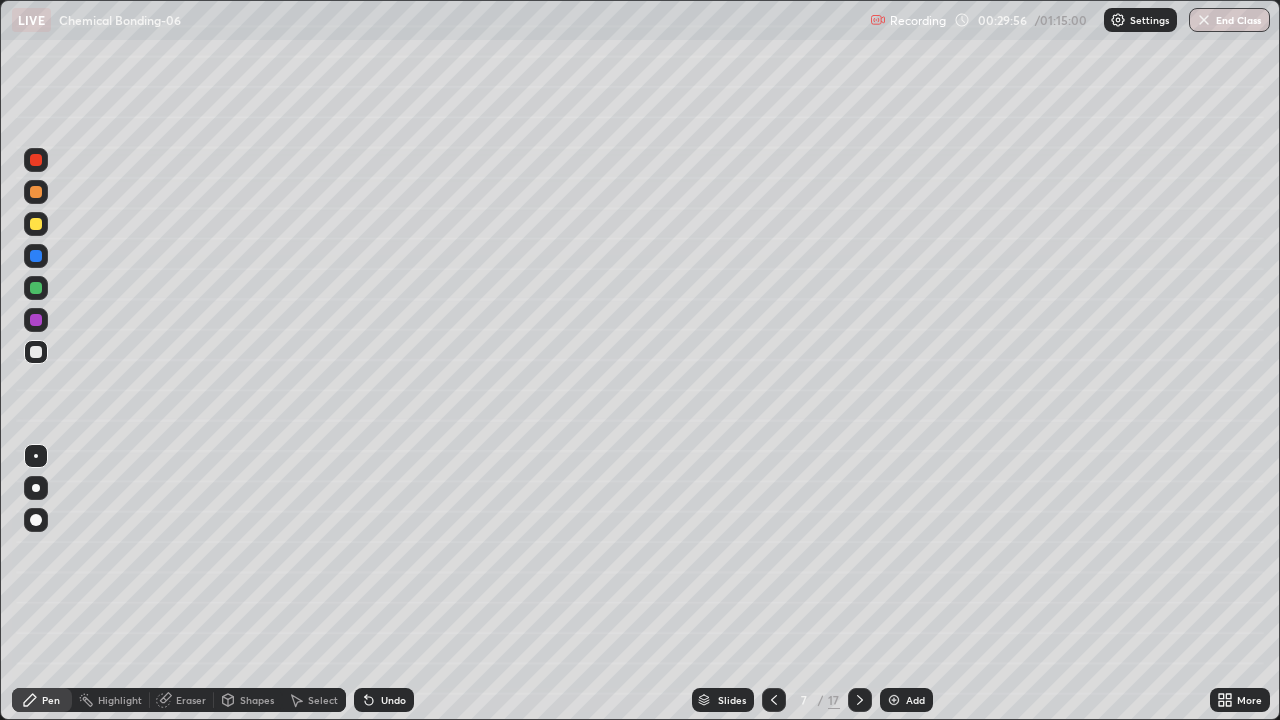 click at bounding box center (36, 288) 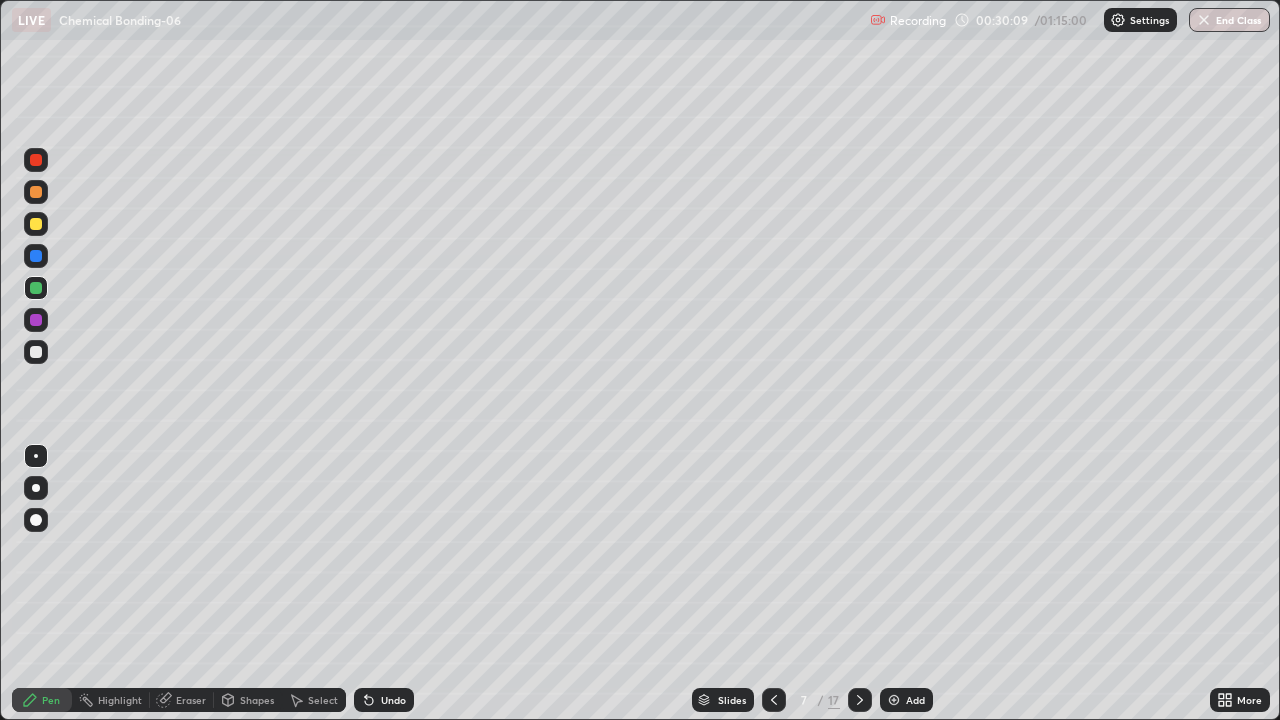 click at bounding box center (36, 256) 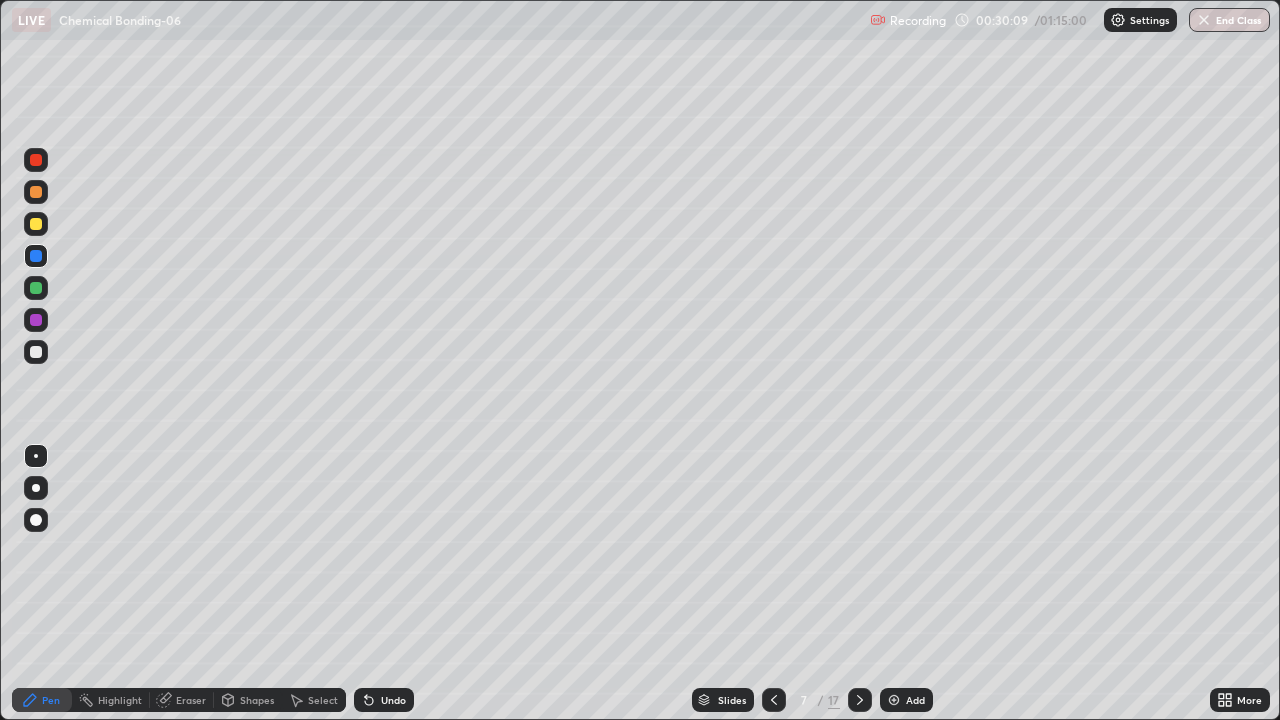 click at bounding box center [36, 192] 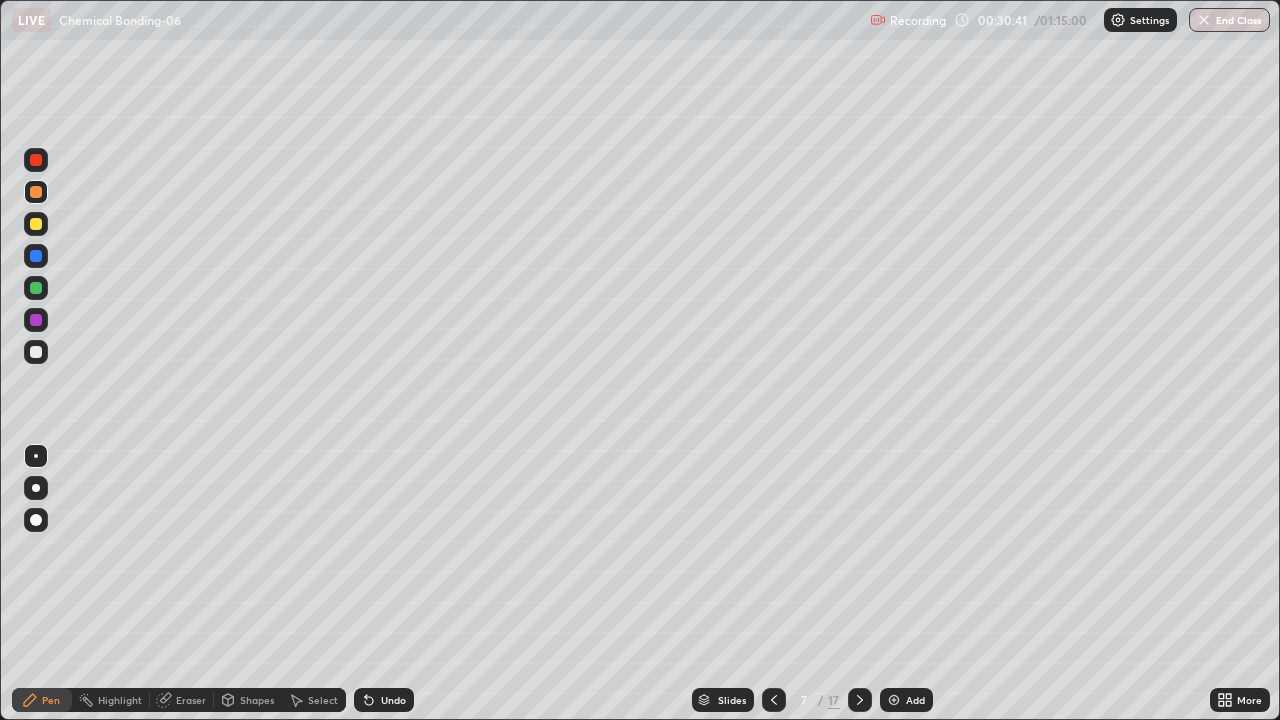 click at bounding box center (36, 256) 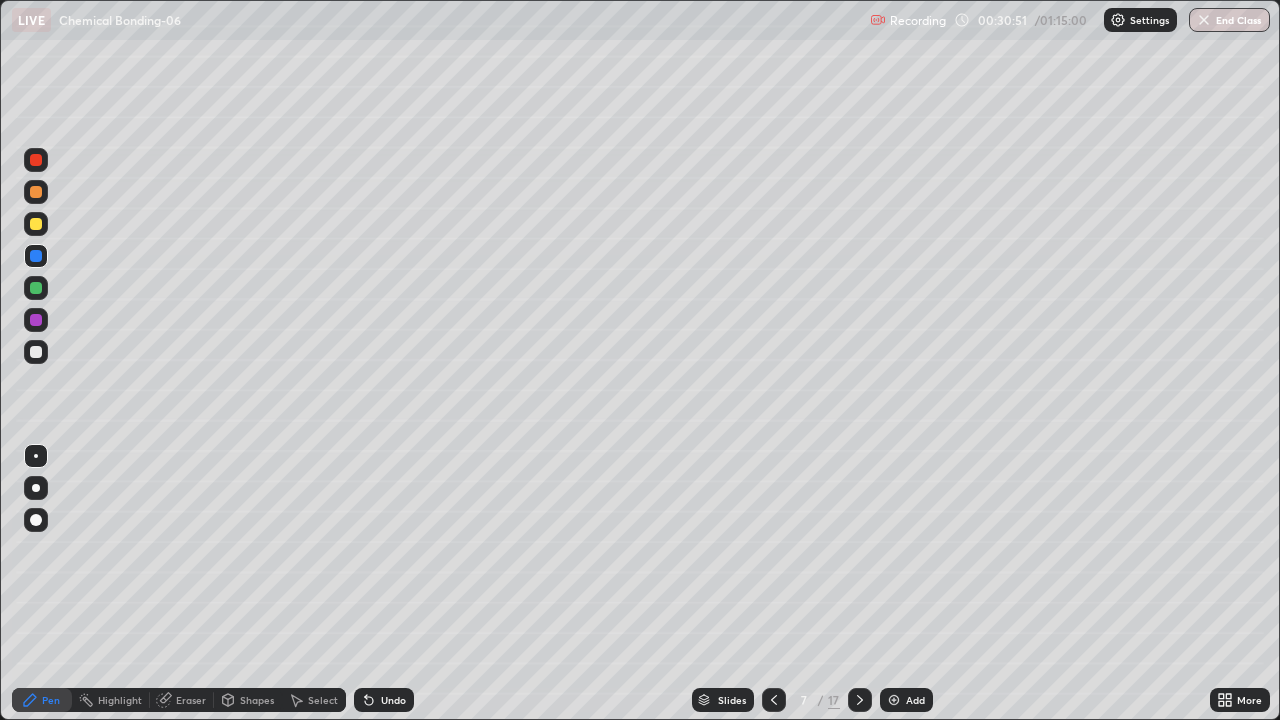 click at bounding box center [36, 352] 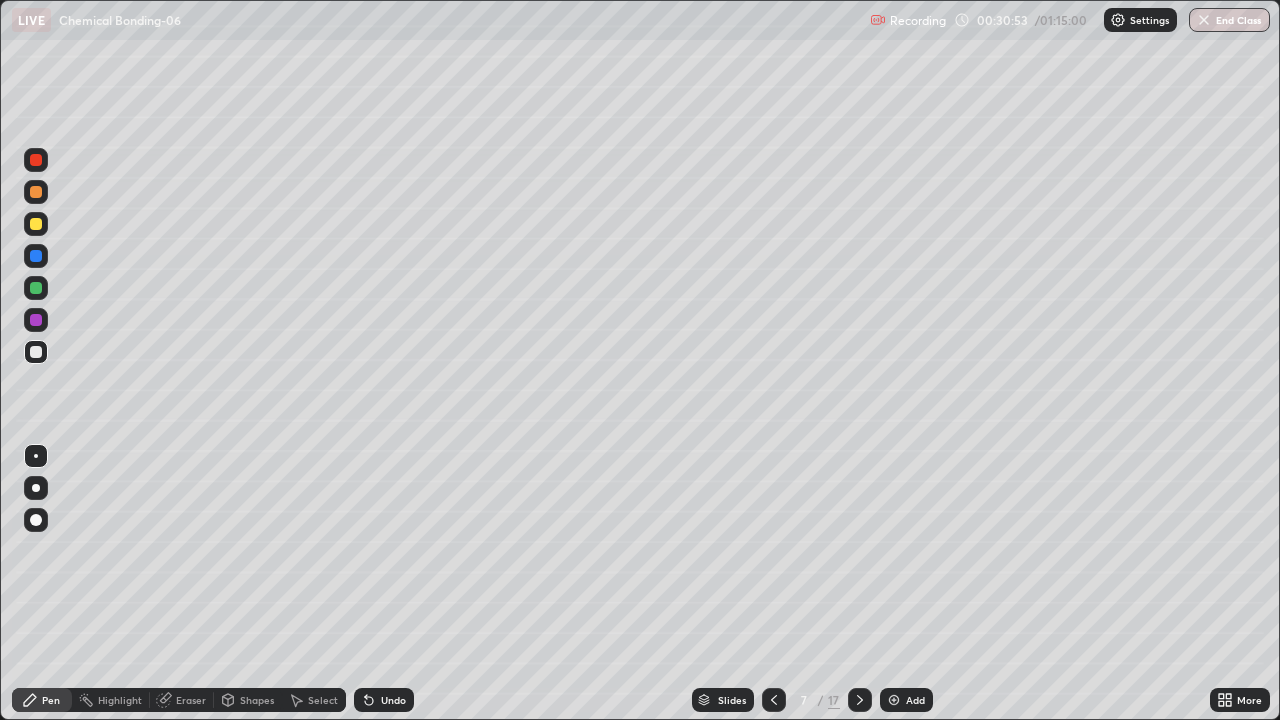 click at bounding box center [36, 288] 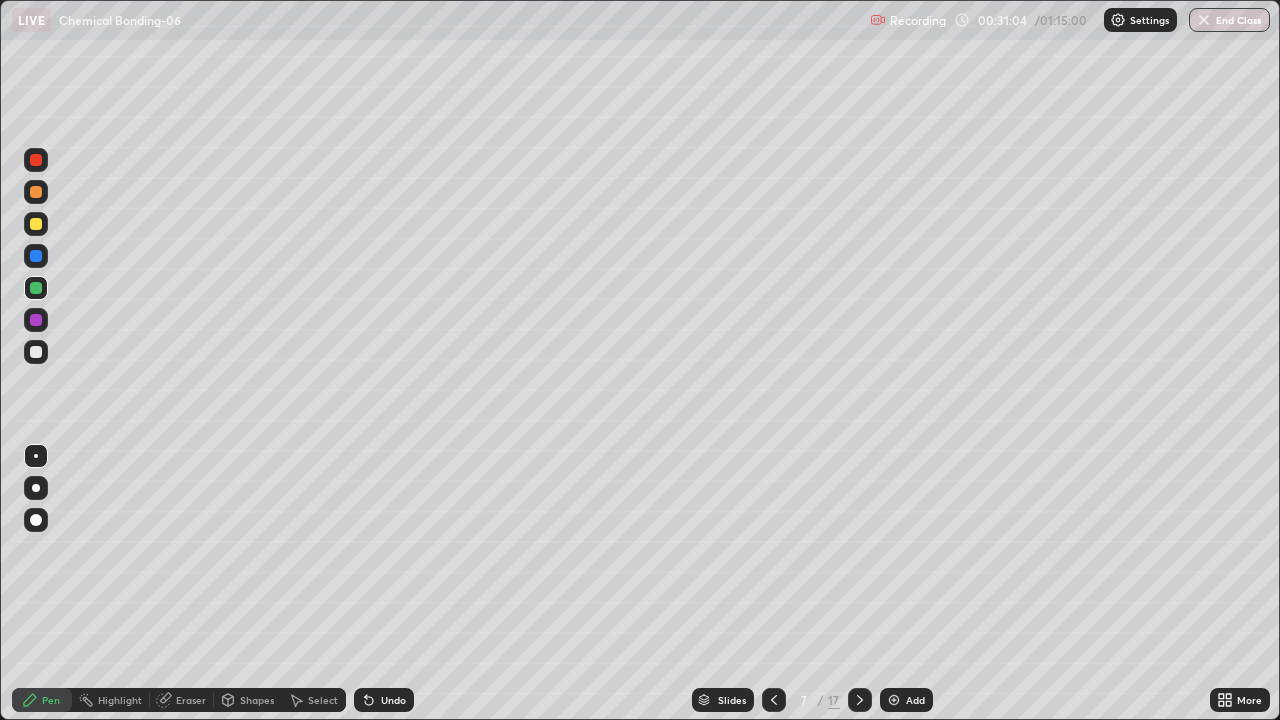 click at bounding box center [36, 320] 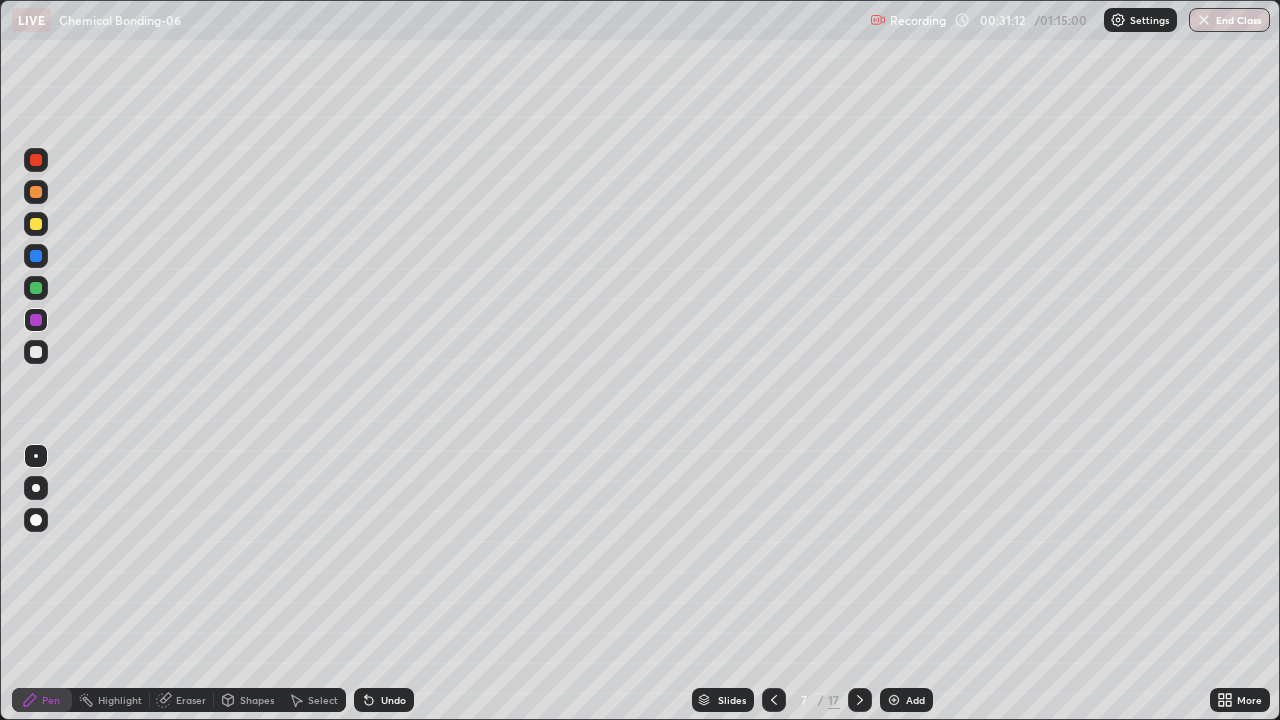 click at bounding box center (36, 288) 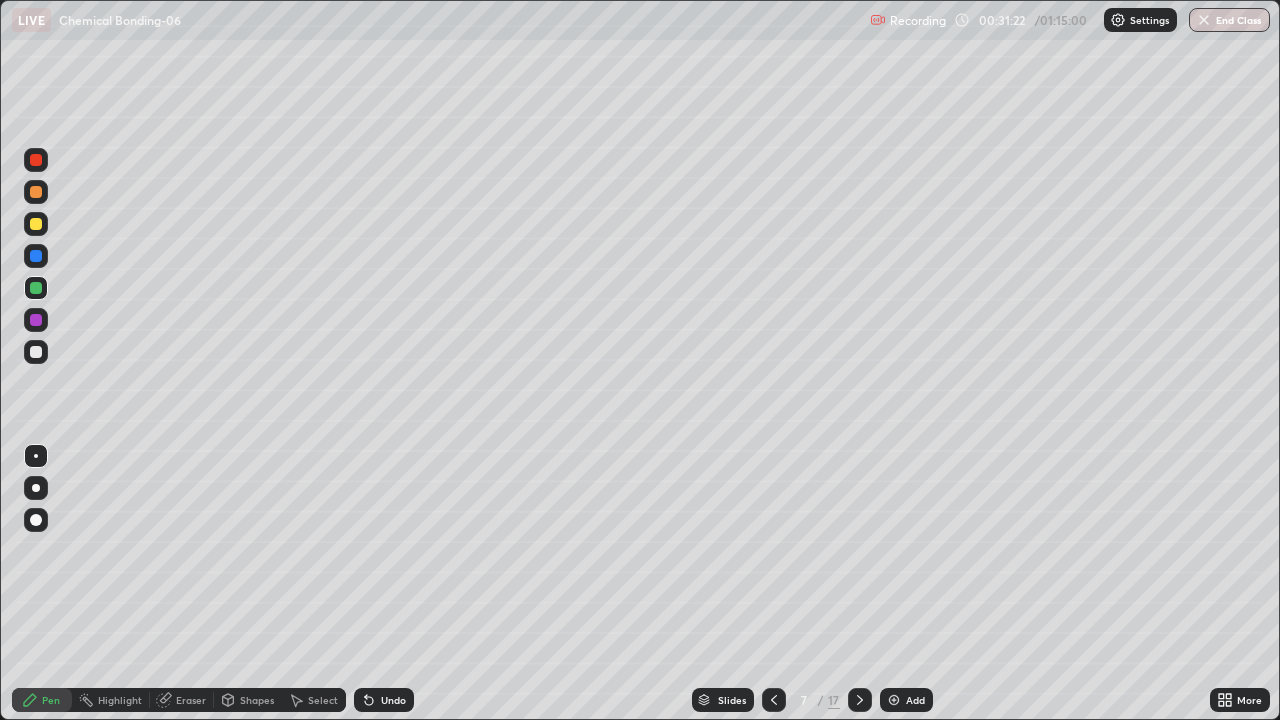 click at bounding box center [36, 160] 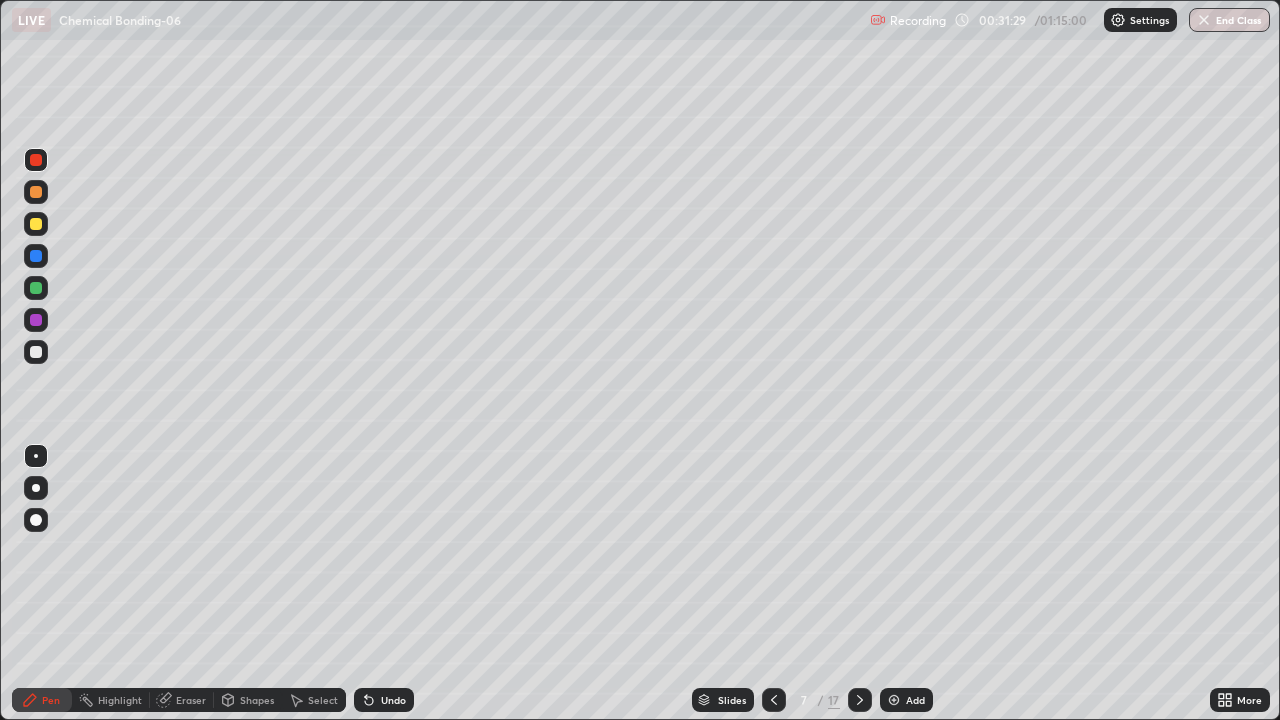 click at bounding box center [36, 320] 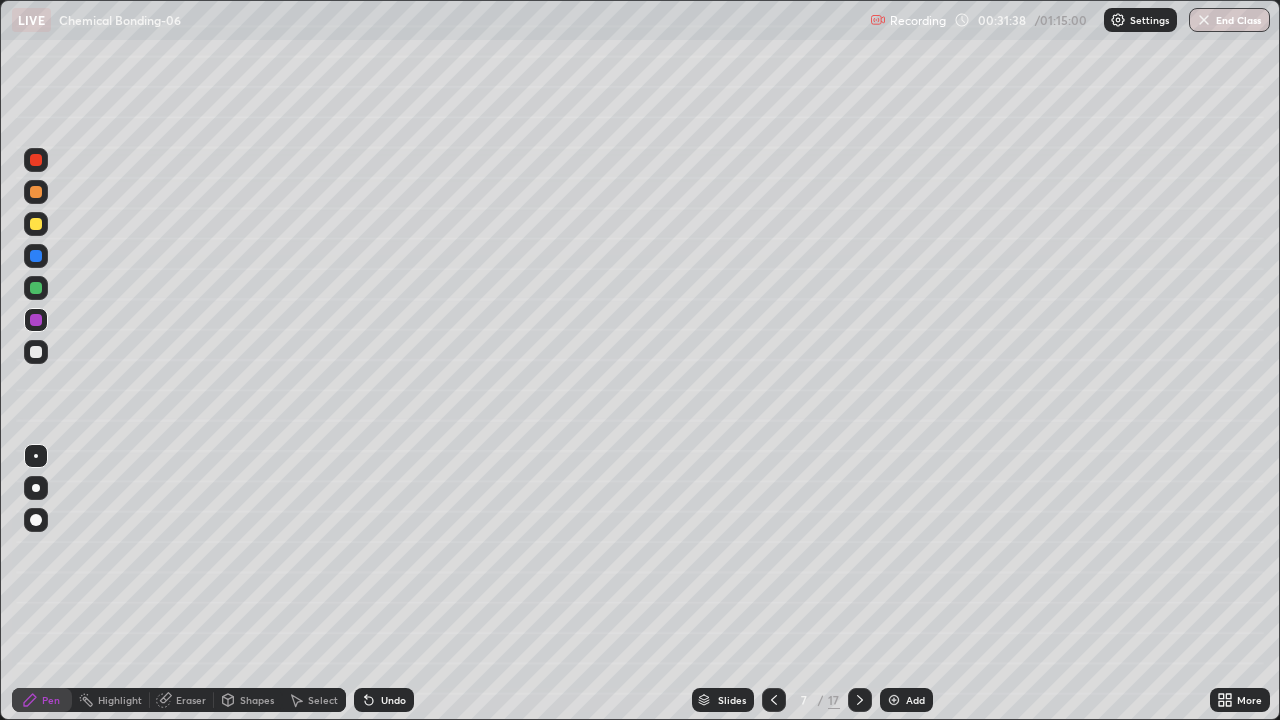 click at bounding box center [36, 256] 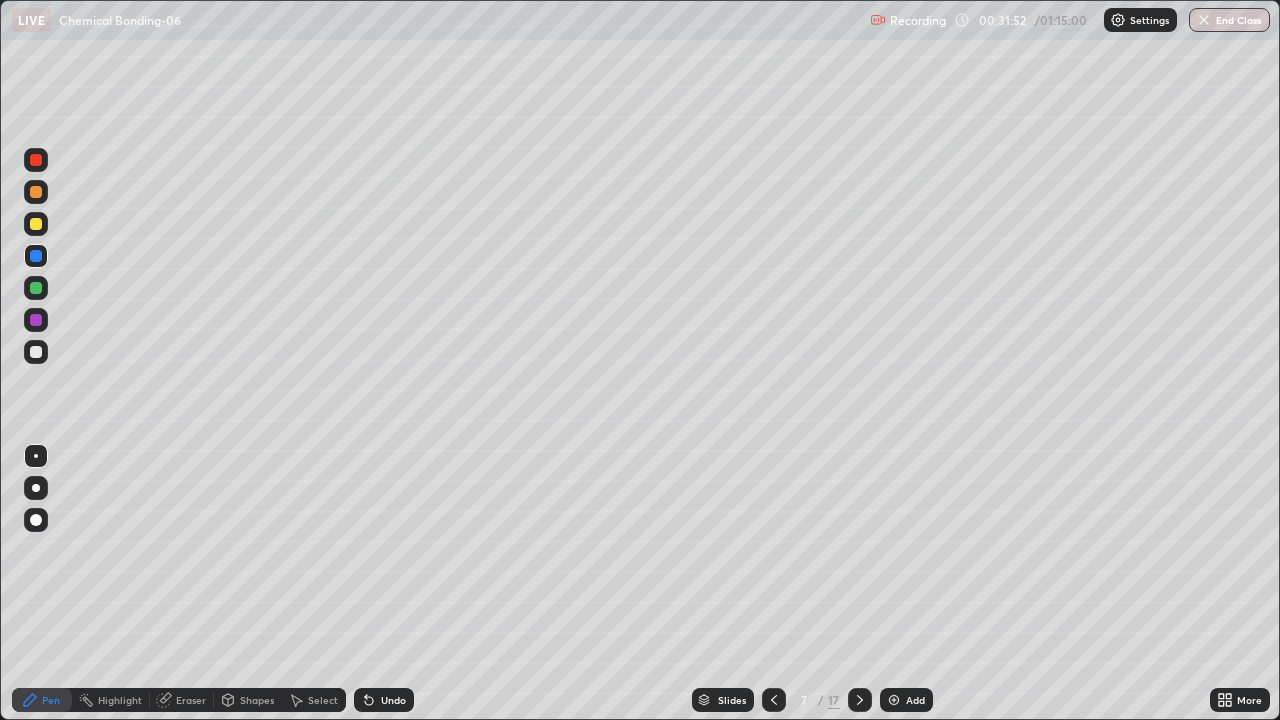 click at bounding box center (36, 192) 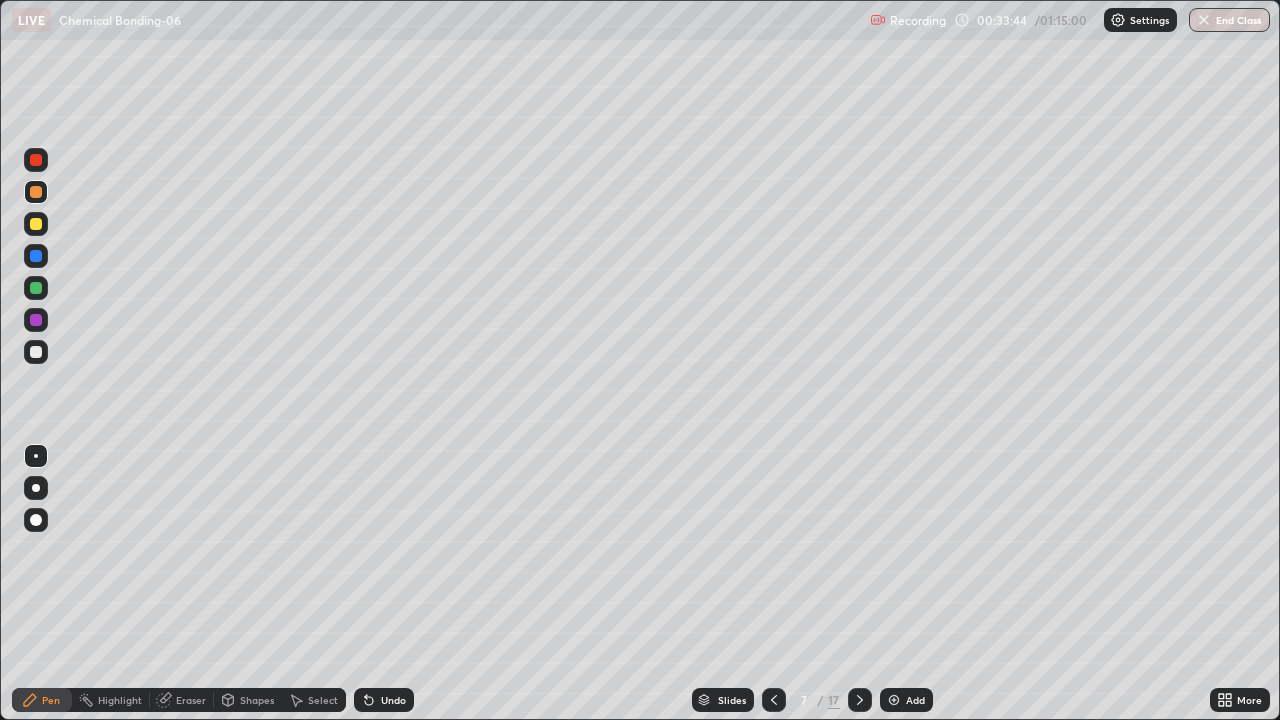 click 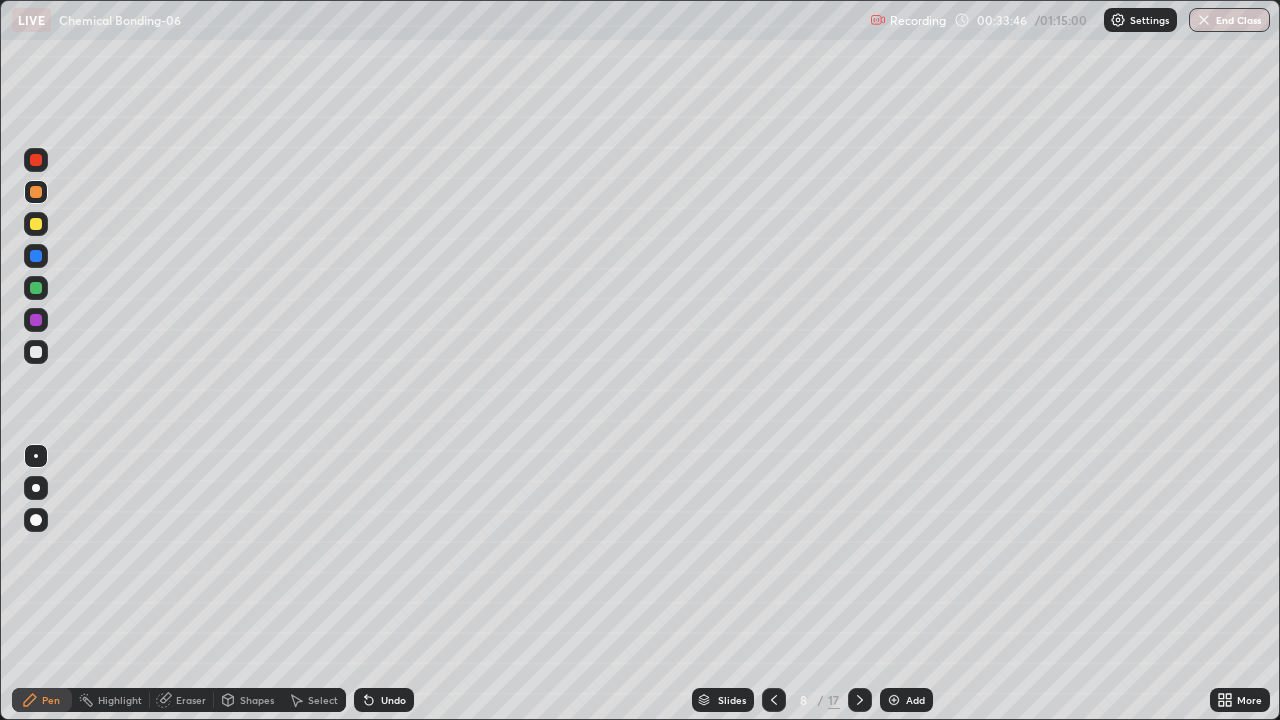 click on "Shapes" at bounding box center (257, 700) 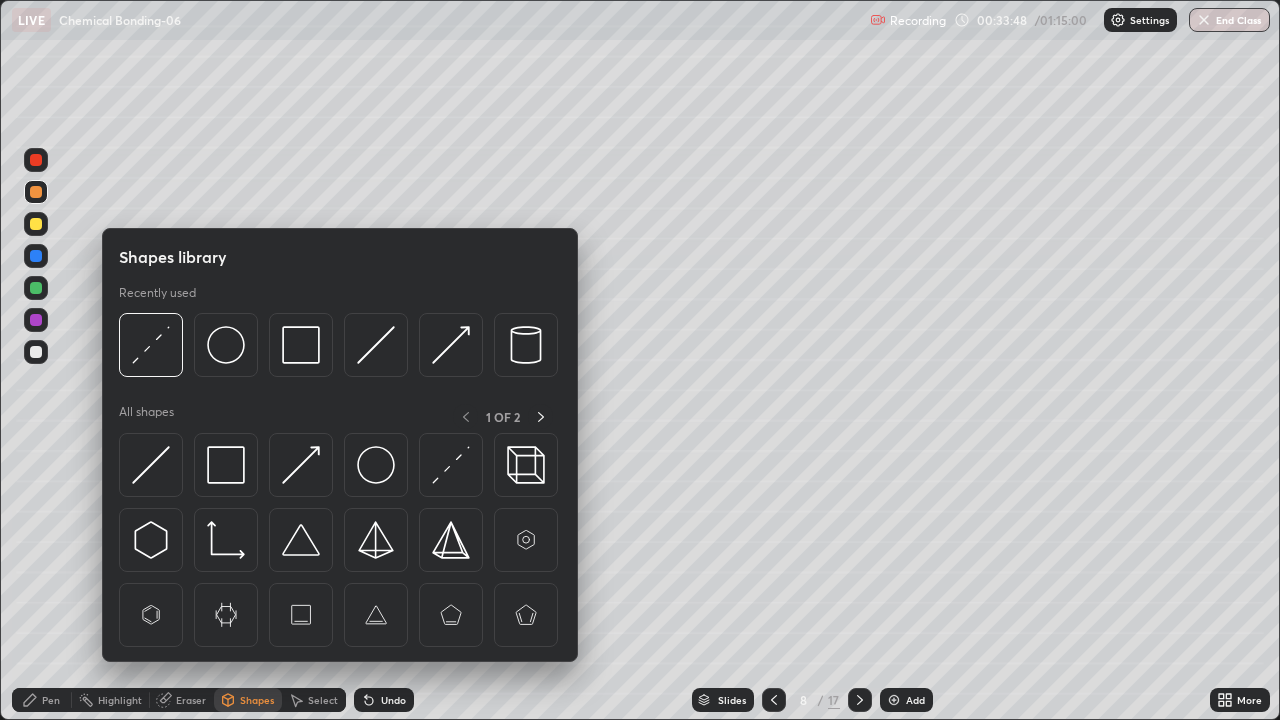 click on "Shapes library Recently used All shapes 1 OF 2" at bounding box center (340, 445) 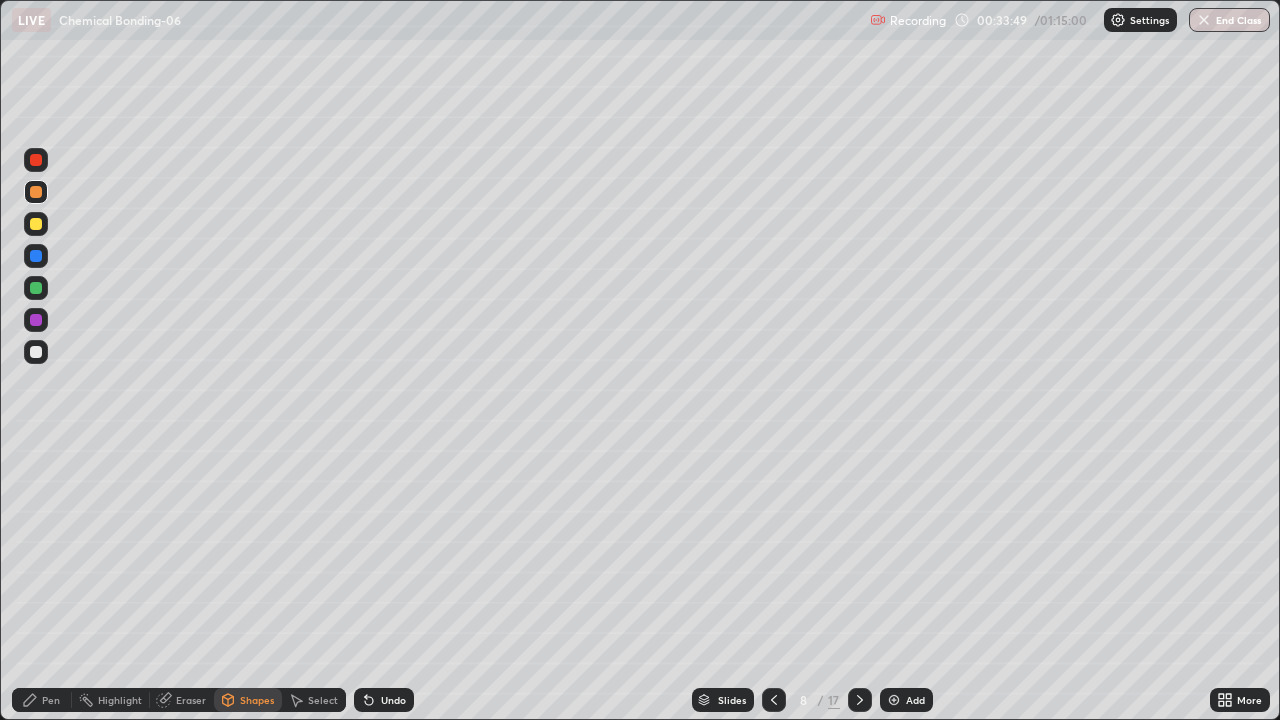 click 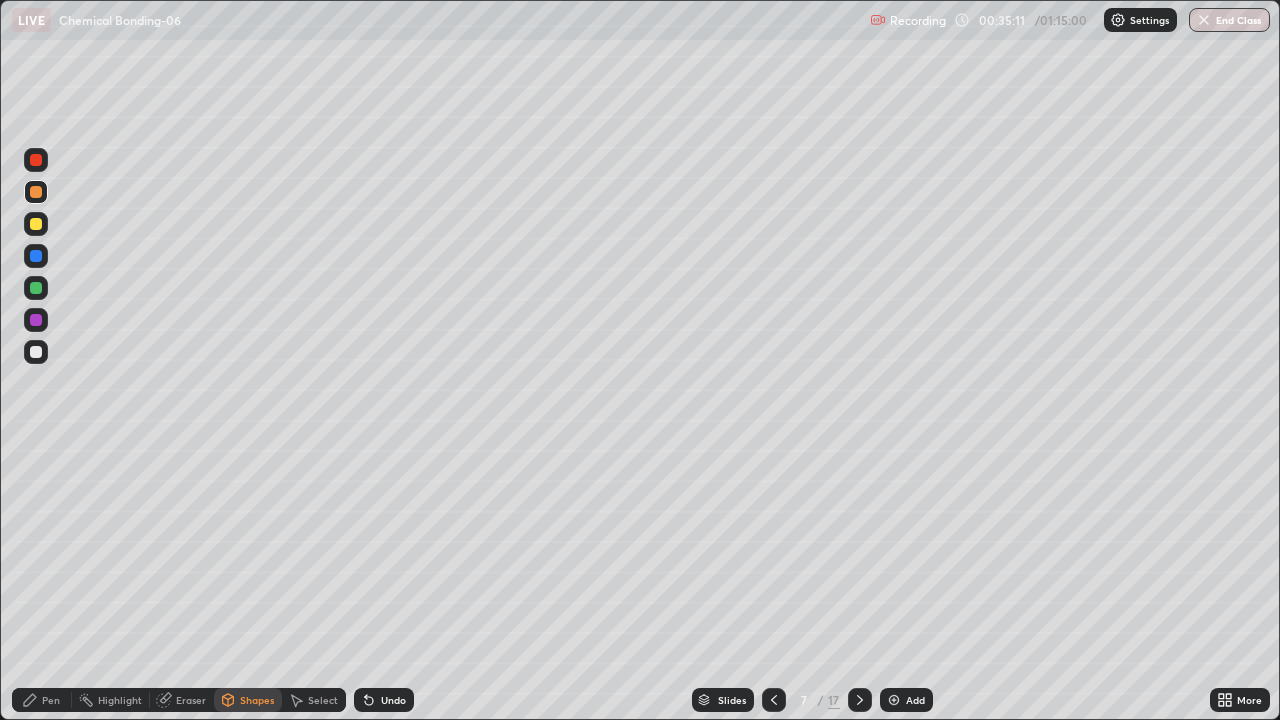 click 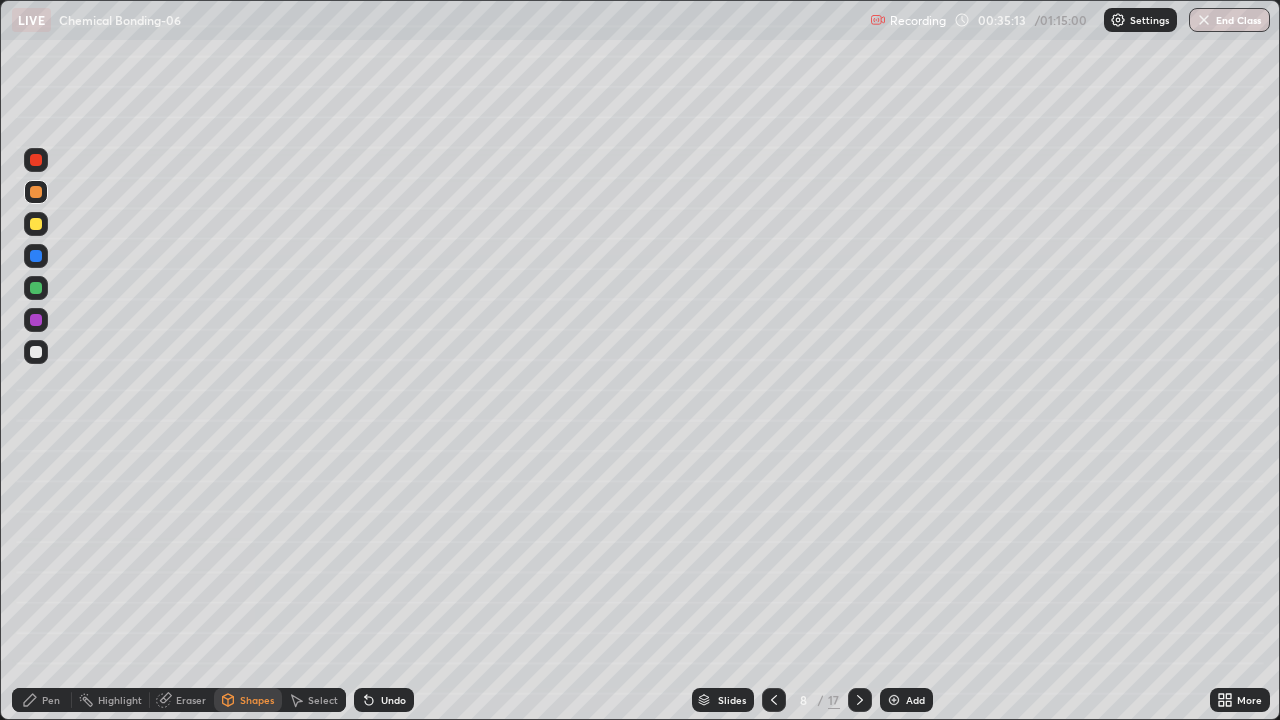 click on "Shapes" at bounding box center (257, 700) 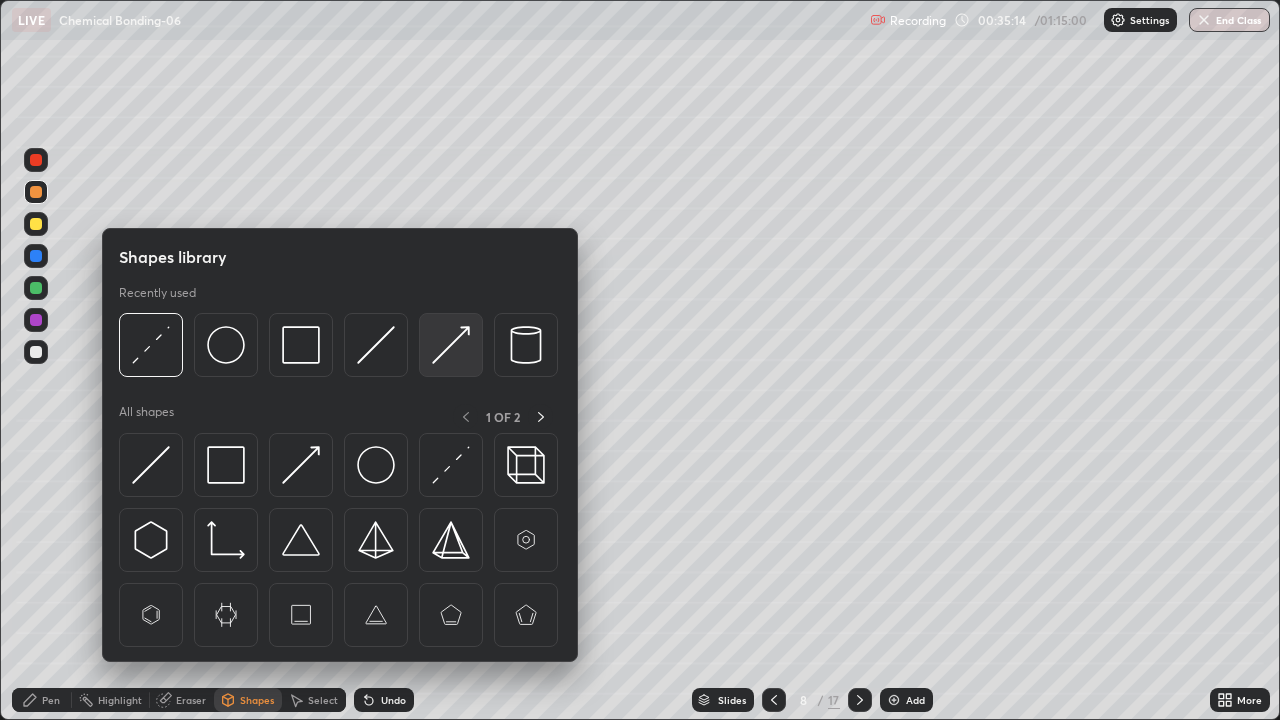 click at bounding box center (451, 345) 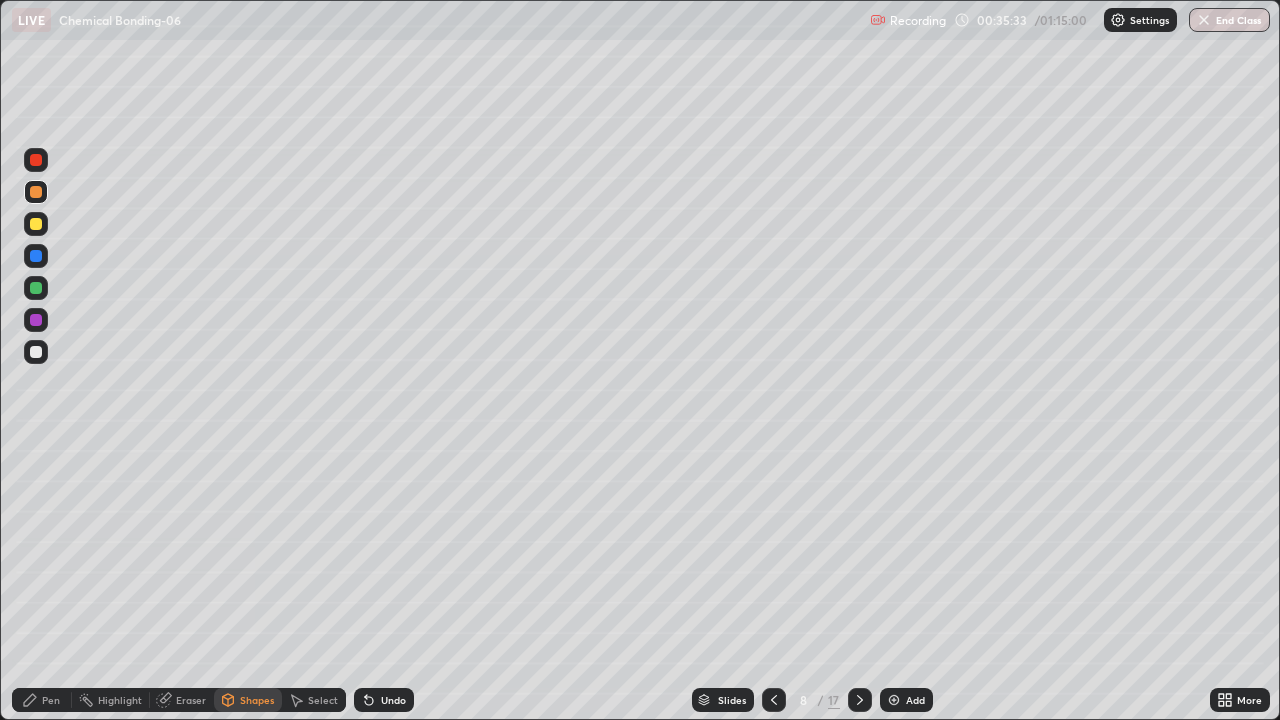 click on "Pen" at bounding box center [51, 700] 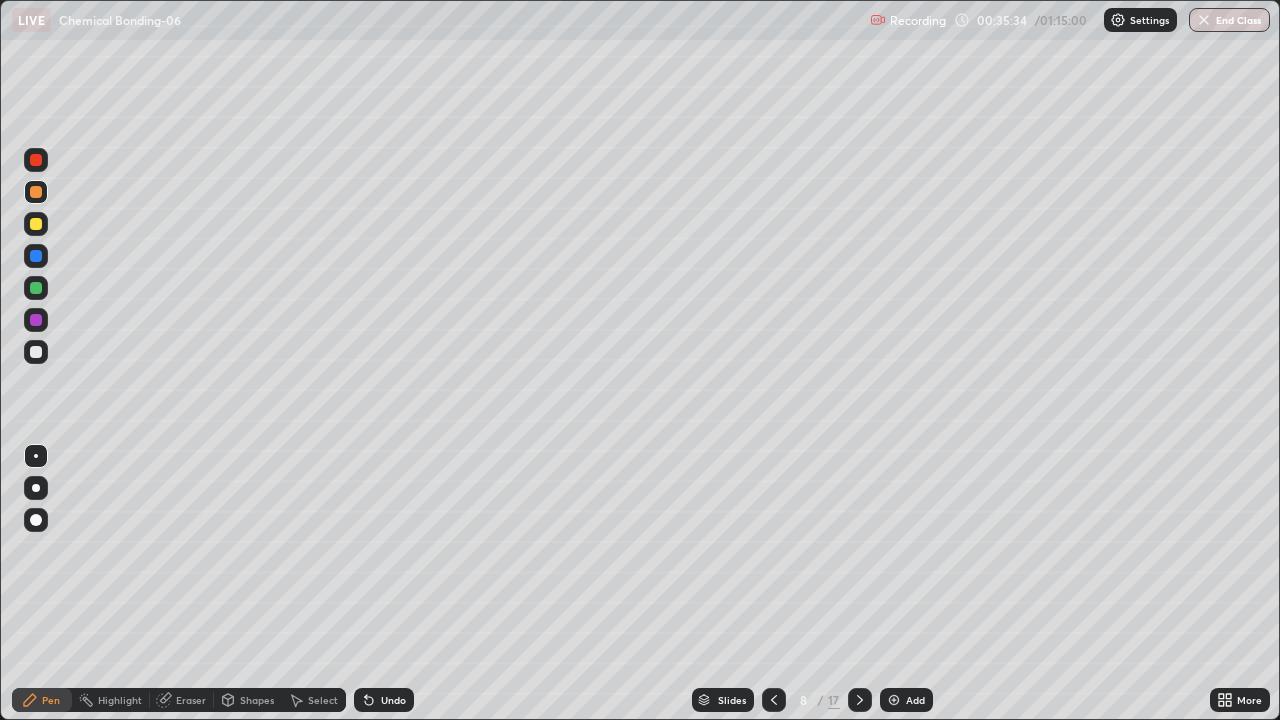 click at bounding box center (36, 288) 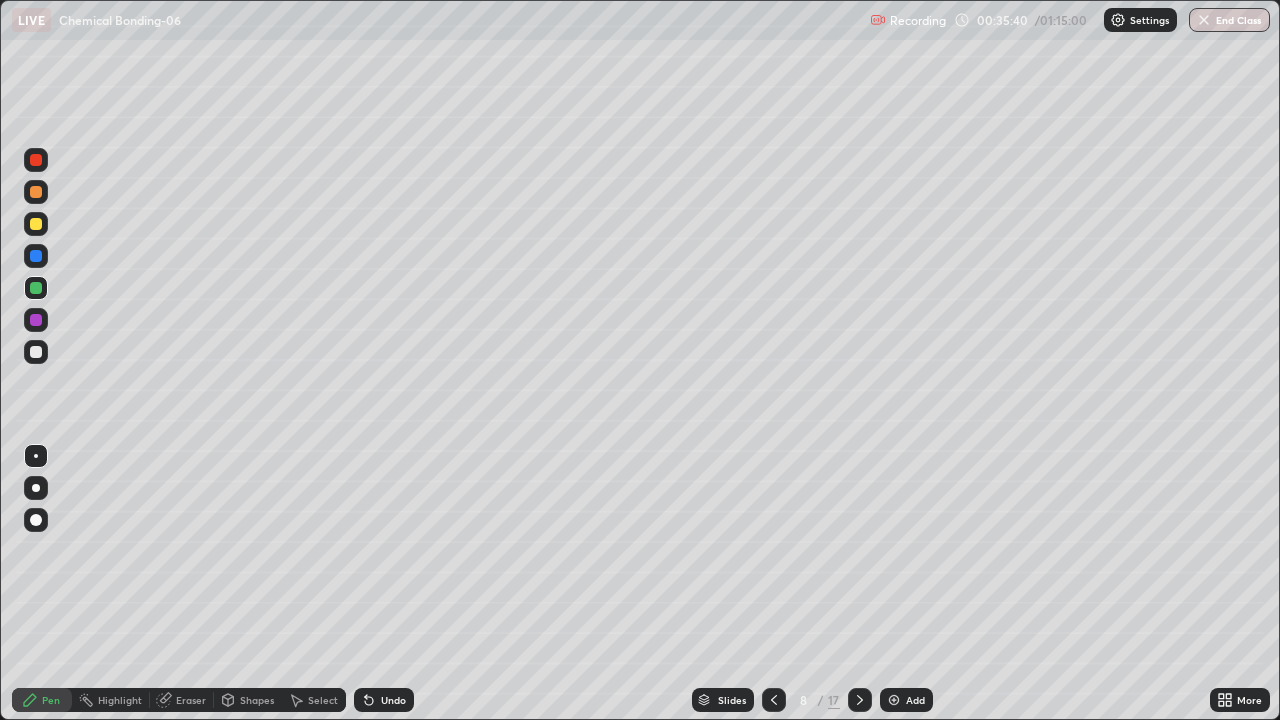 click on "Undo" at bounding box center [393, 700] 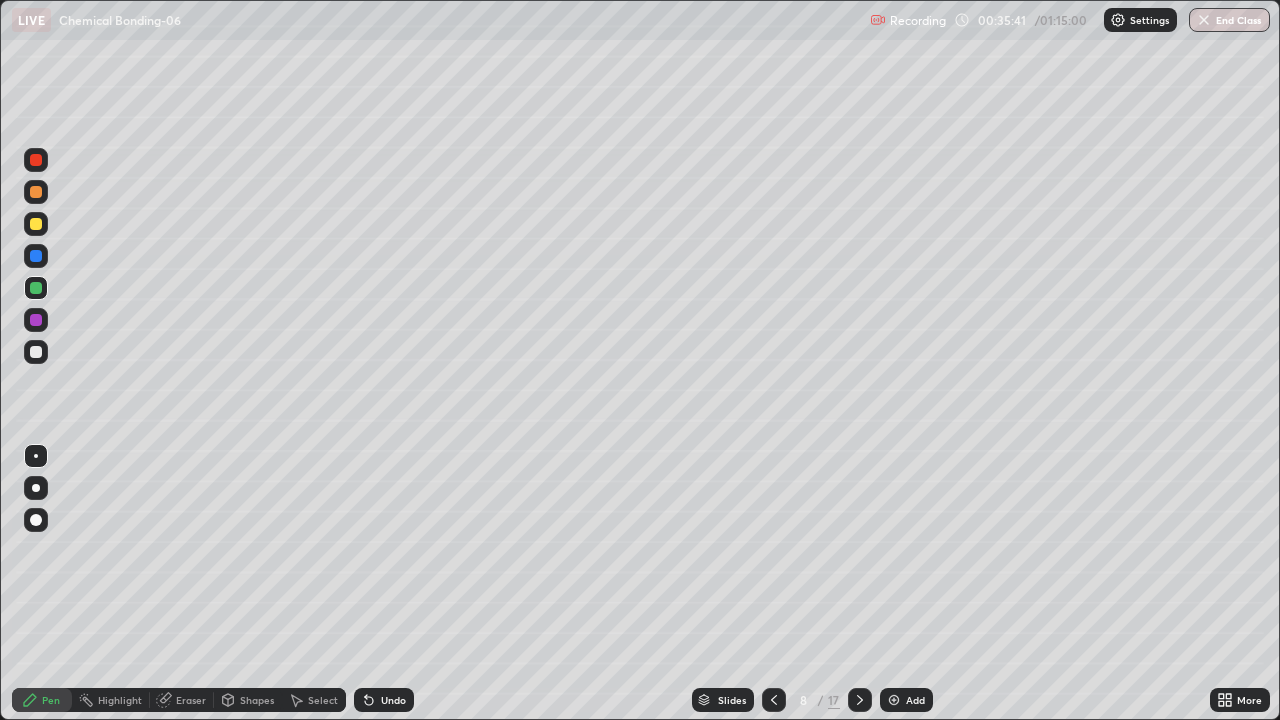 click on "Undo" at bounding box center [393, 700] 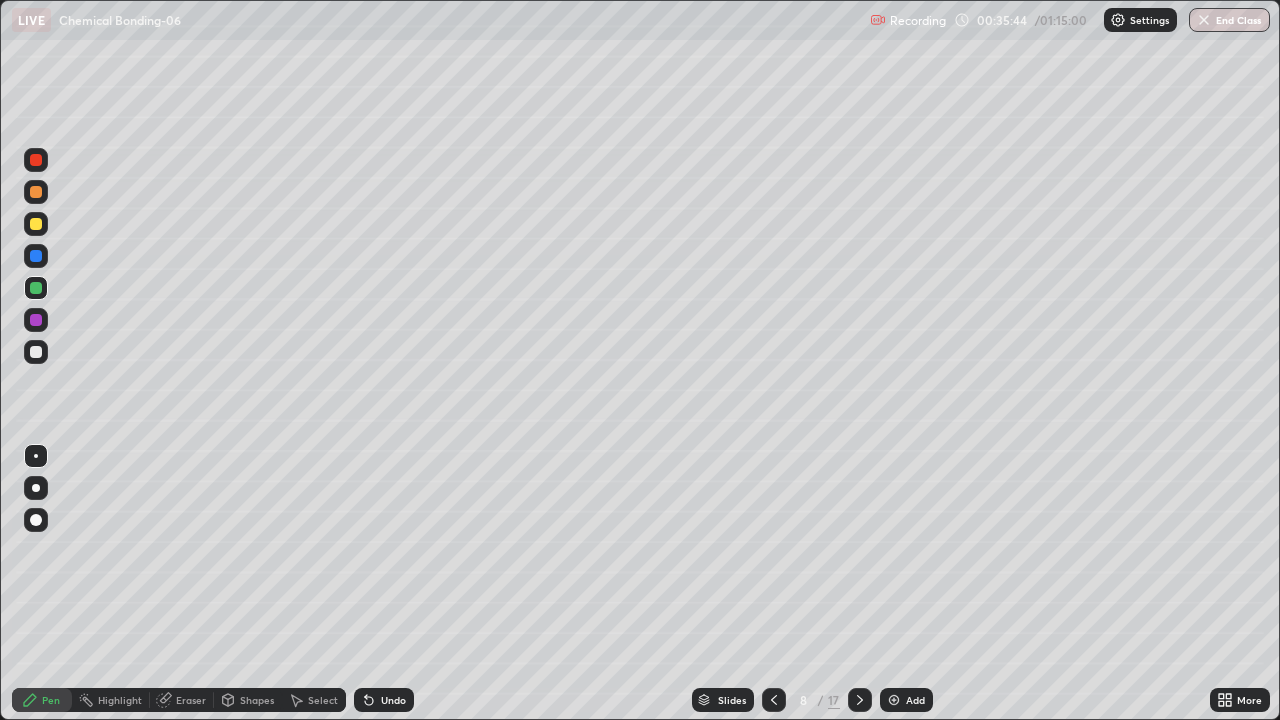 click on "Shapes" at bounding box center [257, 700] 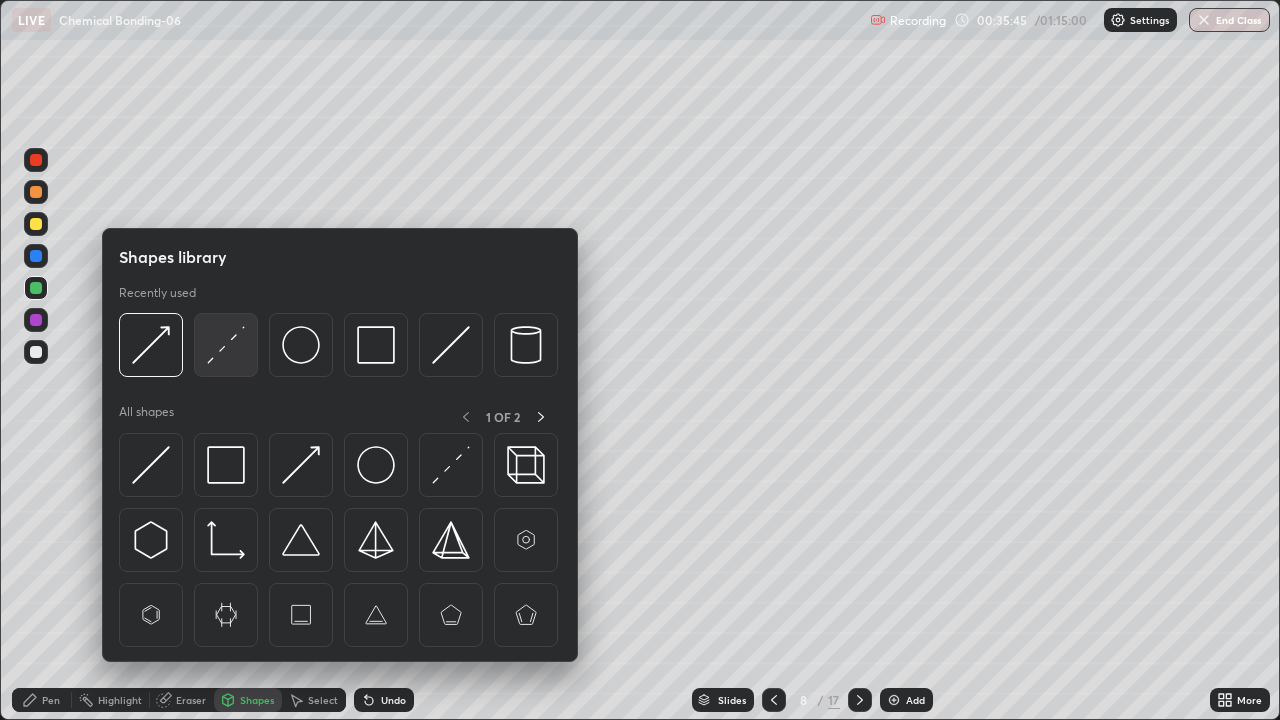 click at bounding box center (226, 345) 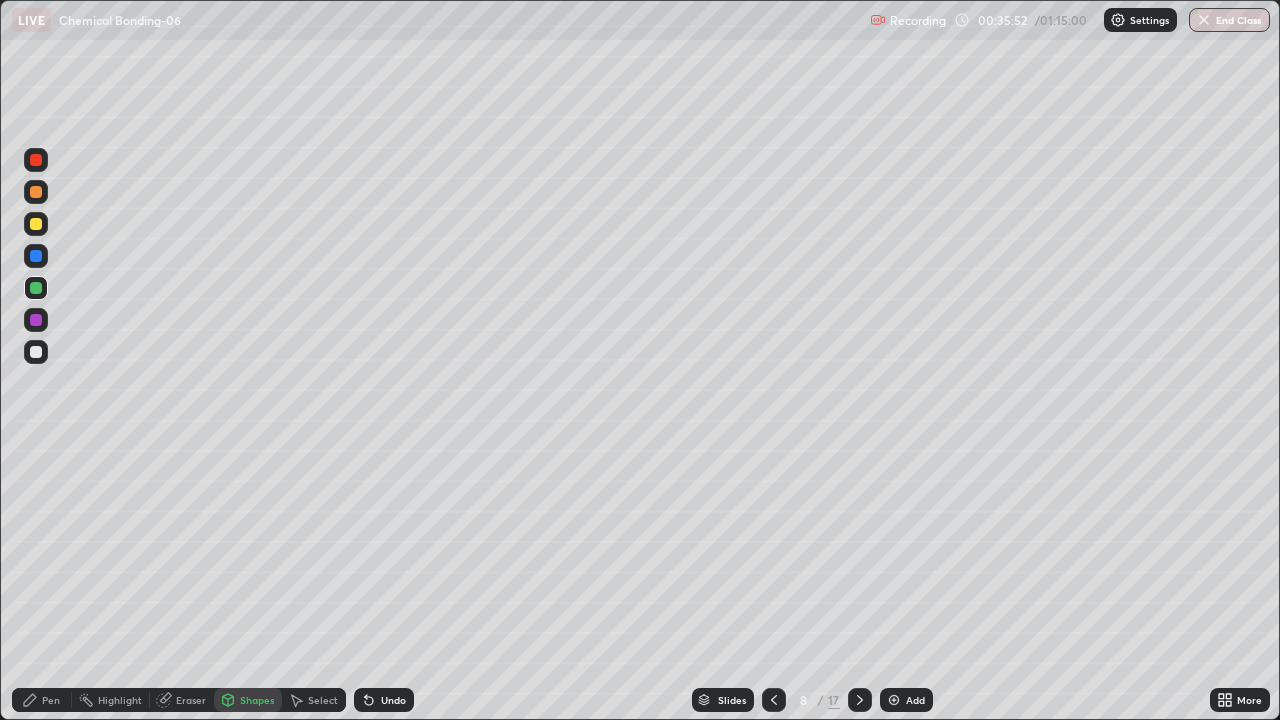 click on "Pen" at bounding box center (42, 700) 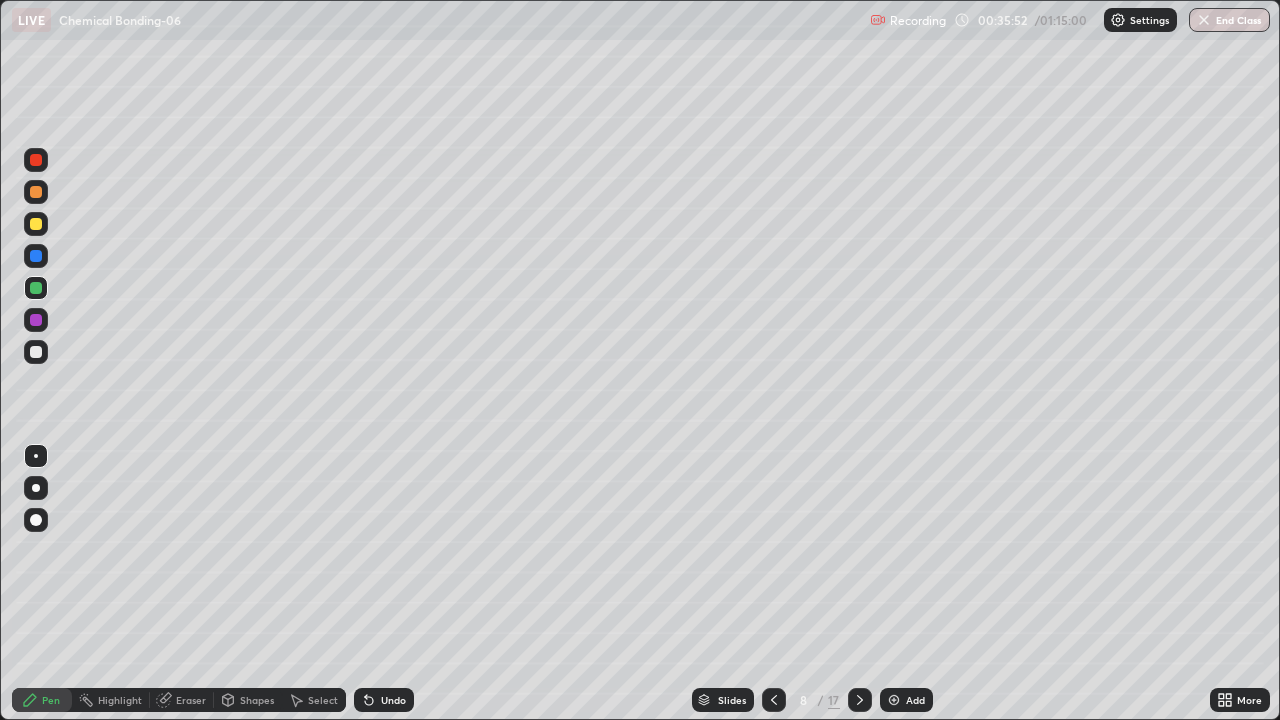 click at bounding box center (36, 192) 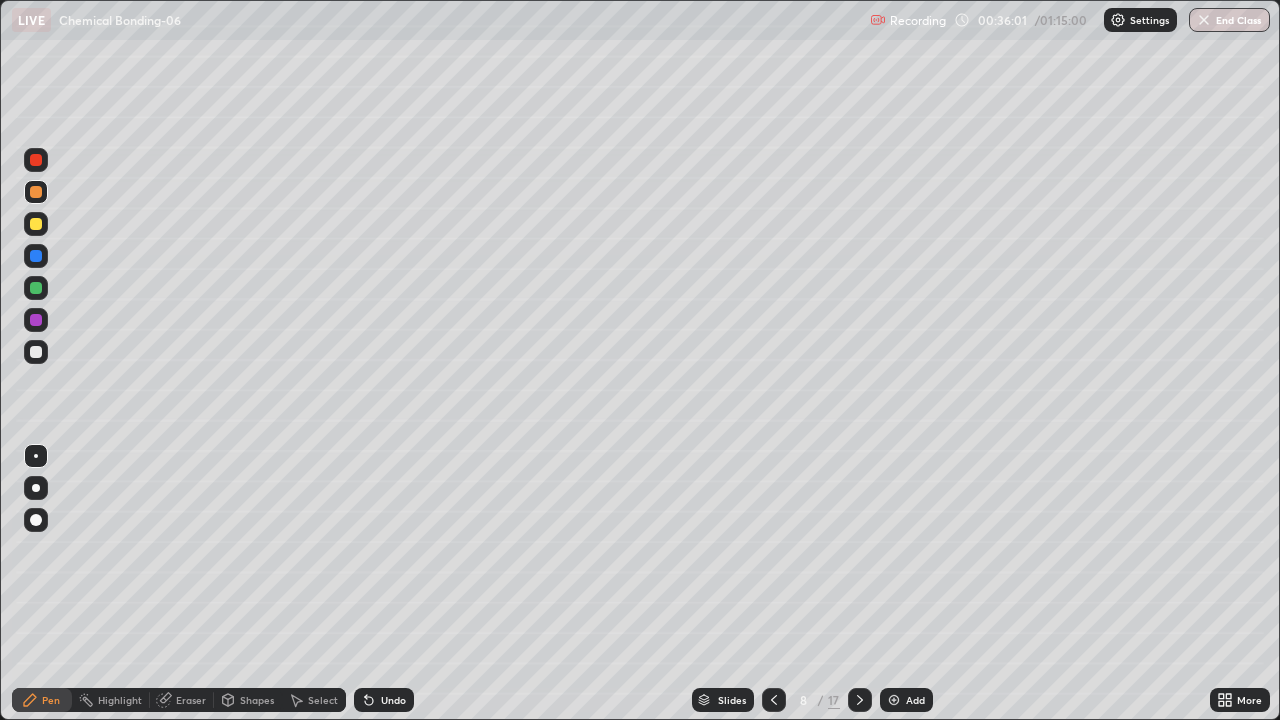 click 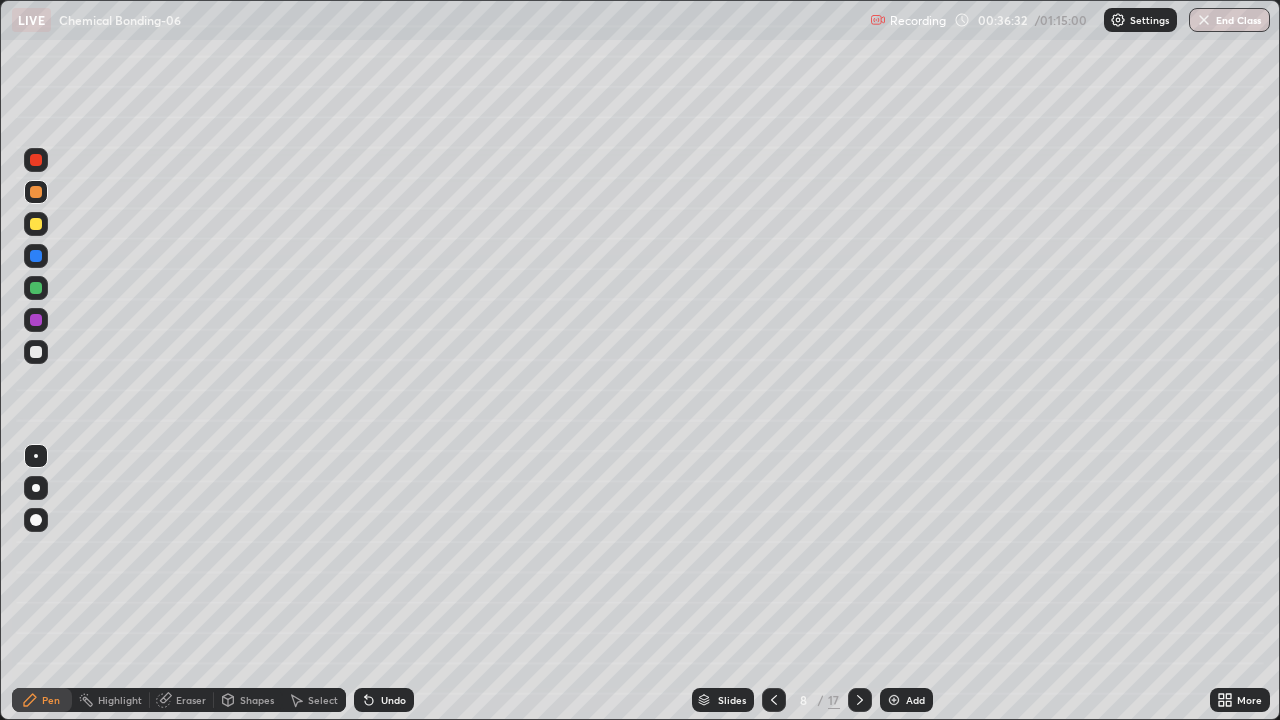 click on "Select" at bounding box center [323, 700] 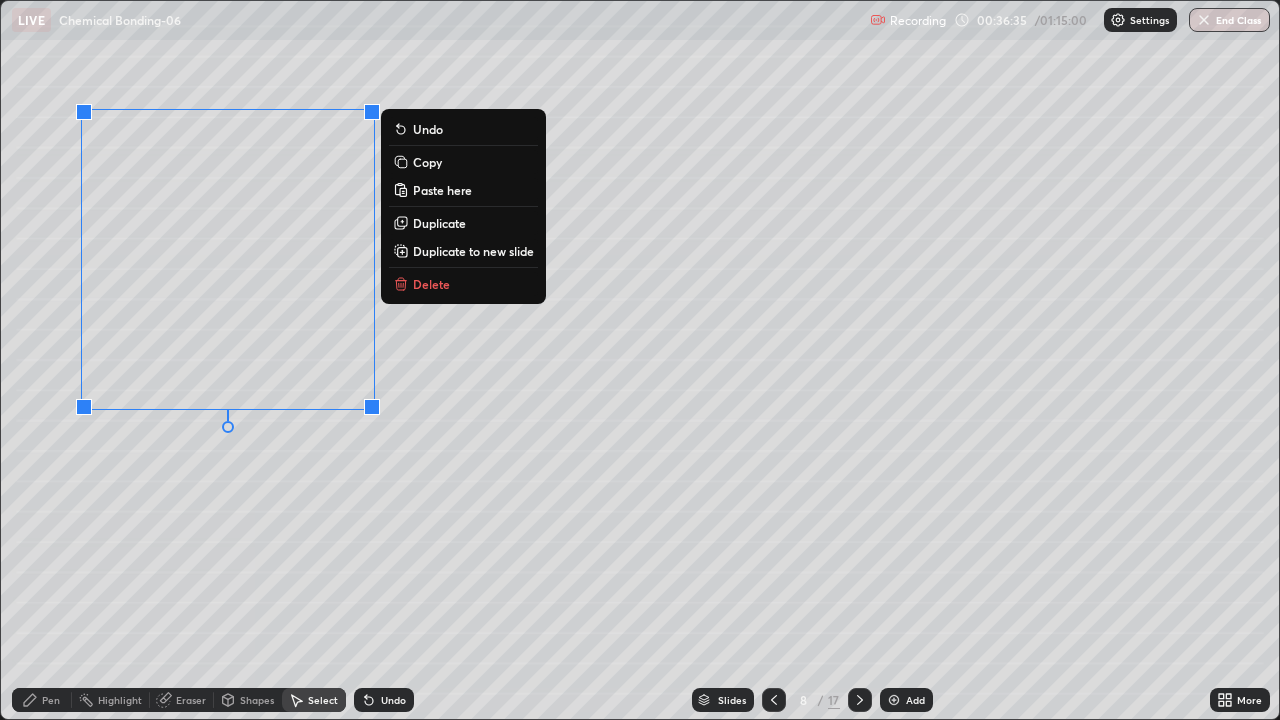 click on "Copy" at bounding box center [427, 162] 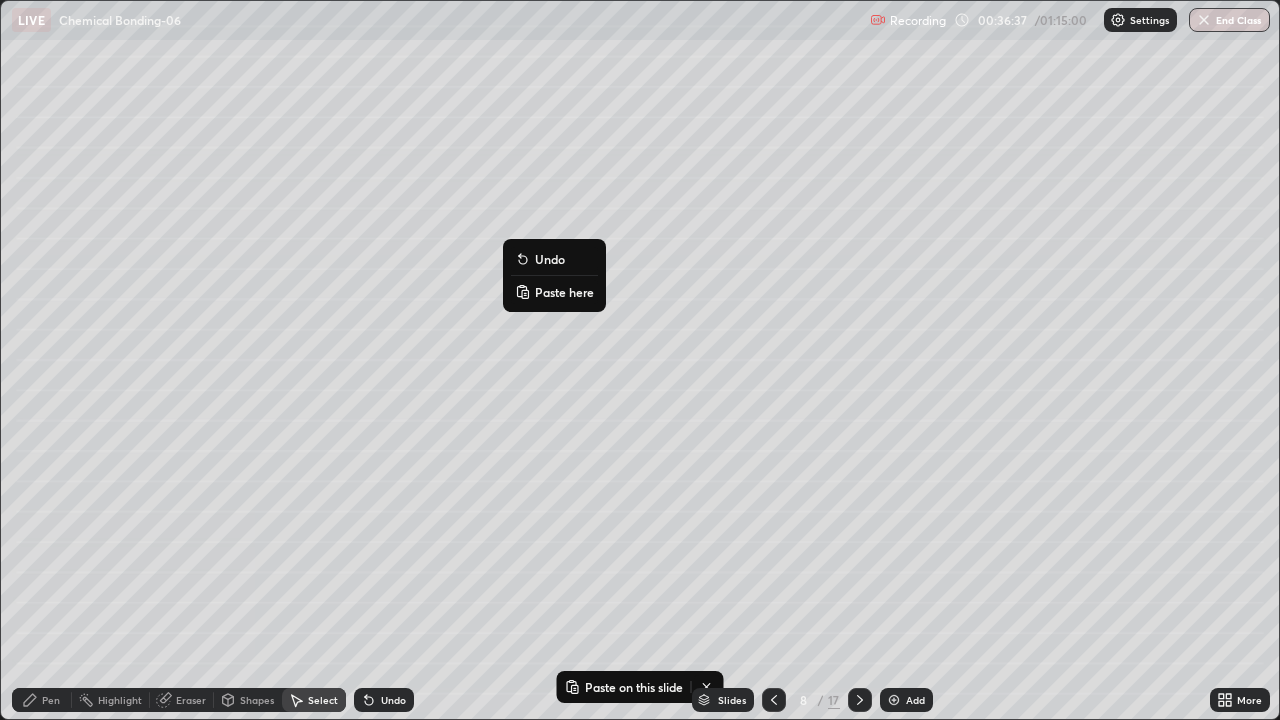 click on "Paste here" at bounding box center [564, 292] 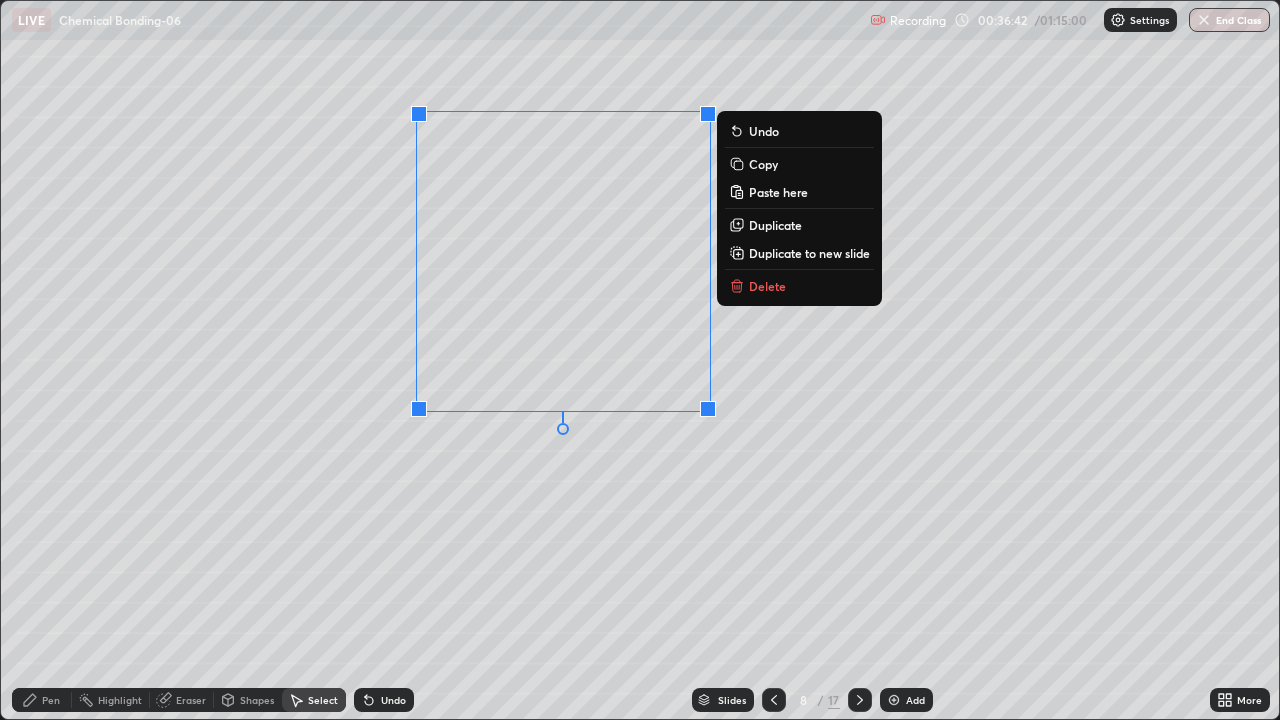 click on "0 ° Undo Copy Paste here Duplicate Duplicate to new slide Delete" at bounding box center [640, 360] 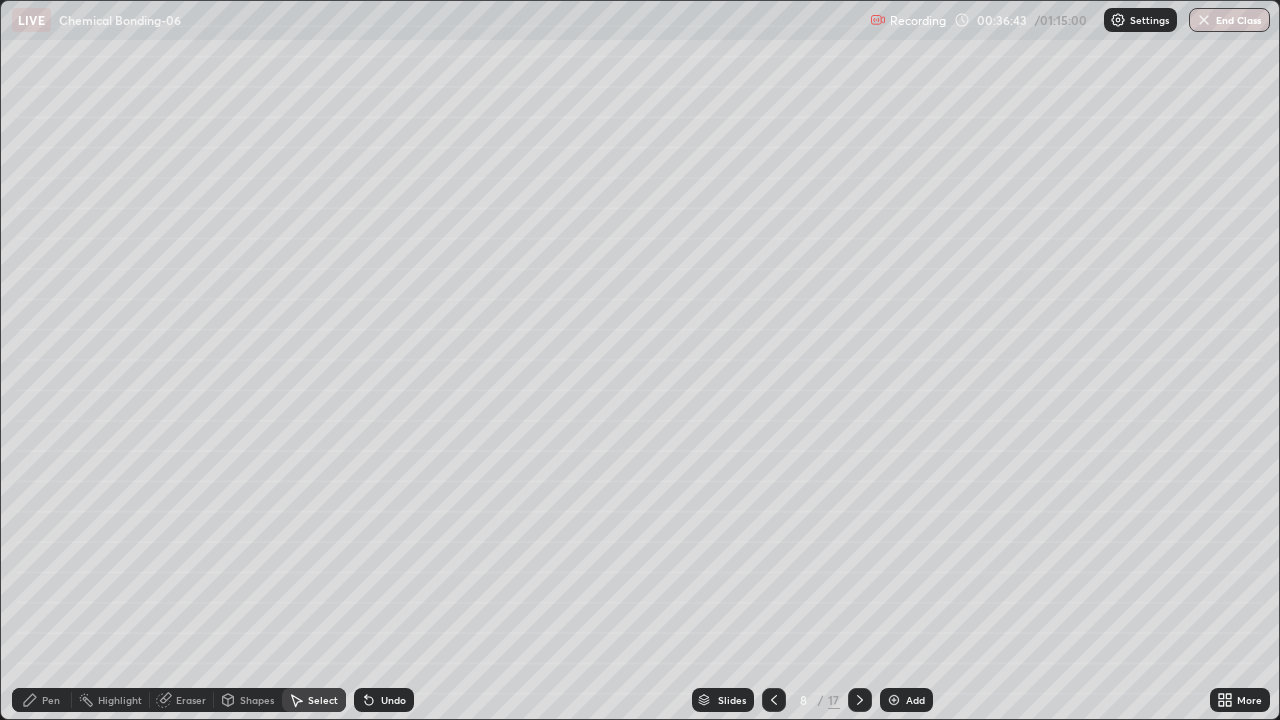 click on "Pen" at bounding box center [42, 700] 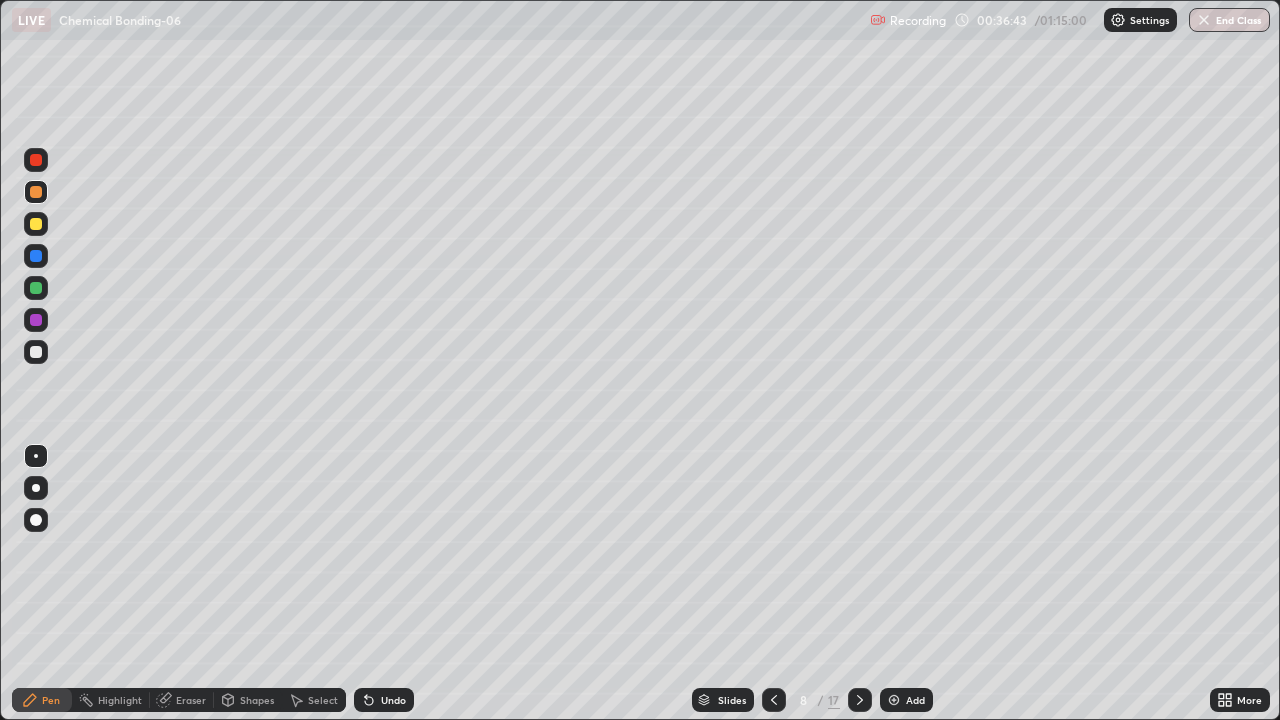 click at bounding box center [36, 352] 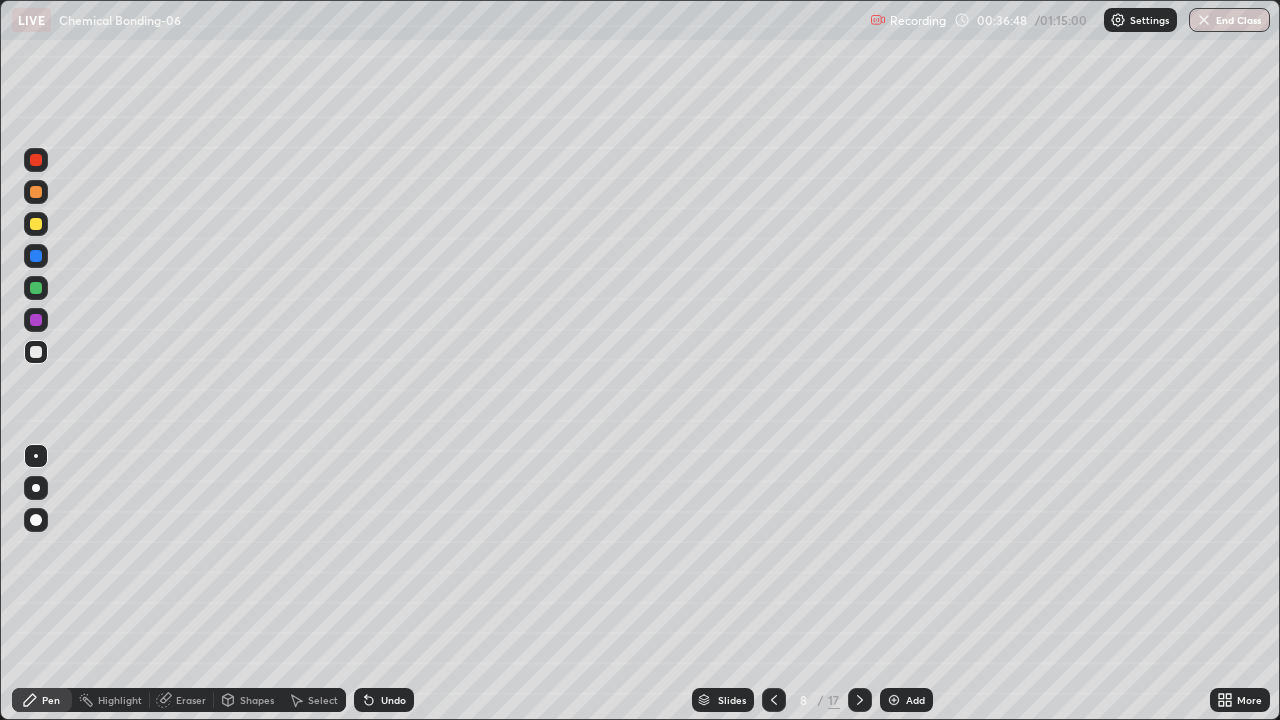 click at bounding box center (36, 352) 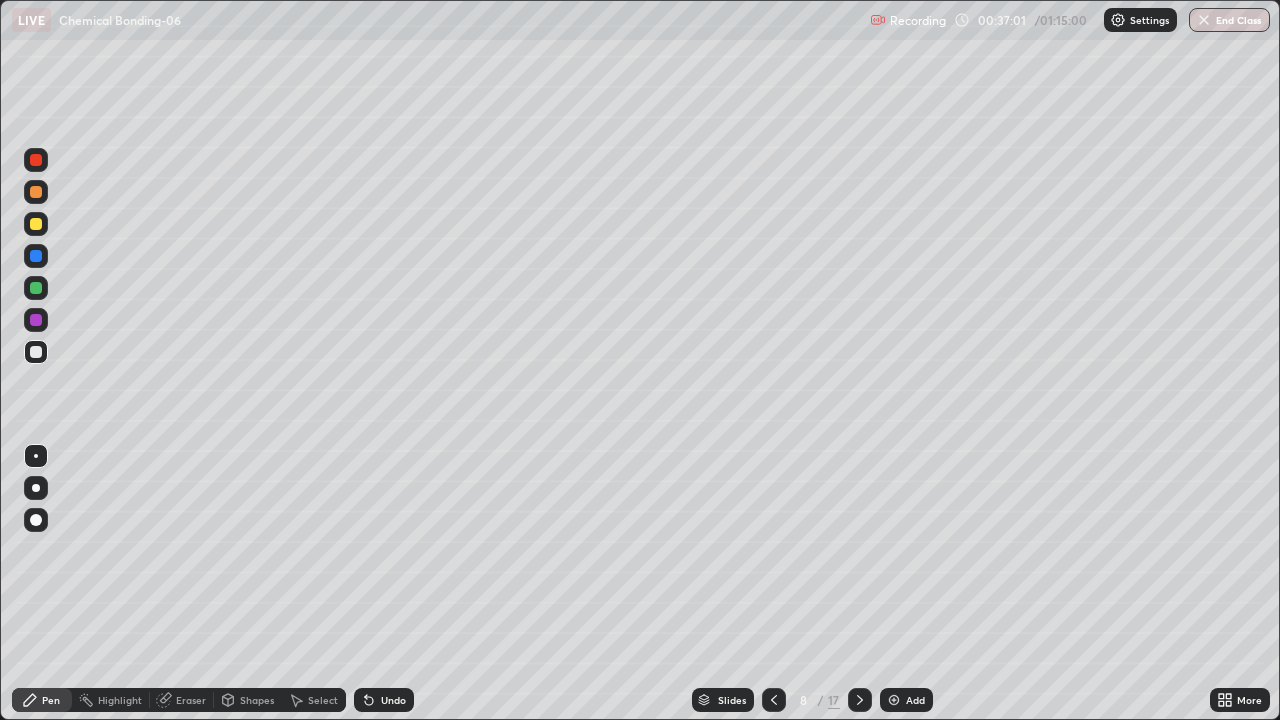 click on "Undo" at bounding box center (384, 700) 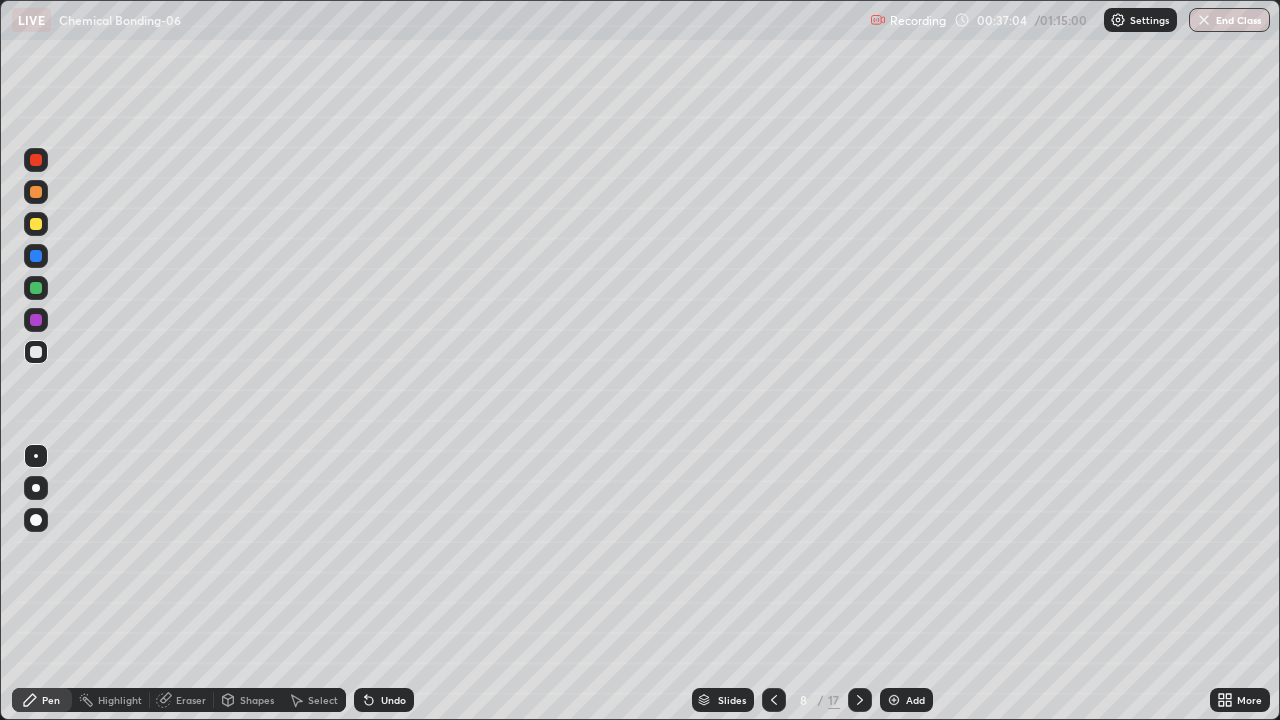 click on "Shapes" at bounding box center (257, 700) 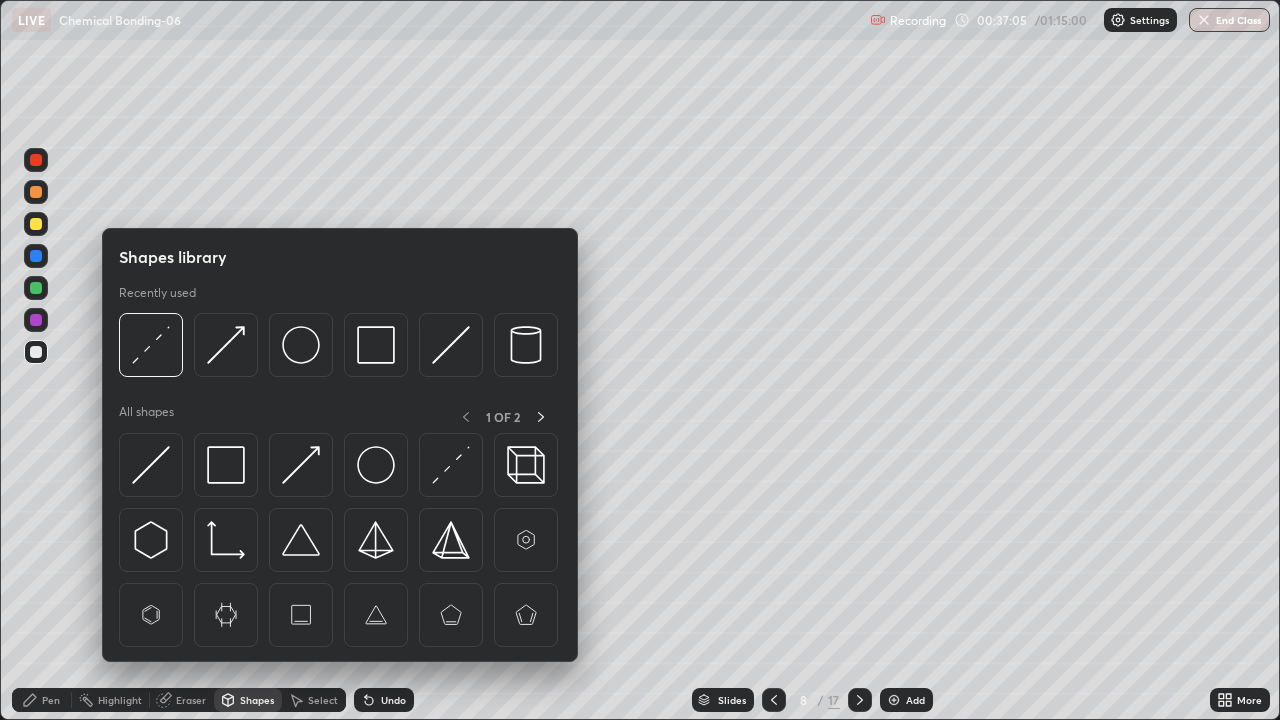 click at bounding box center (151, 345) 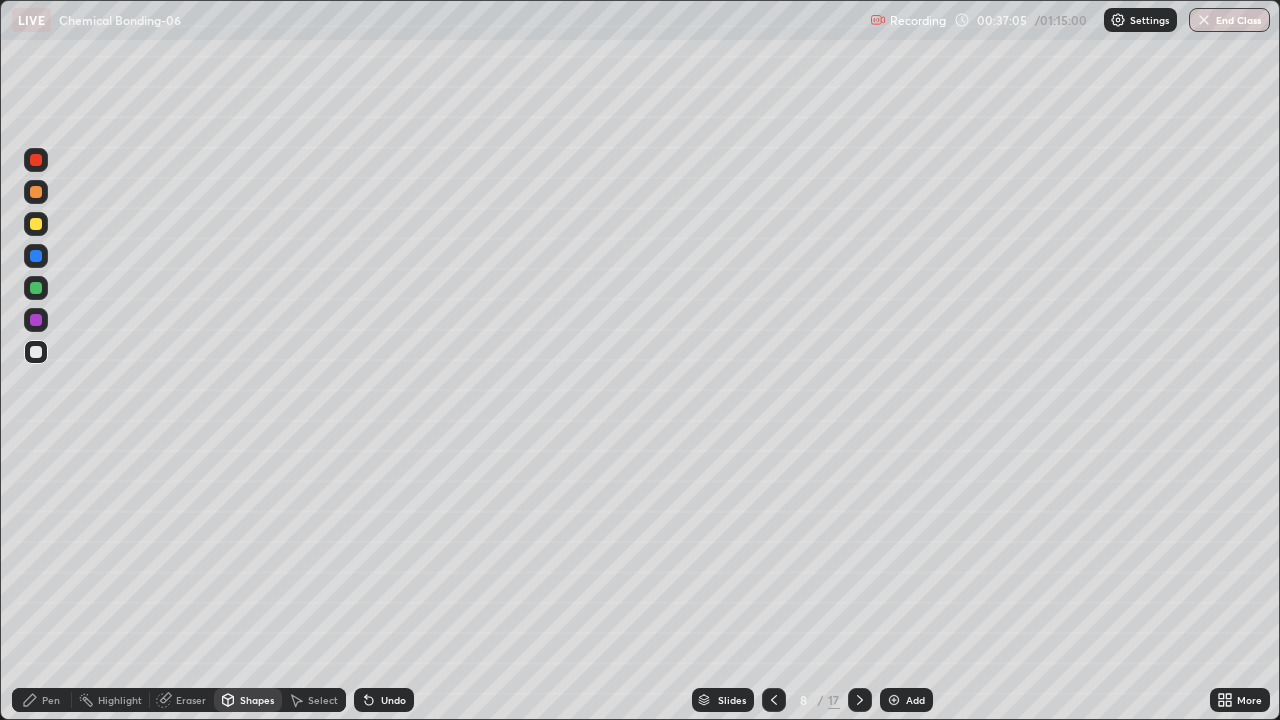 click at bounding box center [36, 288] 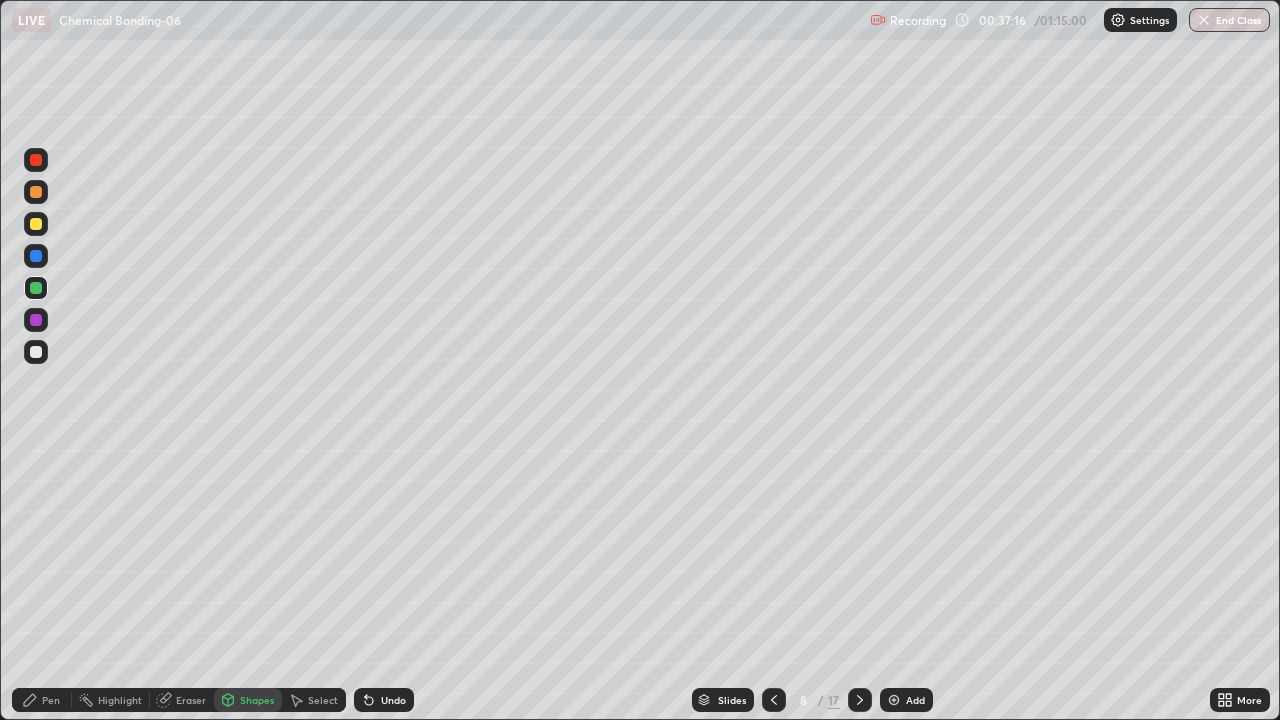 click on "Pen" at bounding box center (51, 700) 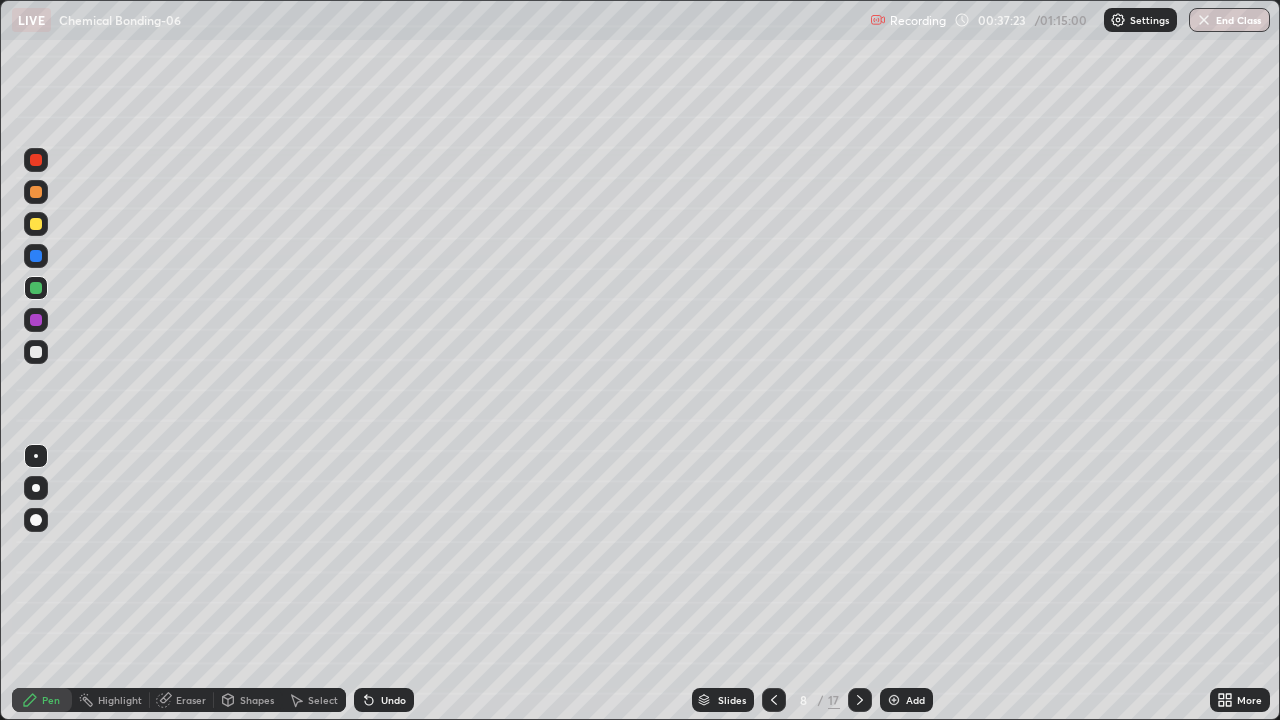 click at bounding box center [36, 352] 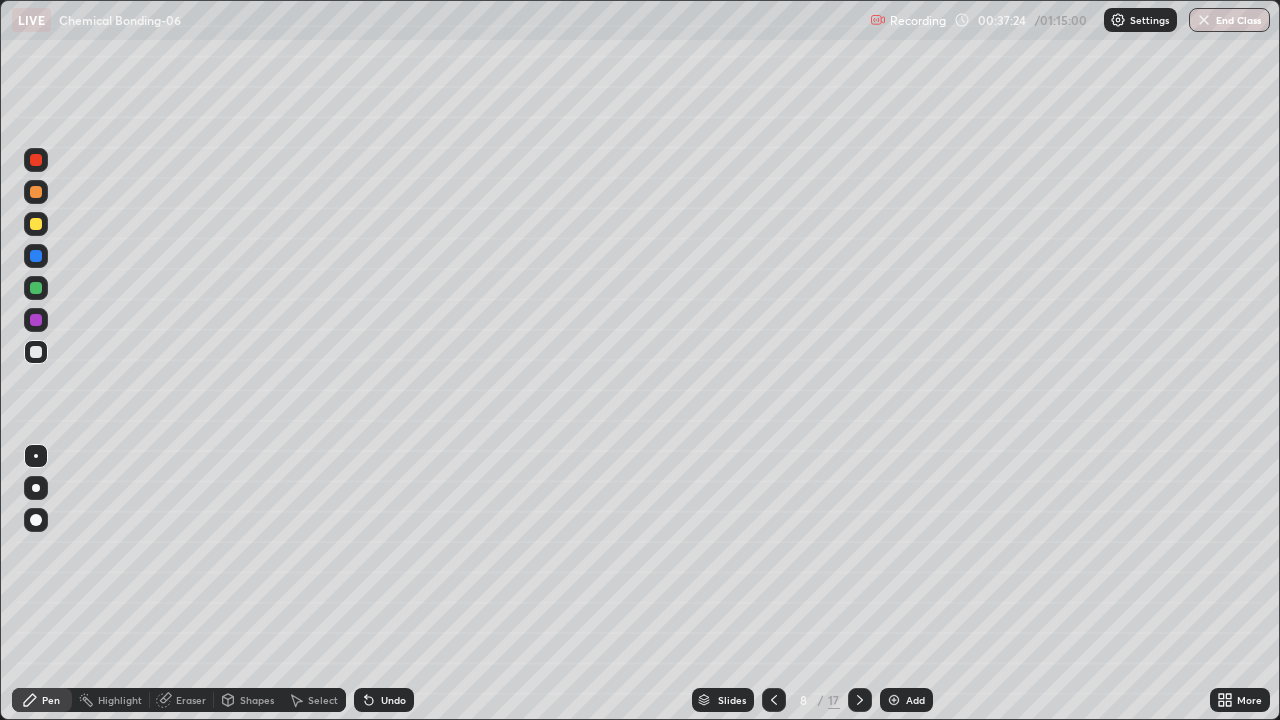 click at bounding box center (36, 288) 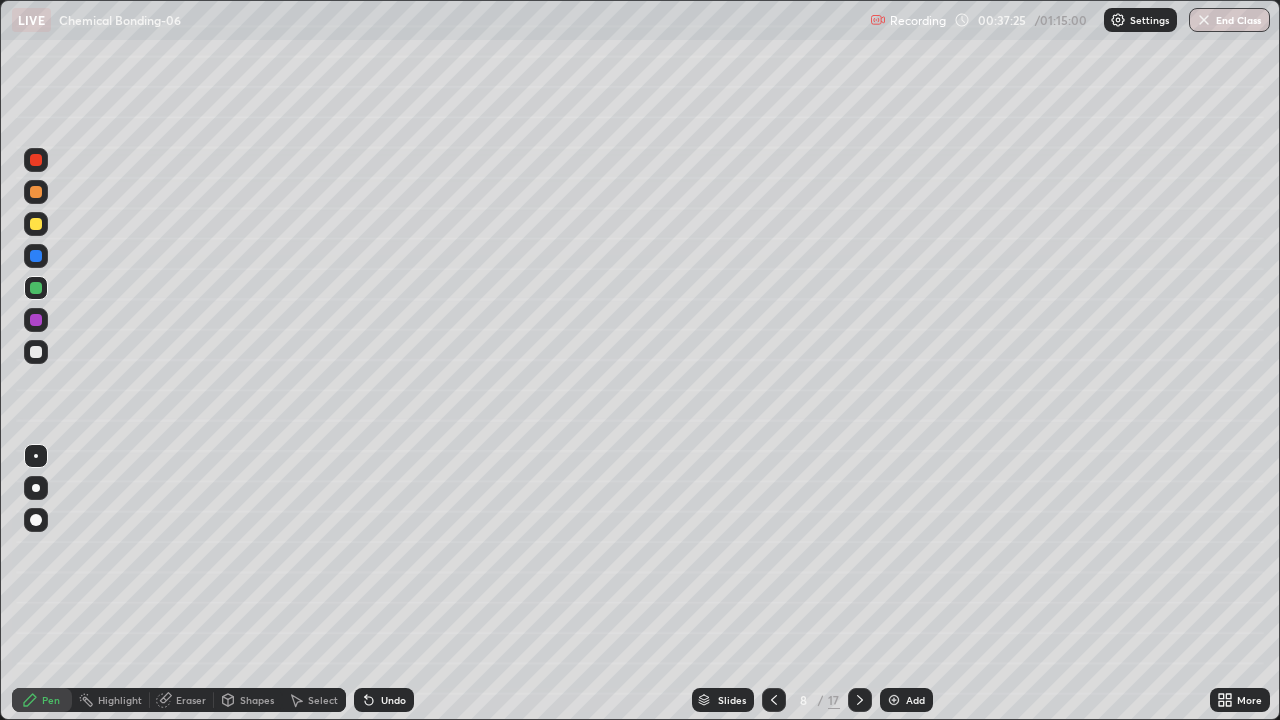 click on "Shapes" at bounding box center (257, 700) 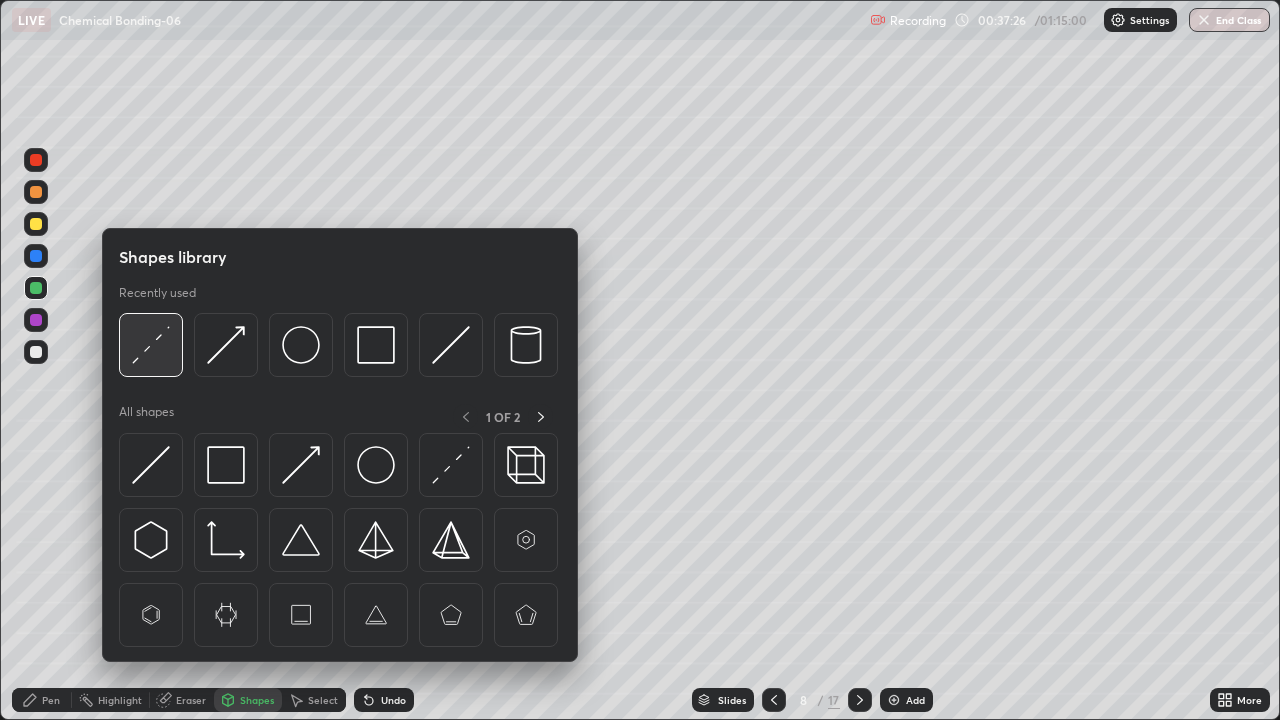 click at bounding box center [151, 345] 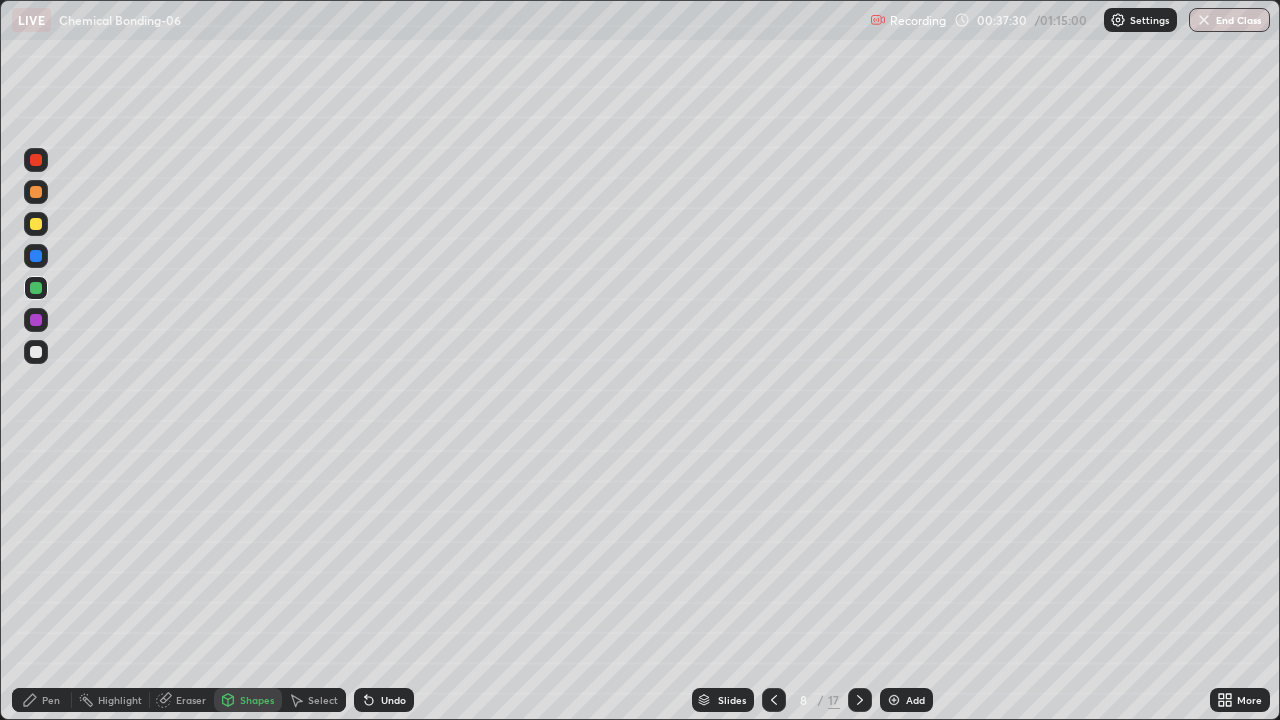 click on "Undo" at bounding box center (384, 700) 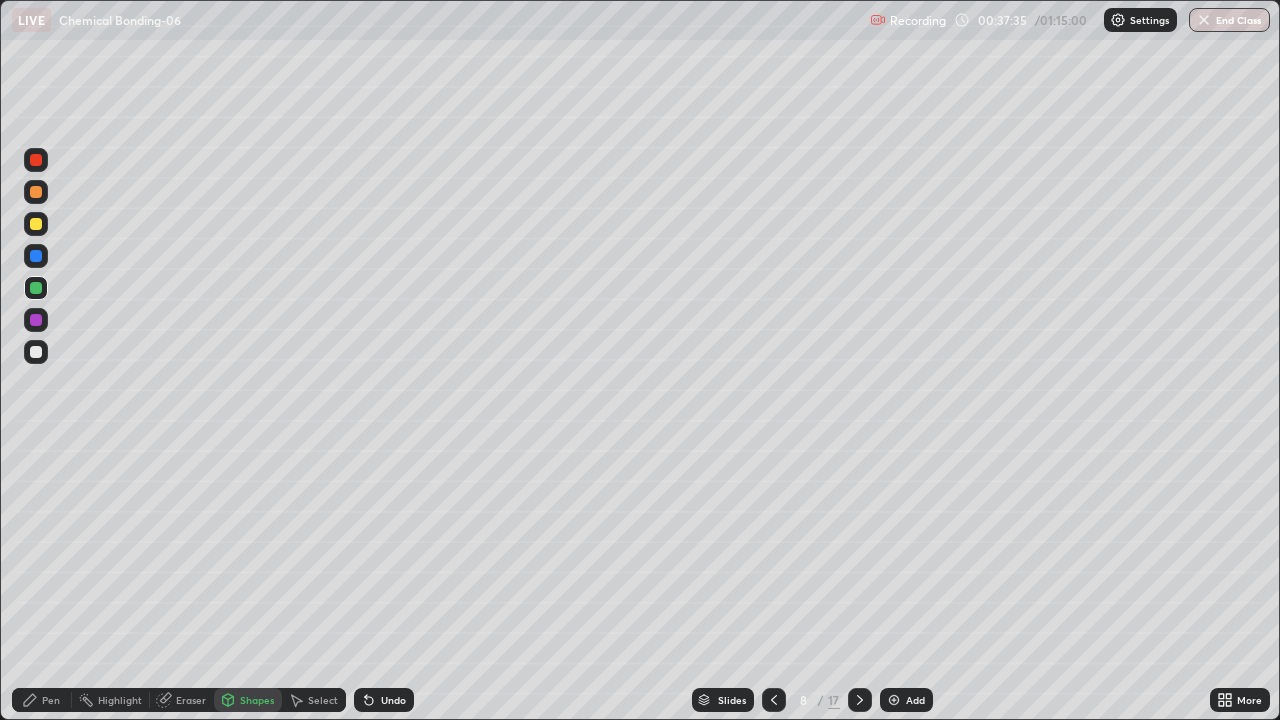 click on "Pen" at bounding box center [42, 700] 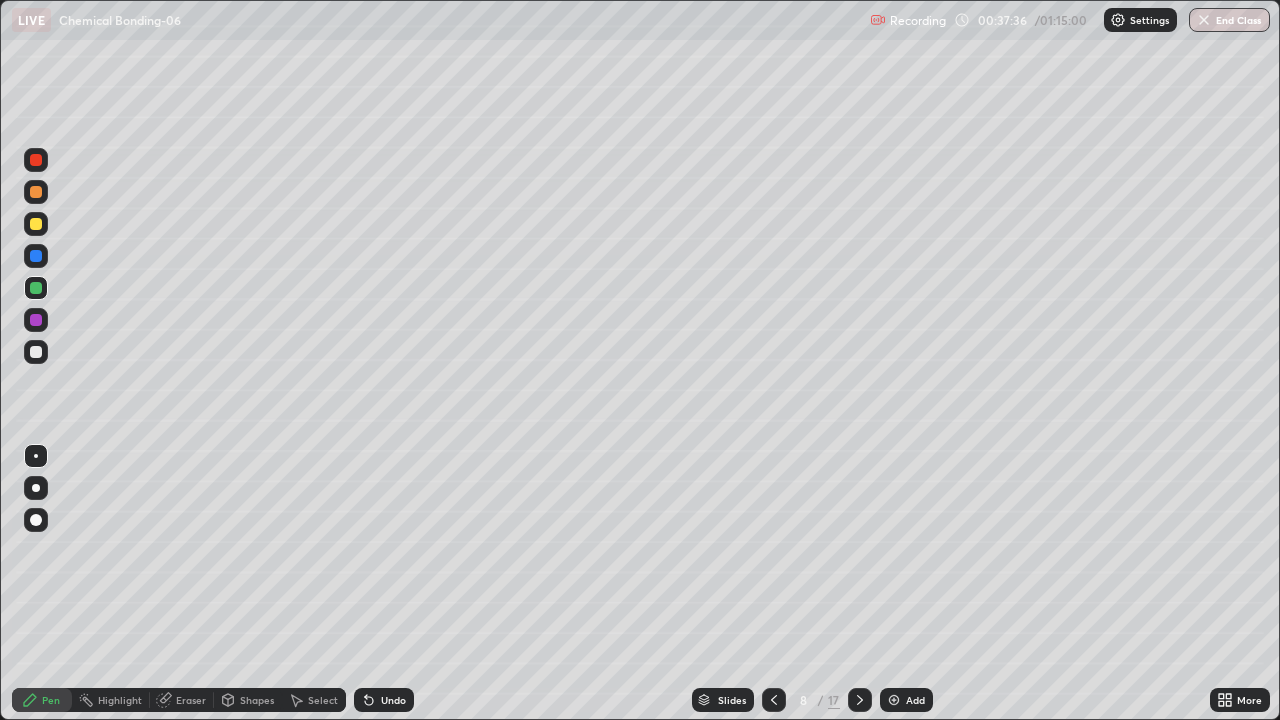 click at bounding box center (36, 192) 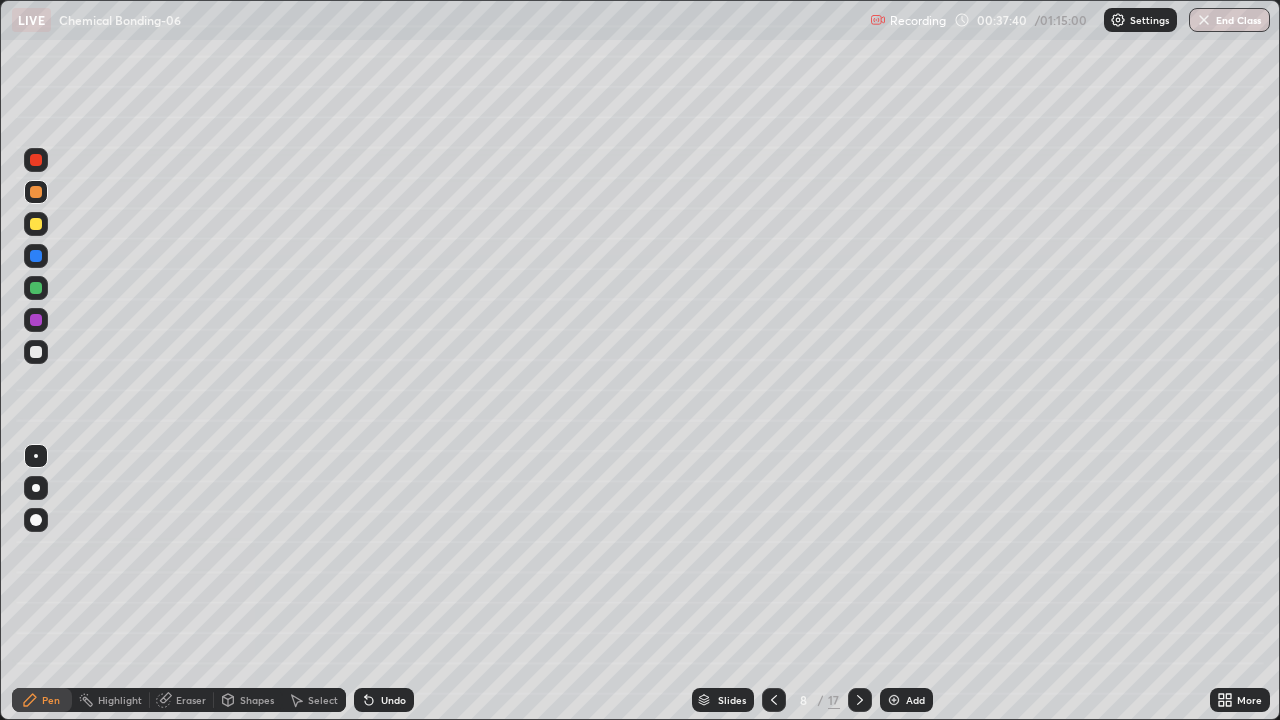 click on "Shapes" at bounding box center [257, 700] 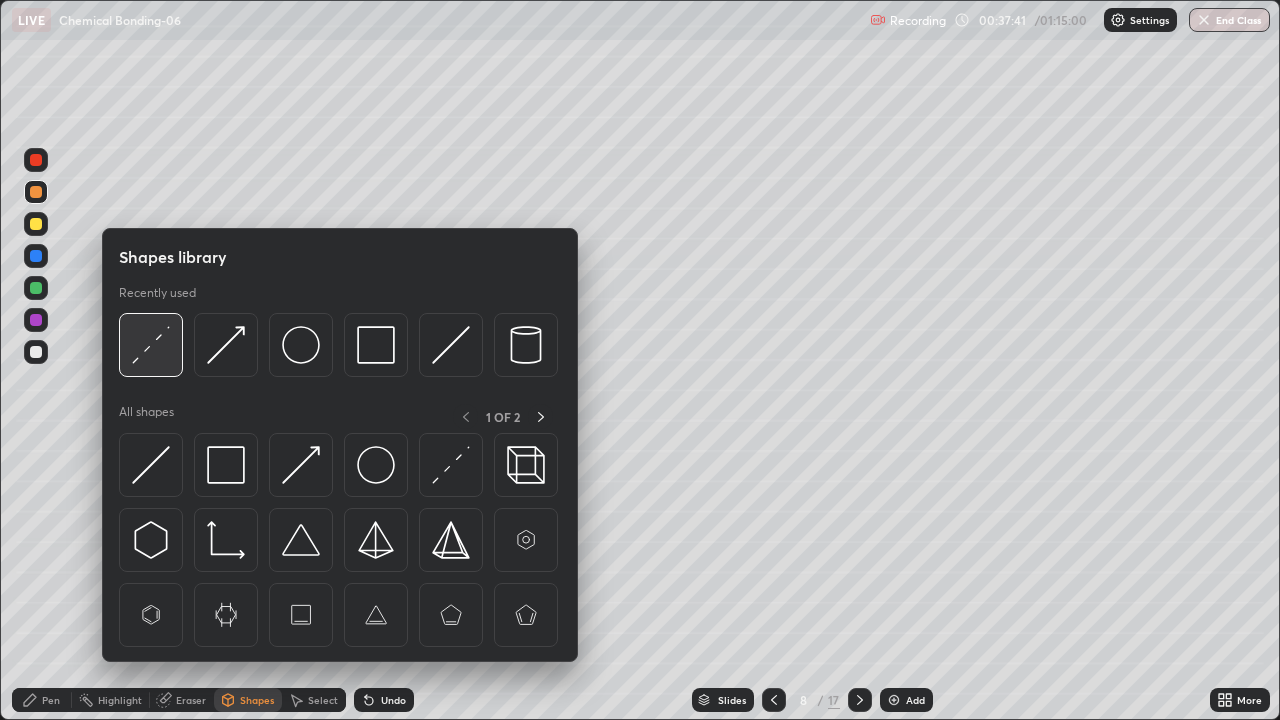 click at bounding box center (151, 345) 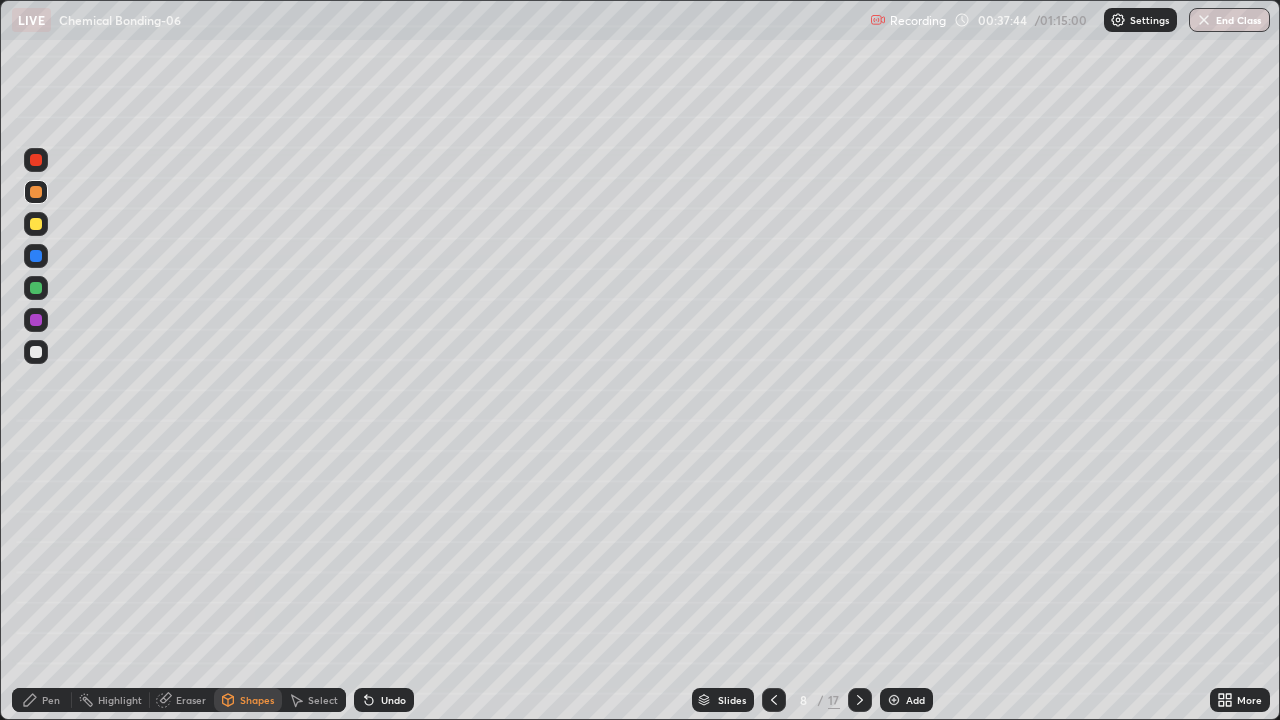 click on "Undo" at bounding box center [393, 700] 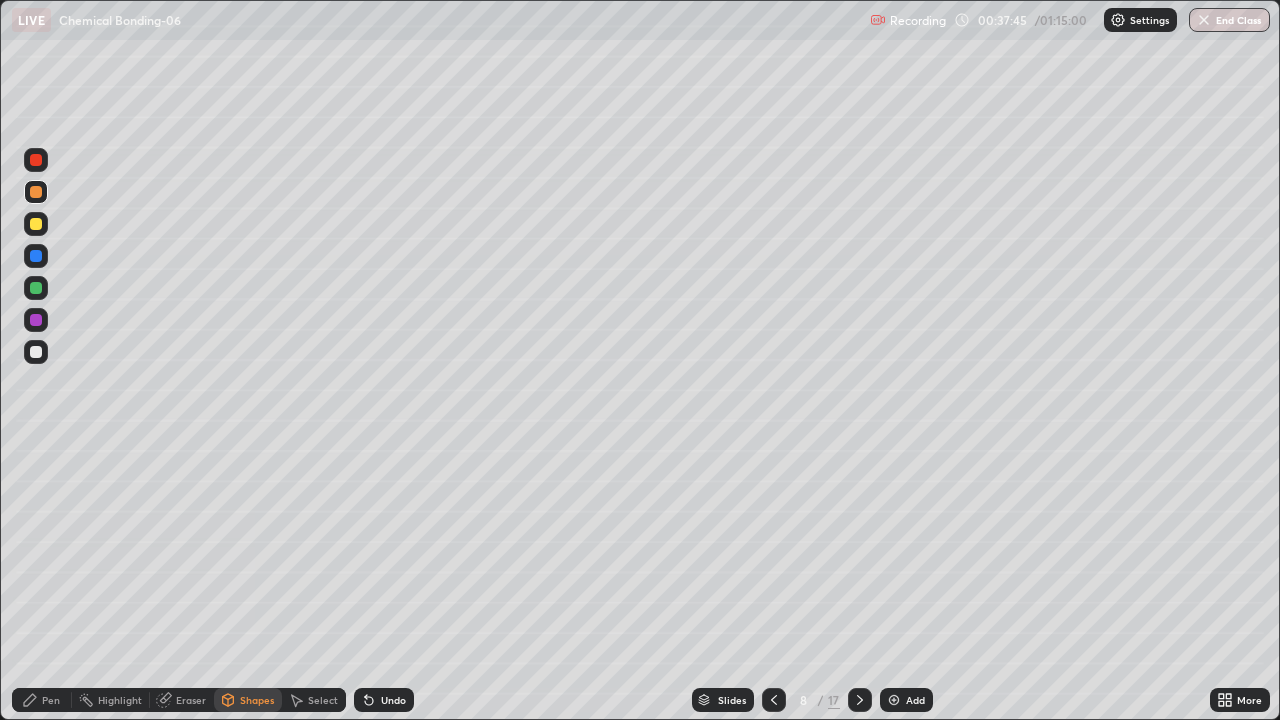 click at bounding box center (36, 288) 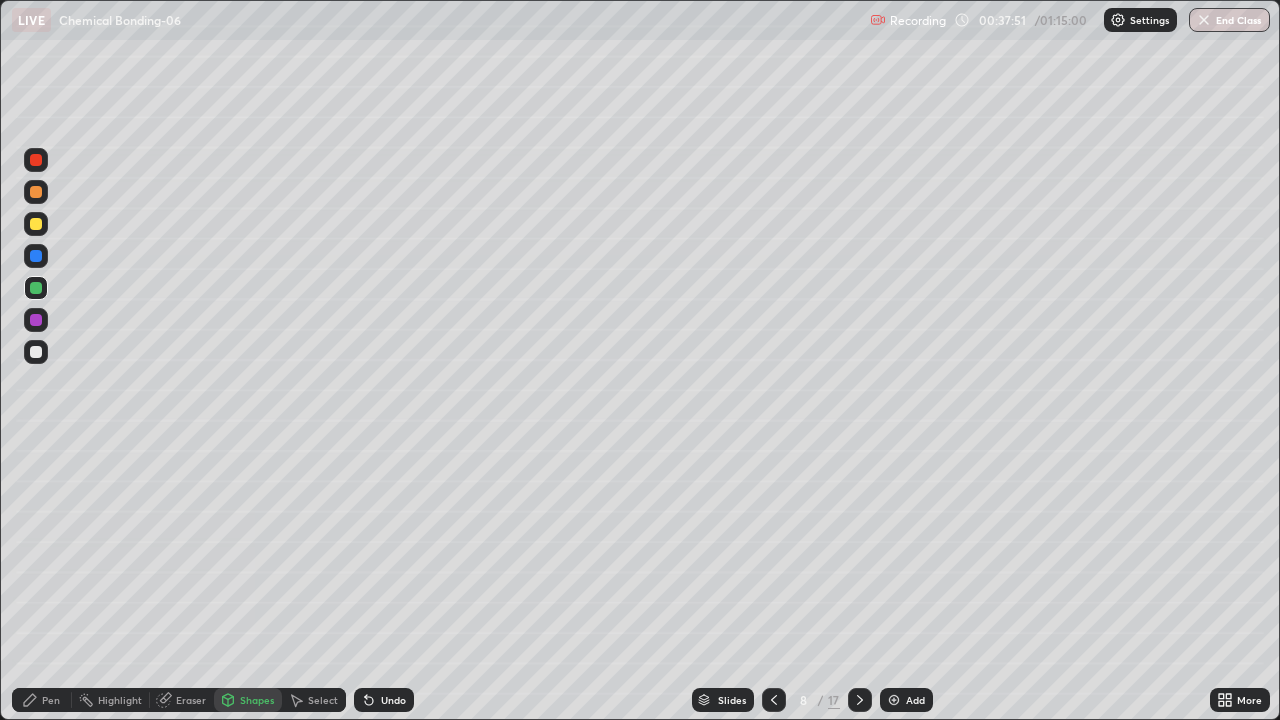 click on "Pen" at bounding box center (42, 700) 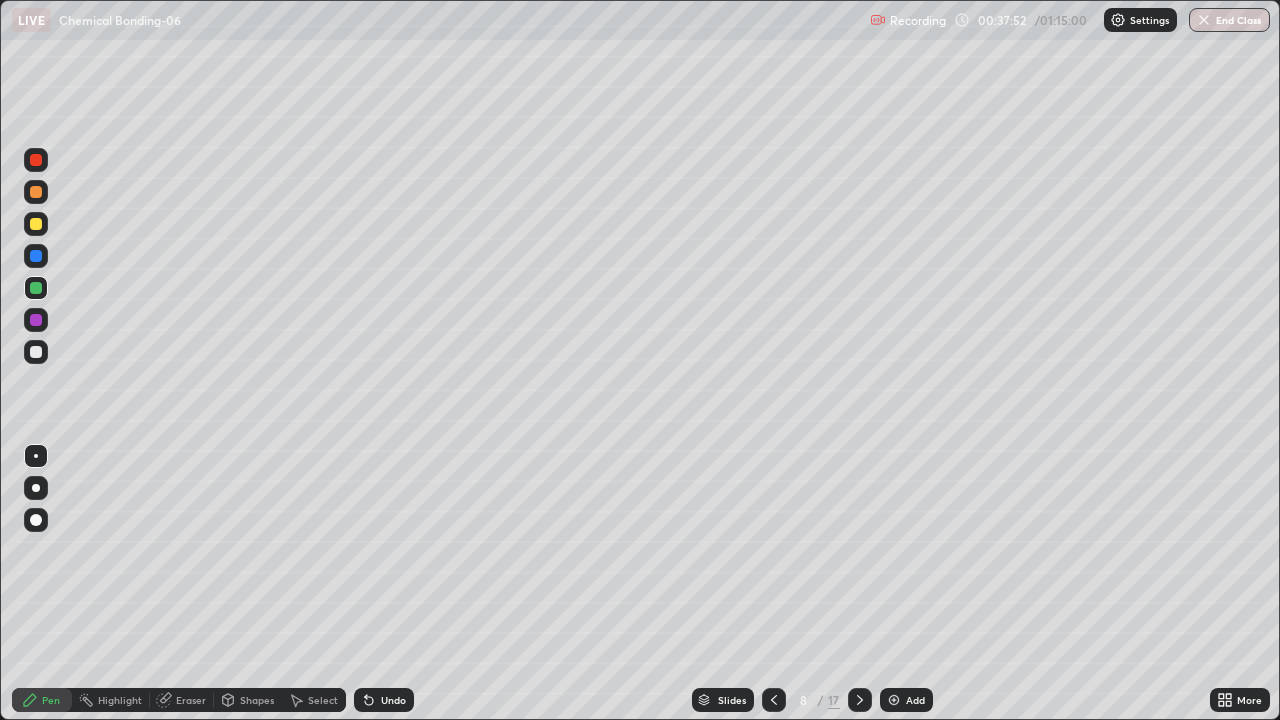 click at bounding box center (36, 192) 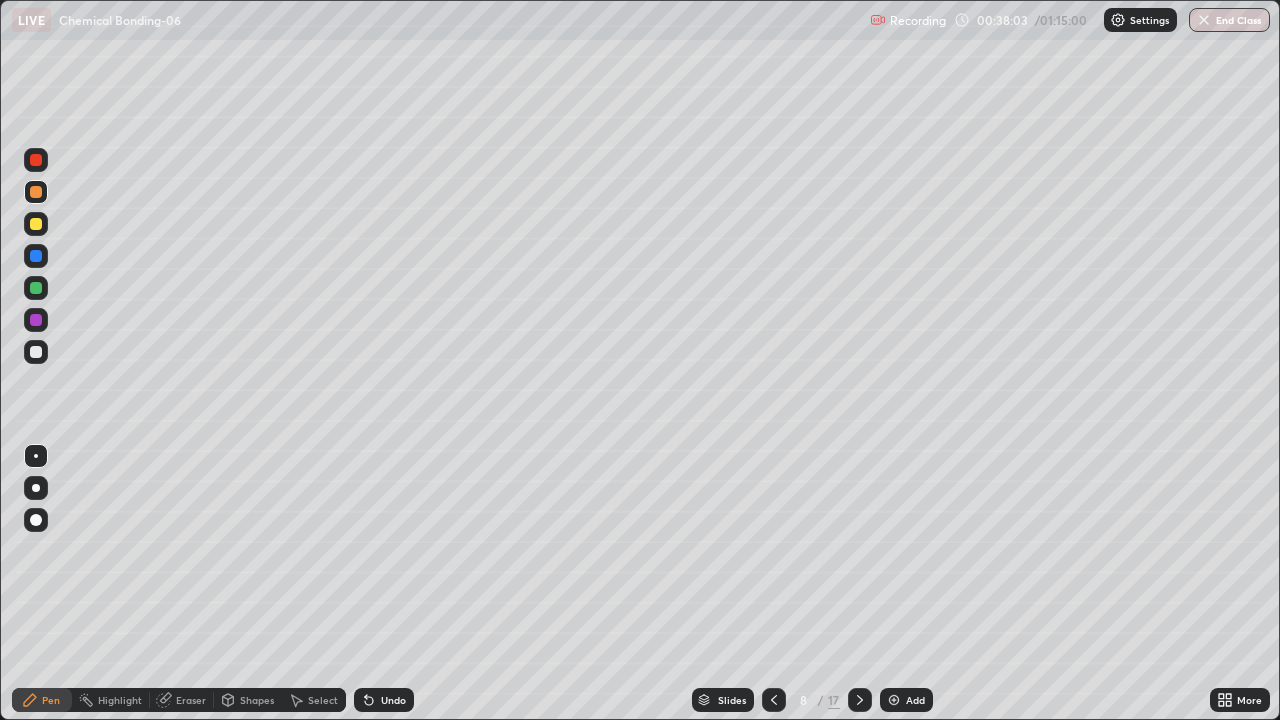 click on "Undo" at bounding box center [384, 700] 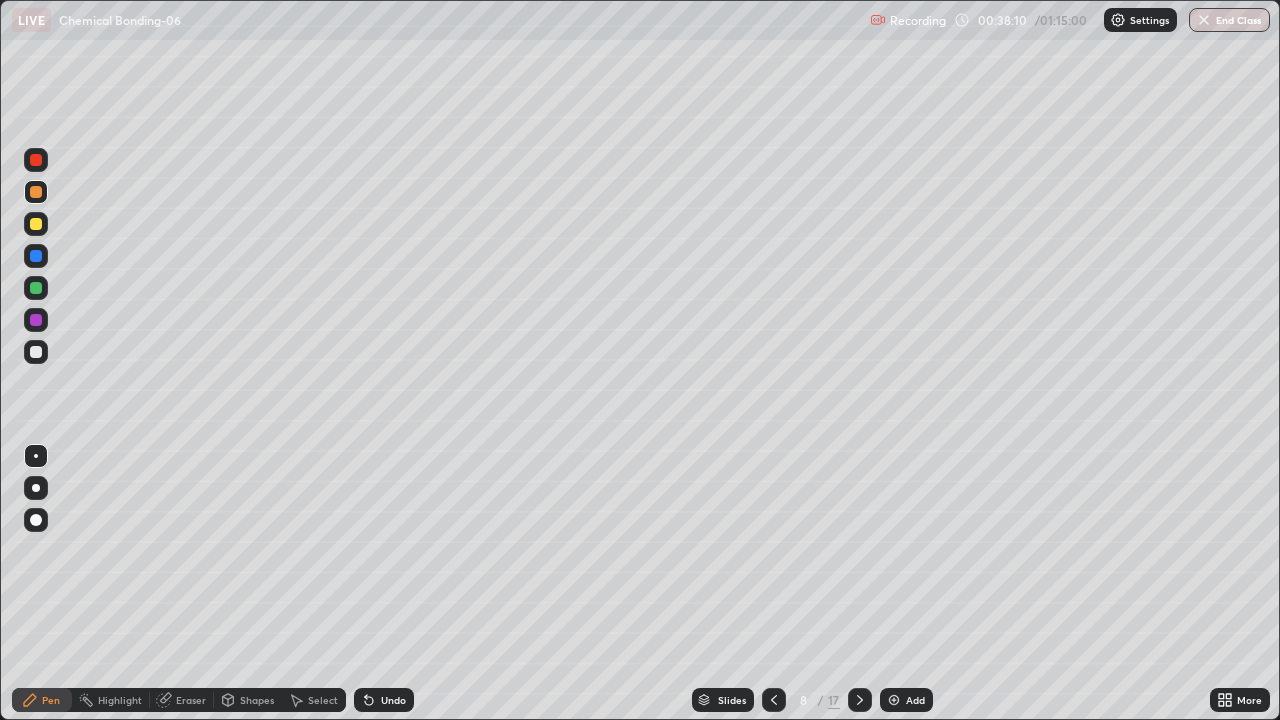 click at bounding box center [36, 320] 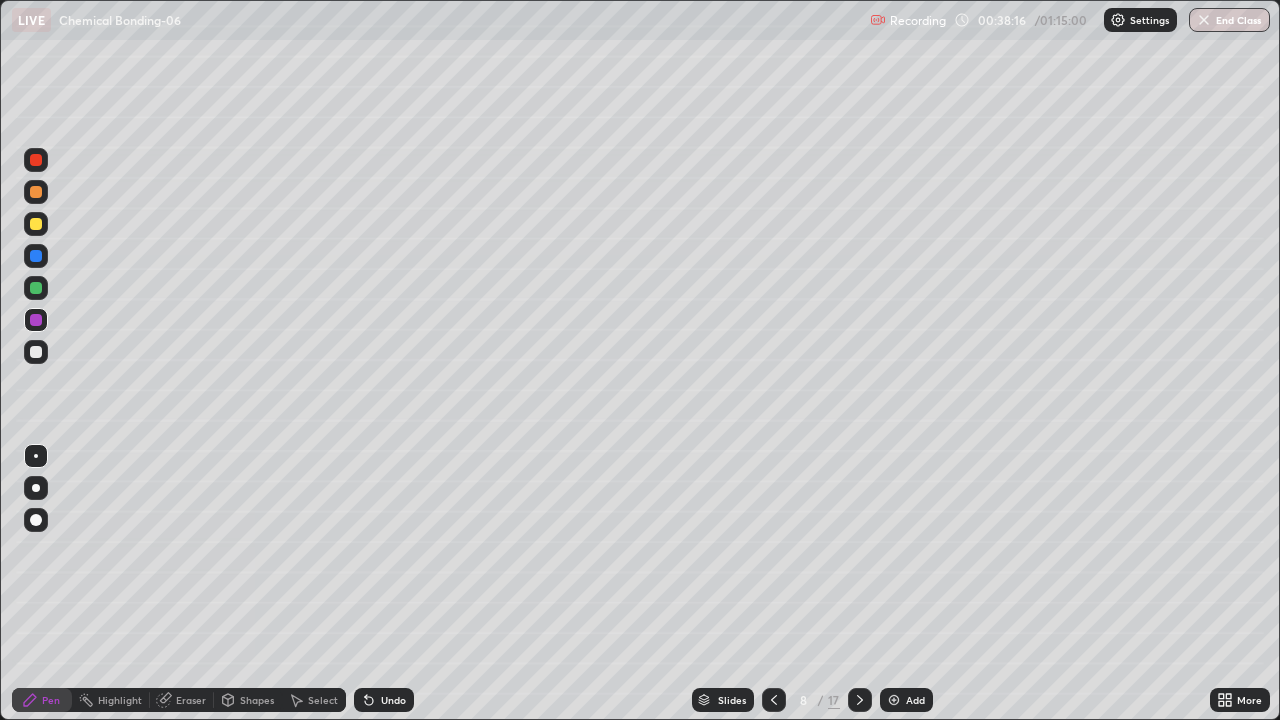click at bounding box center (36, 192) 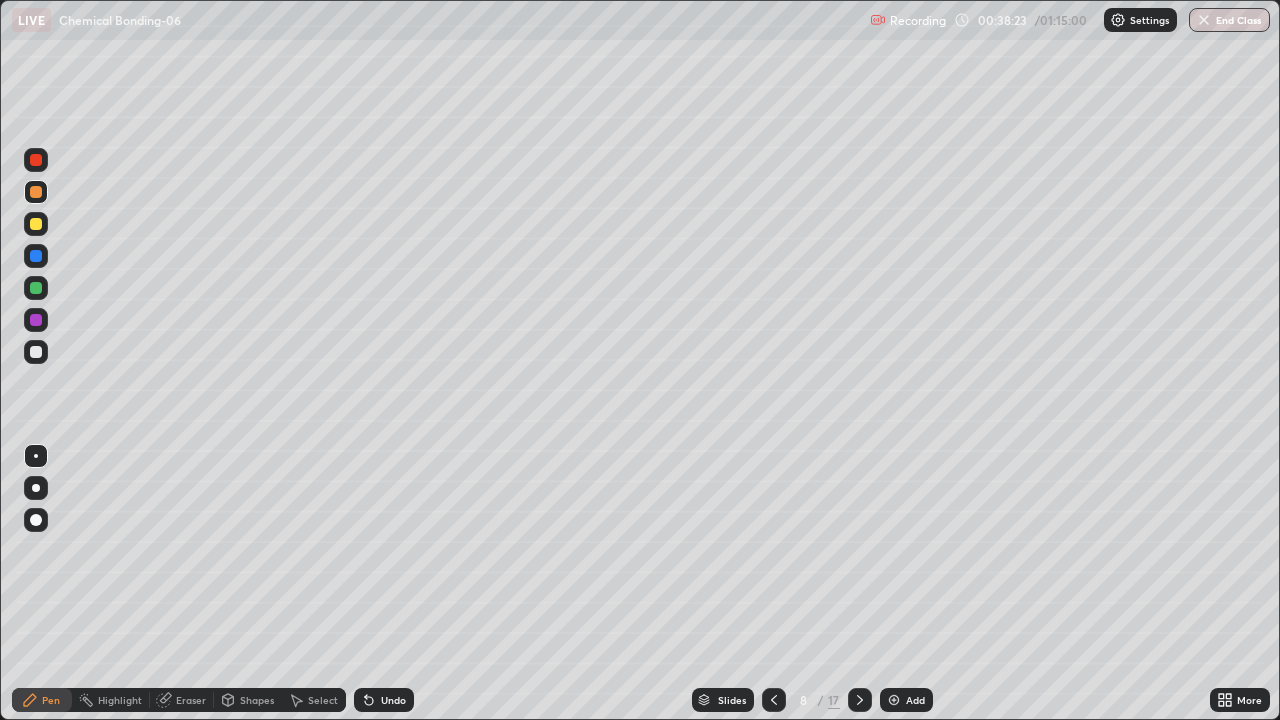 click on "Undo" at bounding box center [393, 700] 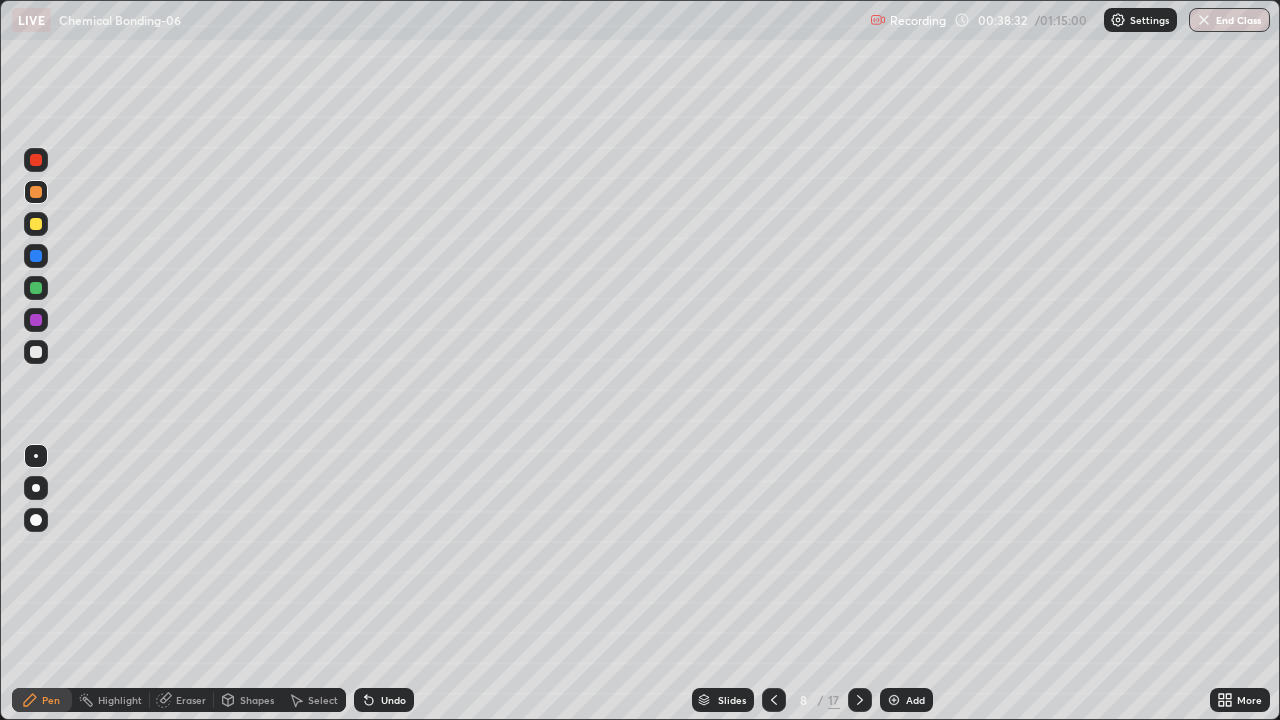 click on "Undo" at bounding box center (393, 700) 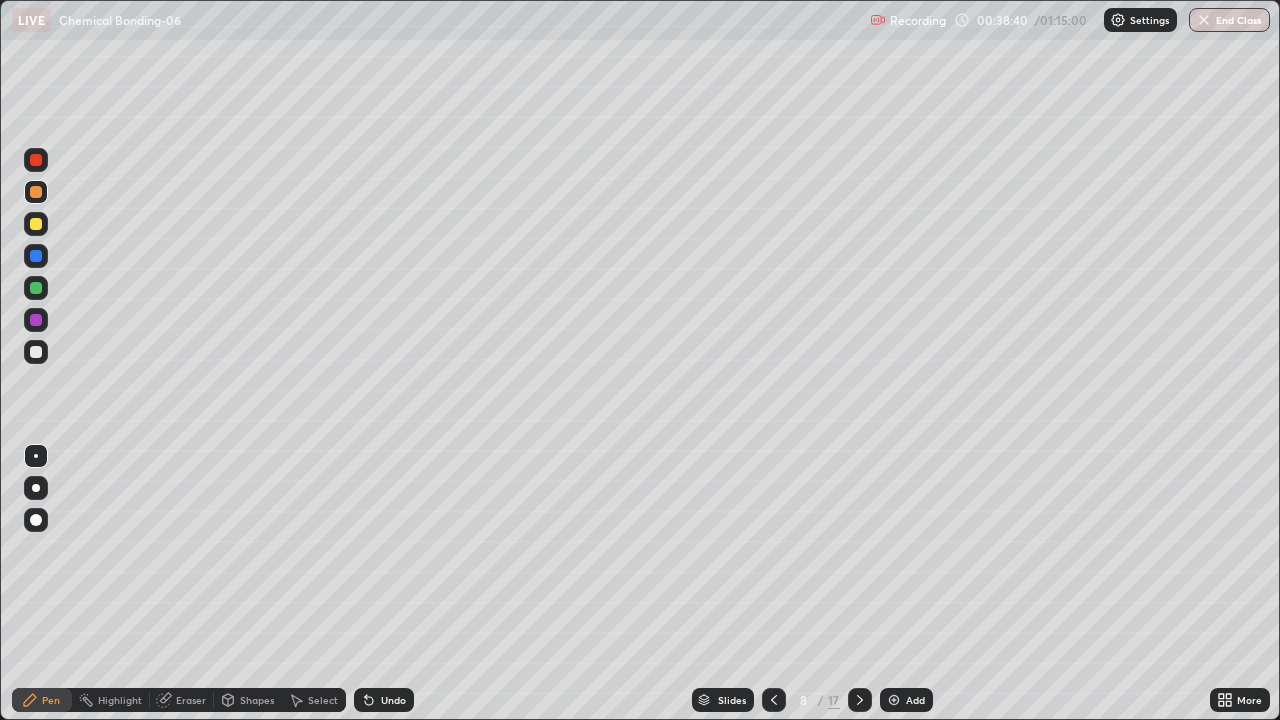 click at bounding box center [36, 256] 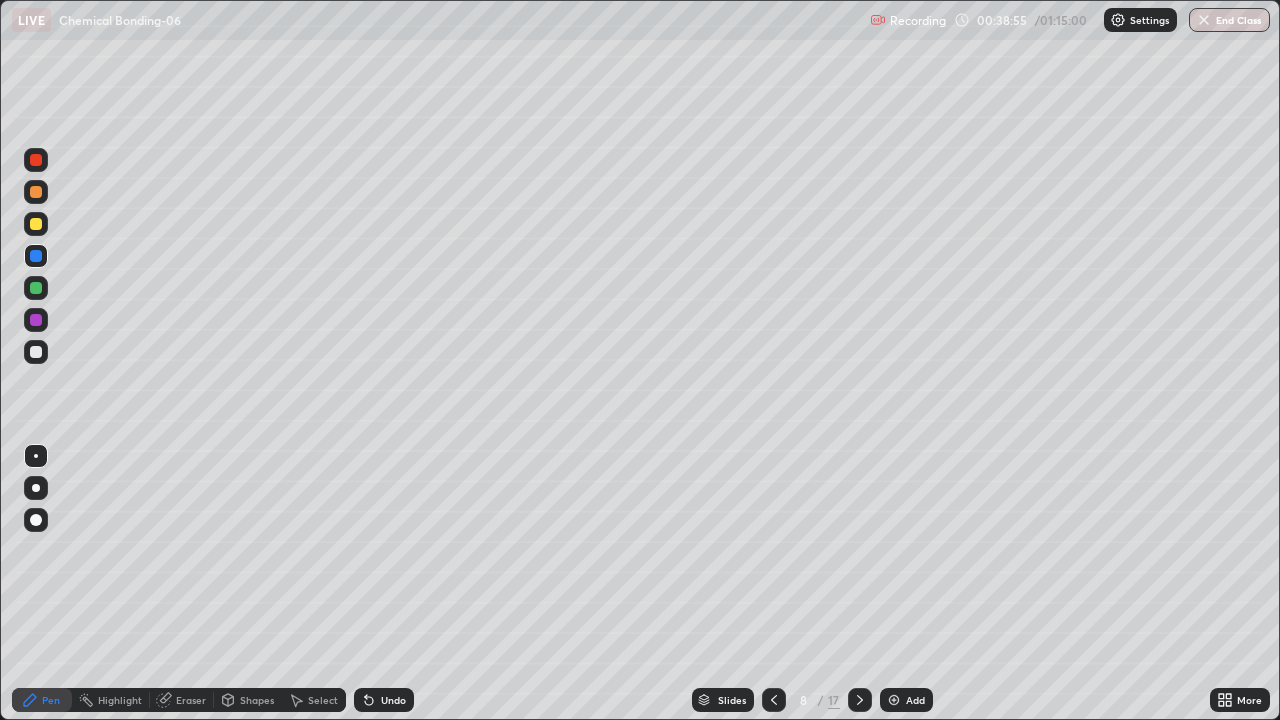 click on "Eraser" at bounding box center (191, 700) 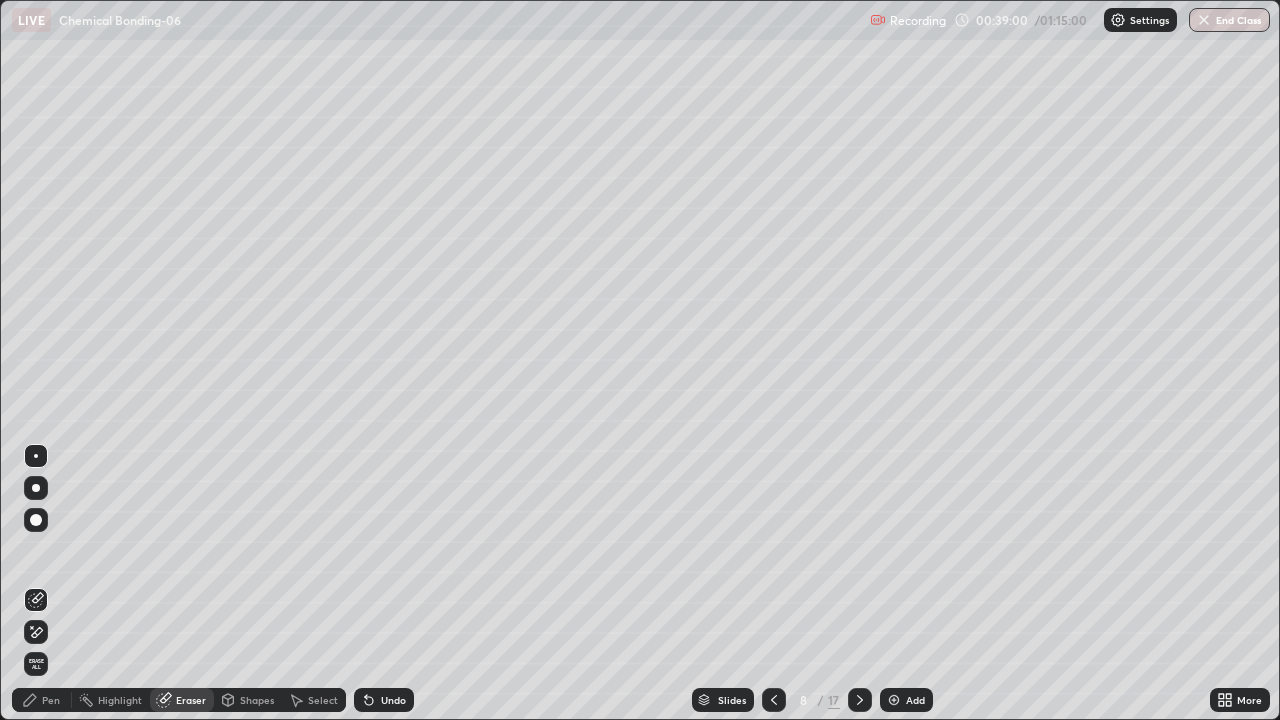 click on "Pen" at bounding box center [51, 700] 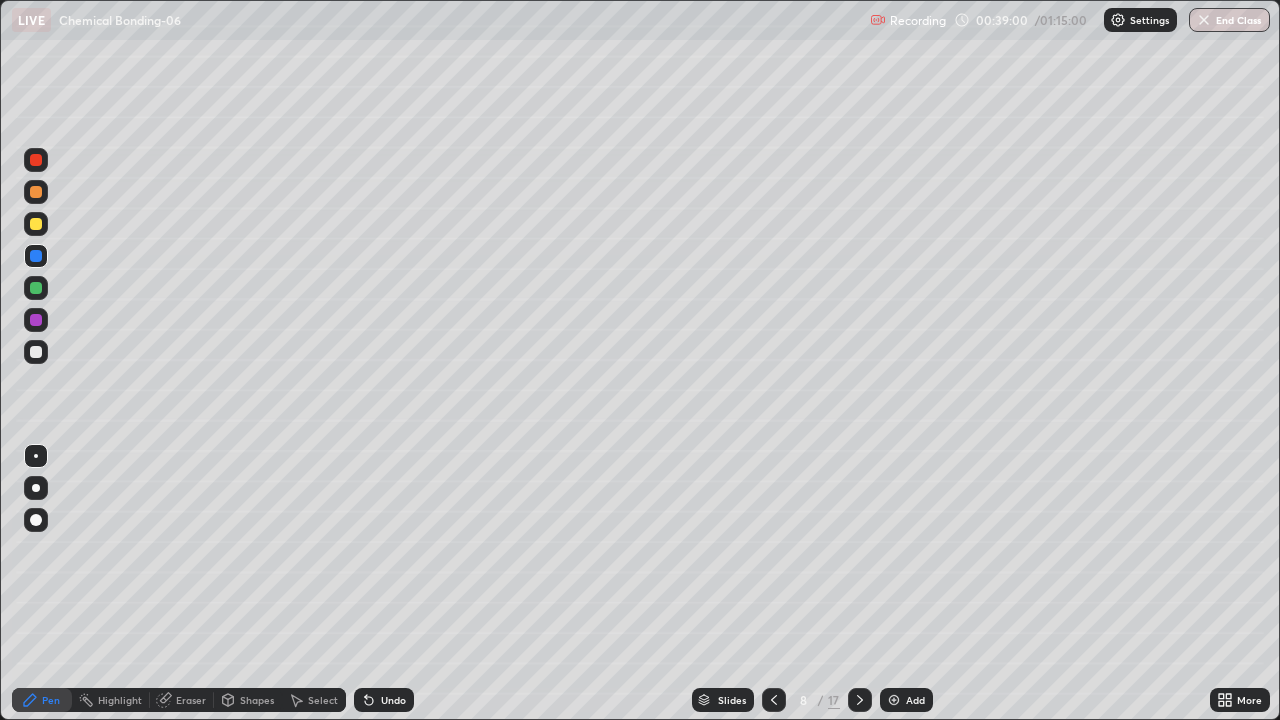 click at bounding box center [36, 352] 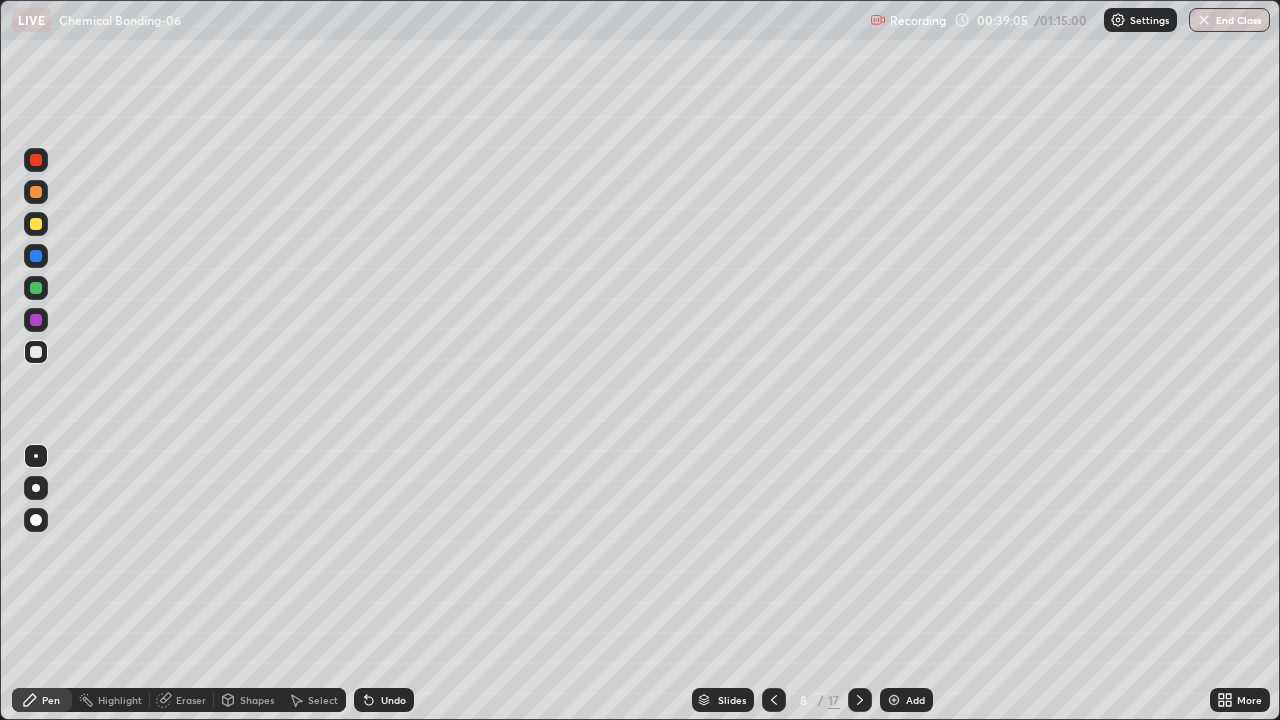 click on "Eraser" at bounding box center (191, 700) 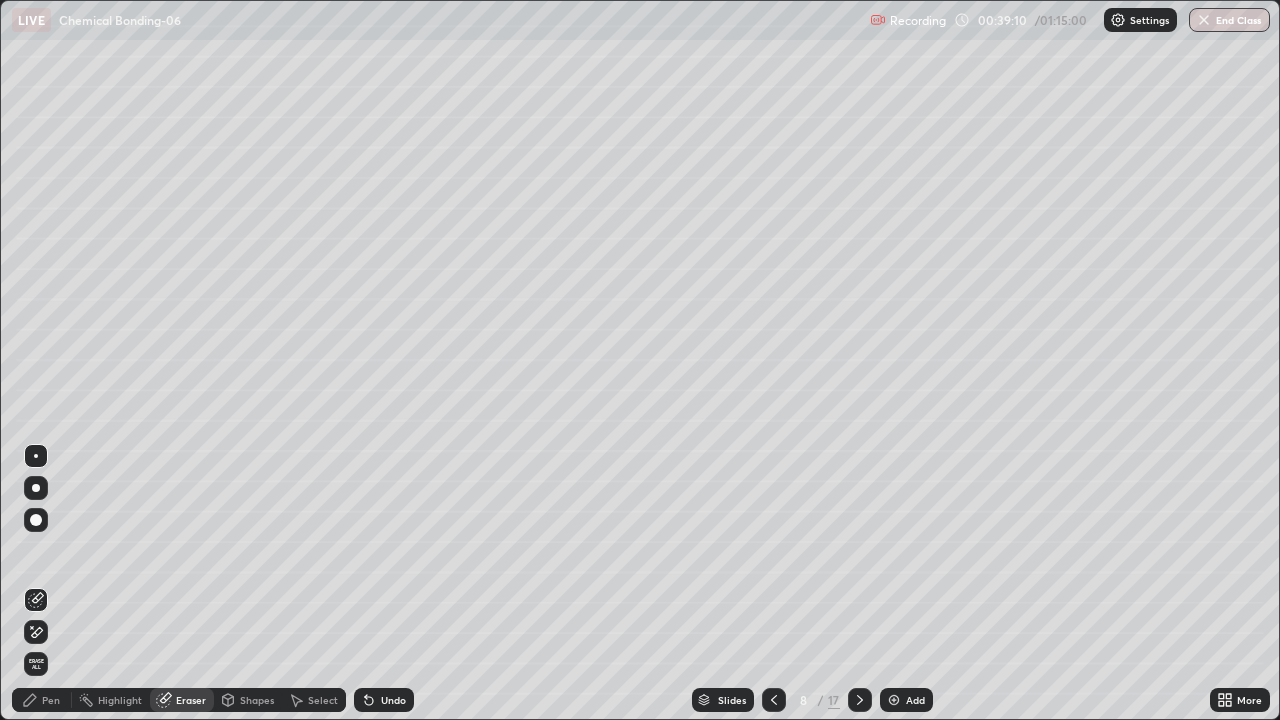 click on "Pen" at bounding box center (51, 700) 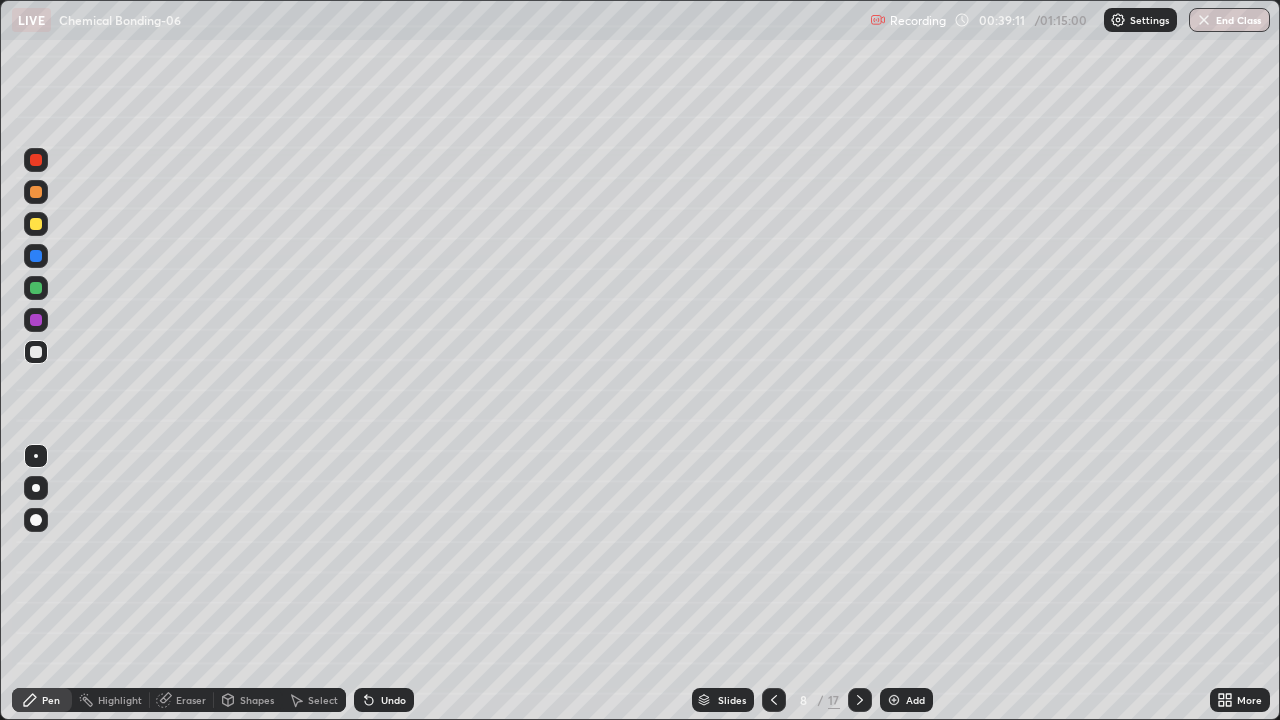 click at bounding box center [36, 256] 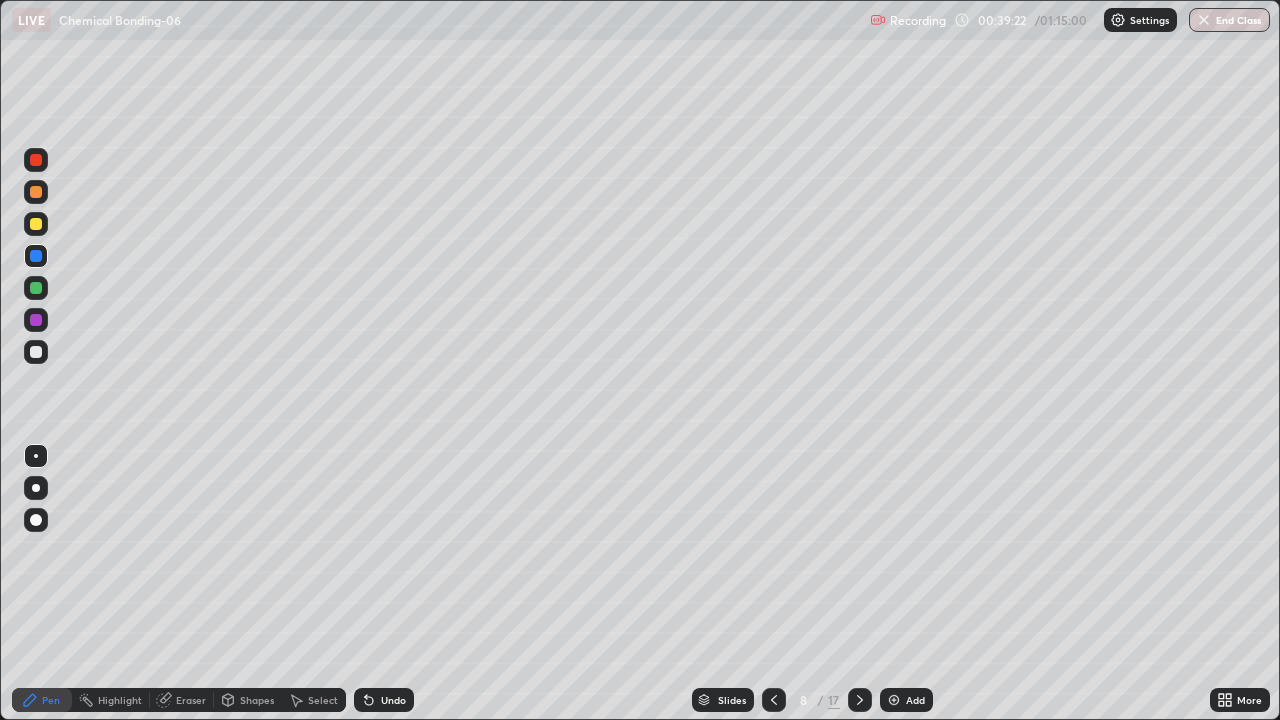 click at bounding box center [36, 160] 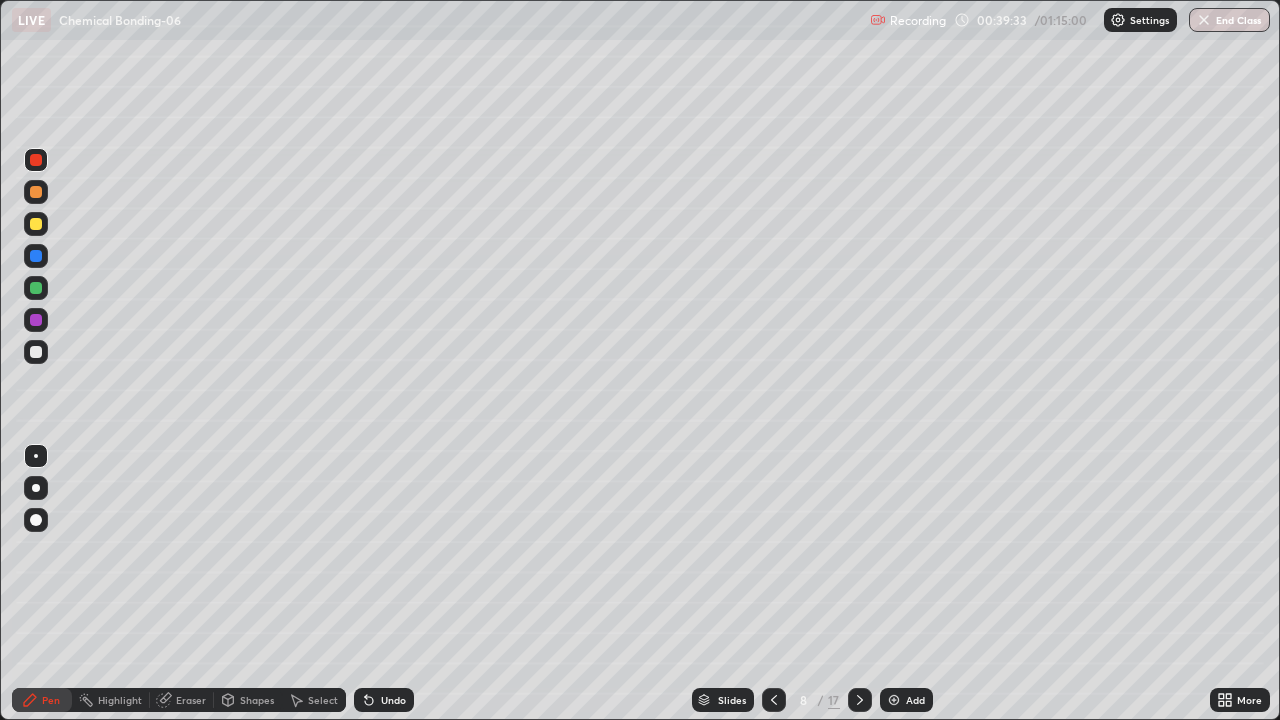 click at bounding box center (36, 352) 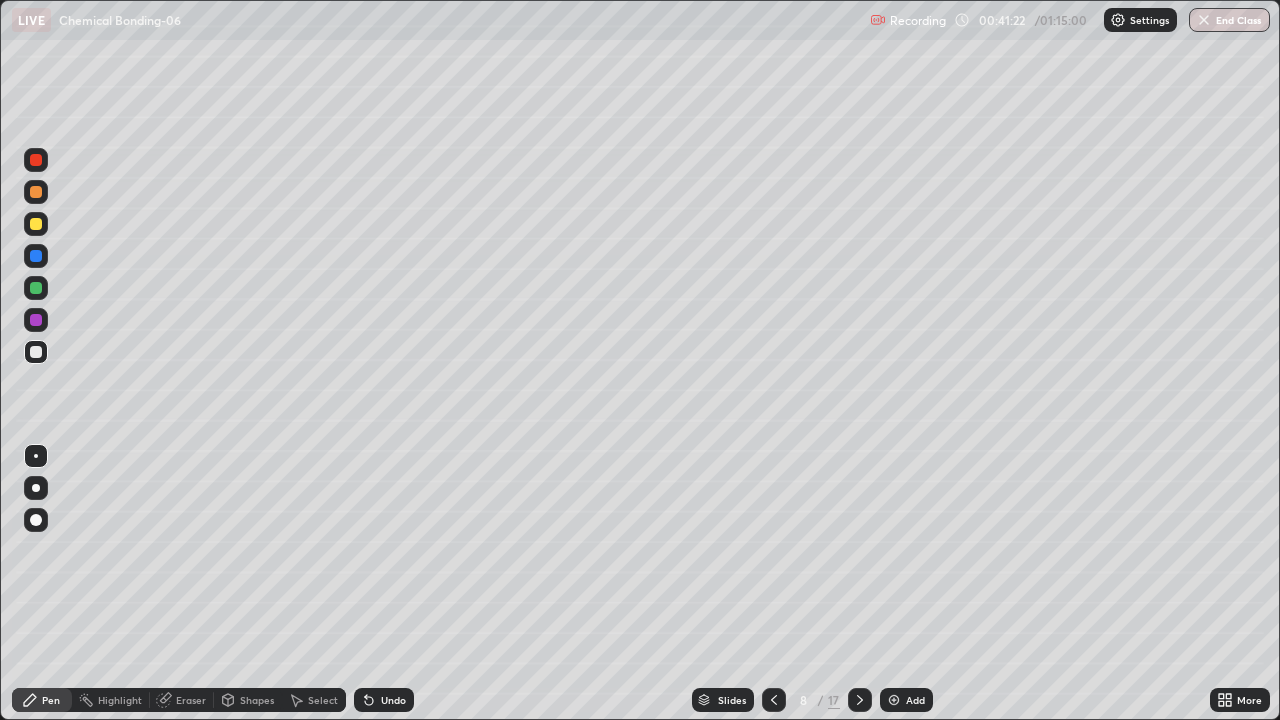 click at bounding box center [36, 320] 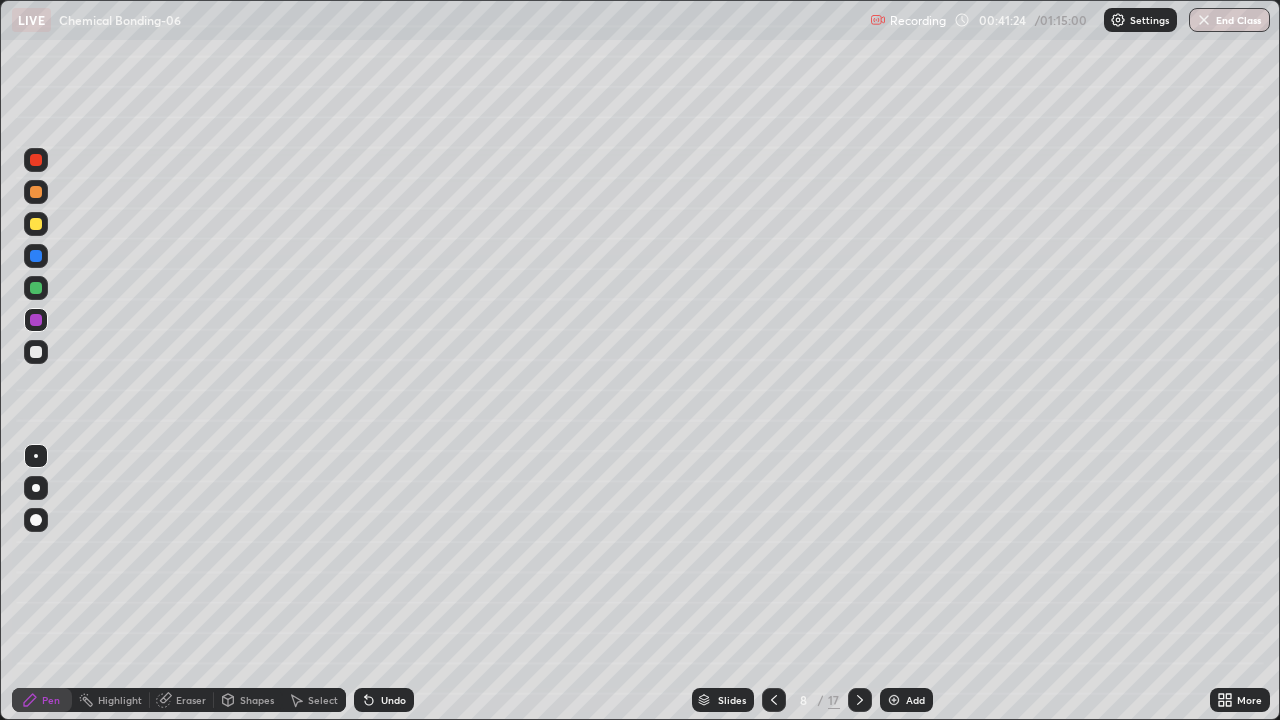click on "Highlight" at bounding box center (120, 700) 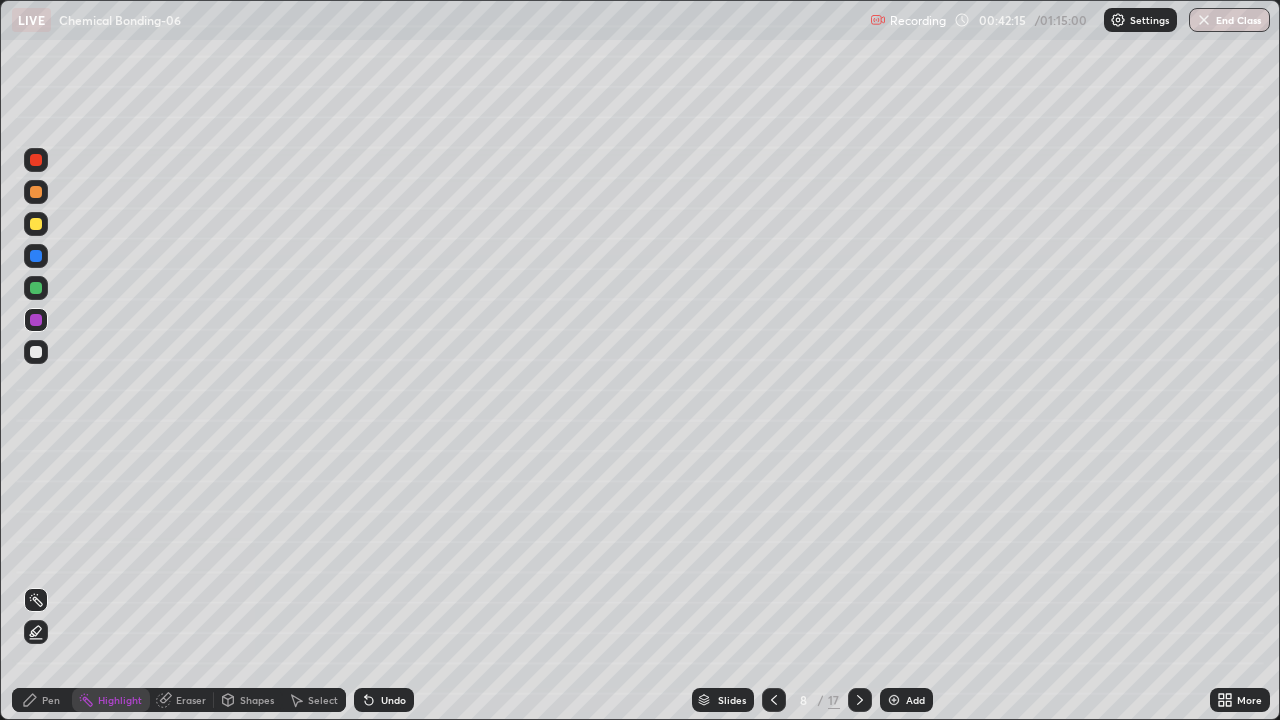 click on "Pen" at bounding box center [42, 700] 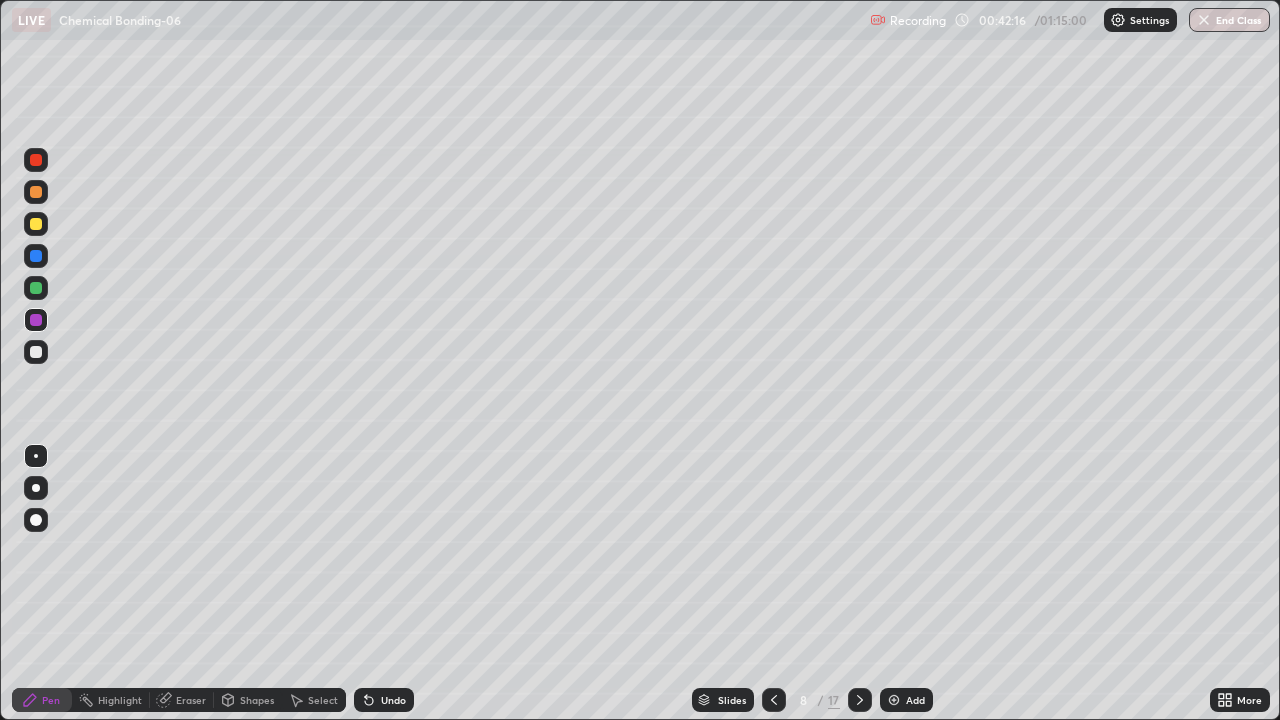 click at bounding box center (36, 352) 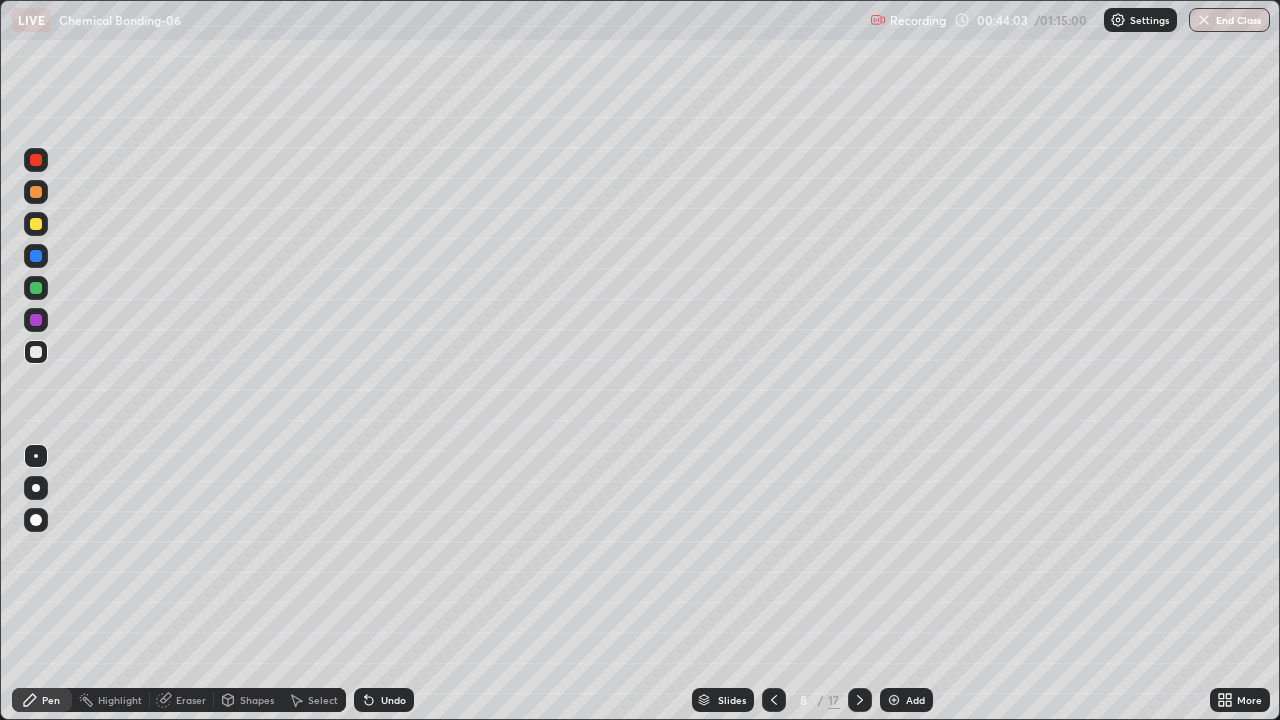 click 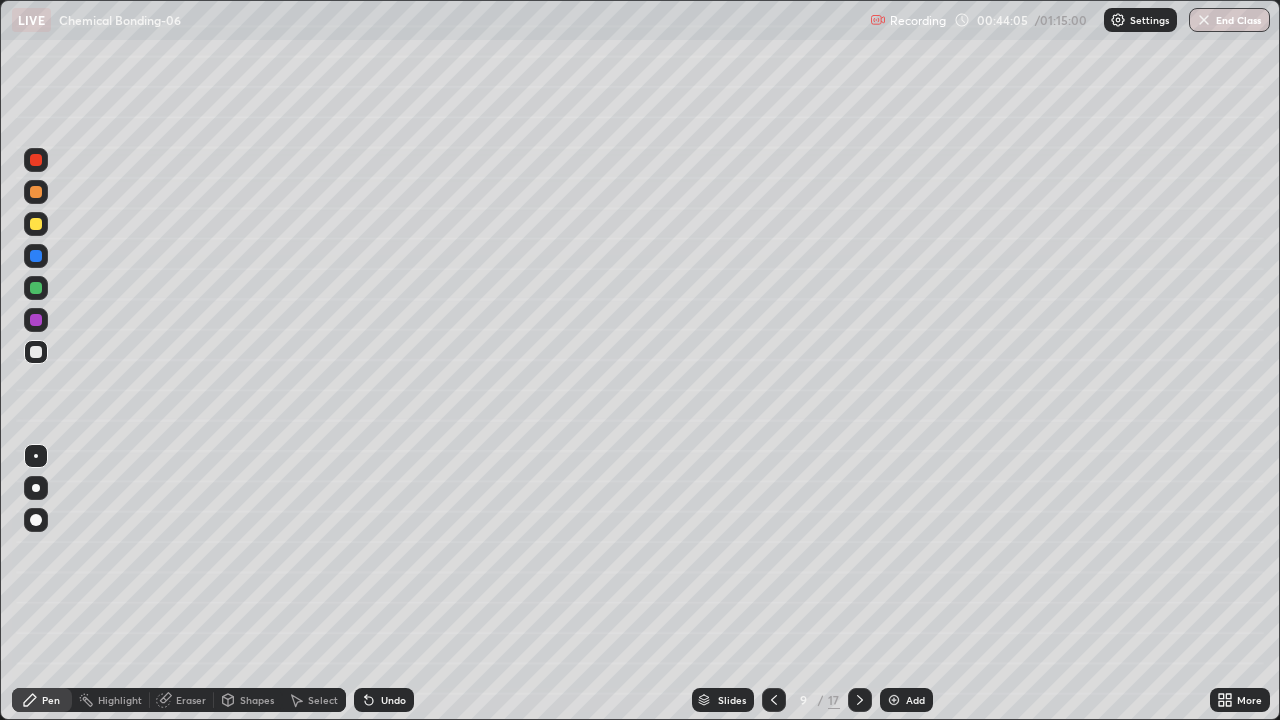 click at bounding box center [36, 192] 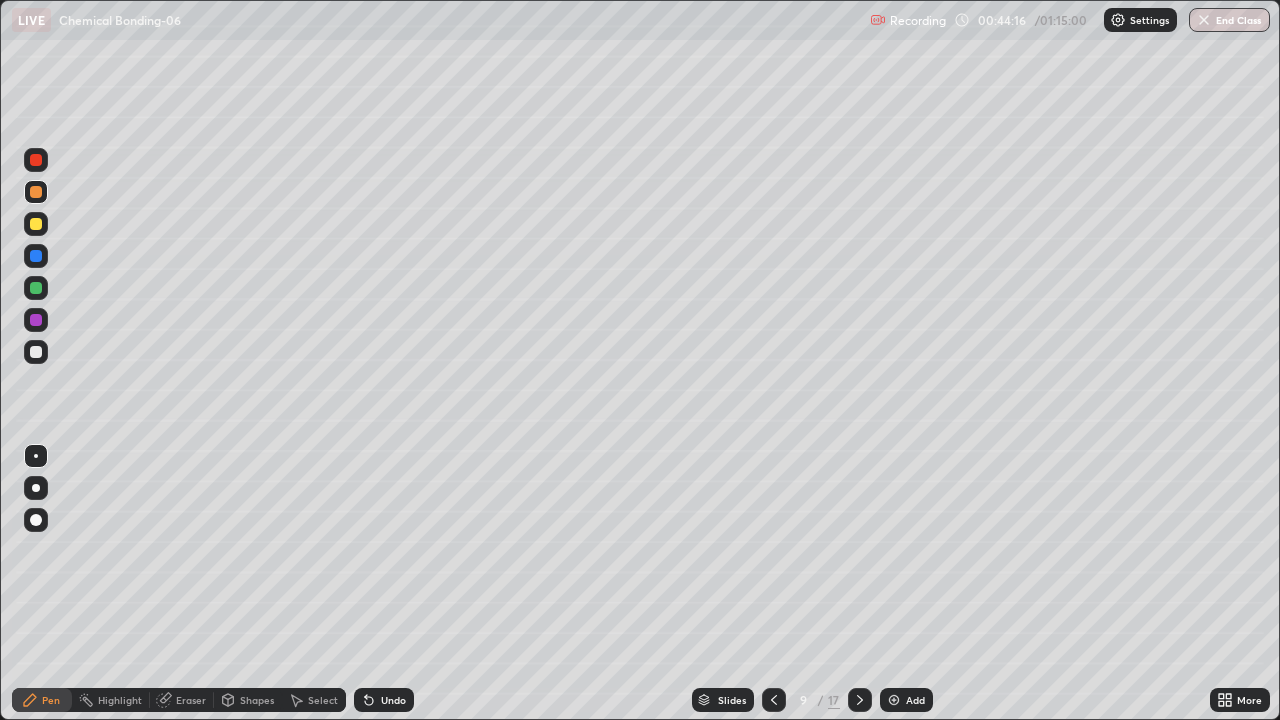 click at bounding box center [36, 288] 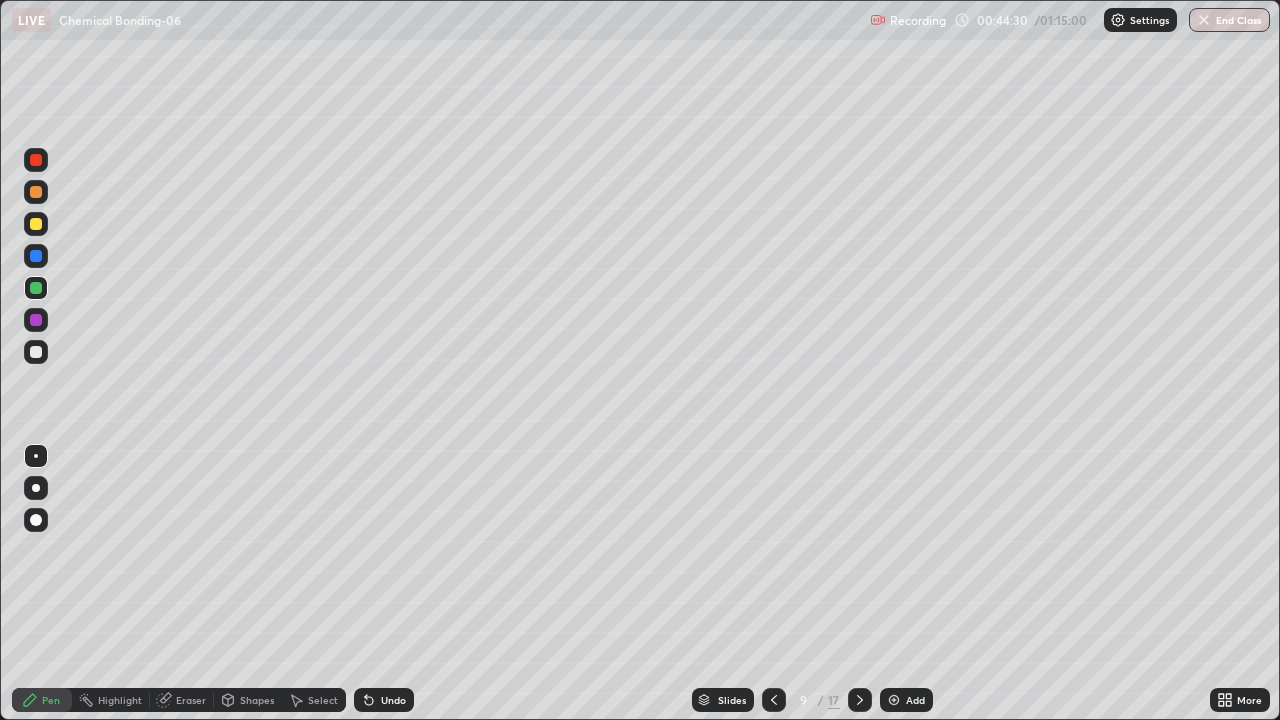 click on "Shapes" at bounding box center [257, 700] 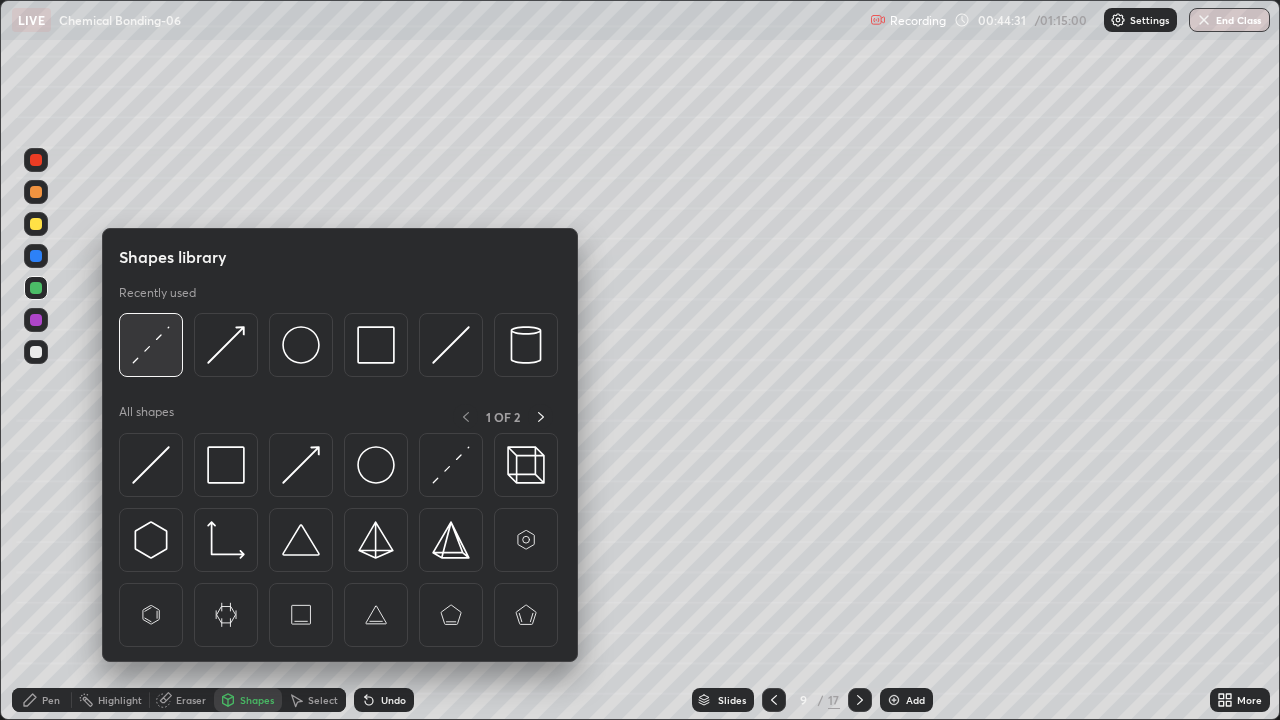 click at bounding box center [151, 345] 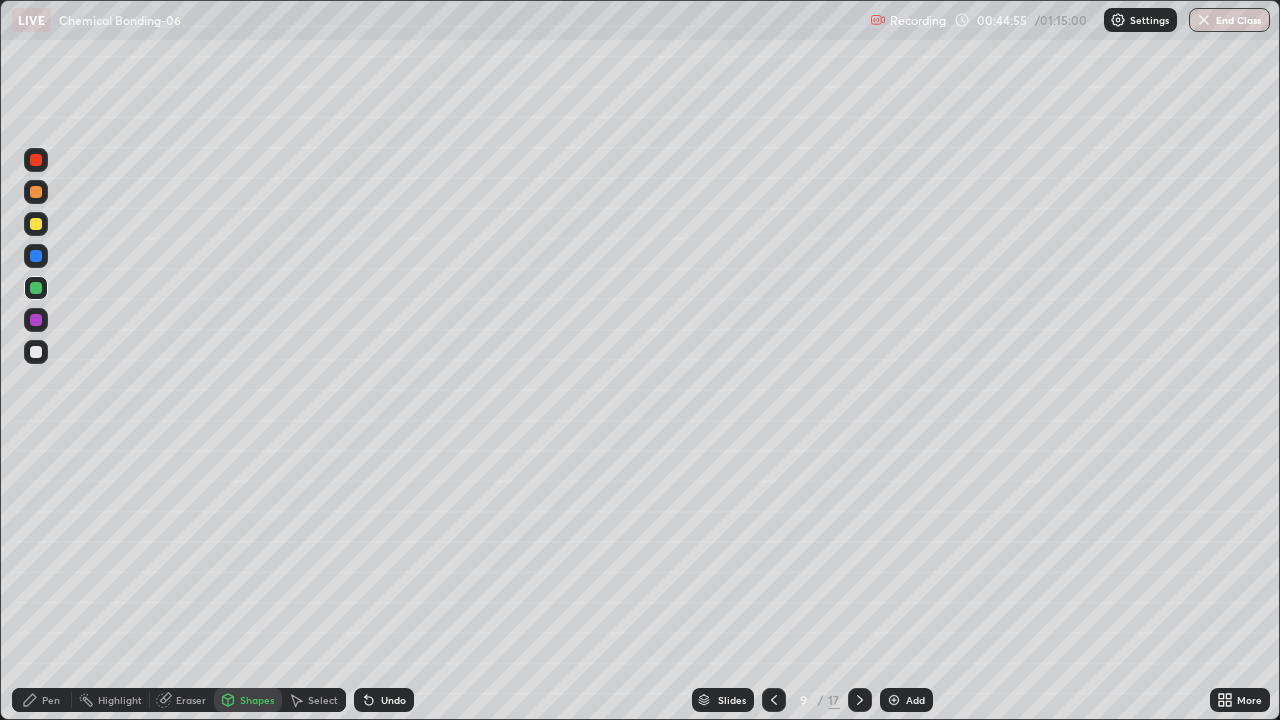 click on "Pen" at bounding box center (42, 700) 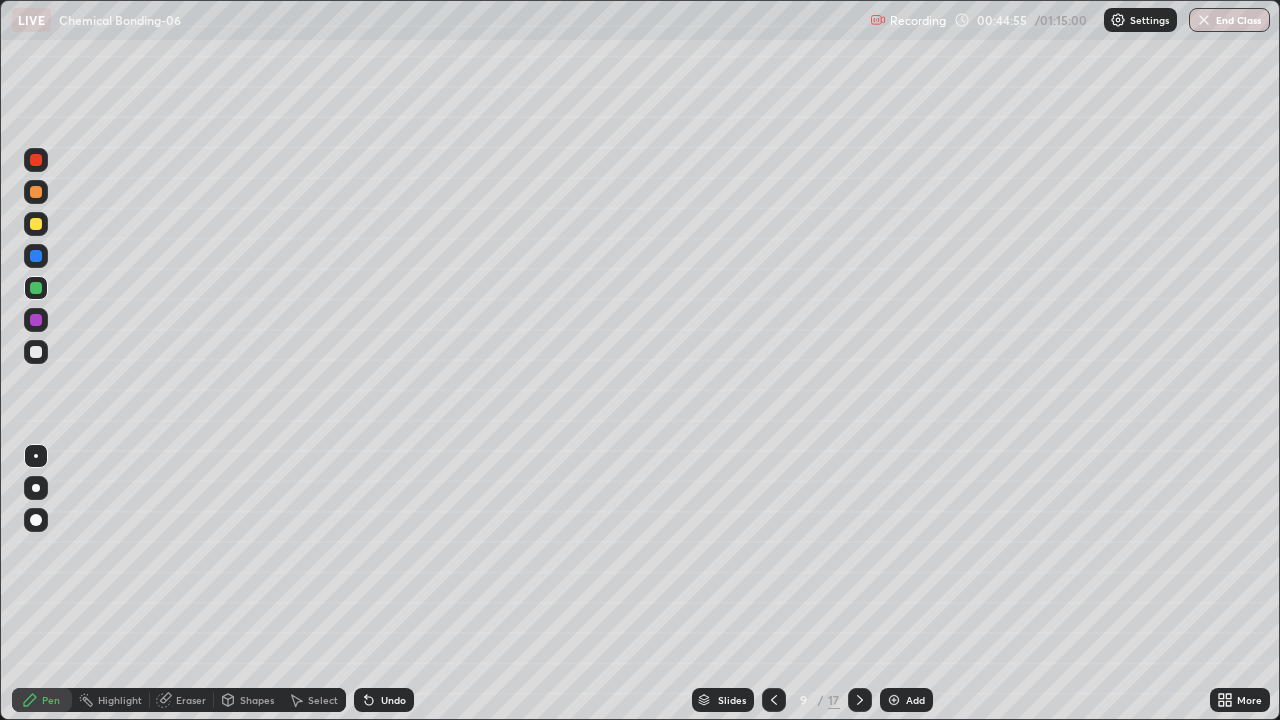 click at bounding box center [36, 352] 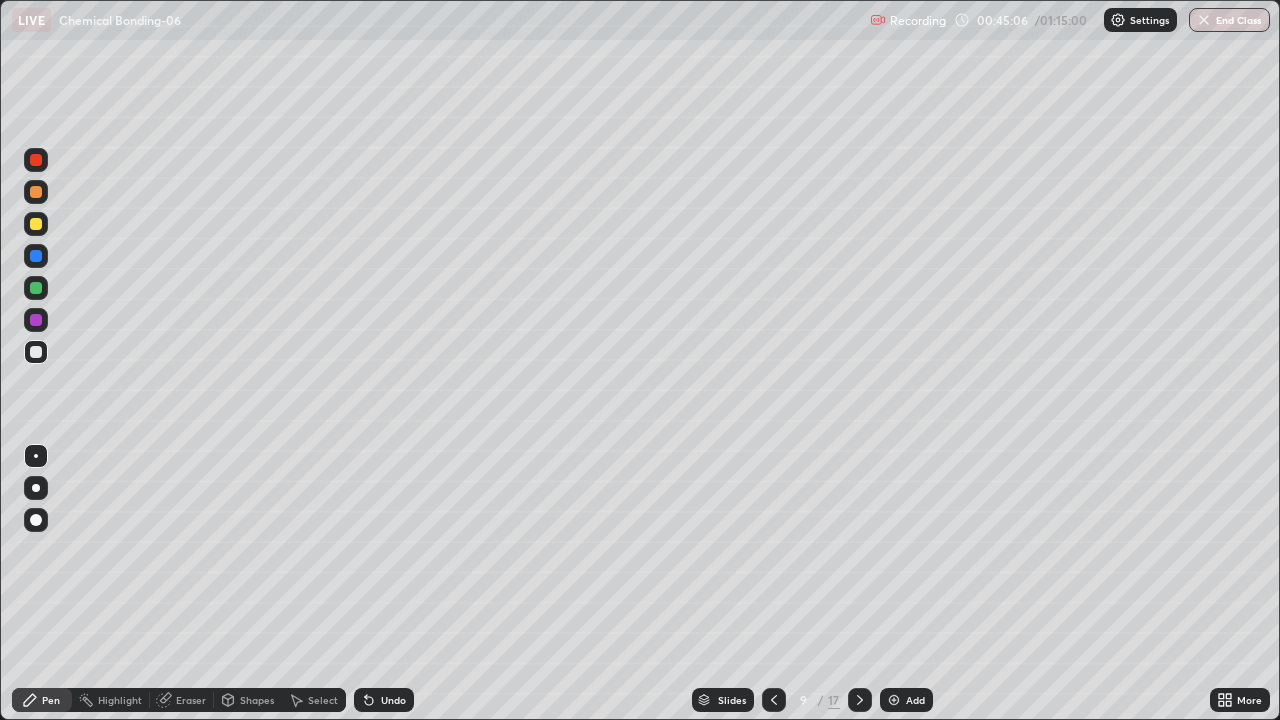 click 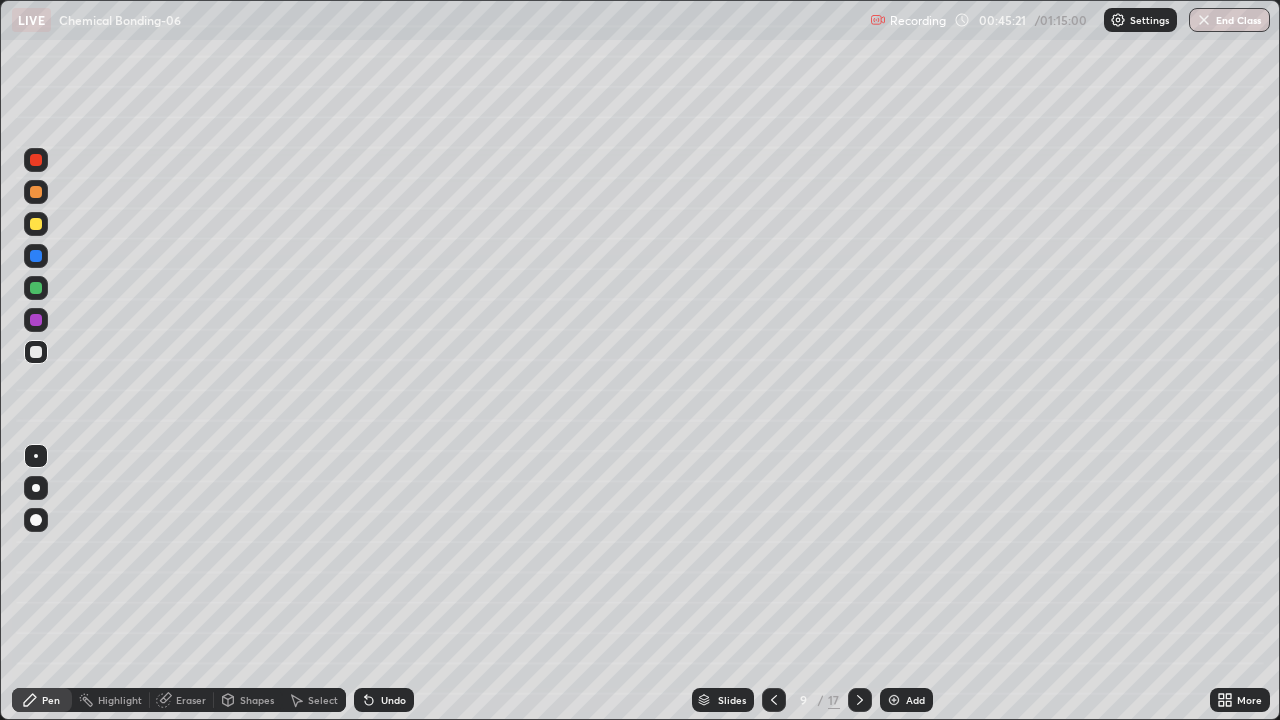 click at bounding box center (36, 256) 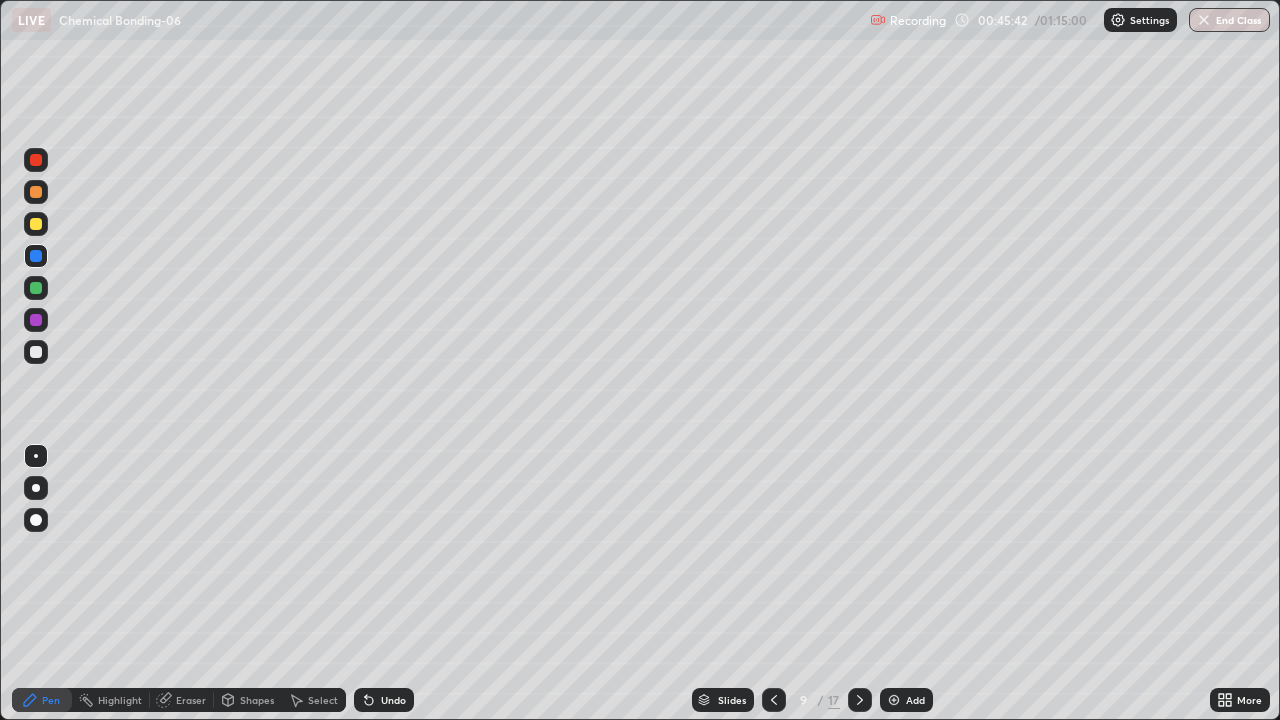click at bounding box center [36, 192] 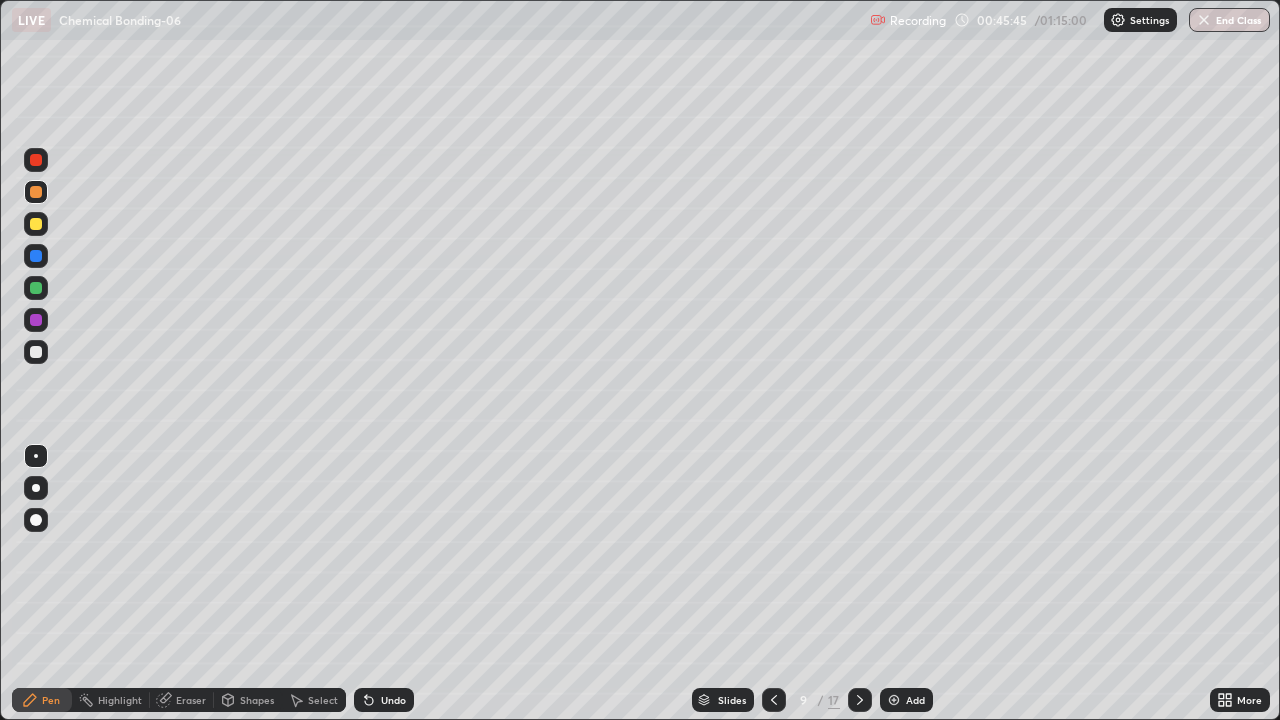click at bounding box center (36, 352) 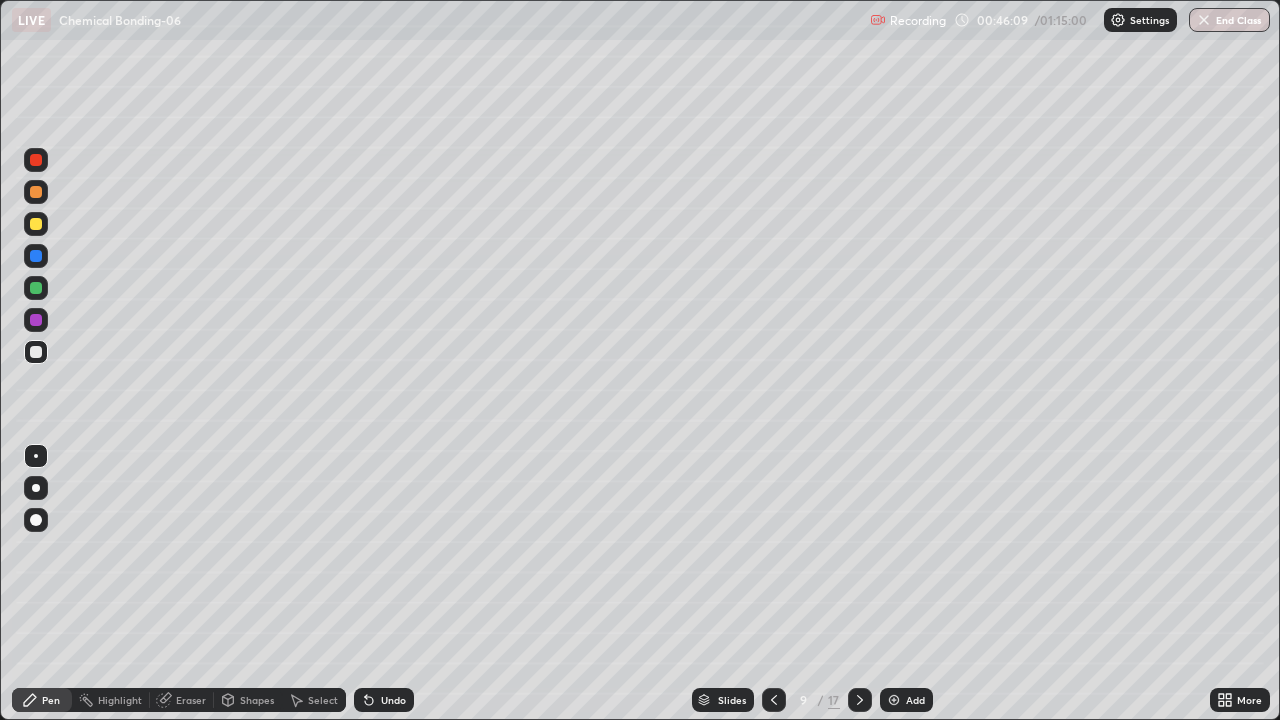 click at bounding box center [36, 256] 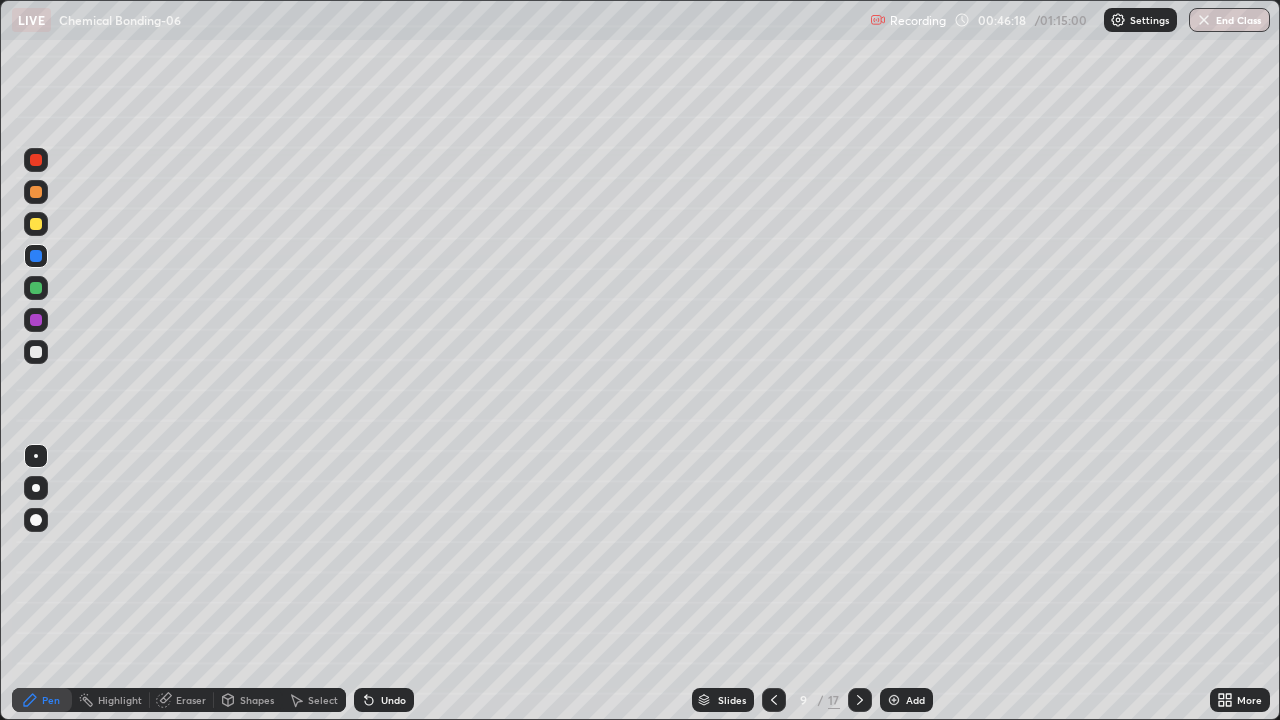 click at bounding box center (36, 160) 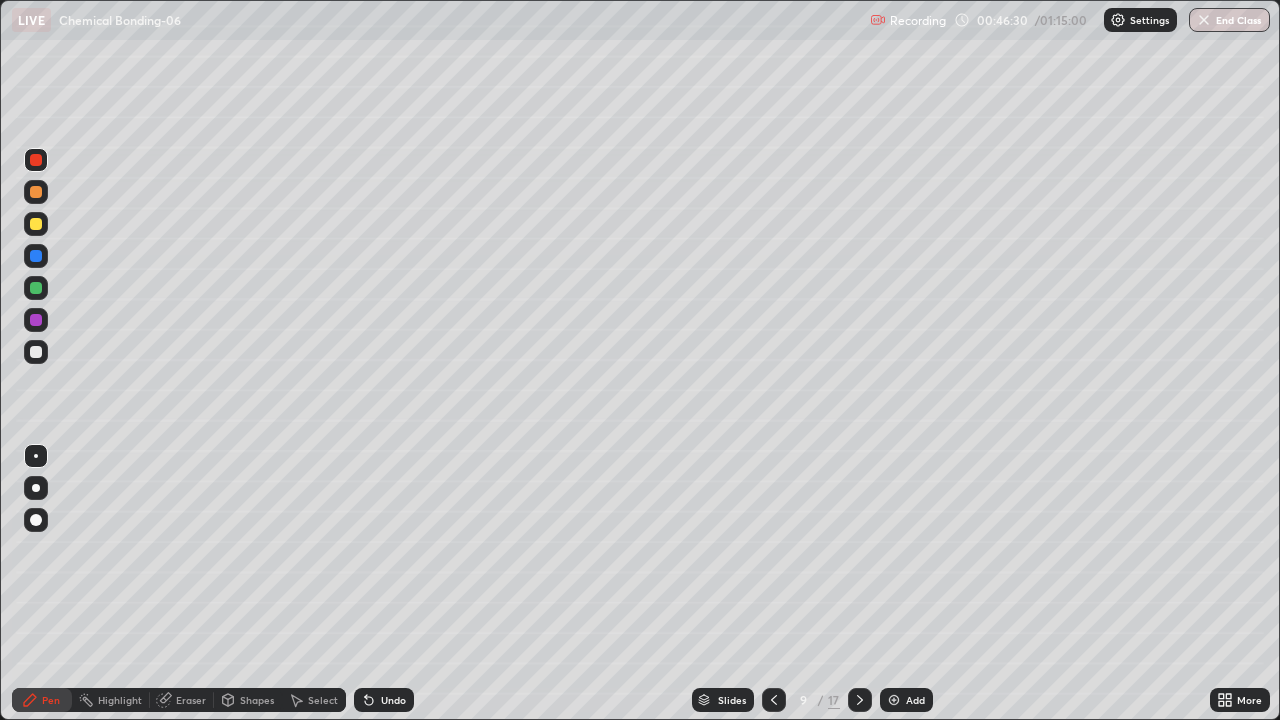 click at bounding box center (36, 192) 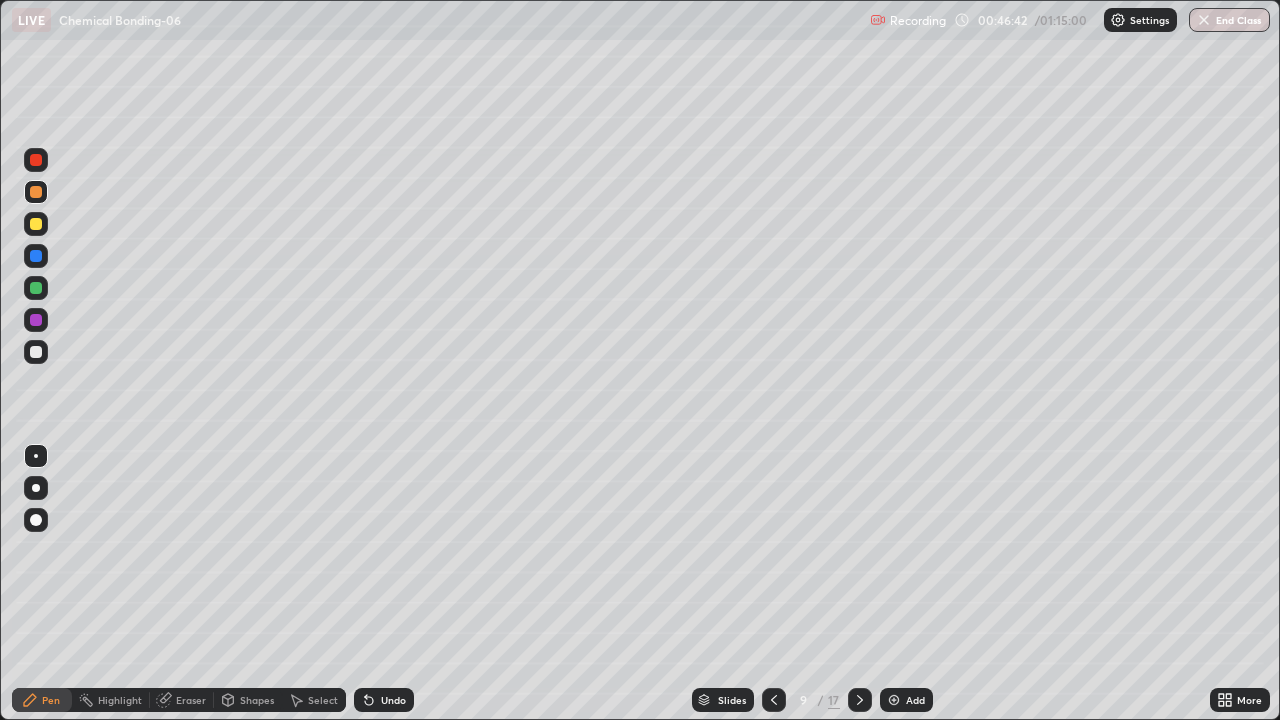 click at bounding box center [36, 288] 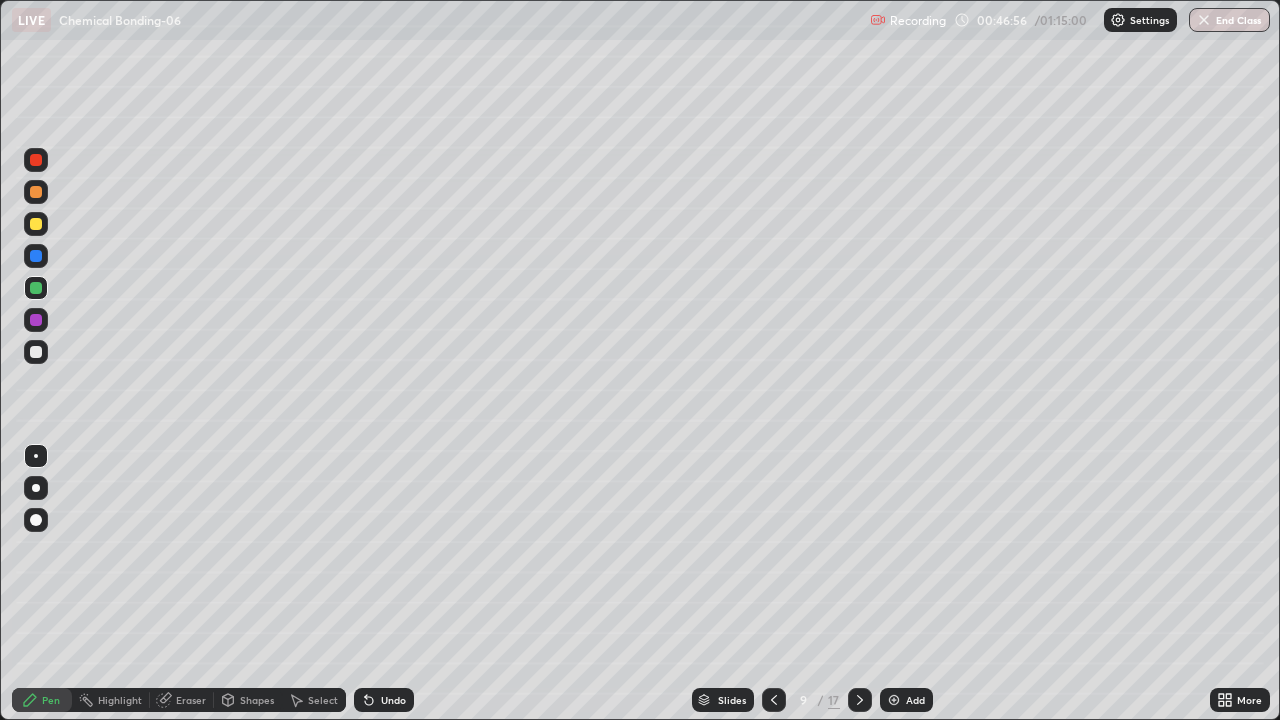 click on "Shapes" at bounding box center [257, 700] 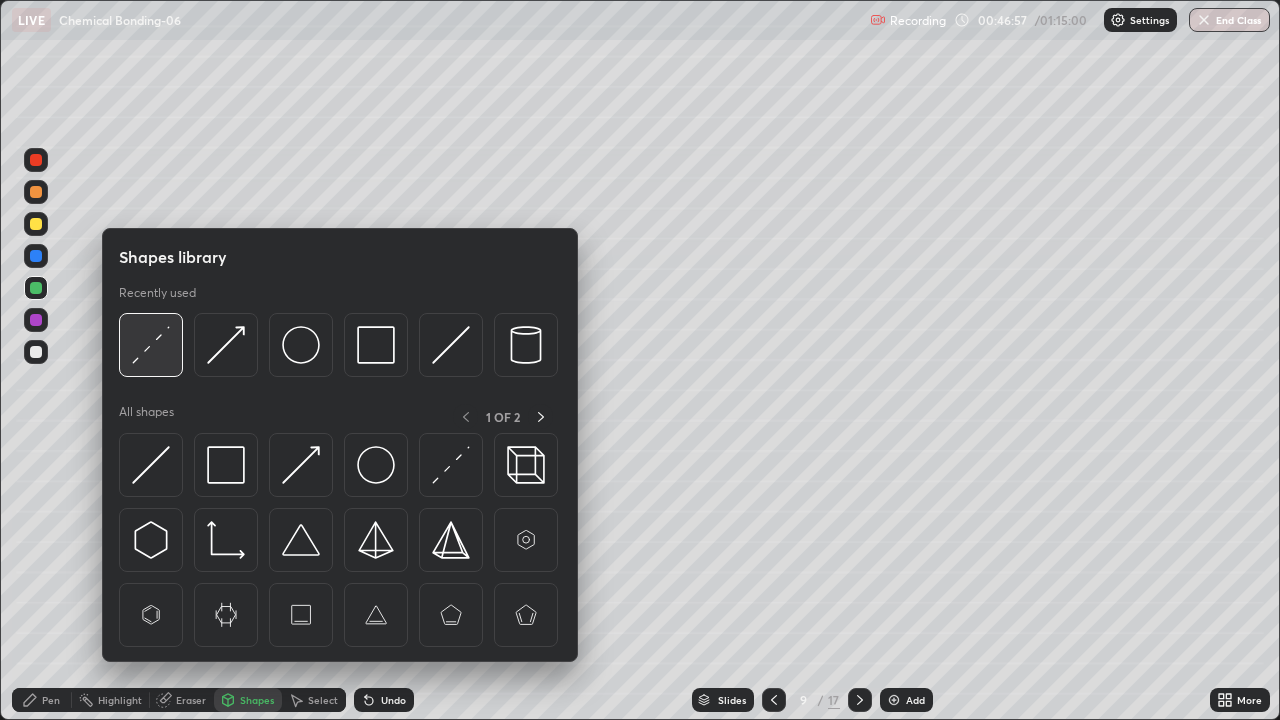 click at bounding box center (151, 345) 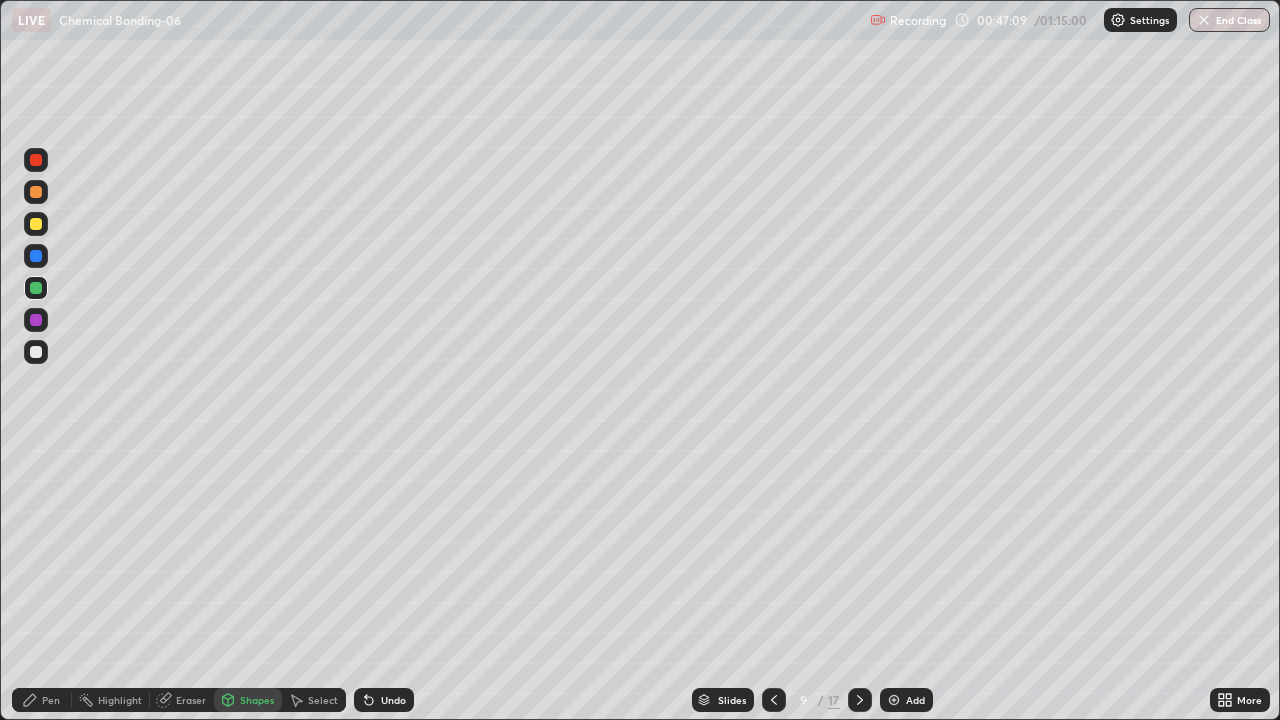 click on "Pen" at bounding box center (51, 700) 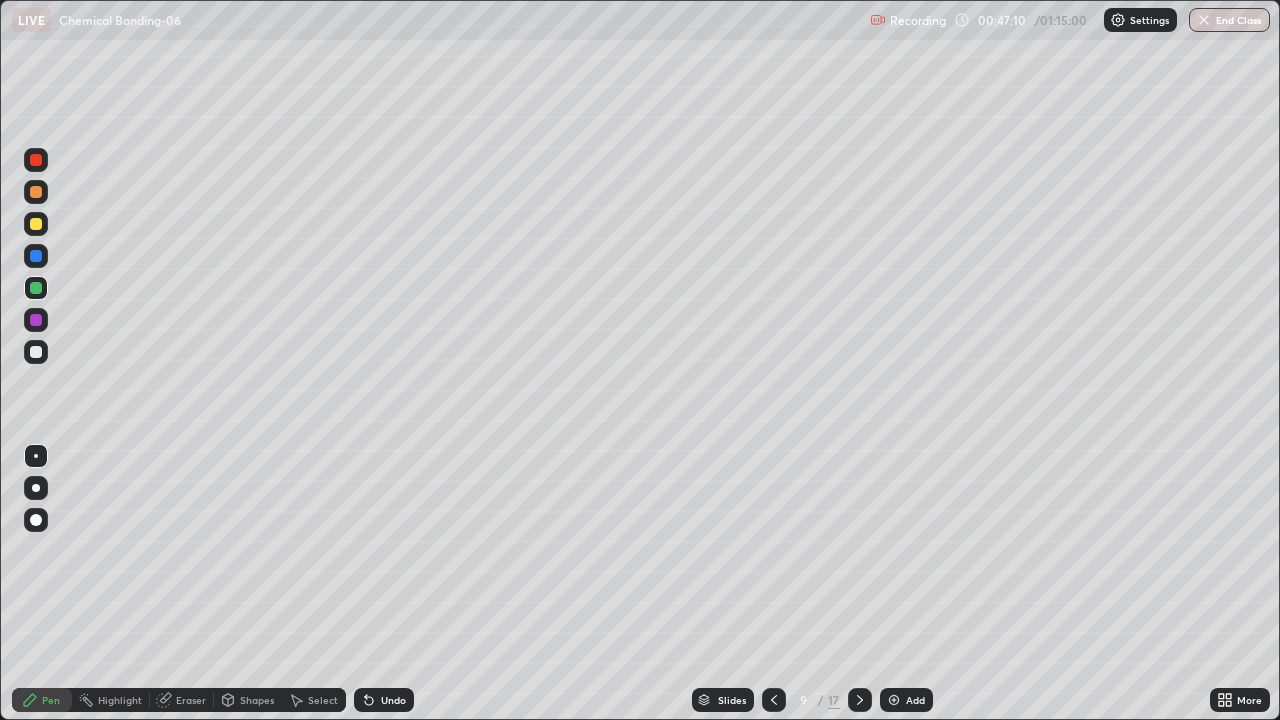 click at bounding box center (36, 352) 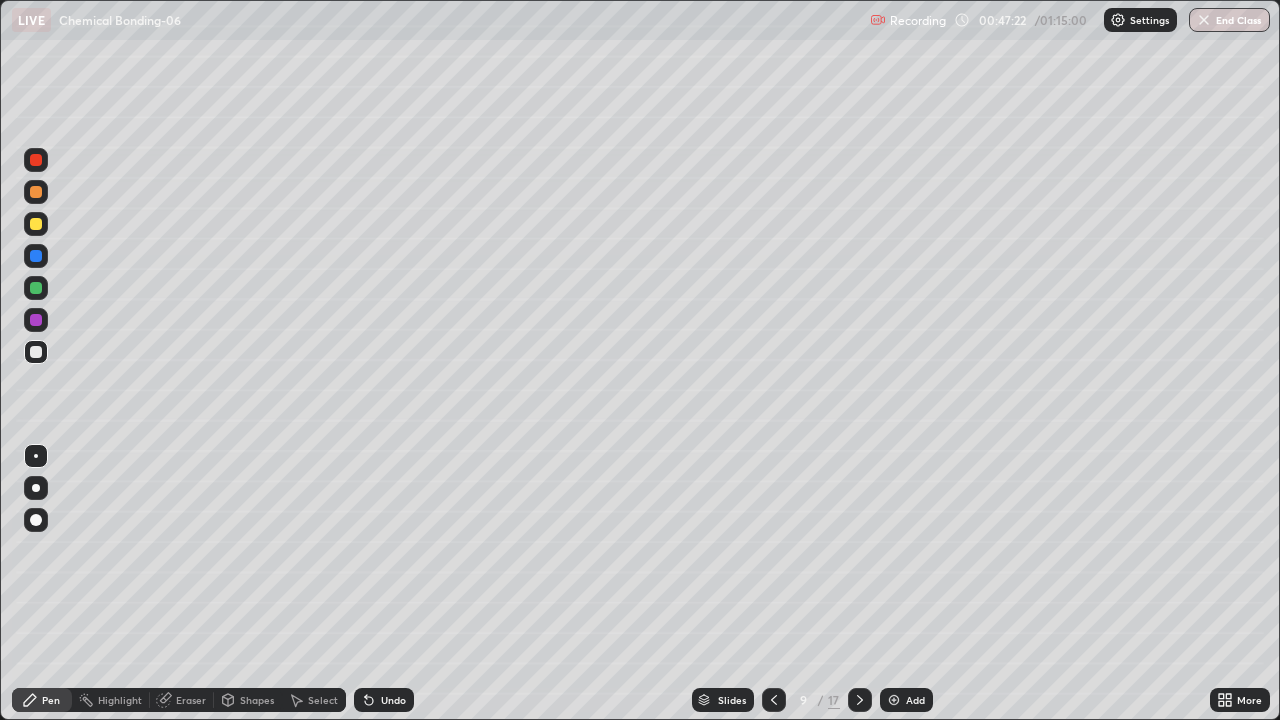 click on "Undo" at bounding box center (384, 700) 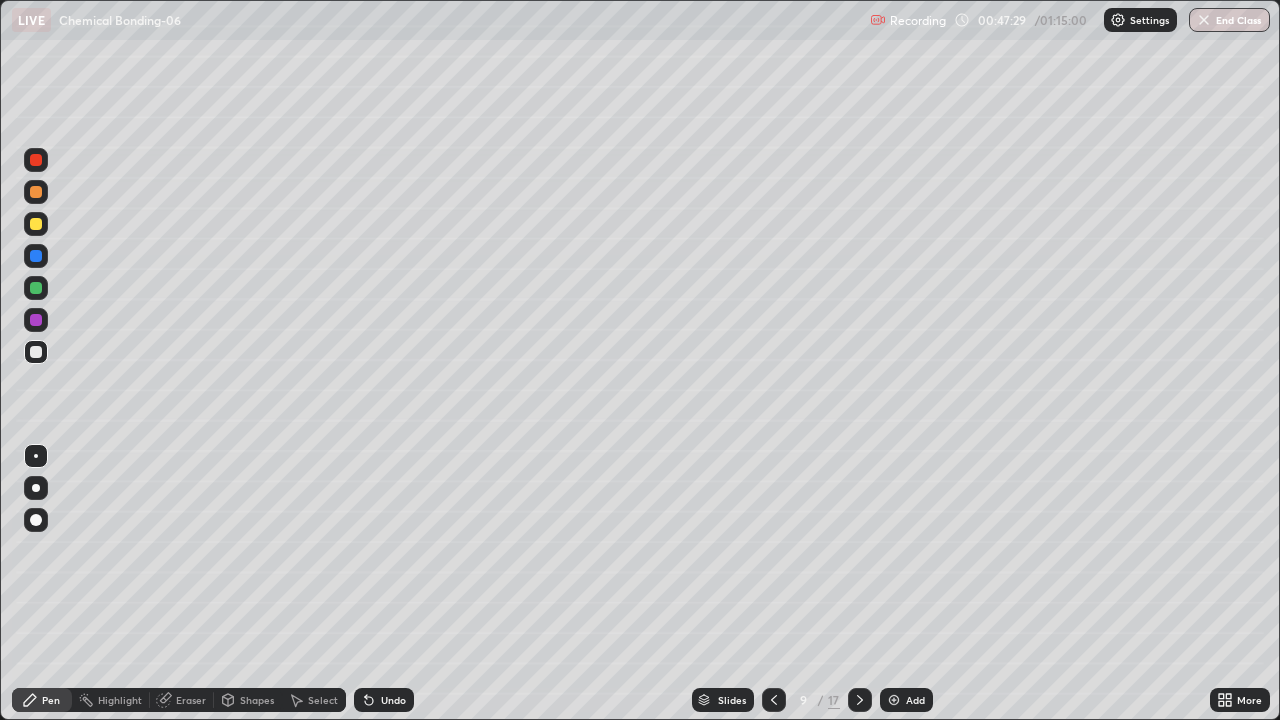 click at bounding box center (36, 320) 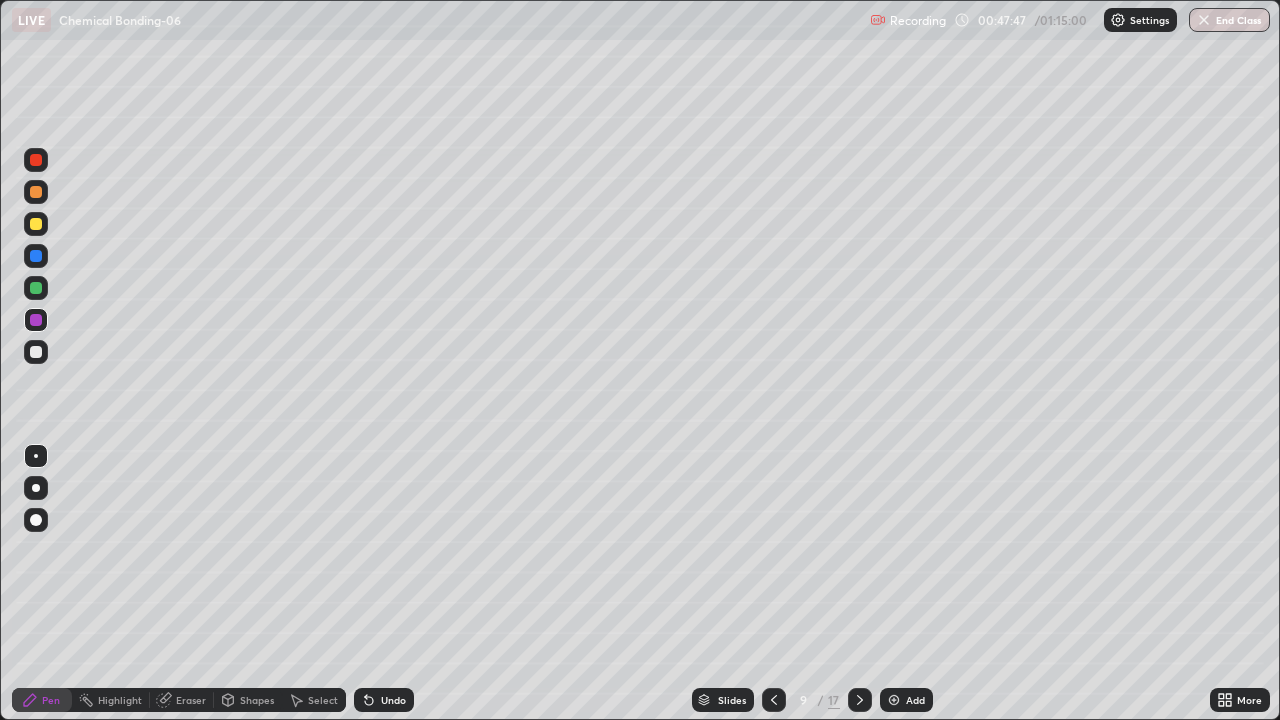 click at bounding box center [36, 160] 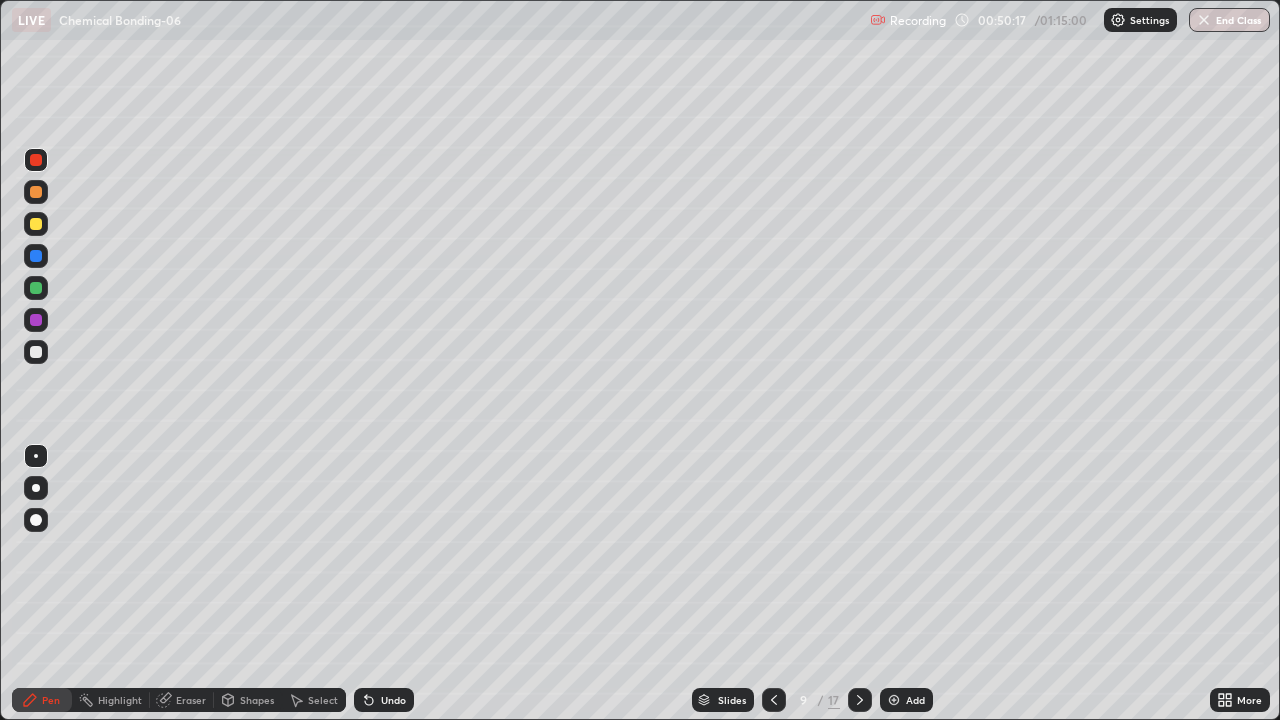 click 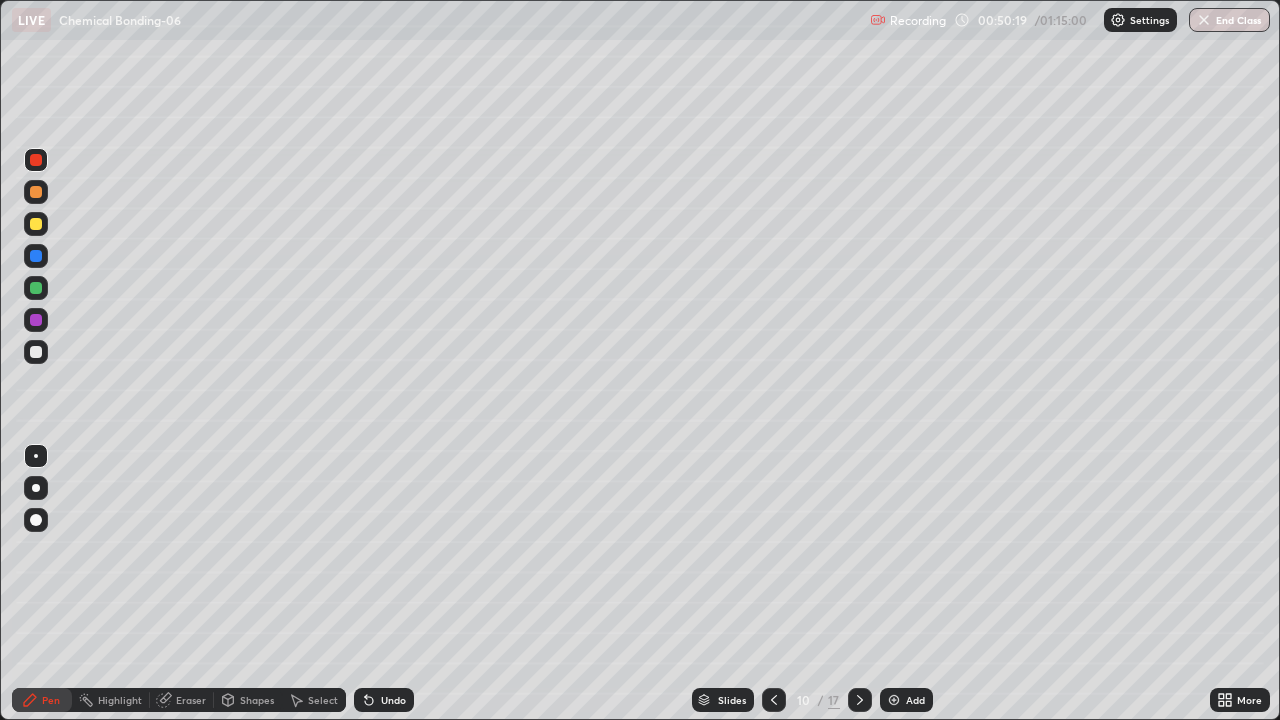 click on "Shapes" at bounding box center (257, 700) 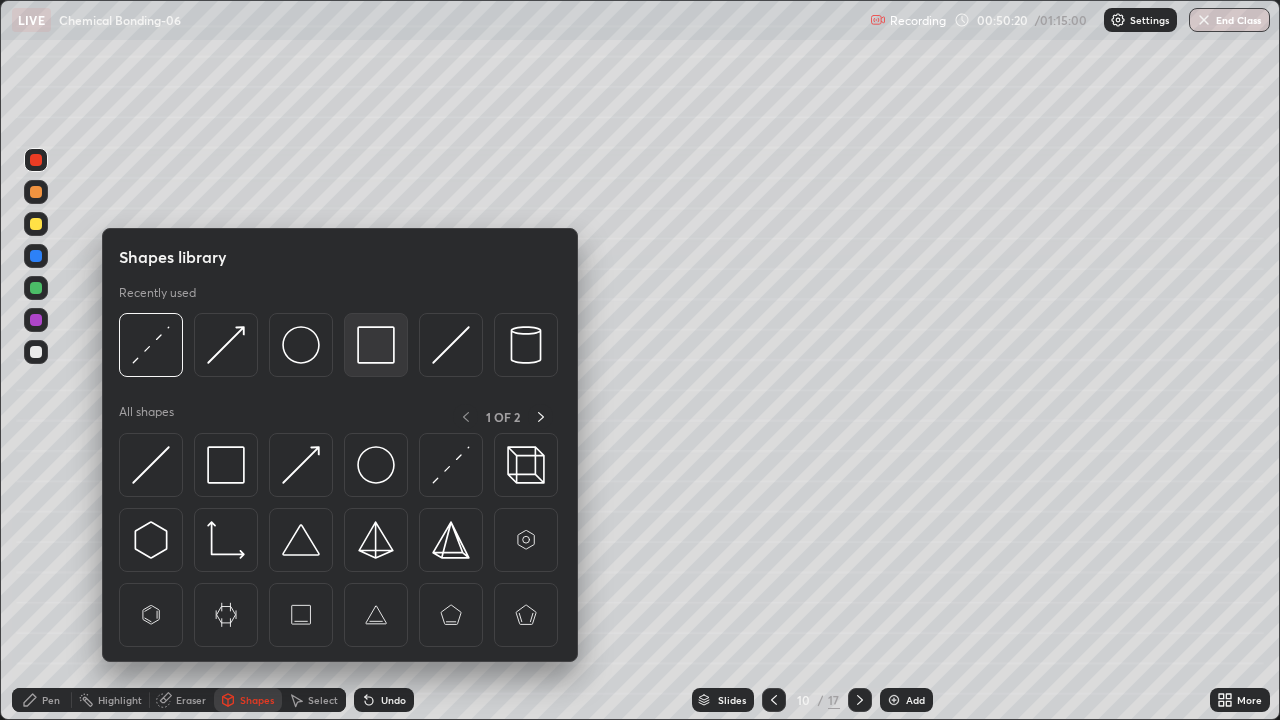 click at bounding box center (376, 345) 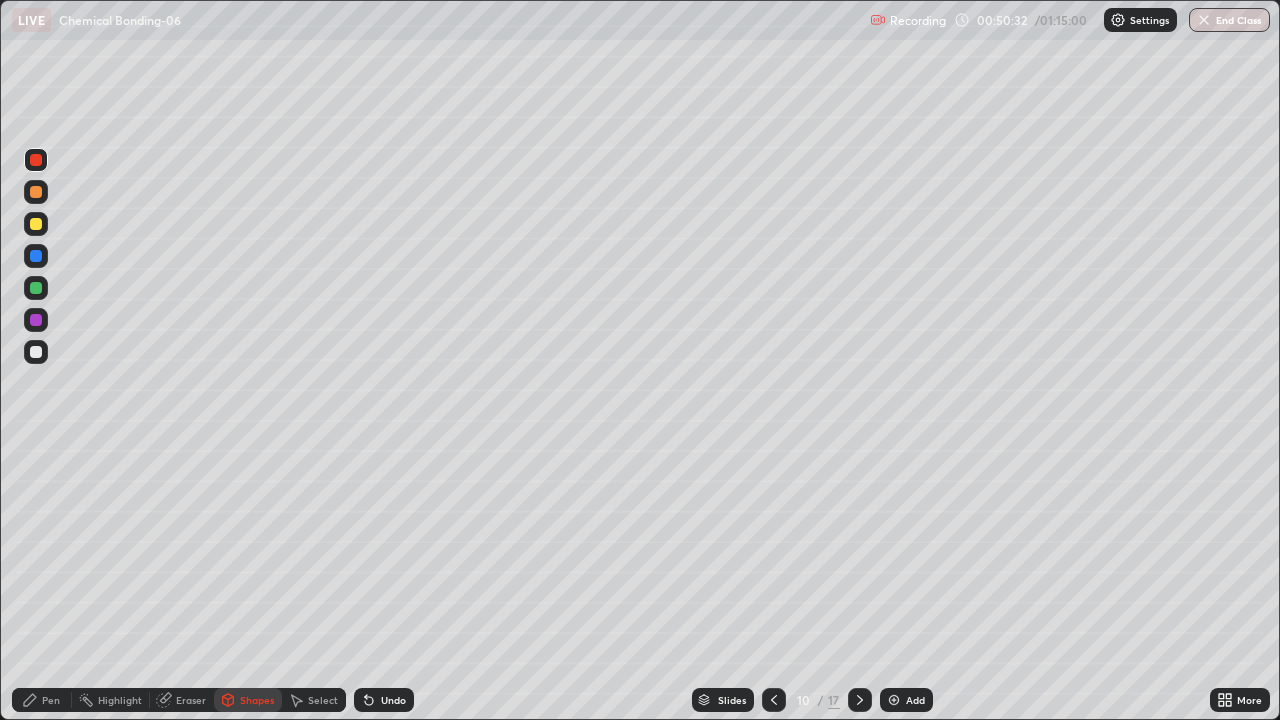 click at bounding box center (36, 352) 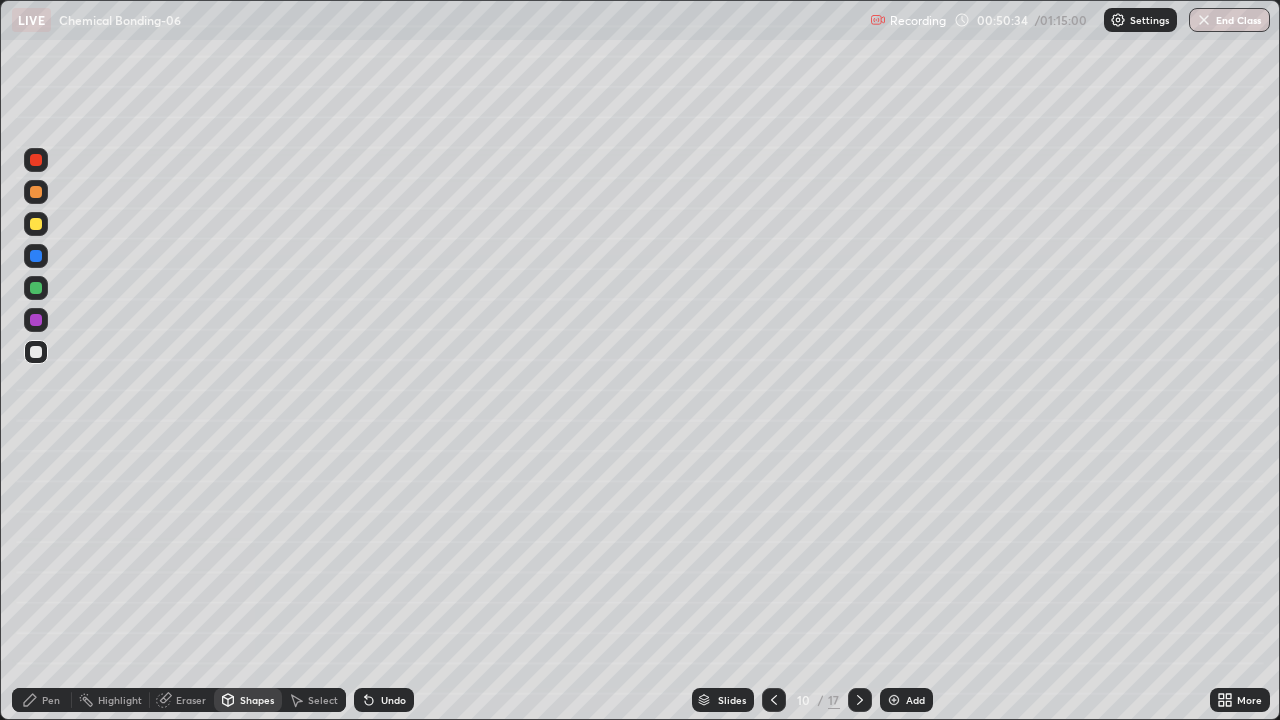 click on "Pen" at bounding box center [51, 700] 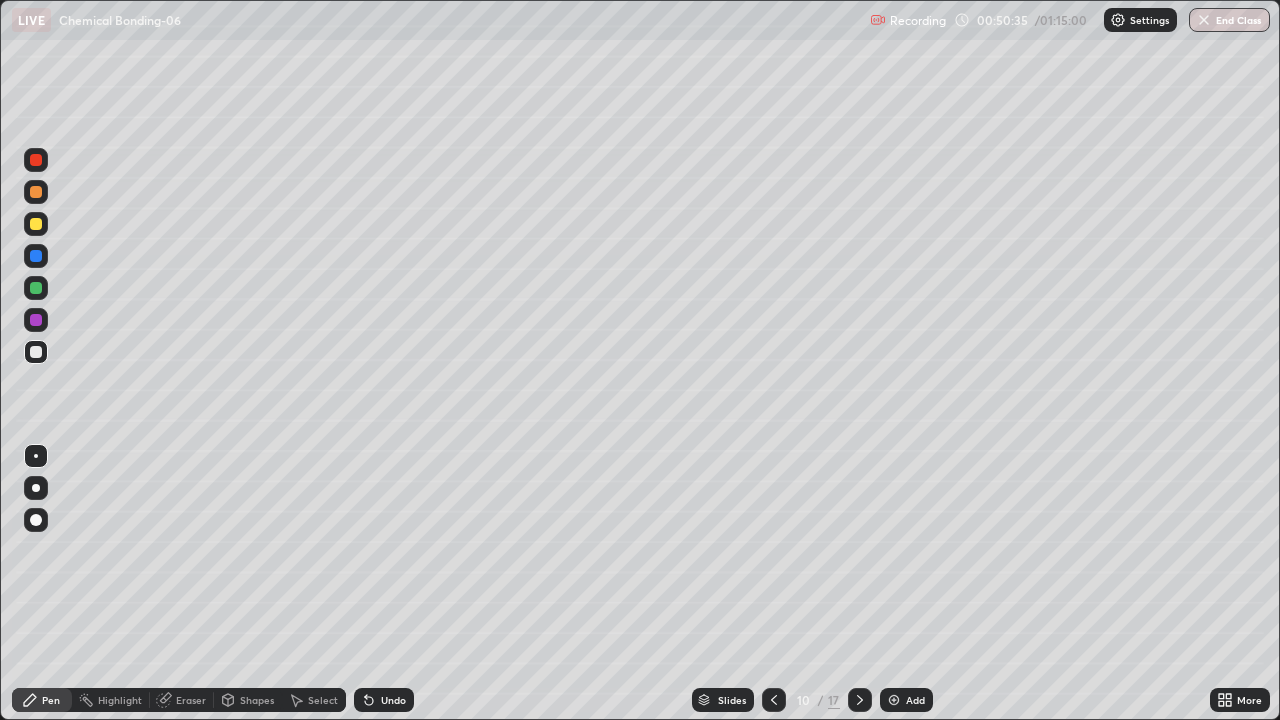 click at bounding box center [36, 224] 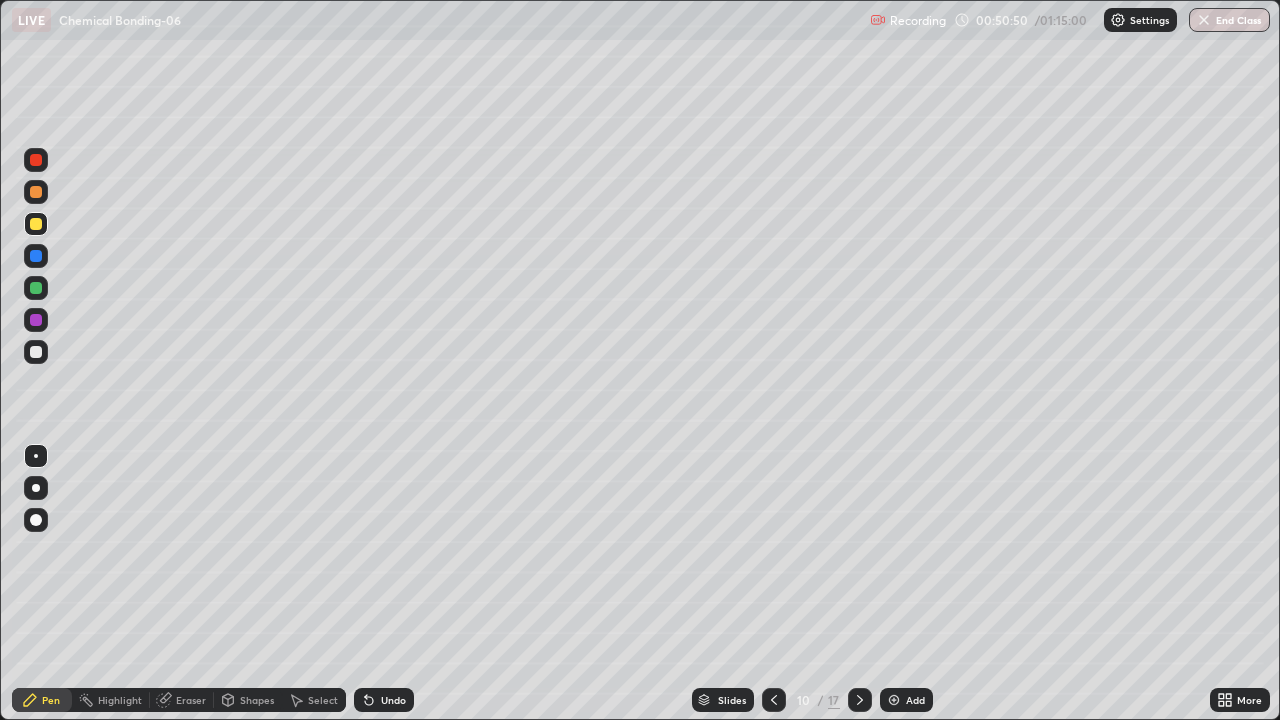 click at bounding box center [36, 352] 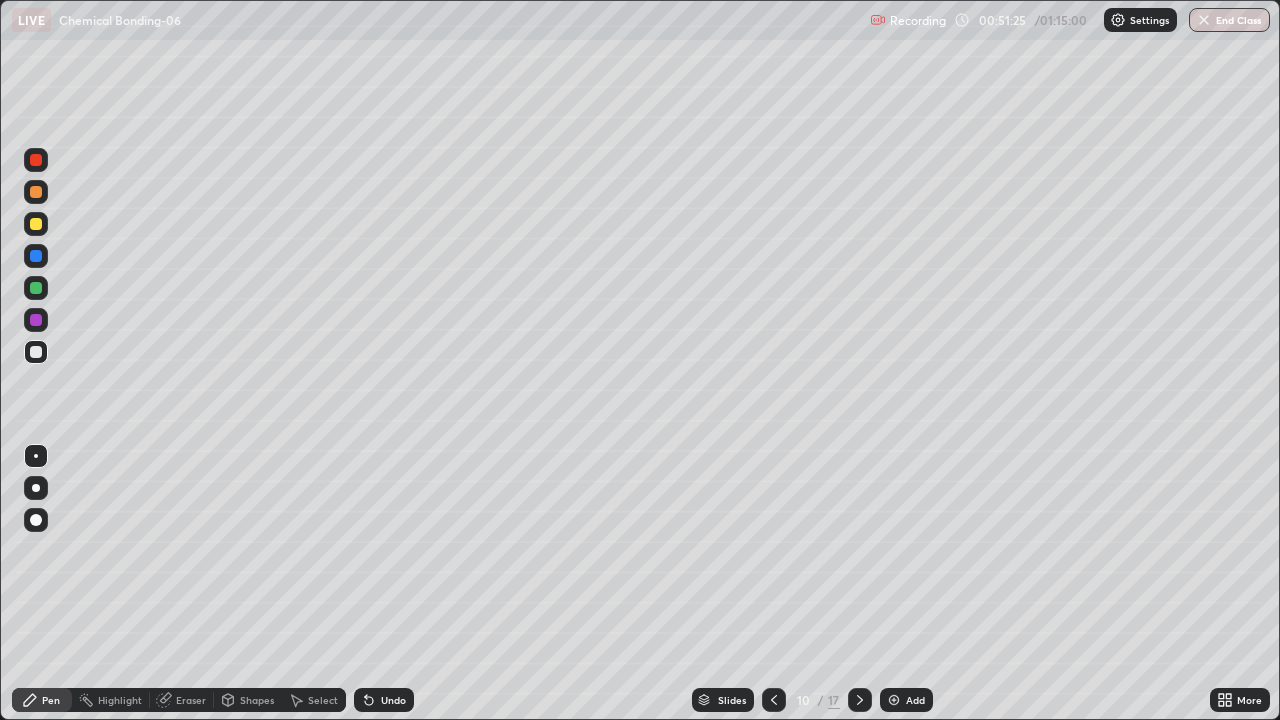 click on "Eraser" at bounding box center (191, 700) 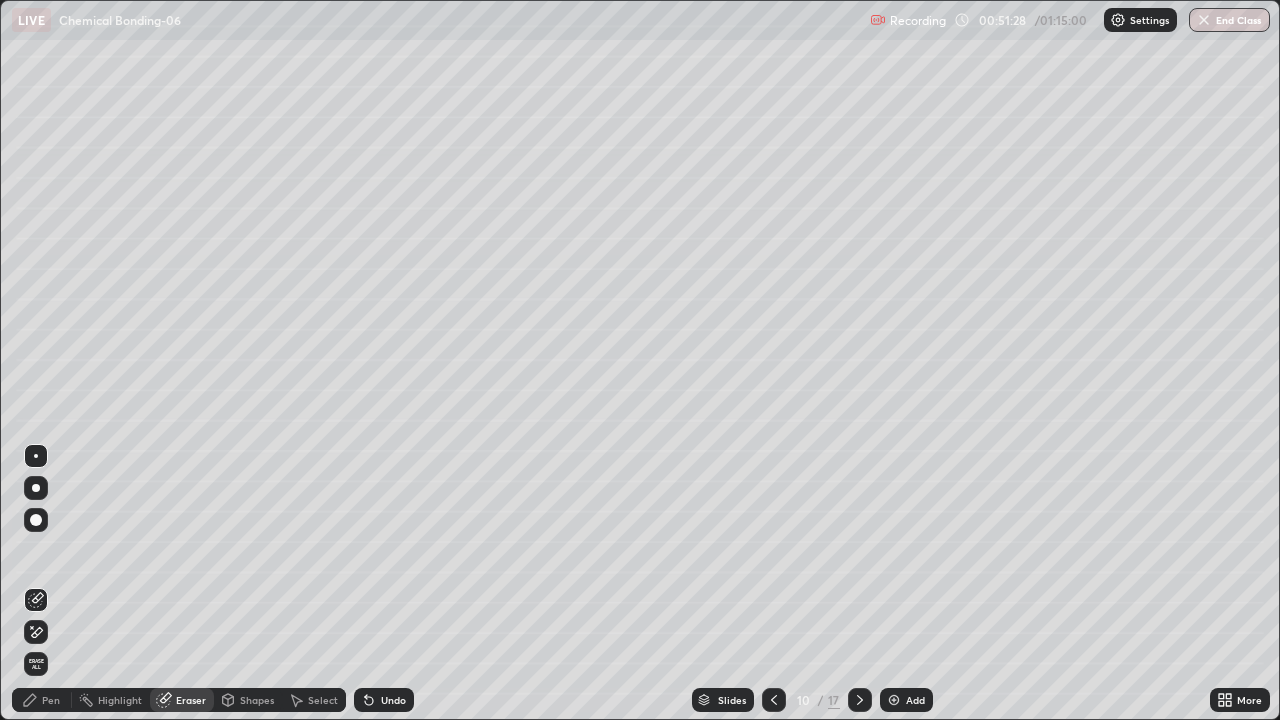 click on "Pen" at bounding box center [42, 700] 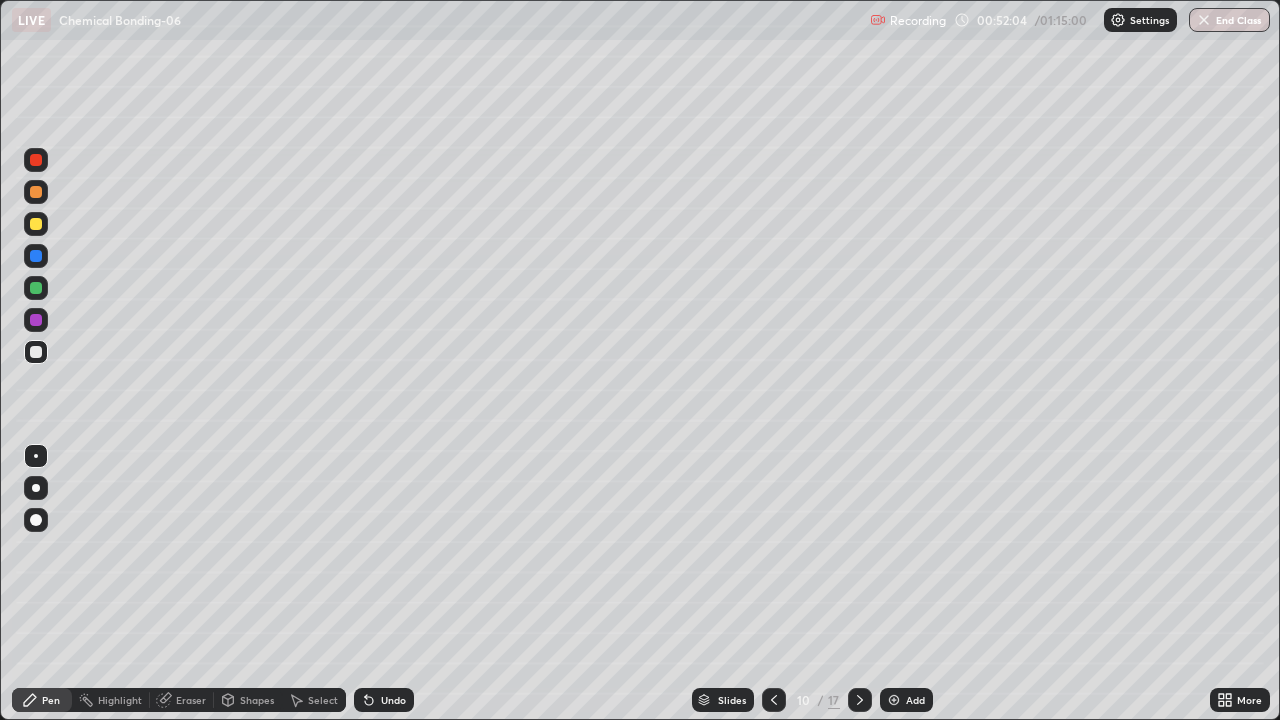 click at bounding box center [36, 256] 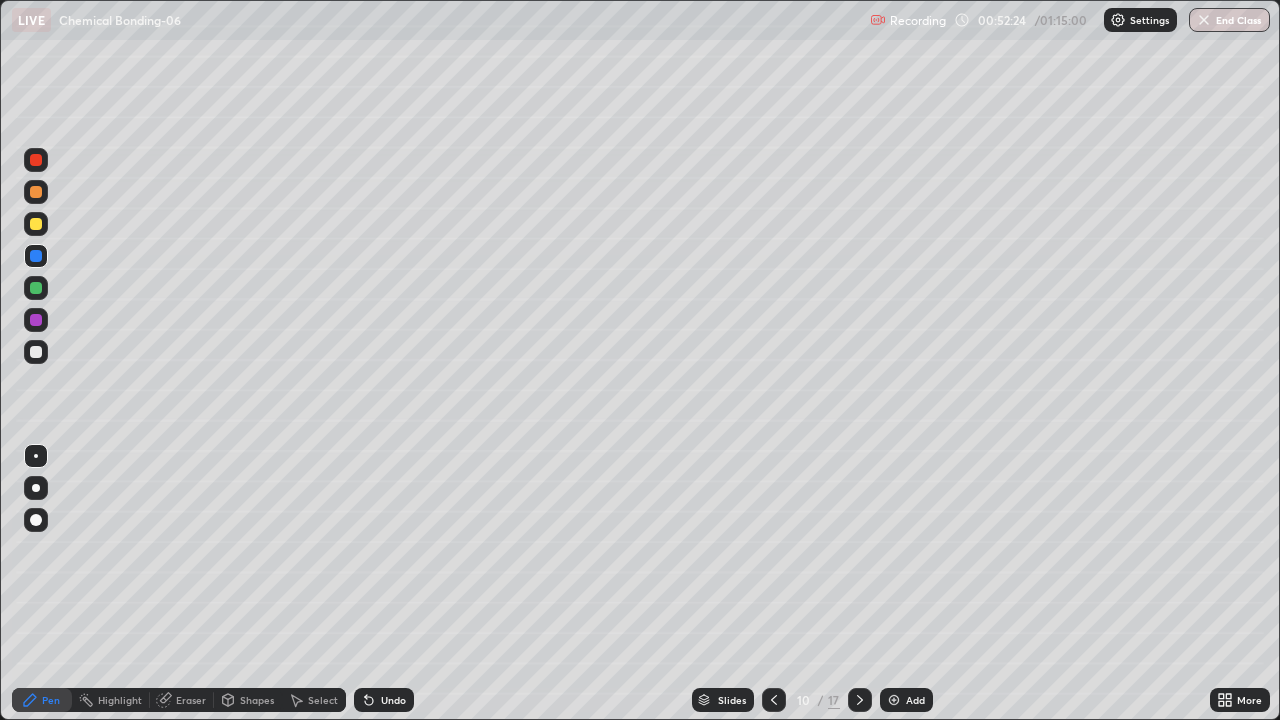 click at bounding box center [36, 288] 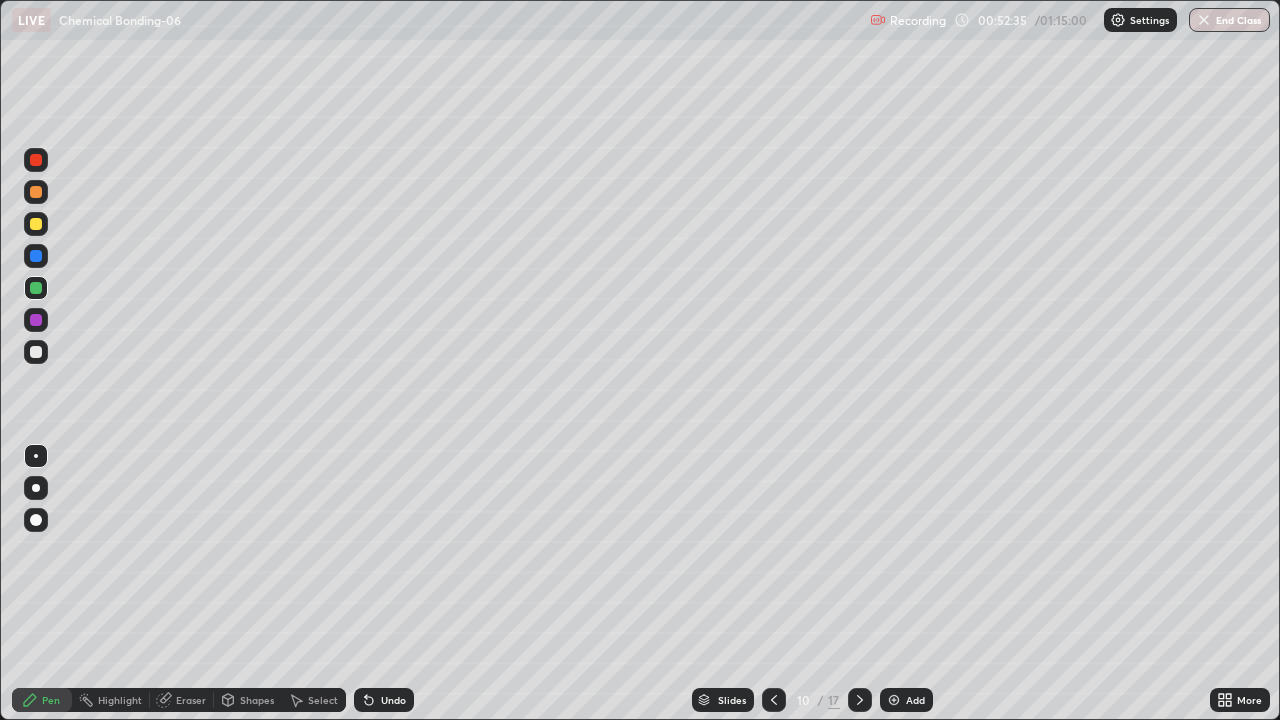 click at bounding box center [36, 352] 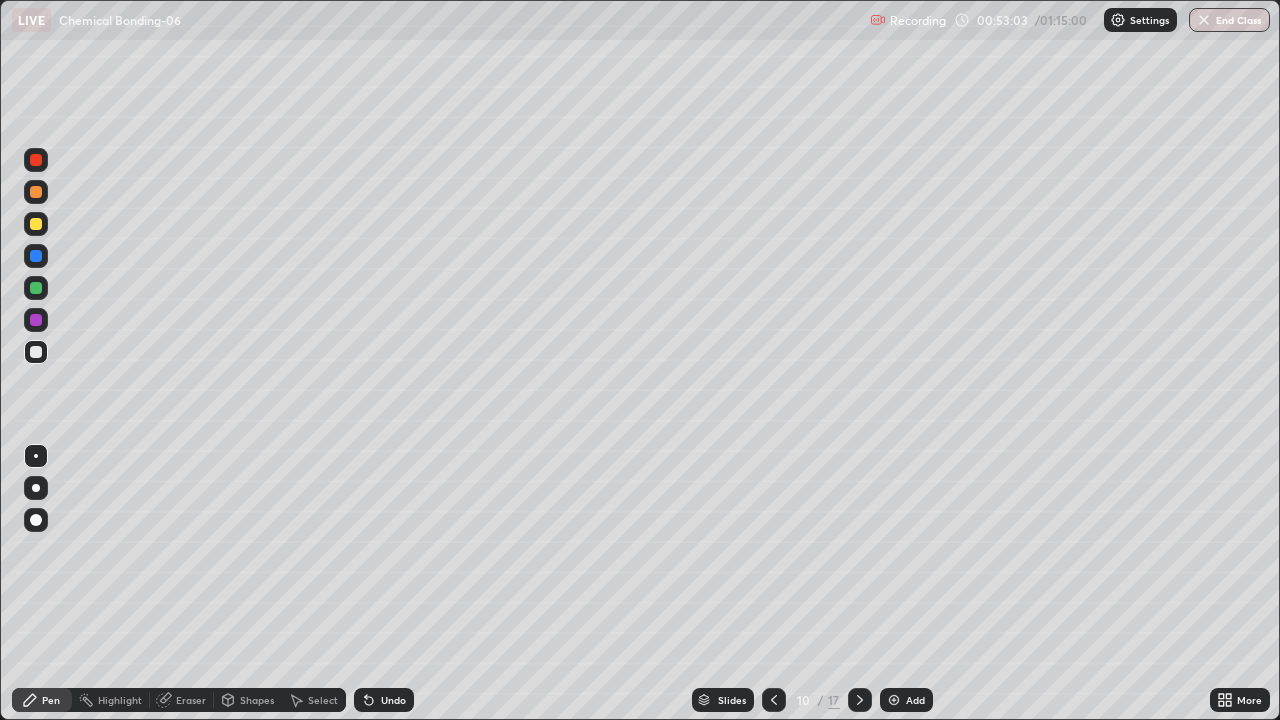 click on "Undo" at bounding box center (393, 700) 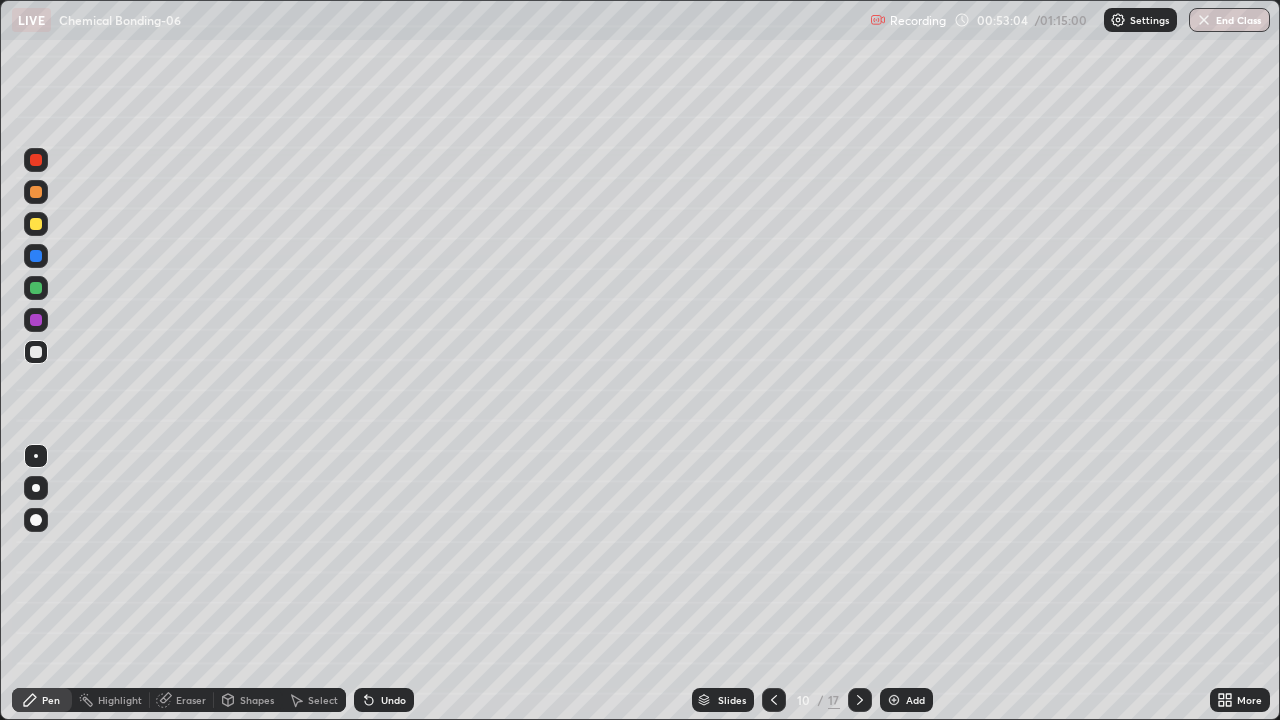 click on "Undo" at bounding box center (393, 700) 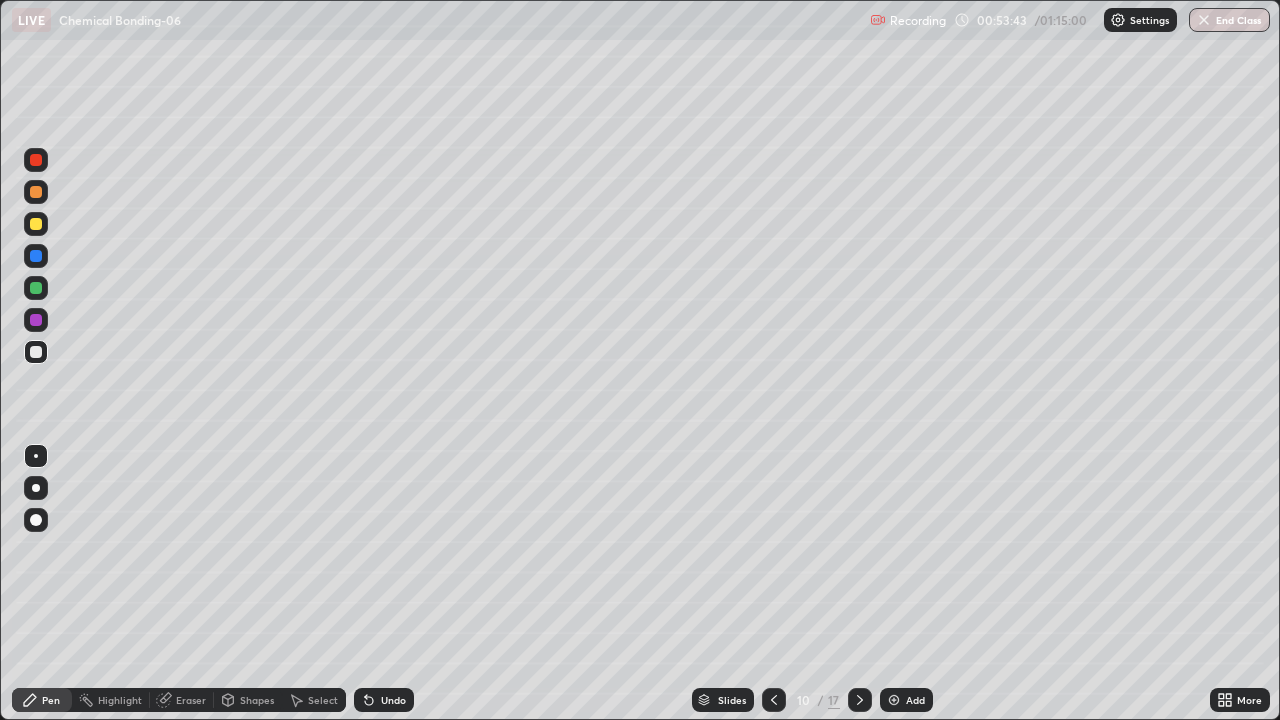 click at bounding box center (36, 320) 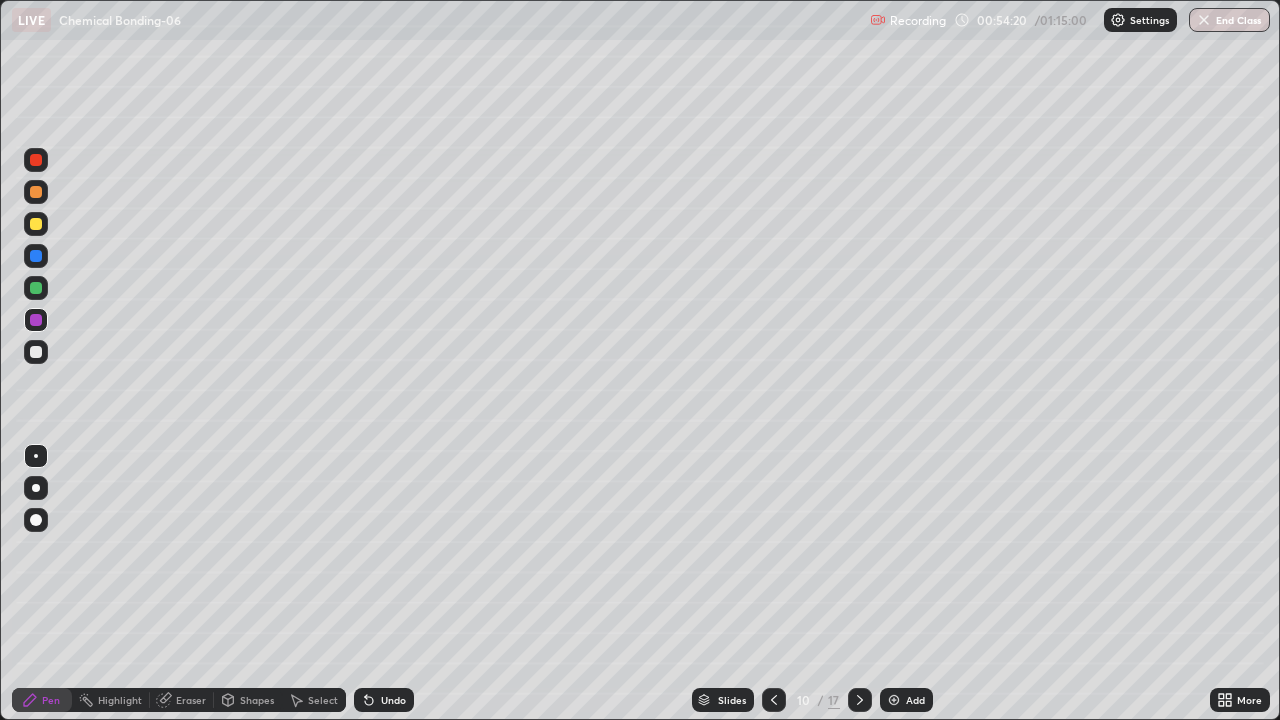 click at bounding box center [36, 224] 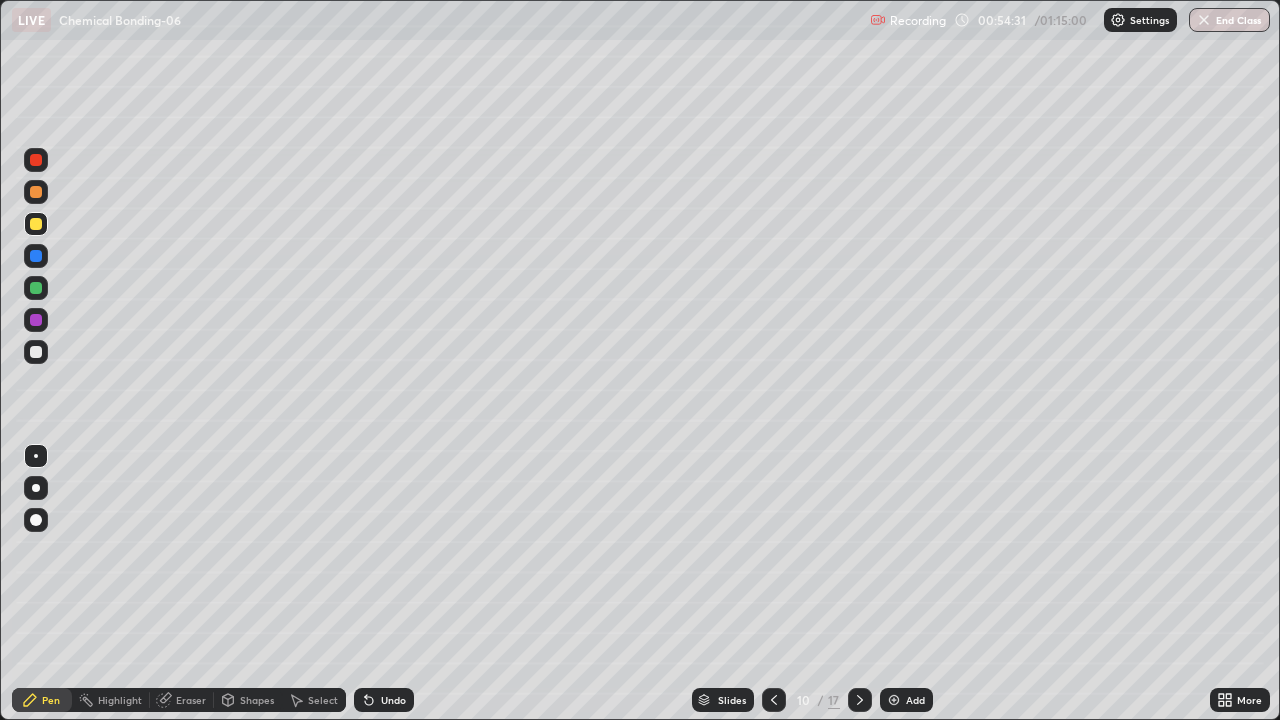 click on "Undo" at bounding box center [393, 700] 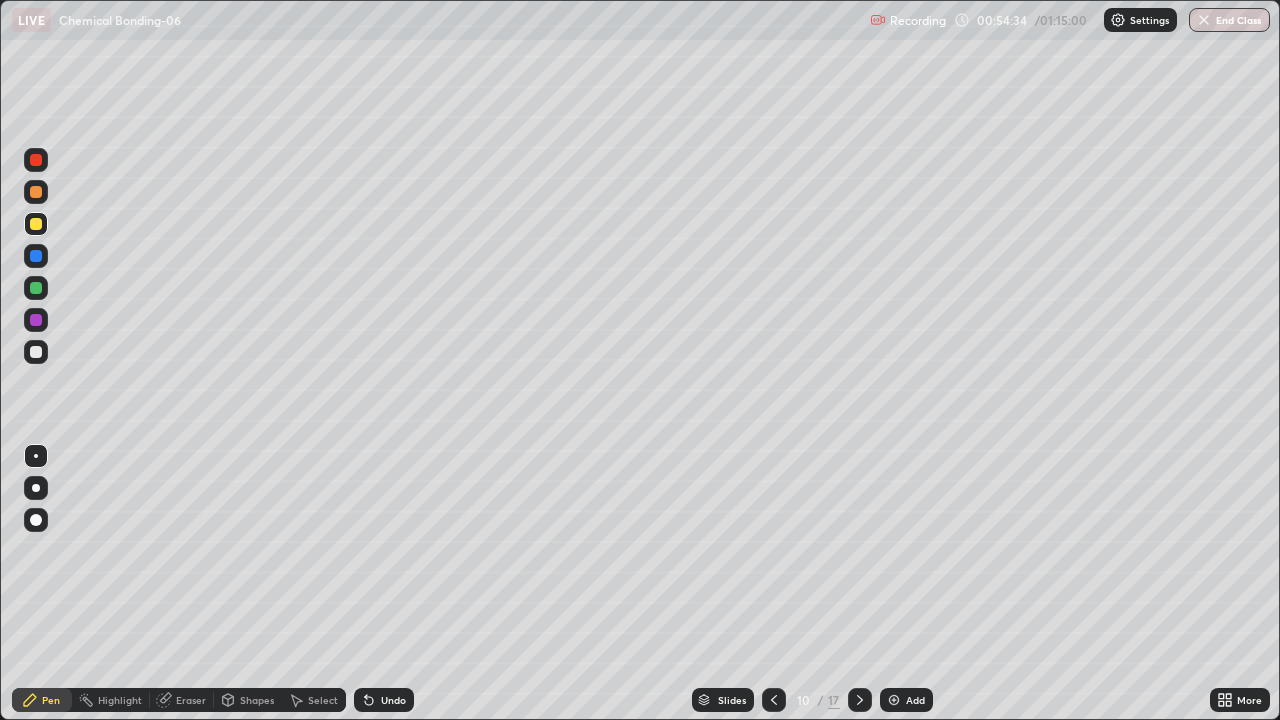 click at bounding box center (36, 320) 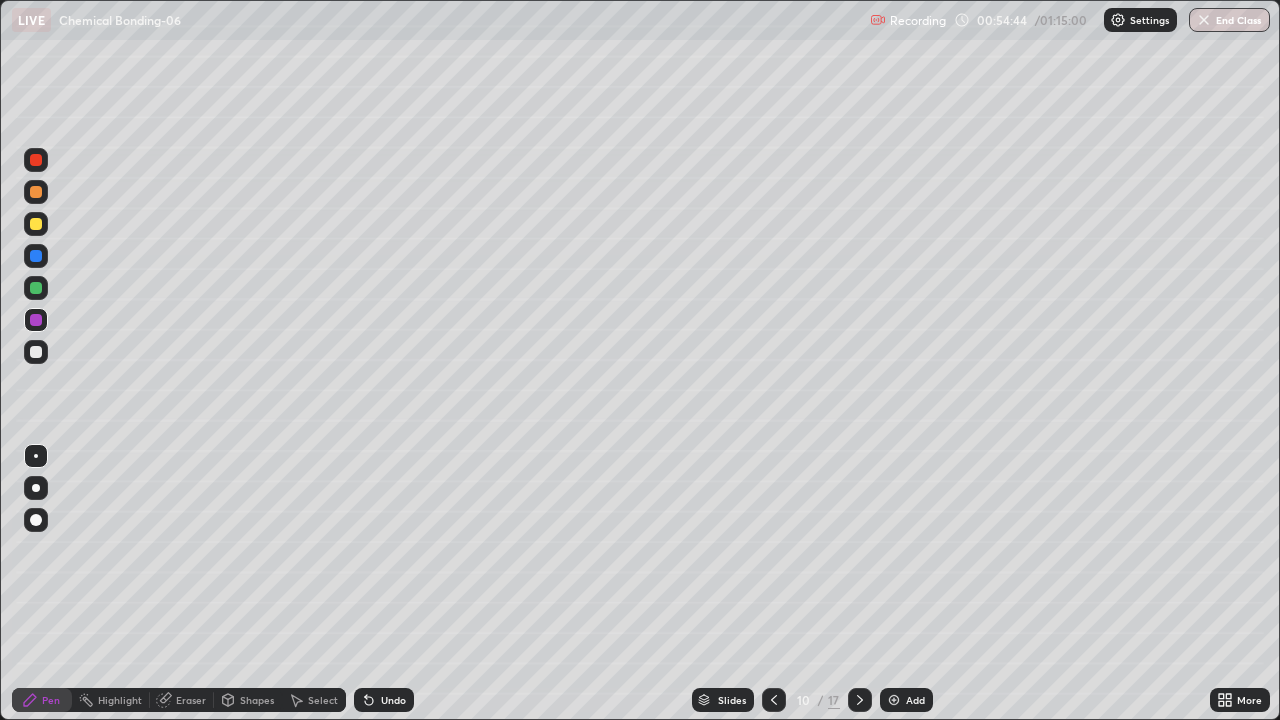 click on "Undo" at bounding box center [393, 700] 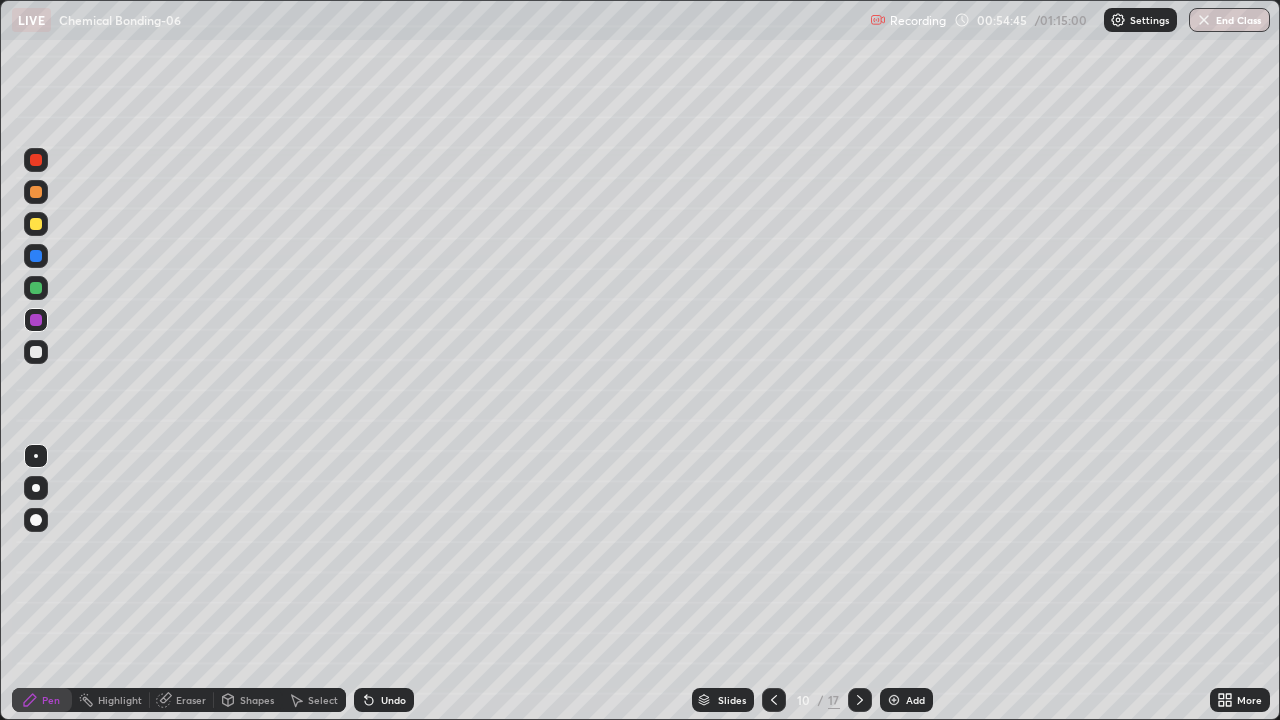 click on "Undo" at bounding box center [384, 700] 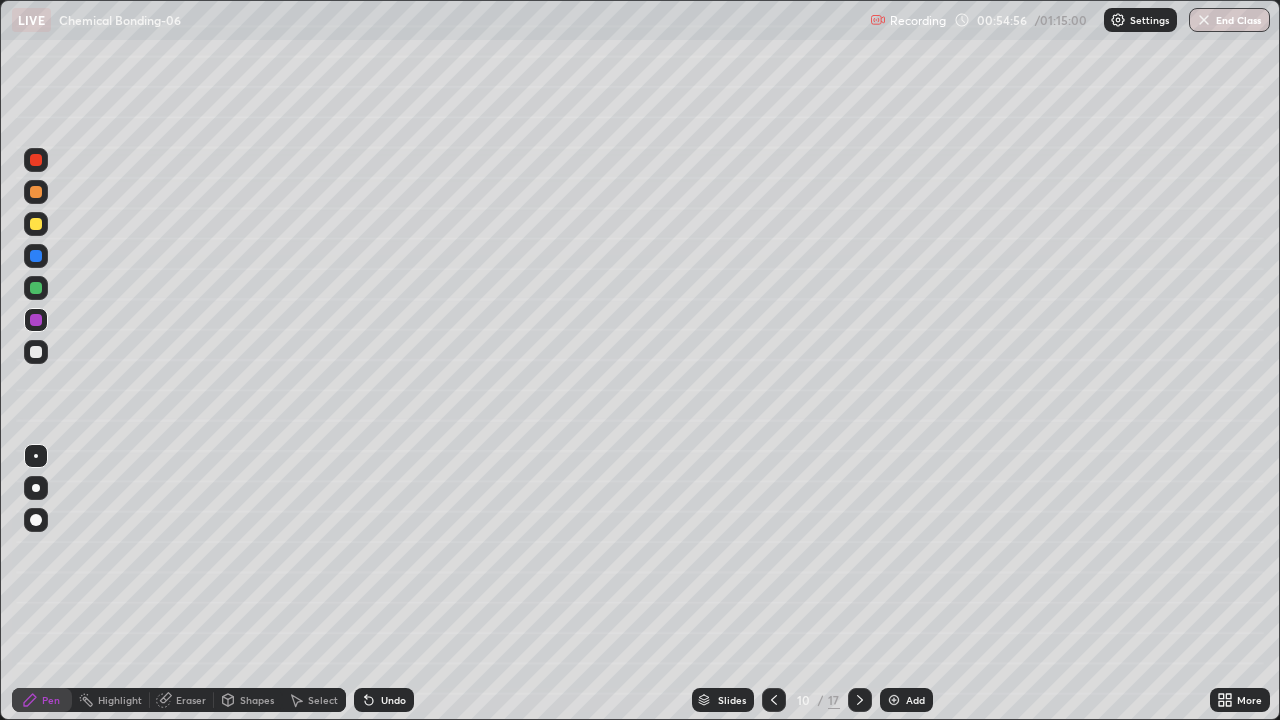 click on "Undo" at bounding box center [384, 700] 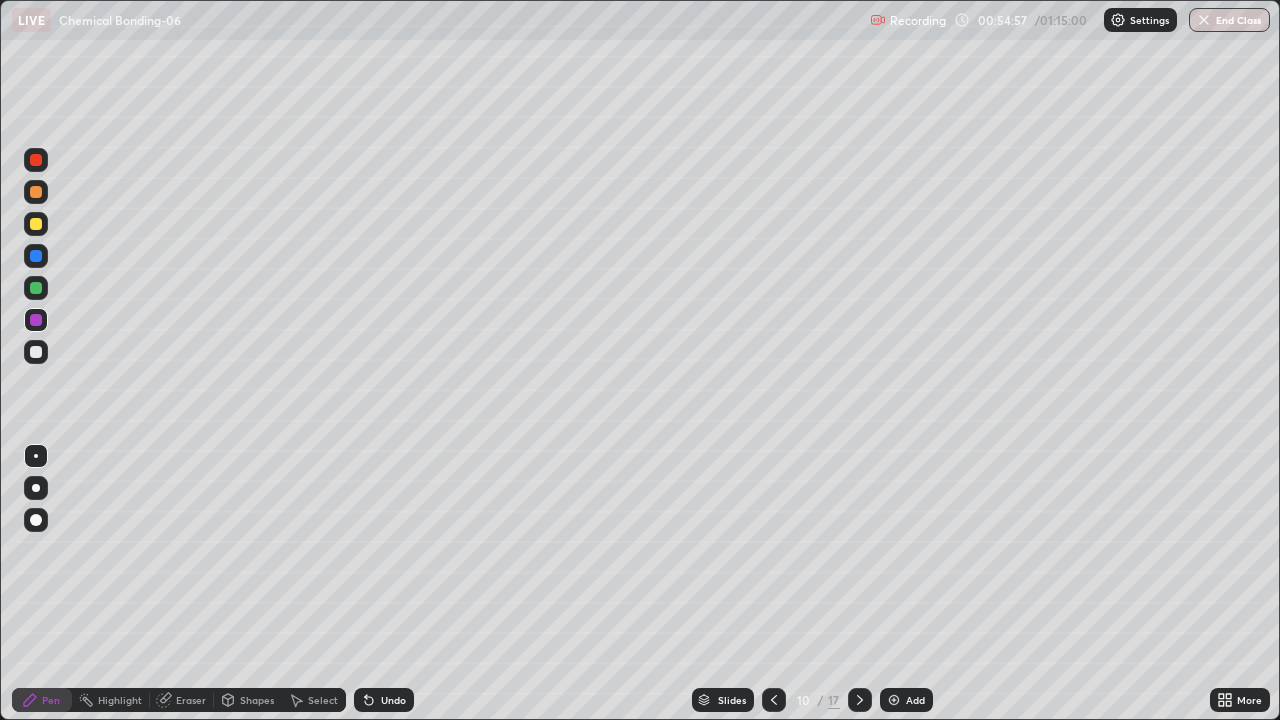 click on "Undo" at bounding box center [384, 700] 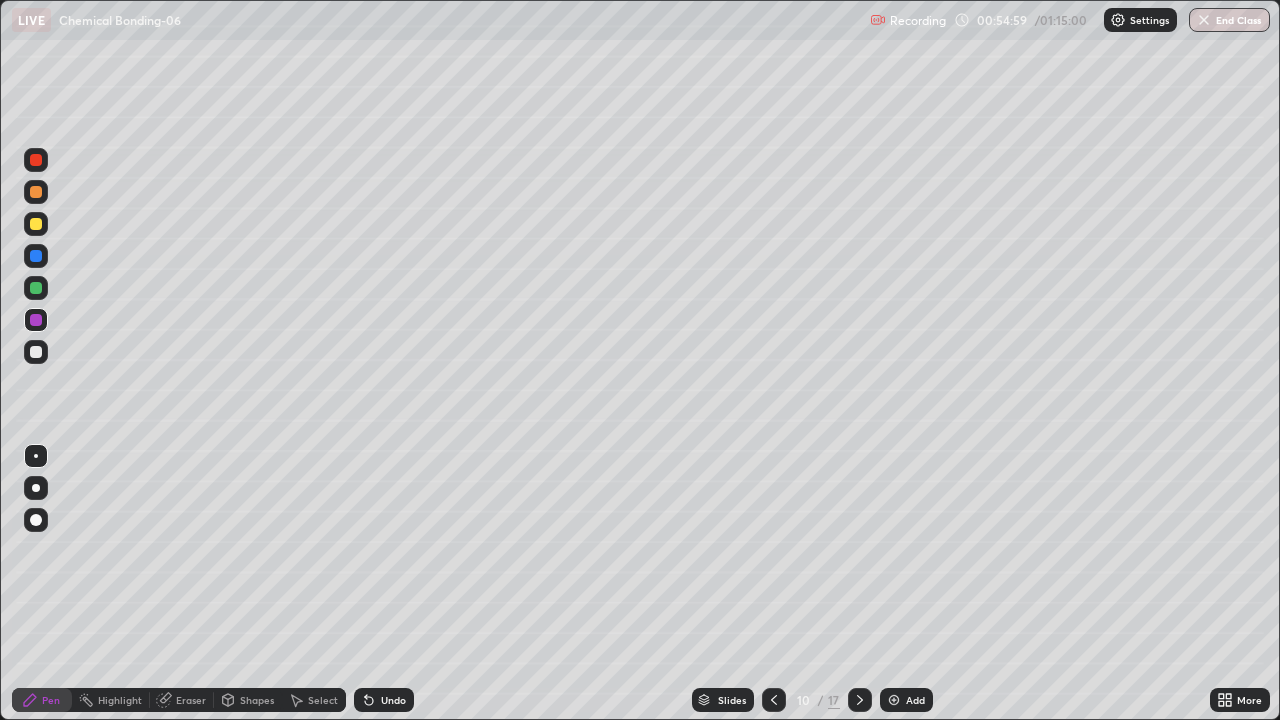 click at bounding box center [36, 352] 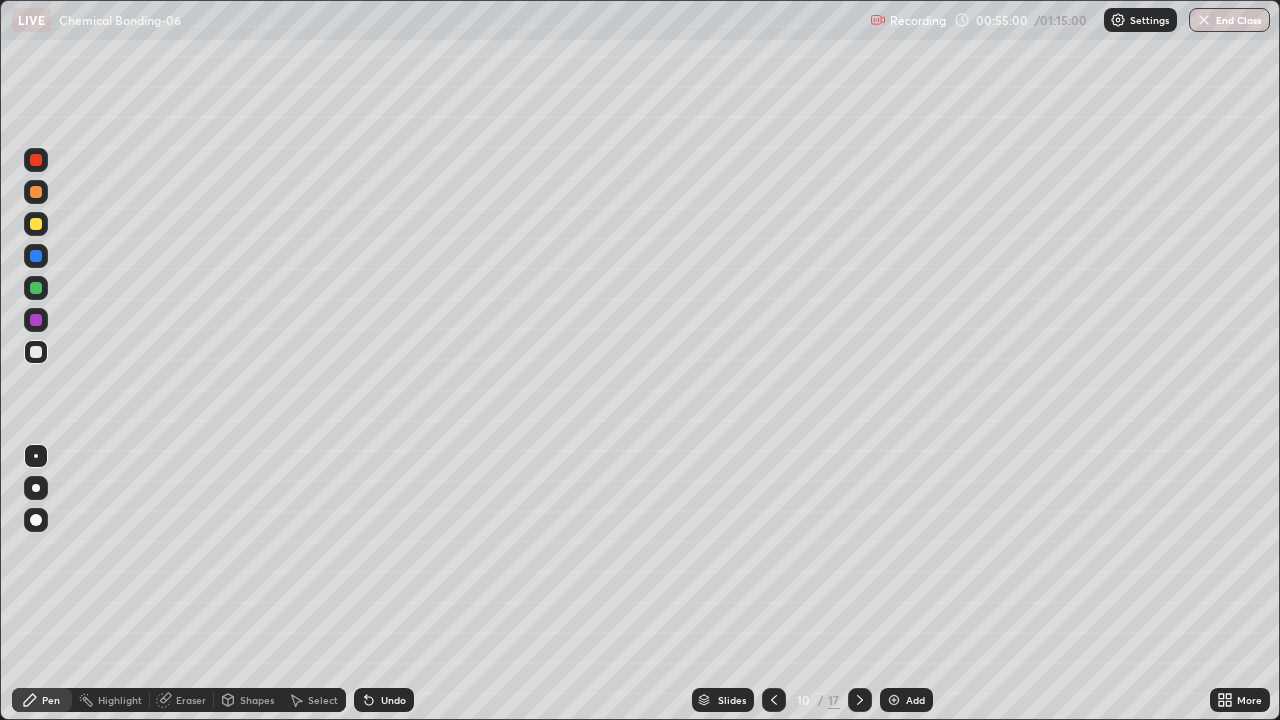 click at bounding box center (36, 288) 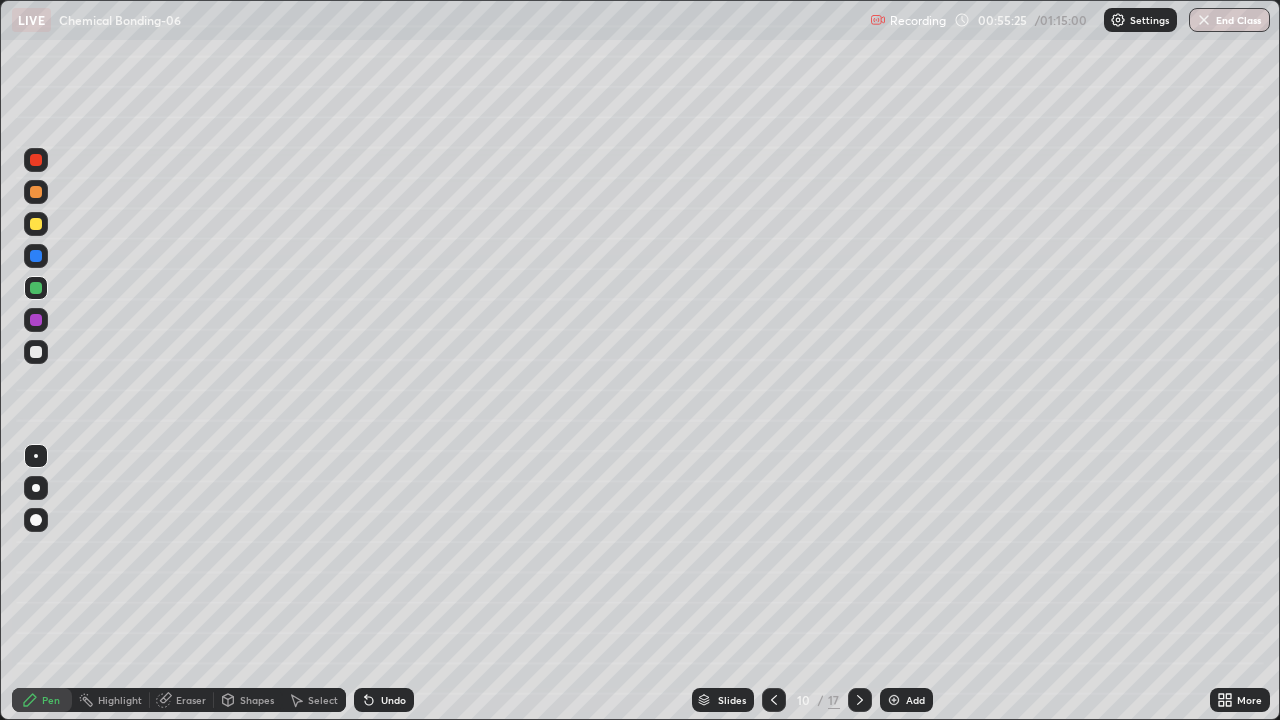 click at bounding box center (36, 160) 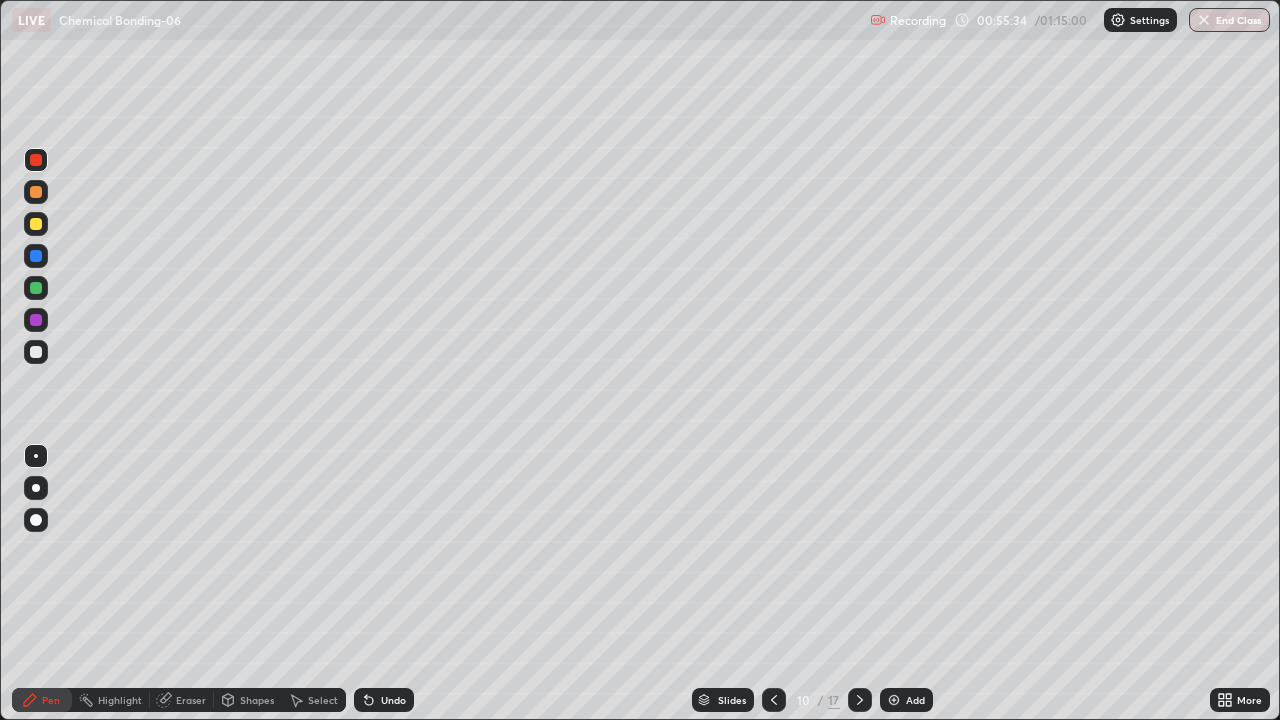 click at bounding box center [36, 288] 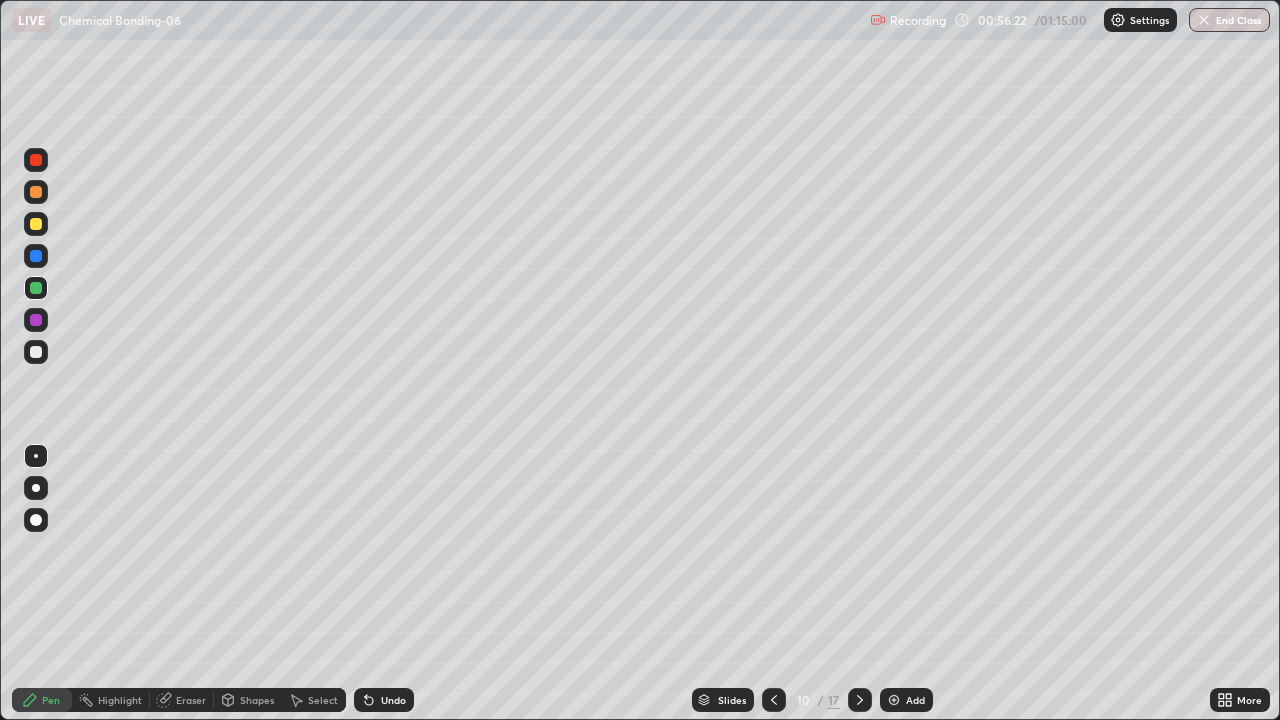 click 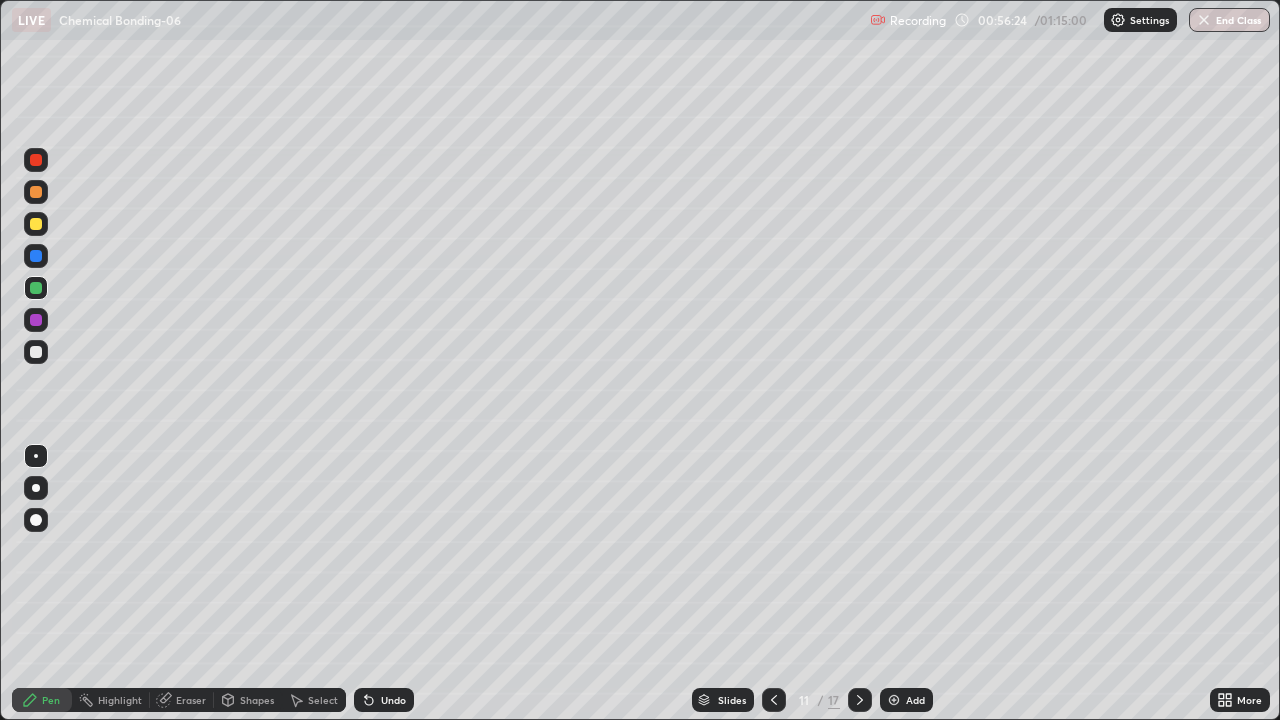 click on "Shapes" at bounding box center [257, 700] 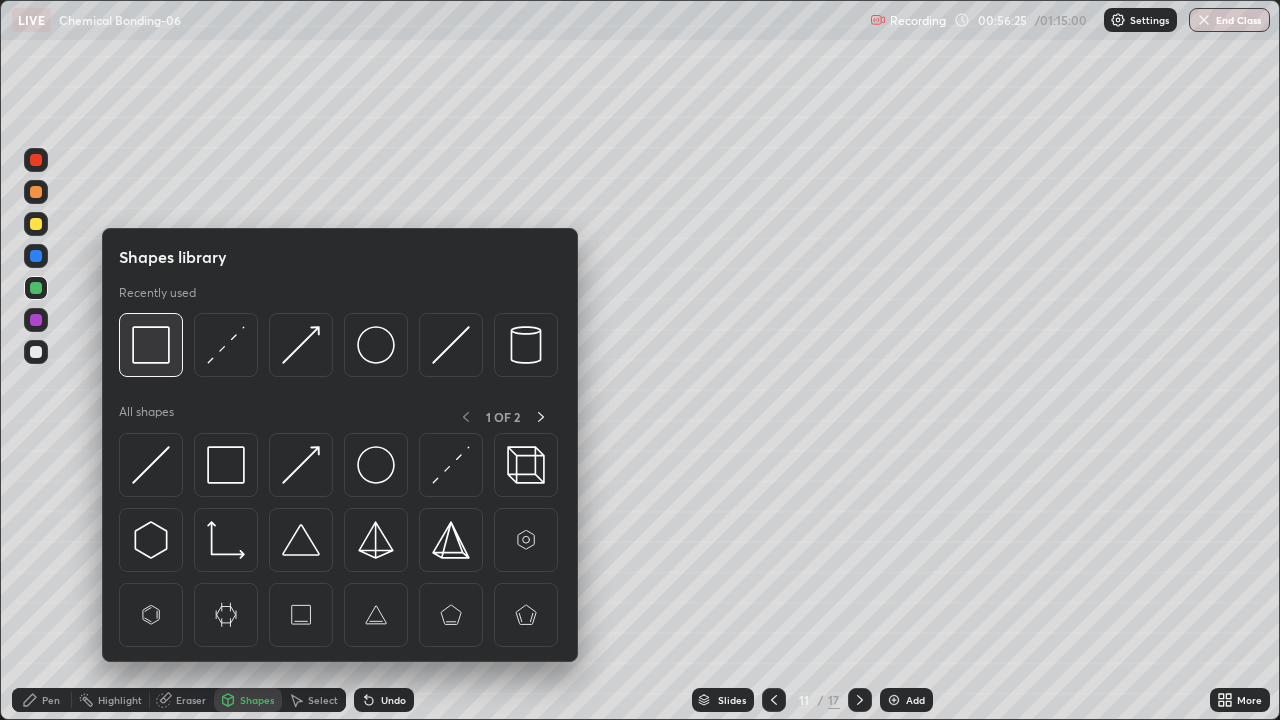 click at bounding box center (151, 345) 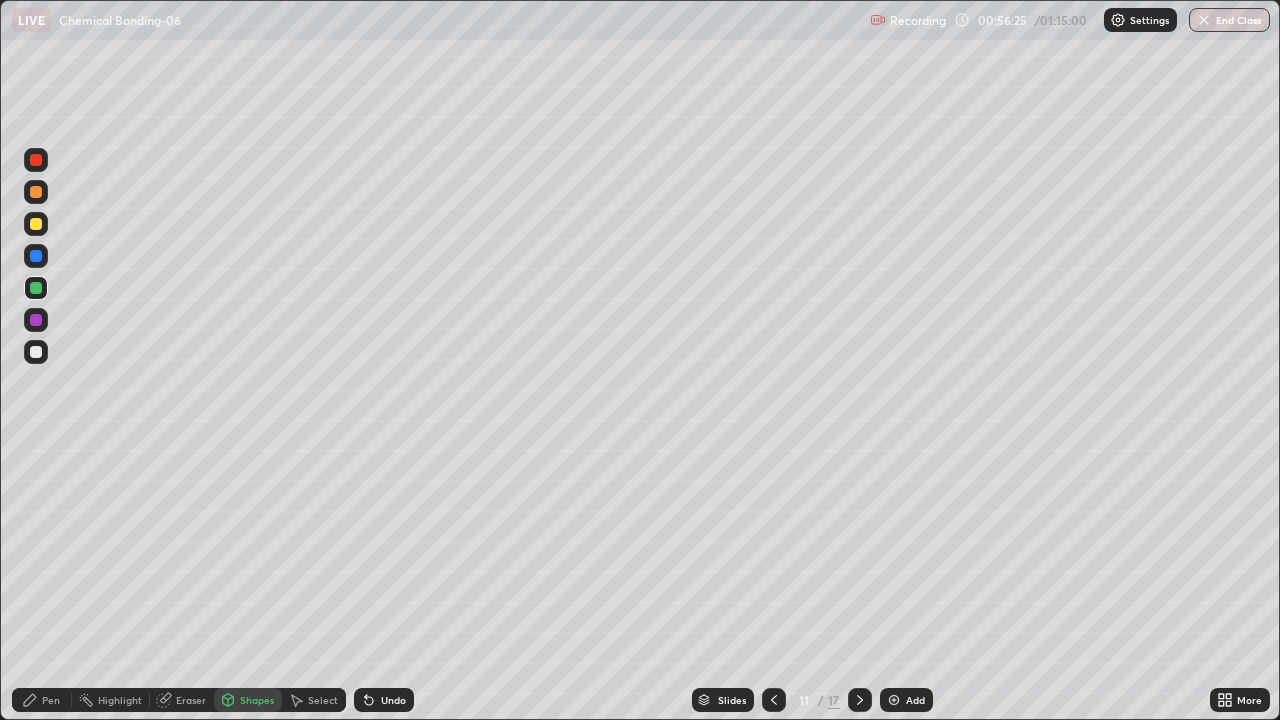 click at bounding box center (36, 160) 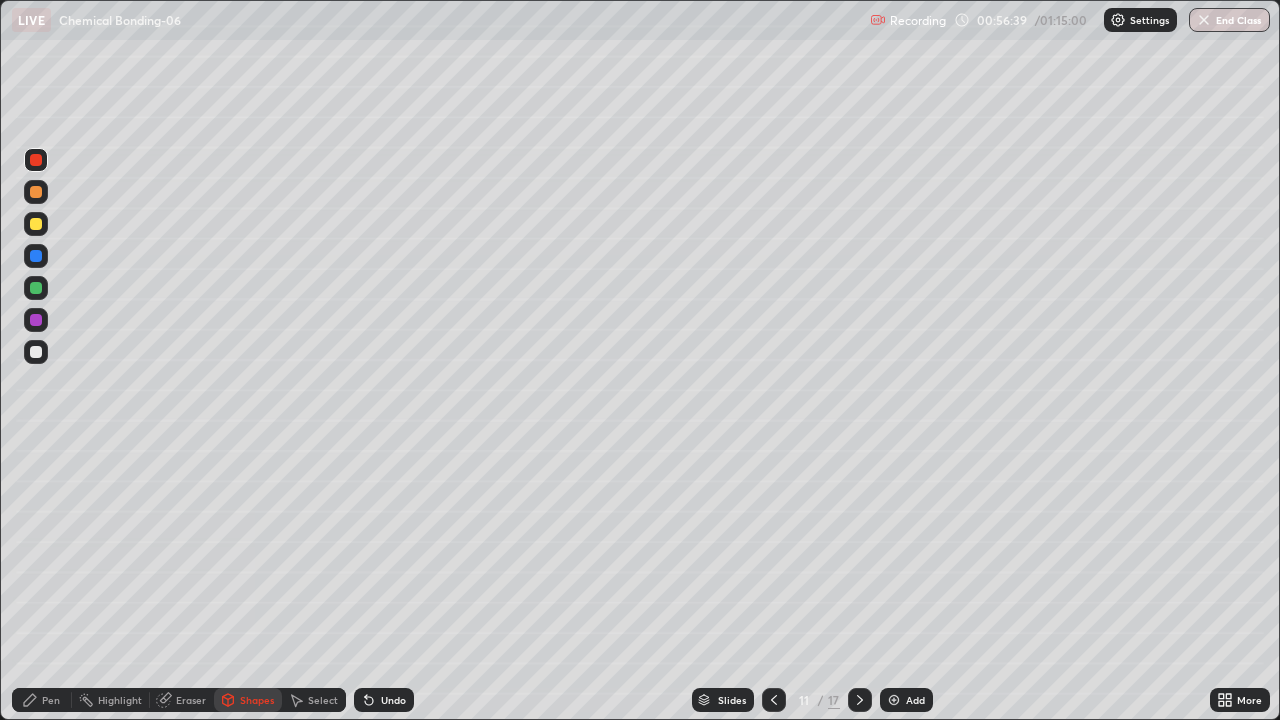 click on "Pen" at bounding box center (42, 700) 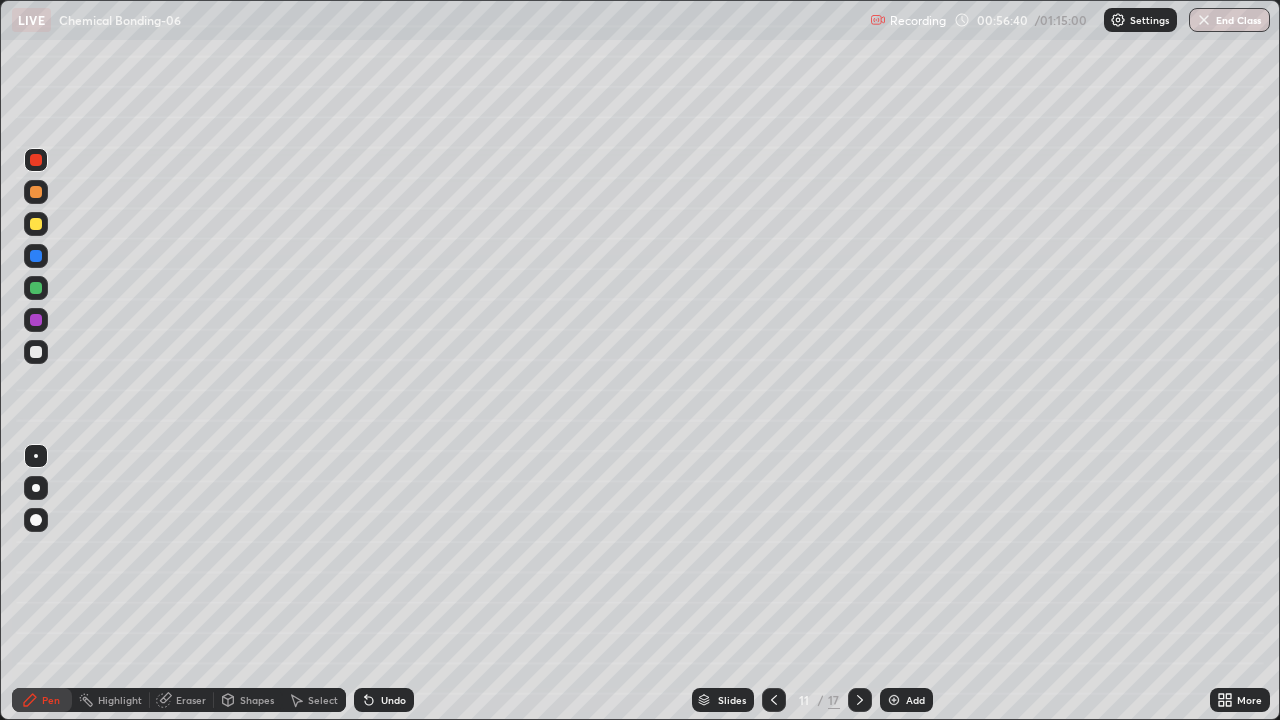 click at bounding box center [36, 224] 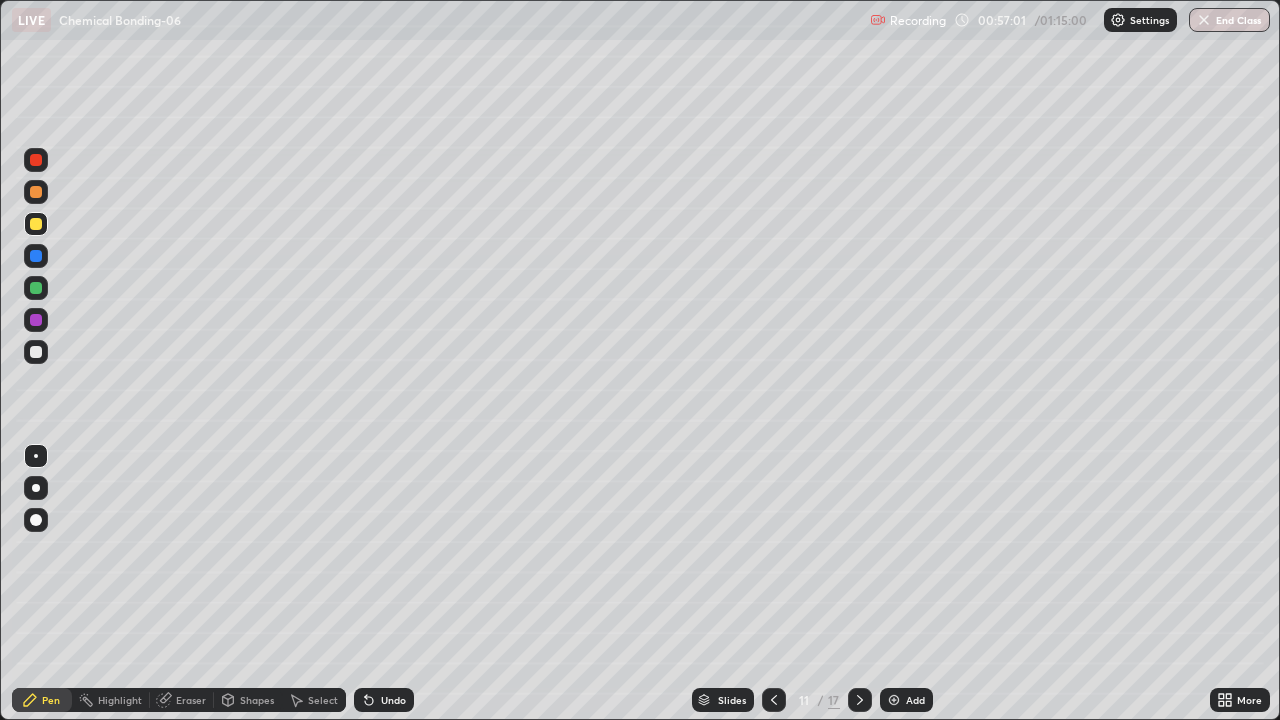 click at bounding box center (36, 352) 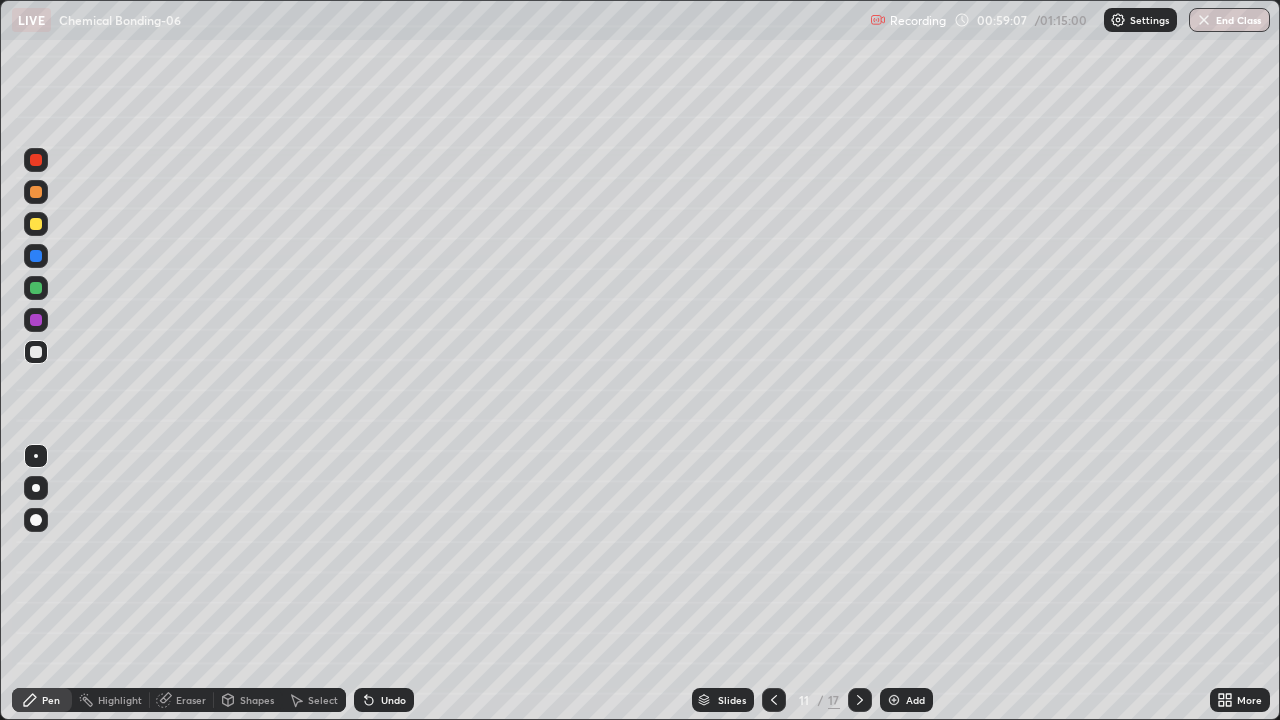 click at bounding box center [36, 288] 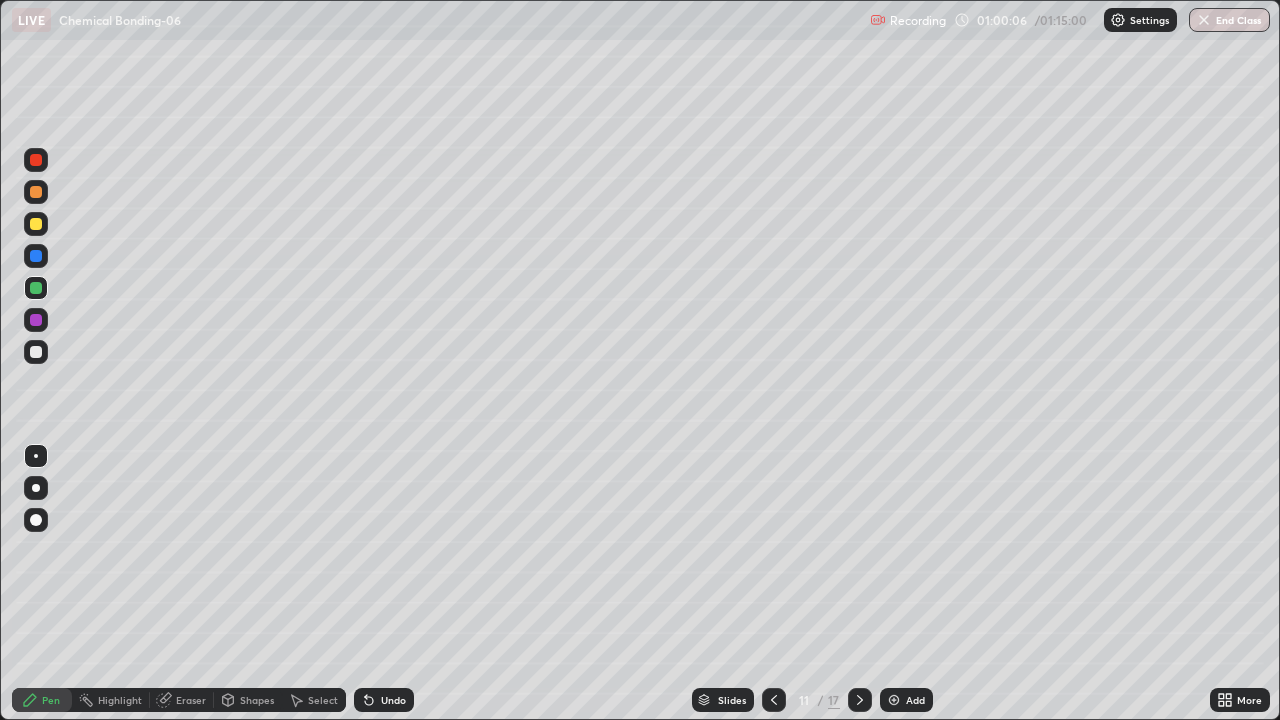 click at bounding box center [36, 352] 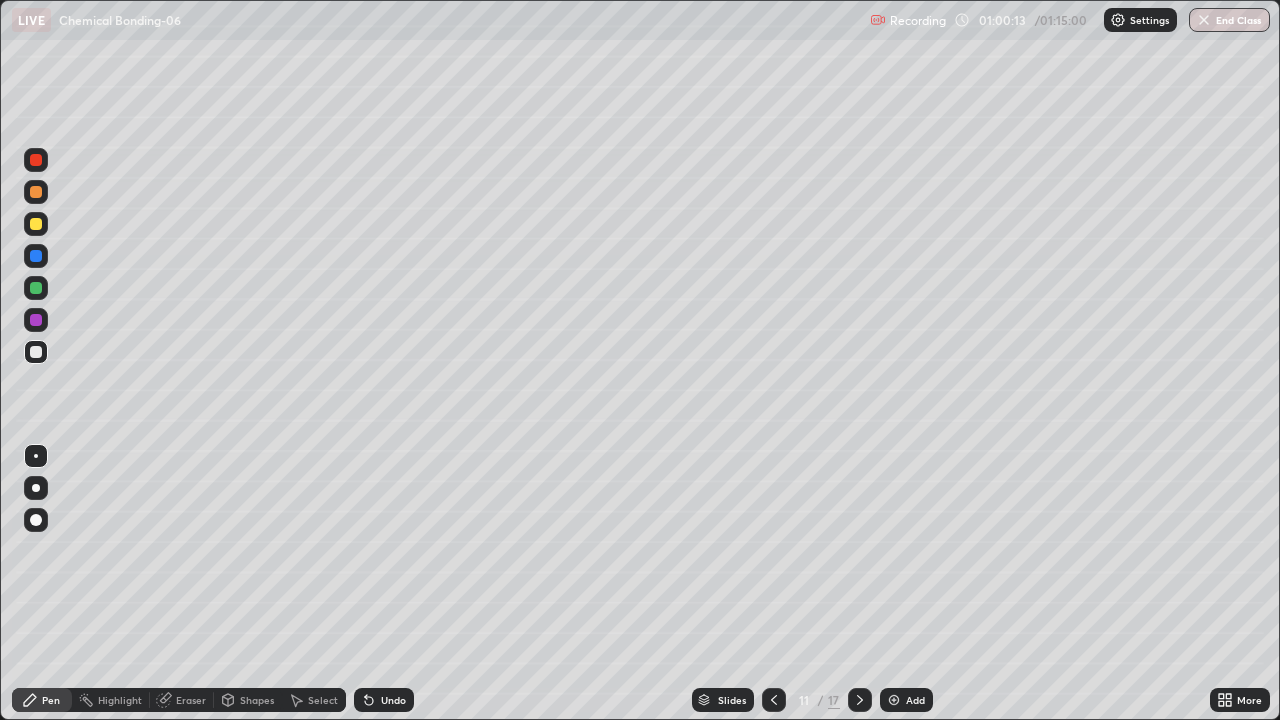 click at bounding box center [36, 160] 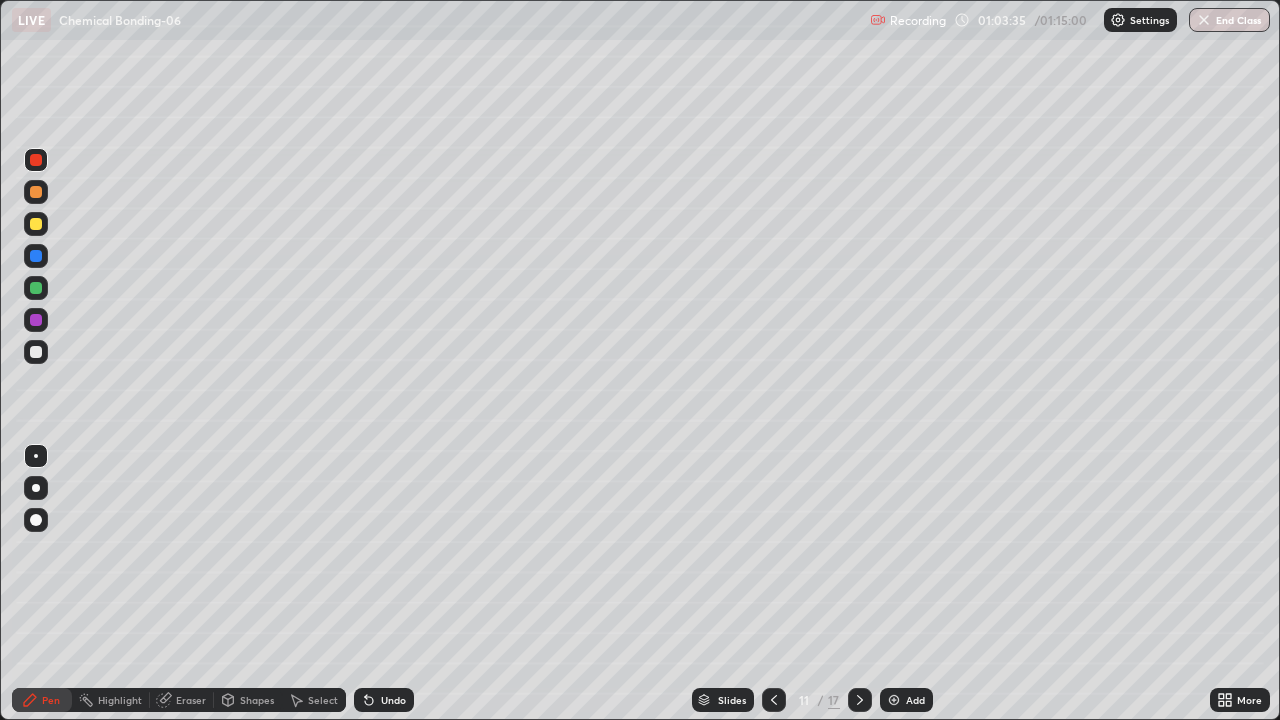 click 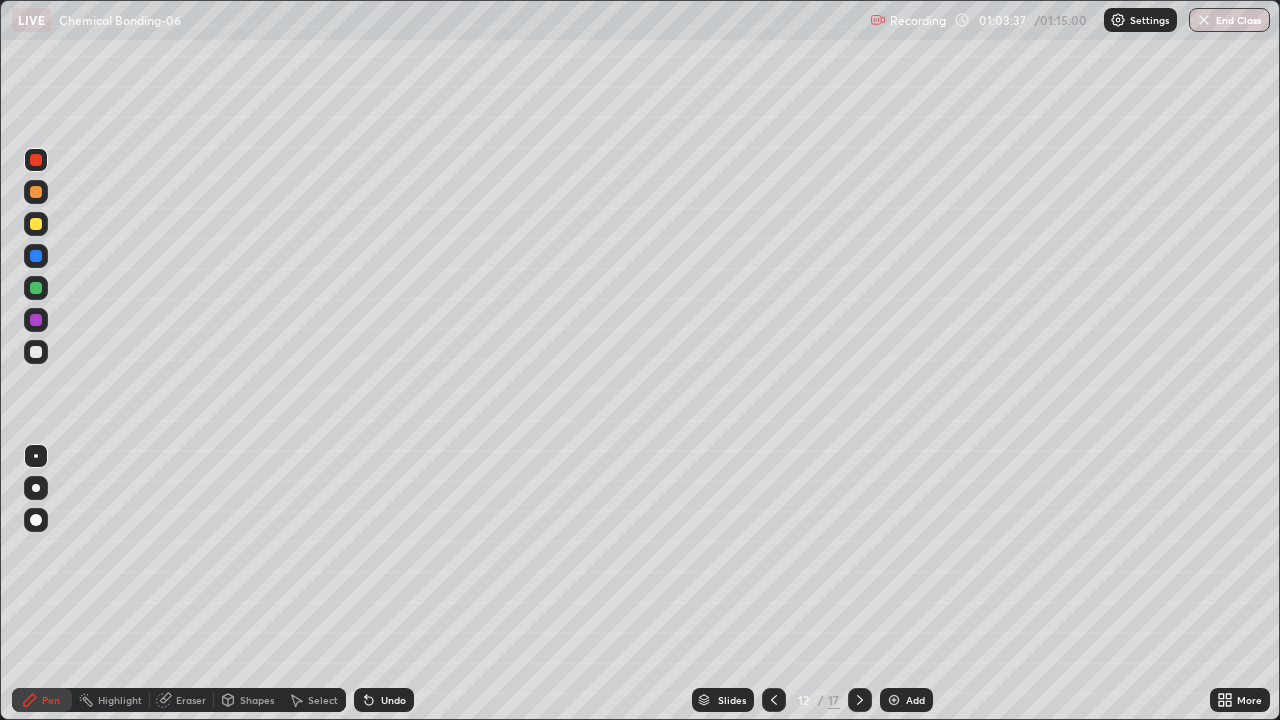 click 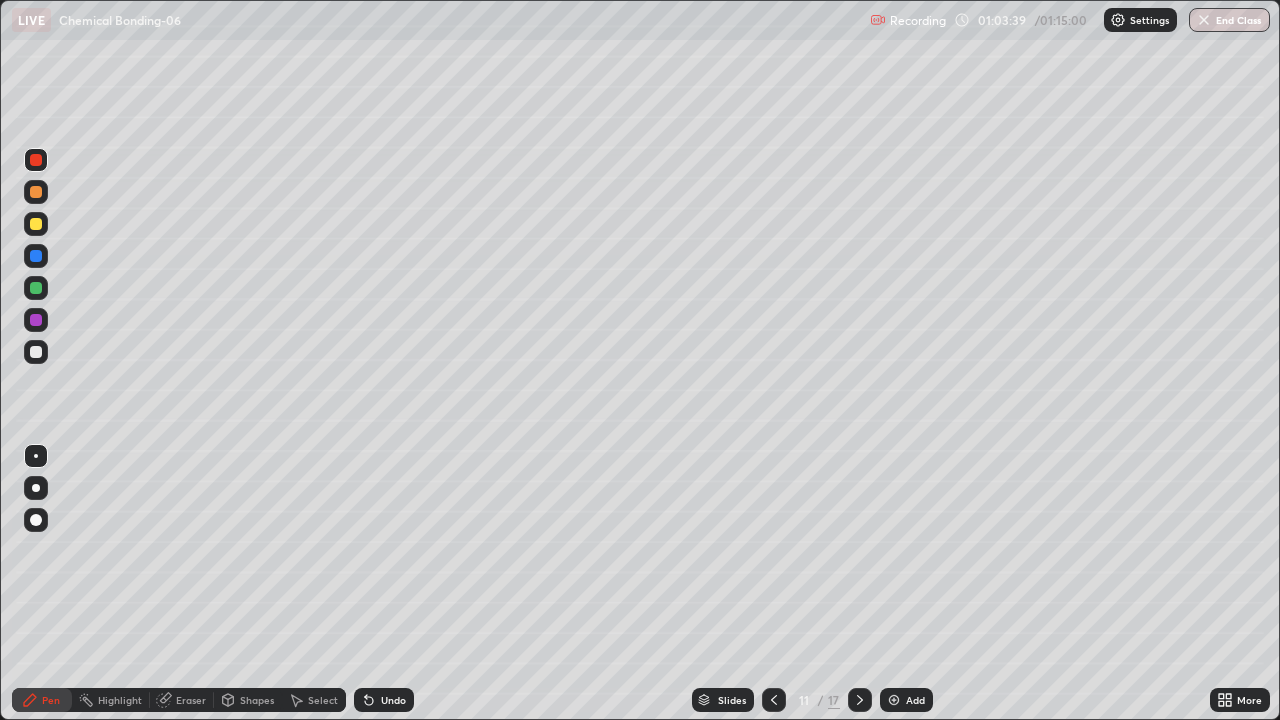 click 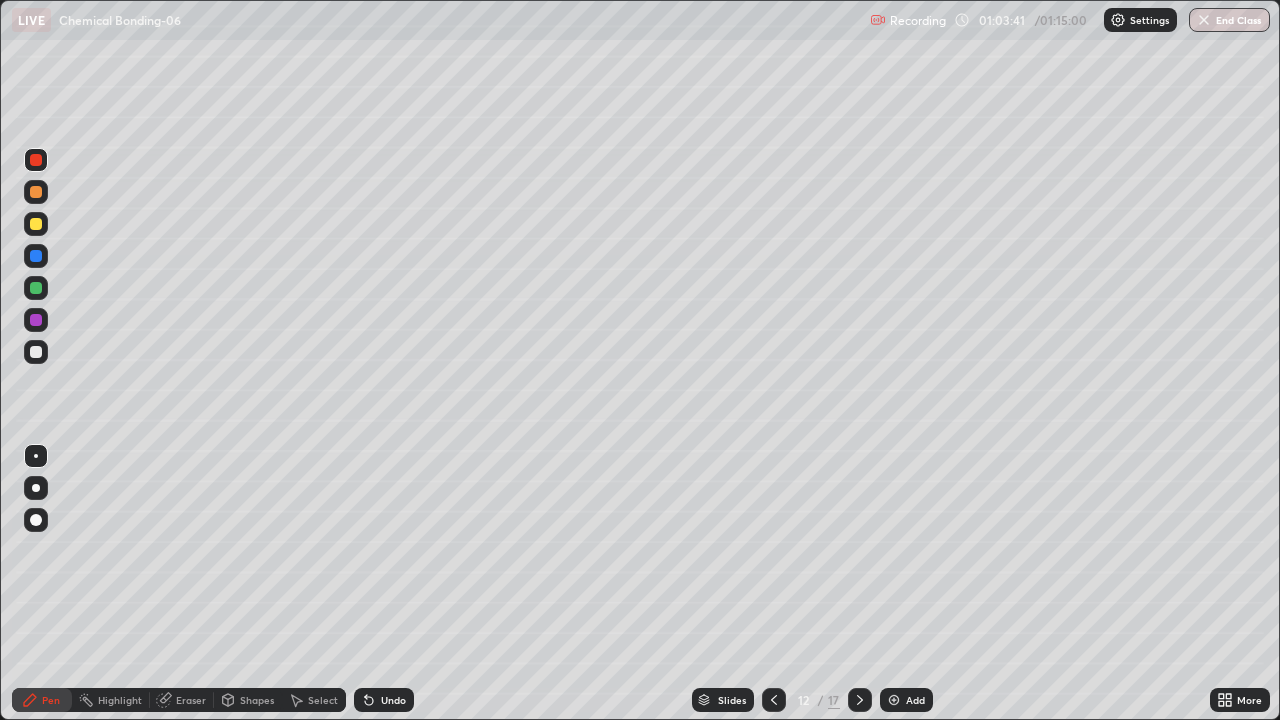 click at bounding box center [36, 352] 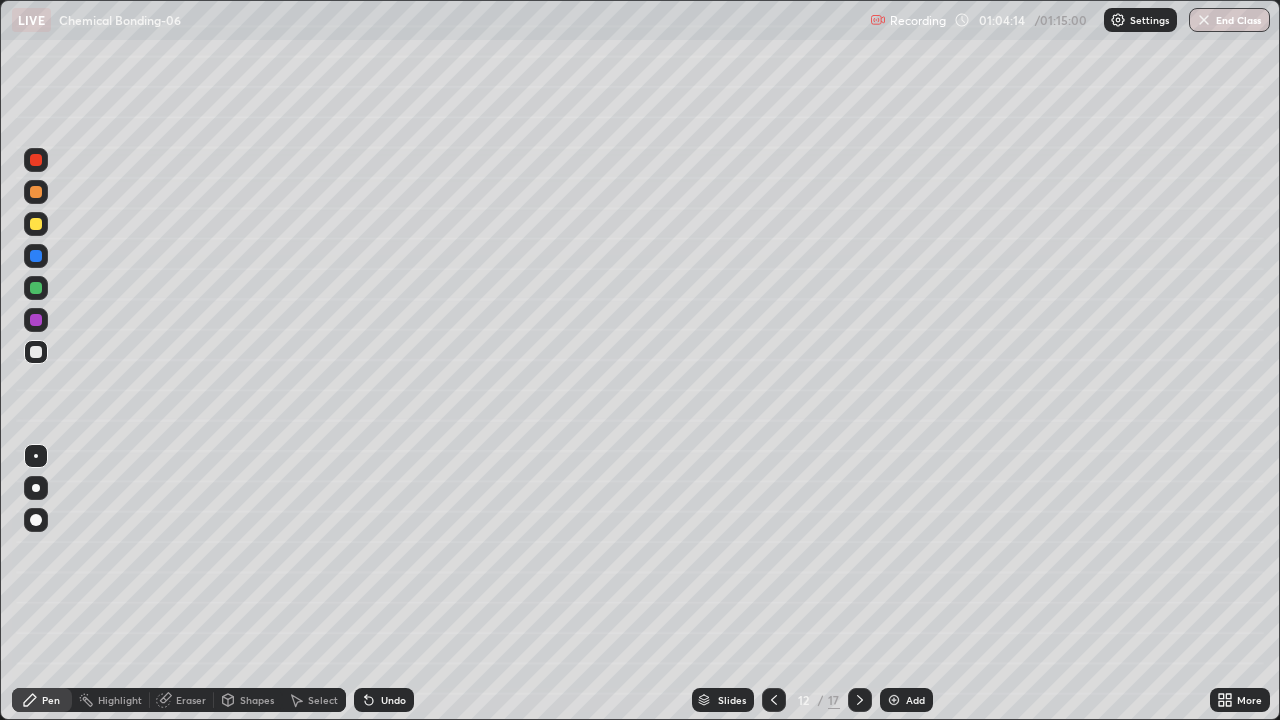 click on "Eraser" at bounding box center (182, 700) 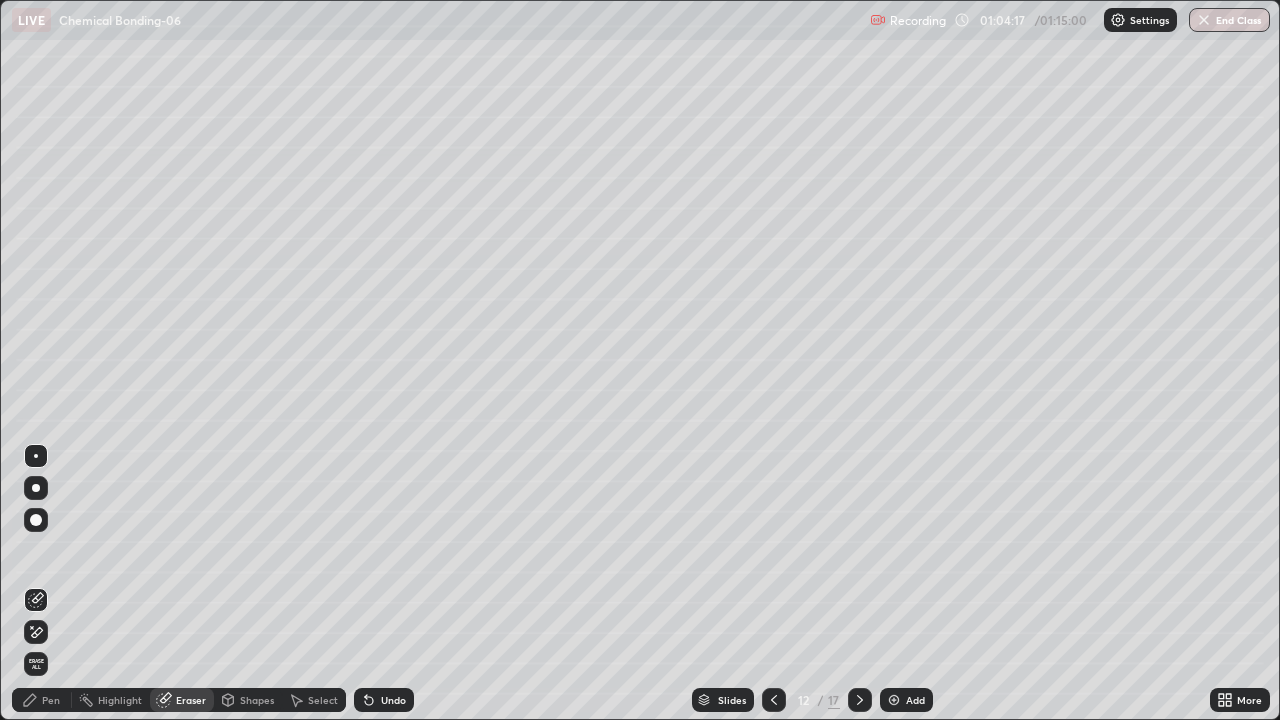click on "Pen" at bounding box center (51, 700) 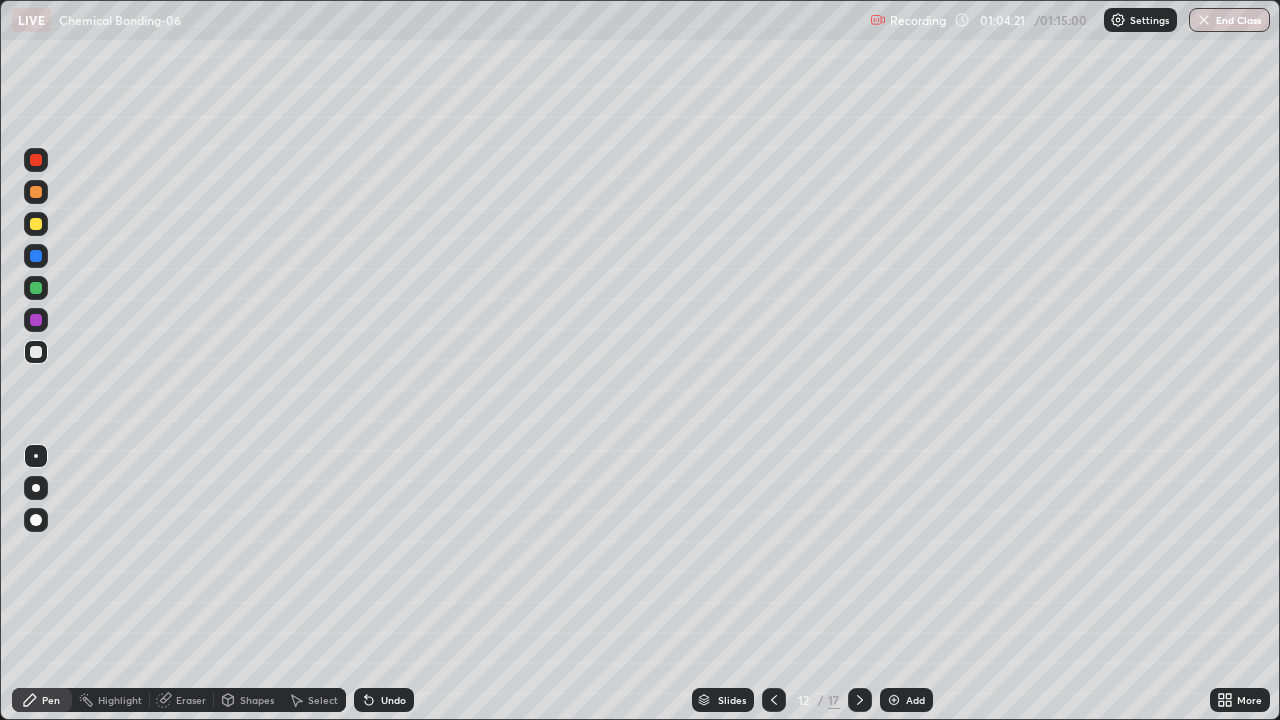 click on "Eraser" at bounding box center [191, 700] 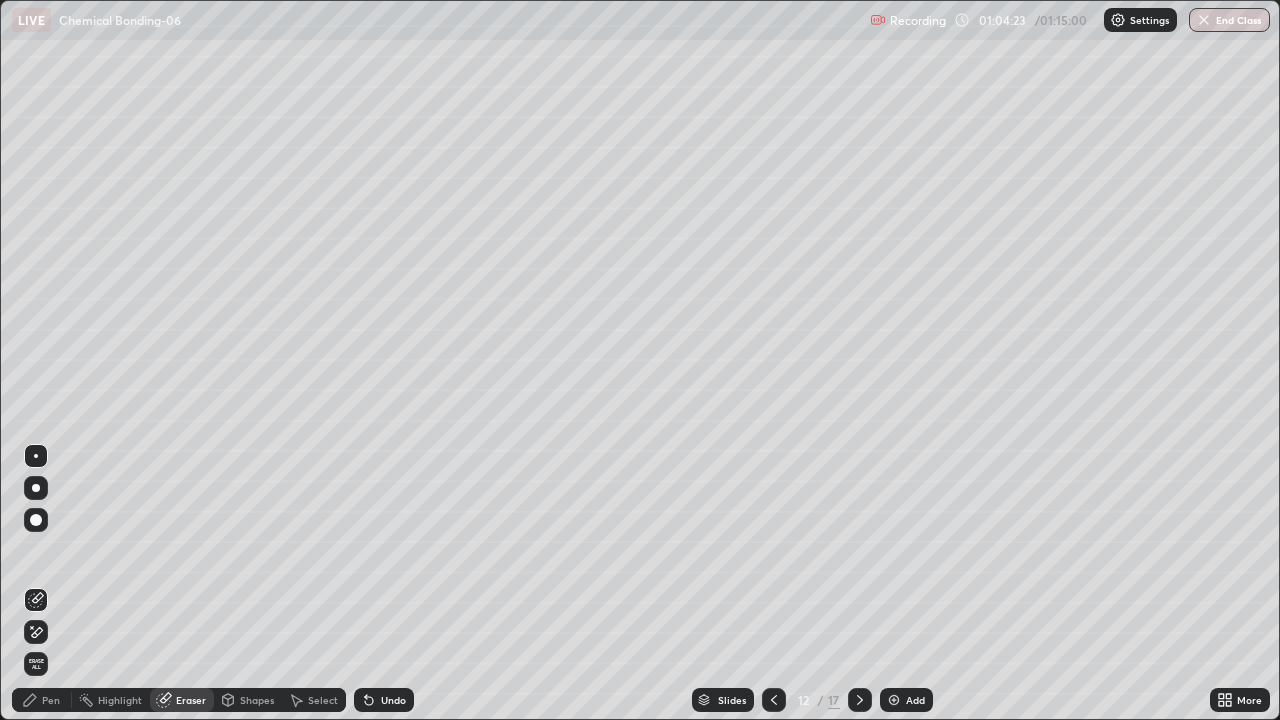 click on "Pen" at bounding box center (42, 700) 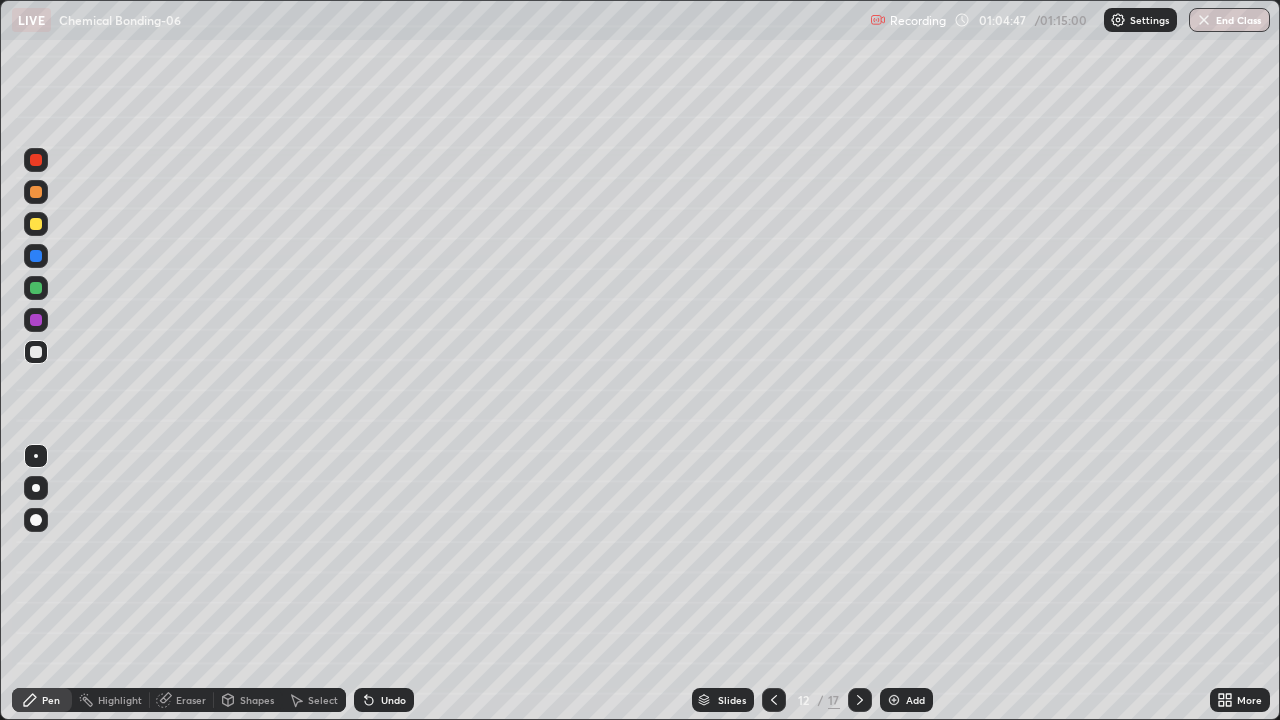 click at bounding box center (36, 288) 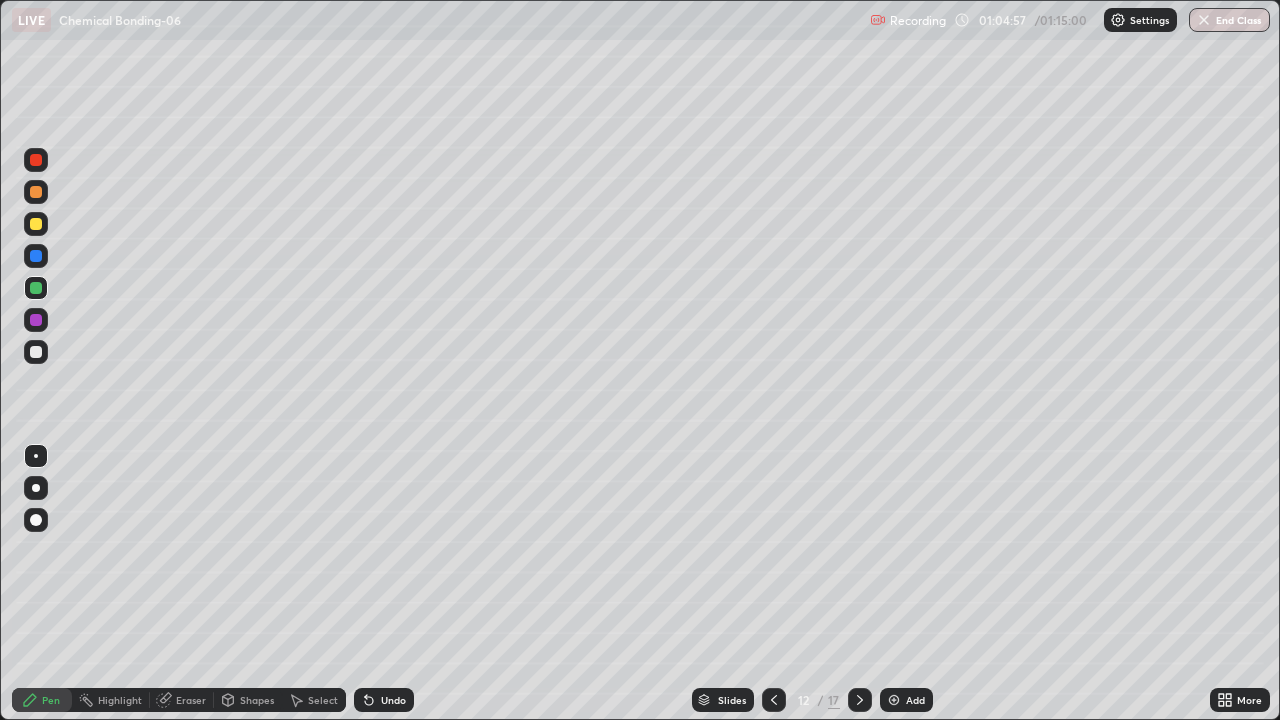click at bounding box center (36, 352) 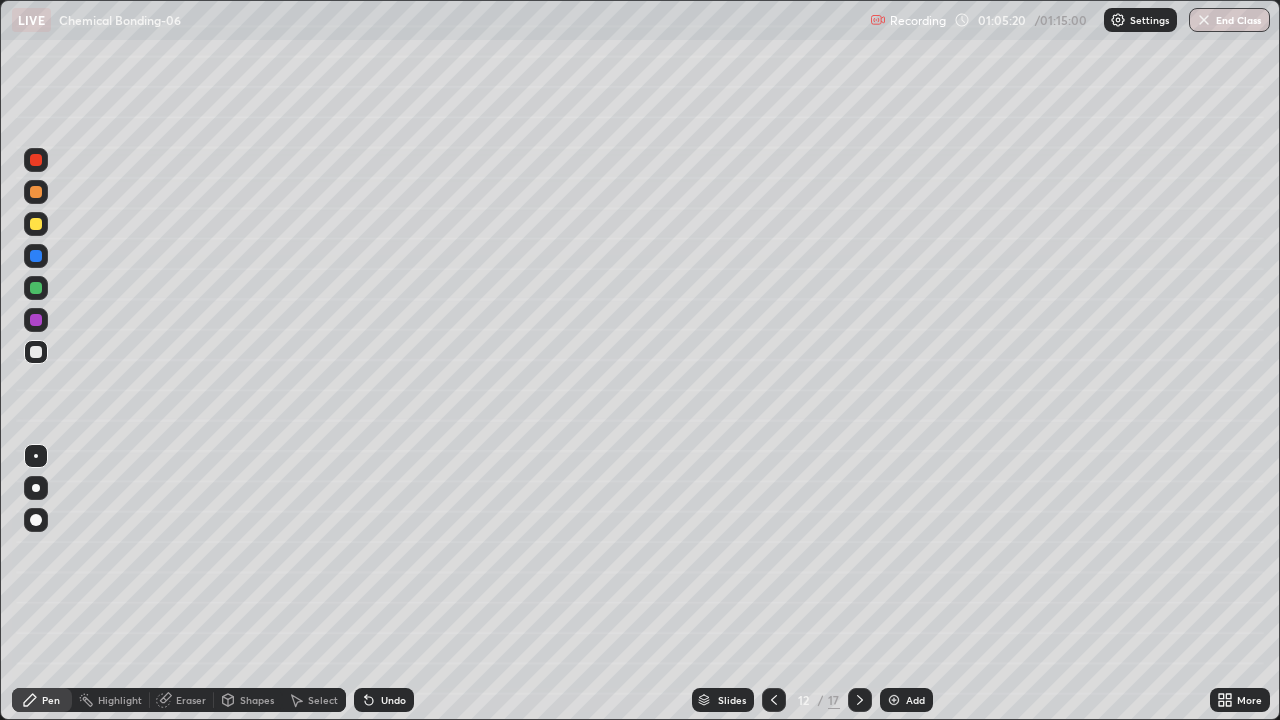click at bounding box center [36, 320] 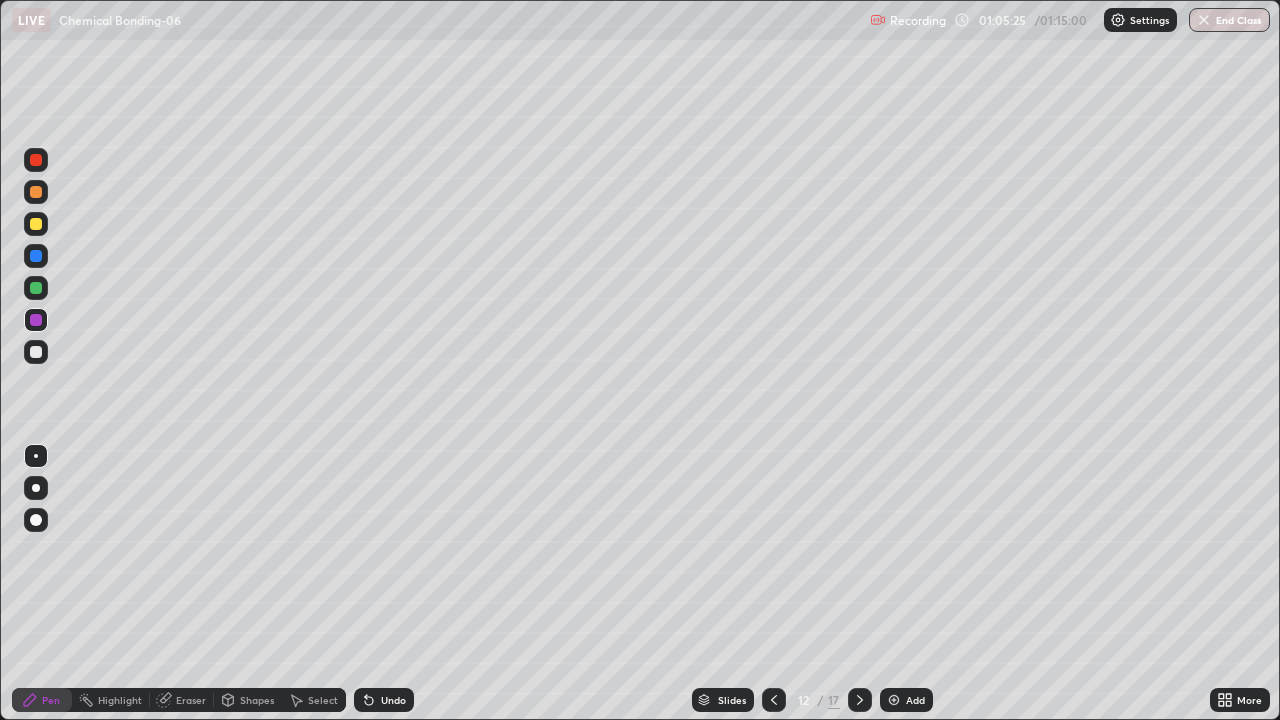 click at bounding box center (36, 160) 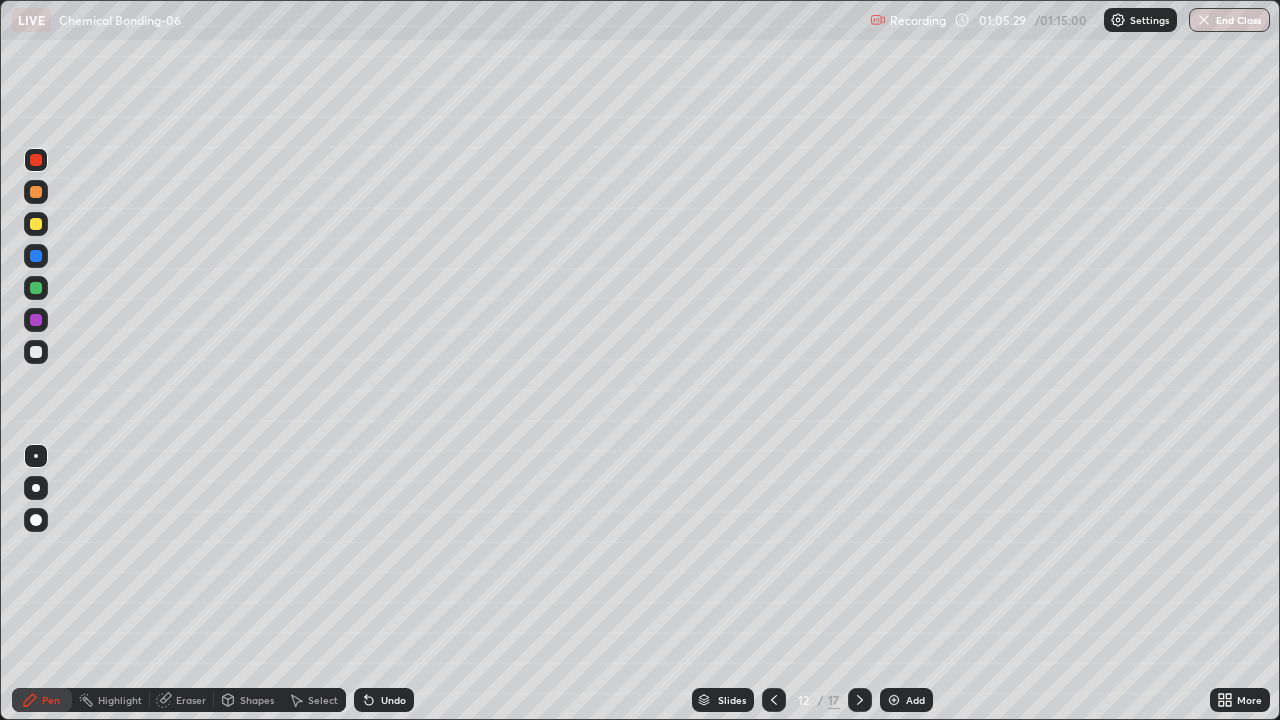 click at bounding box center [36, 288] 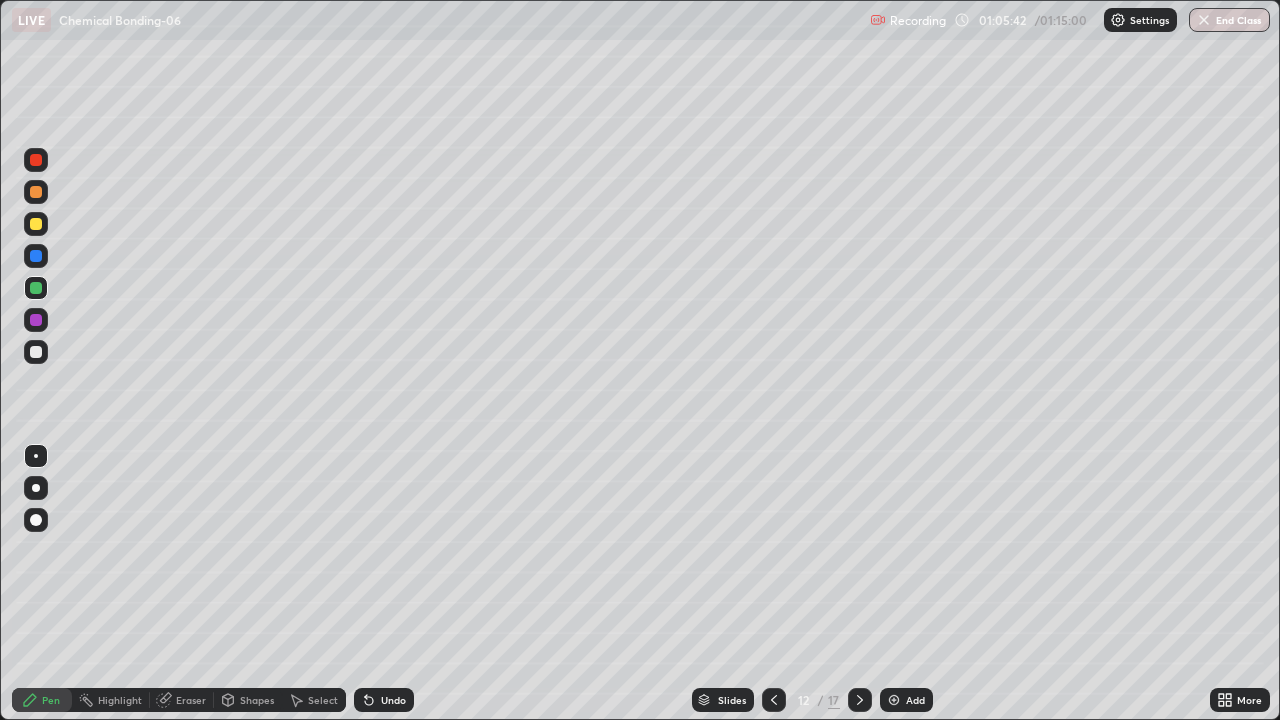 click 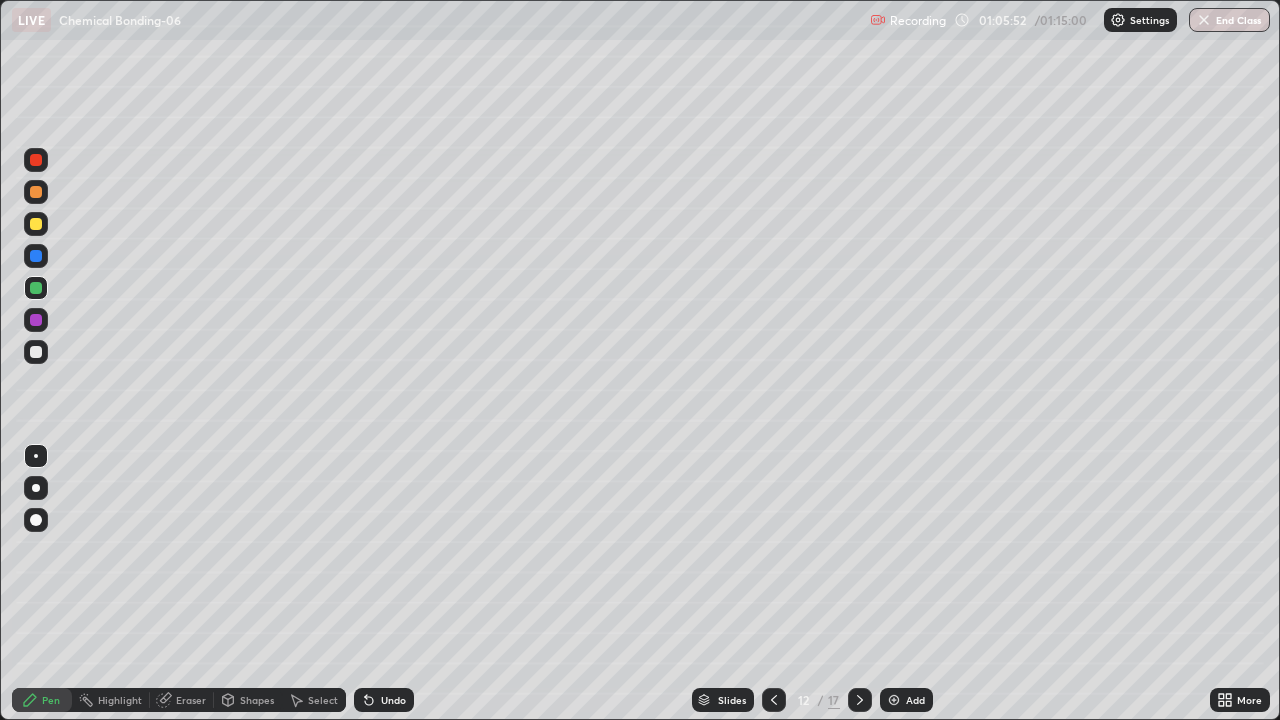 click at bounding box center [36, 256] 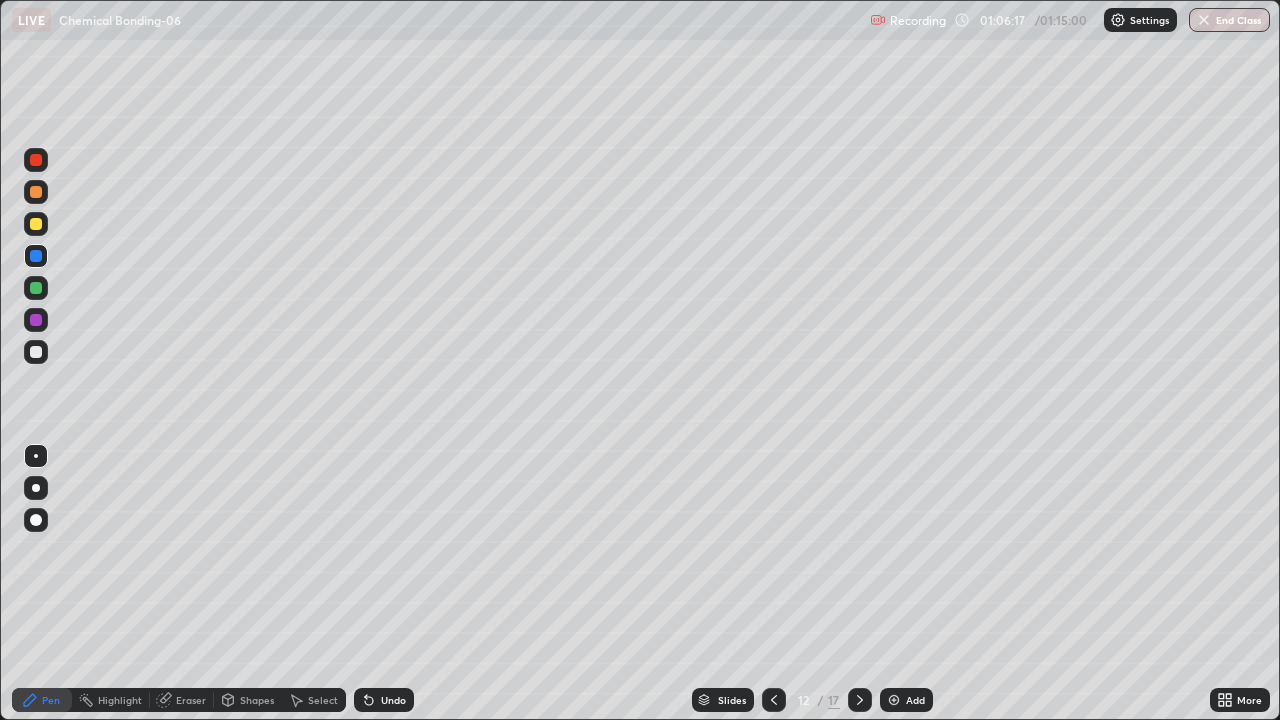 click at bounding box center (36, 160) 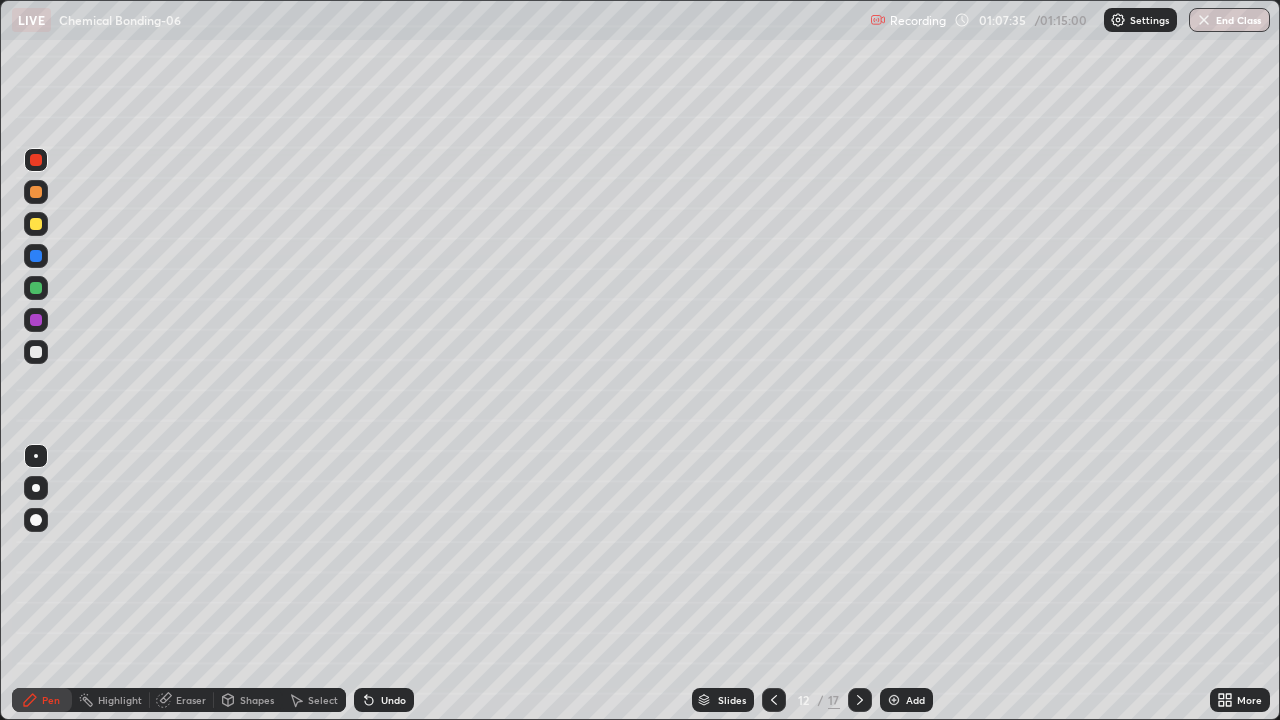 click at bounding box center [36, 320] 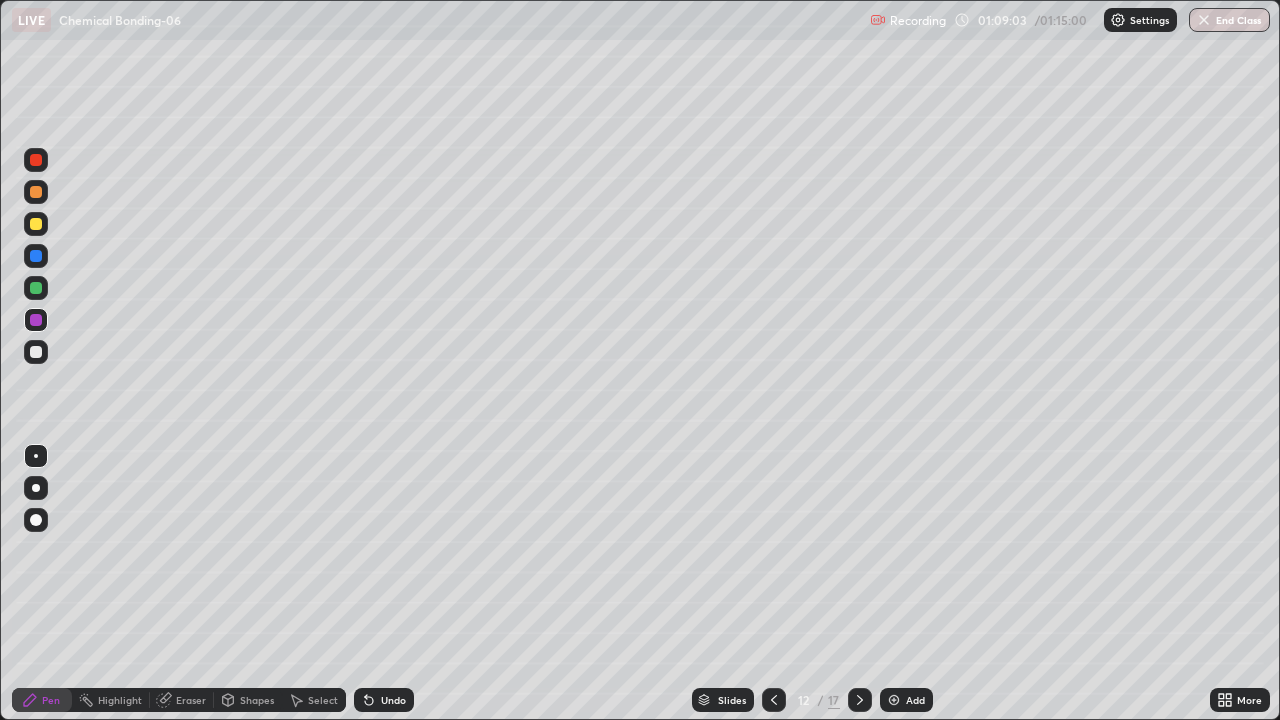 click on "Undo" at bounding box center (384, 700) 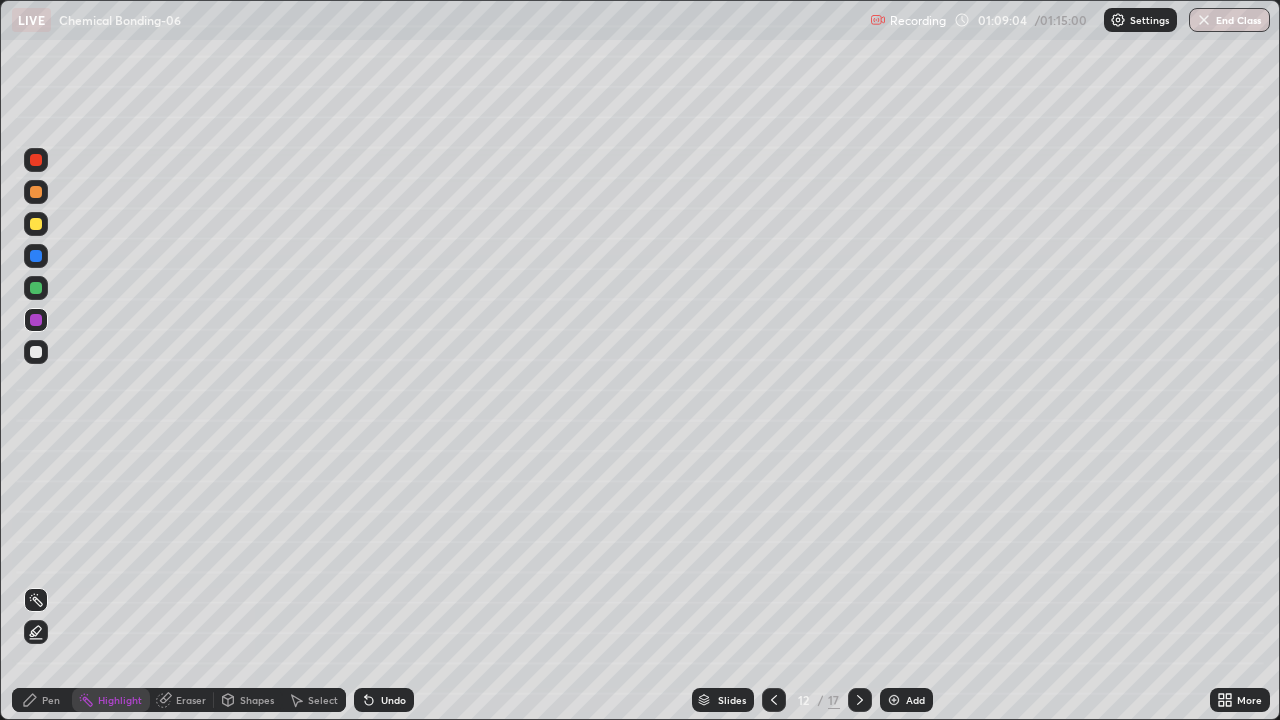 click 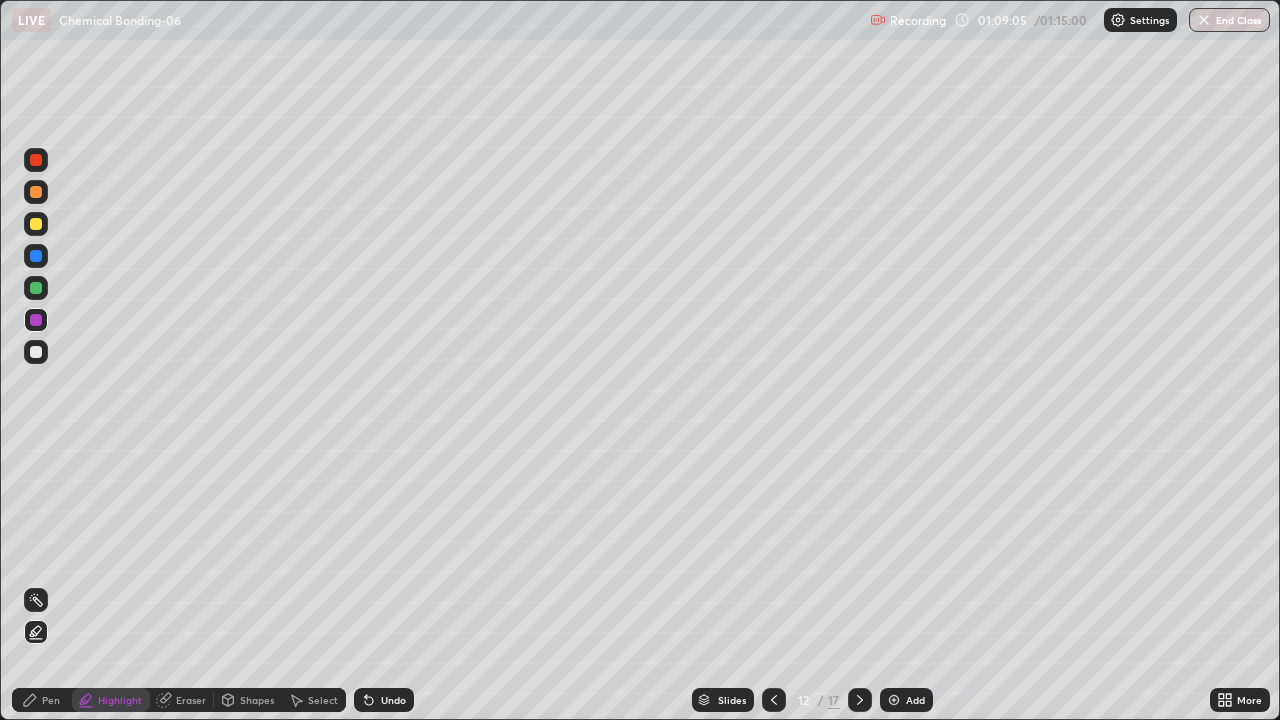 click at bounding box center [36, 224] 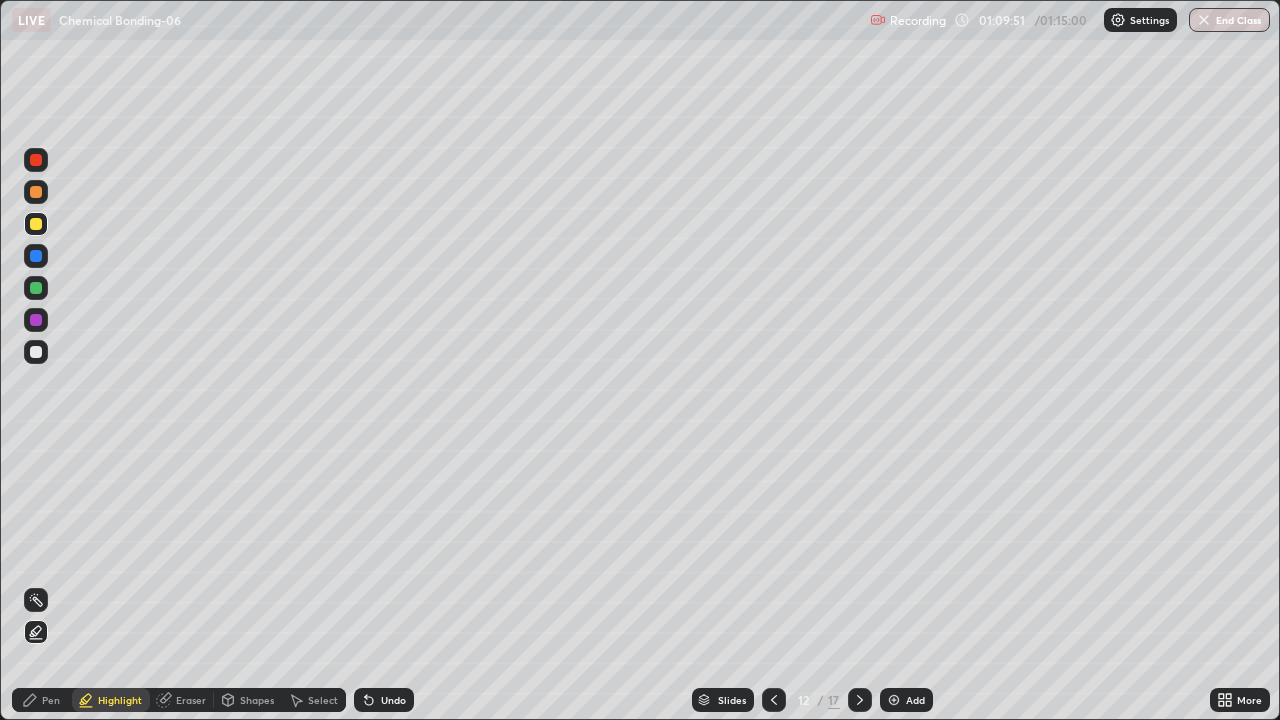 click 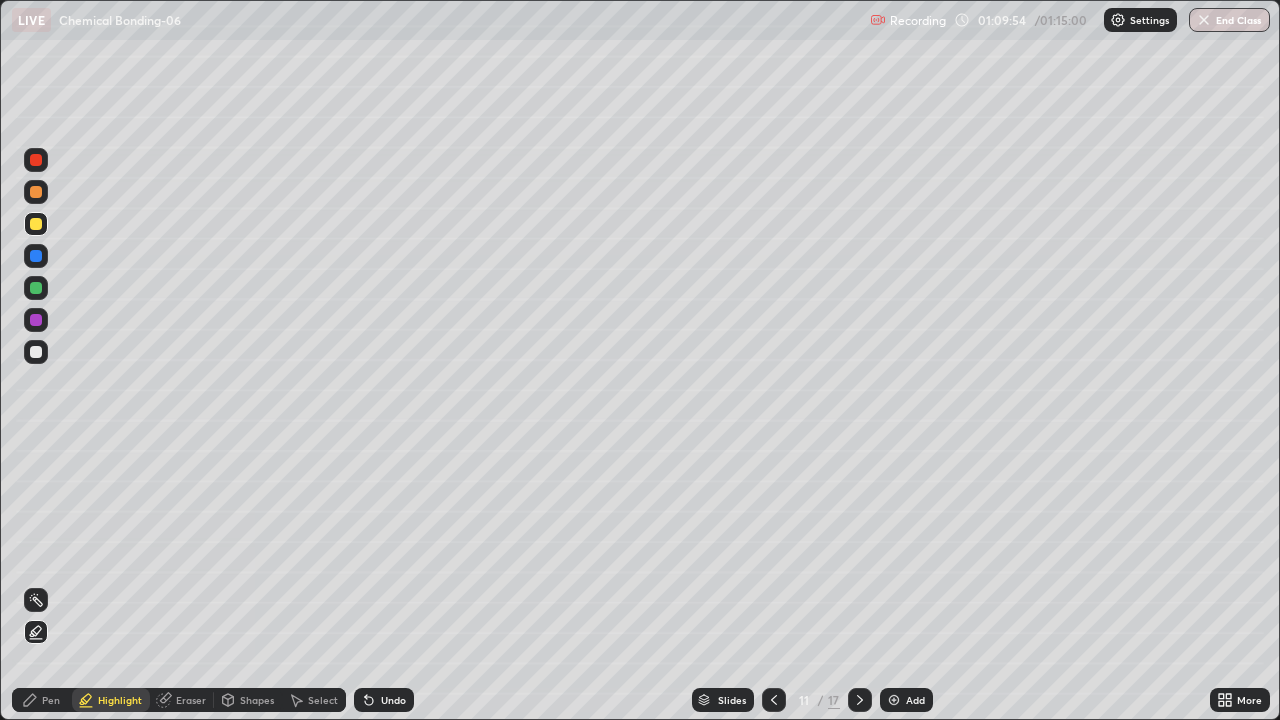 click 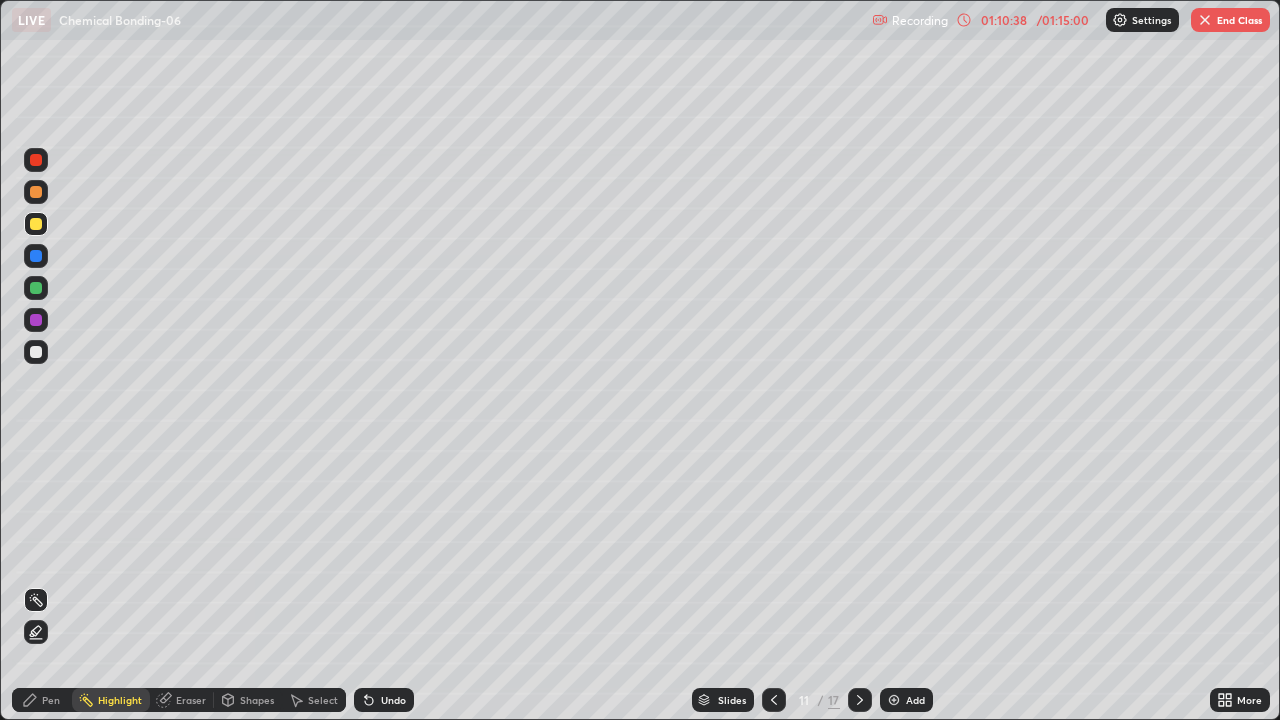 click 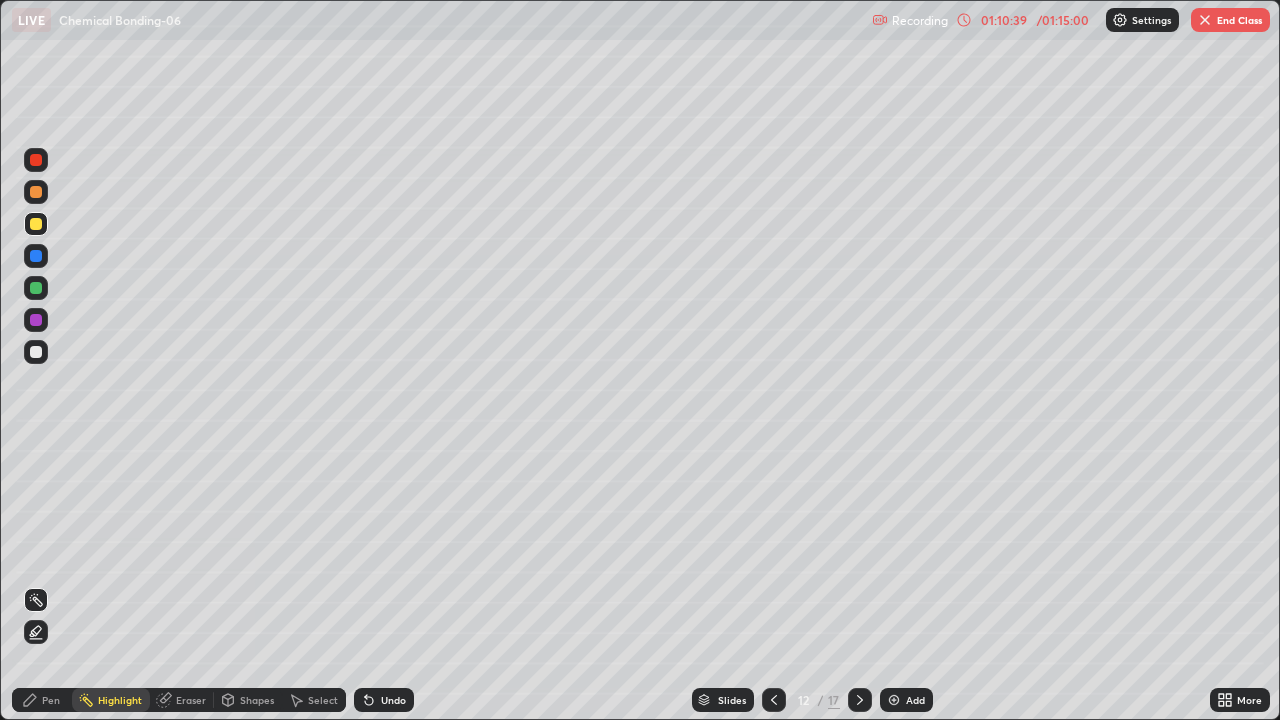 click at bounding box center (860, 700) 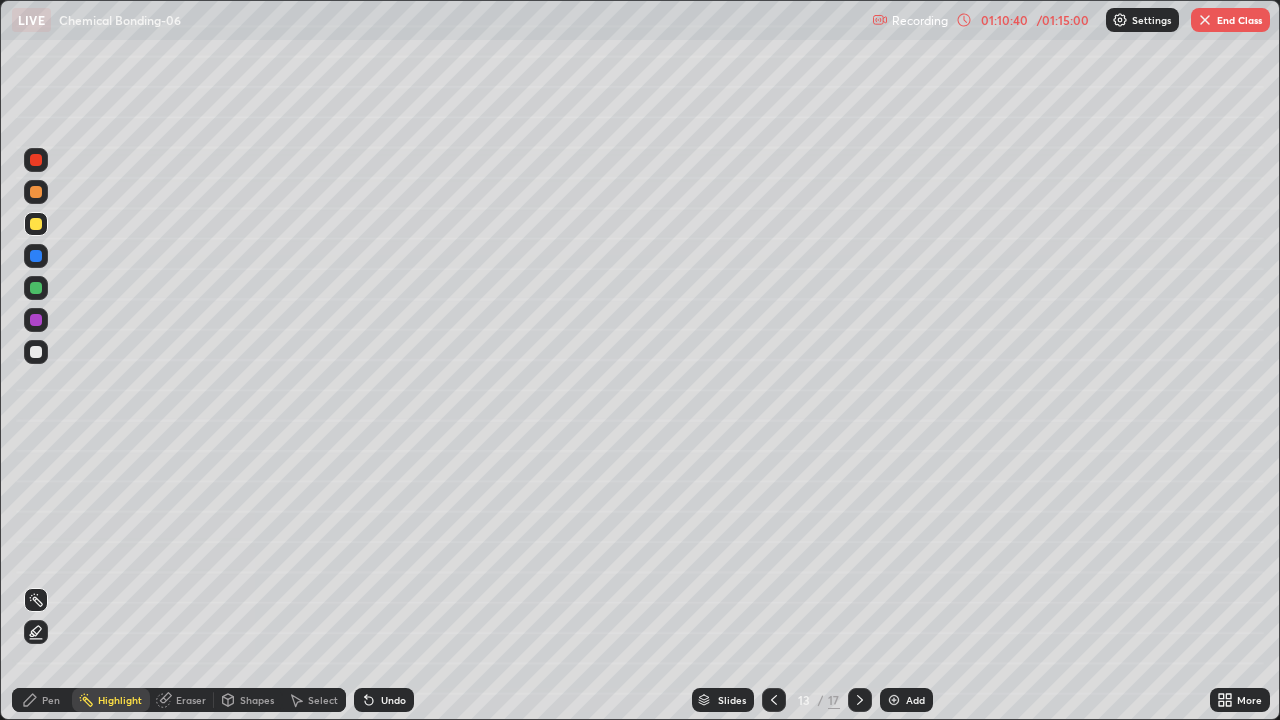 click at bounding box center (36, 288) 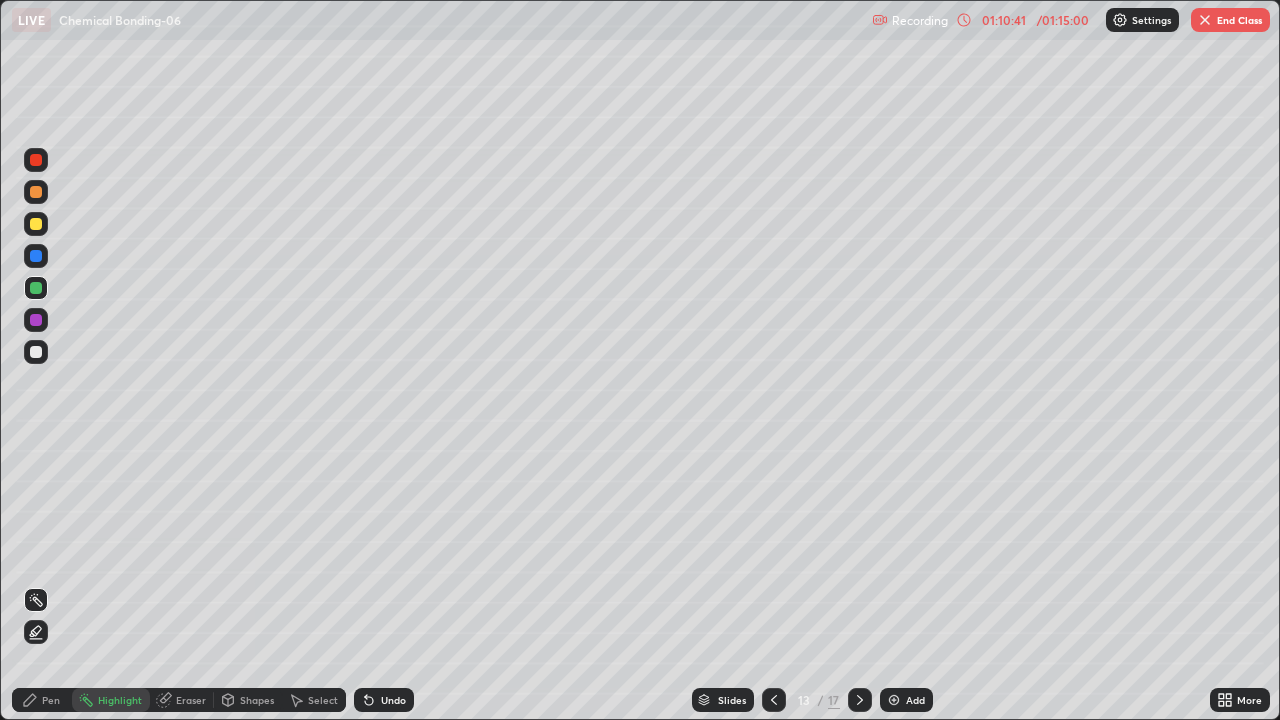 click on "Pen" at bounding box center (51, 700) 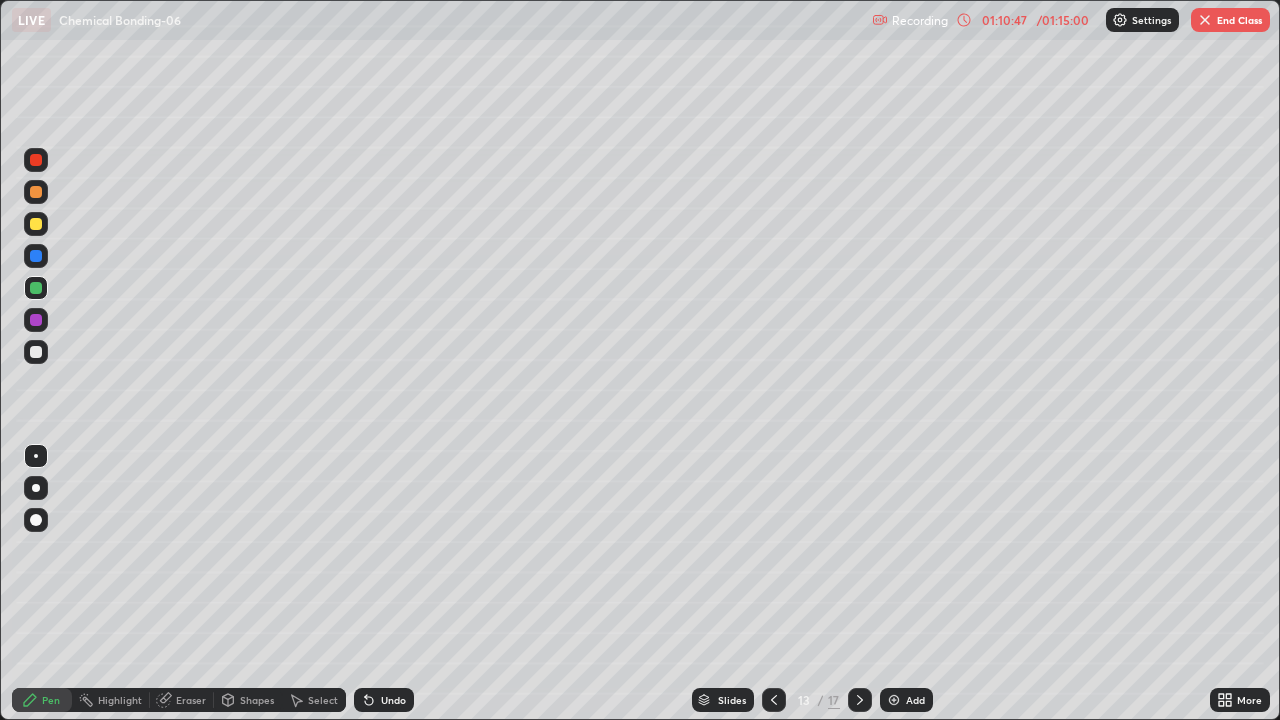 click at bounding box center (36, 224) 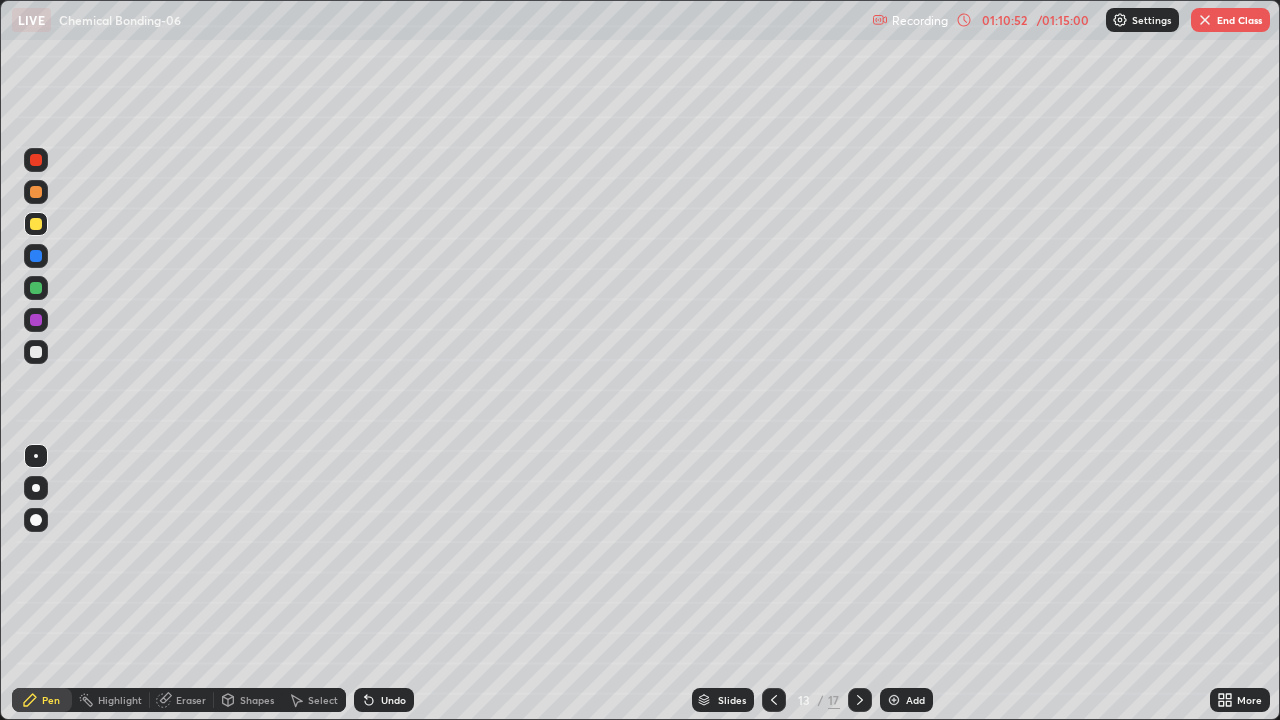 click at bounding box center (36, 160) 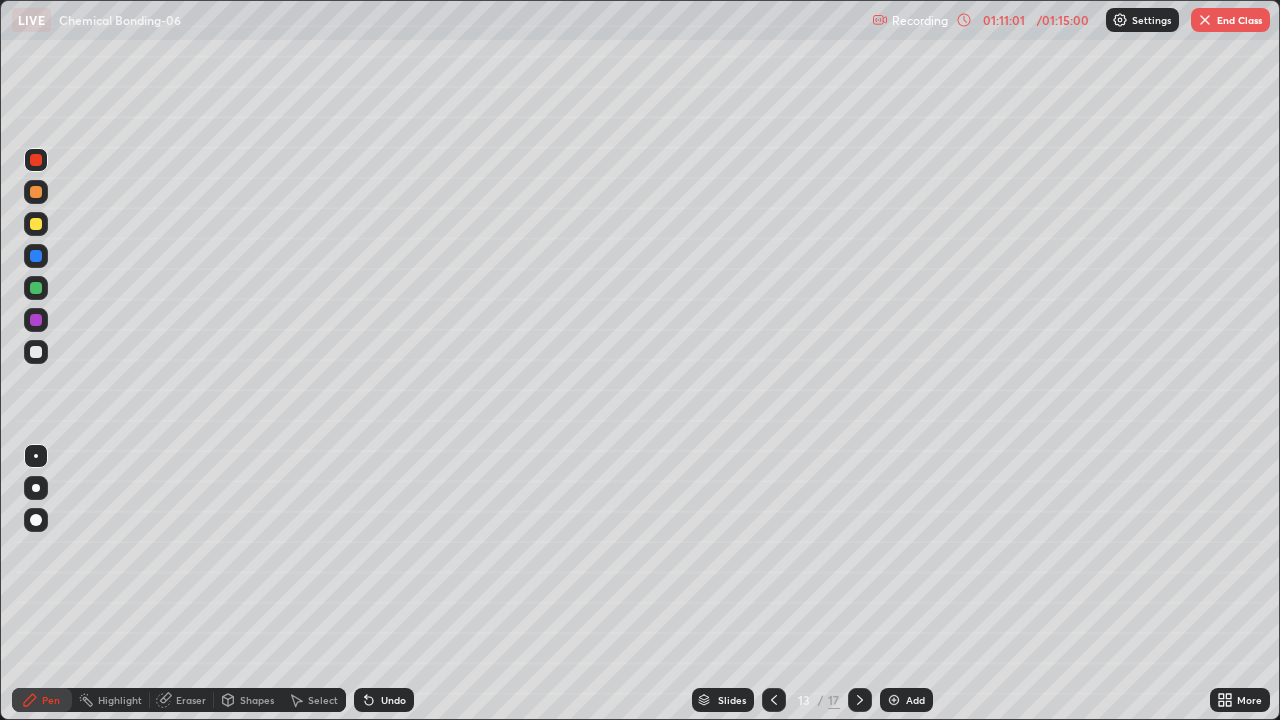 click at bounding box center (36, 288) 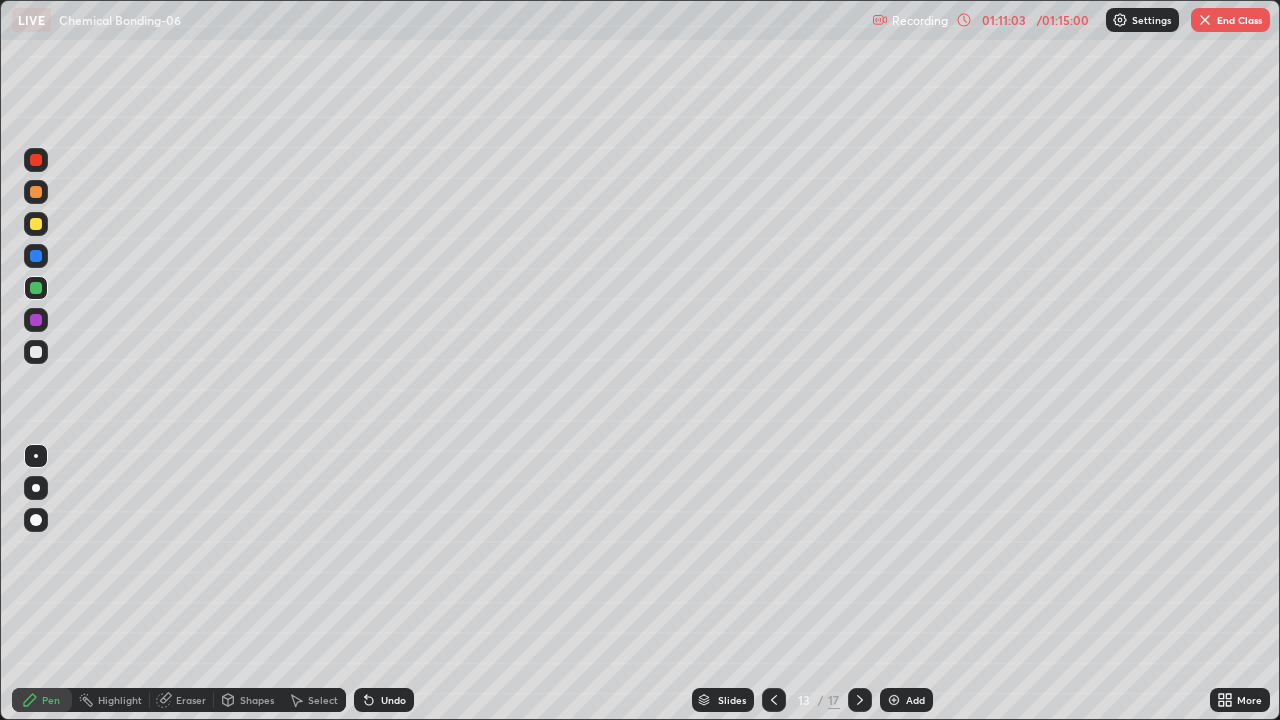 click at bounding box center [36, 224] 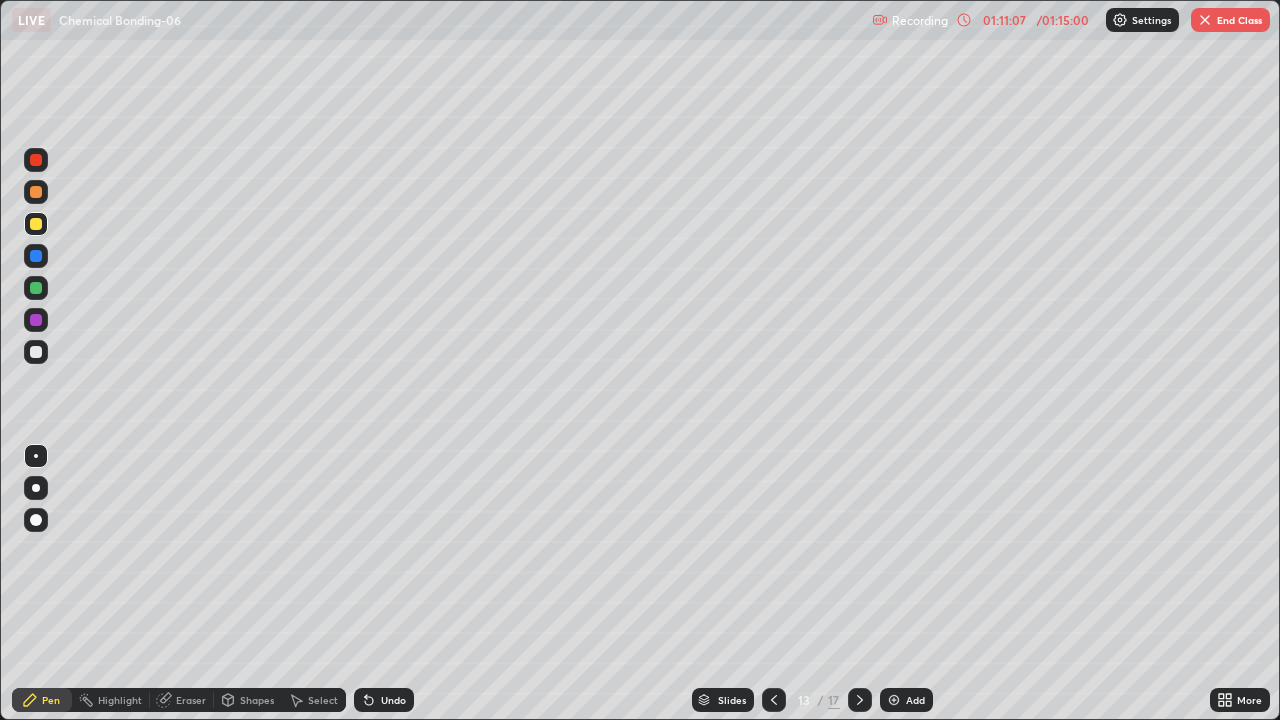 click at bounding box center (36, 160) 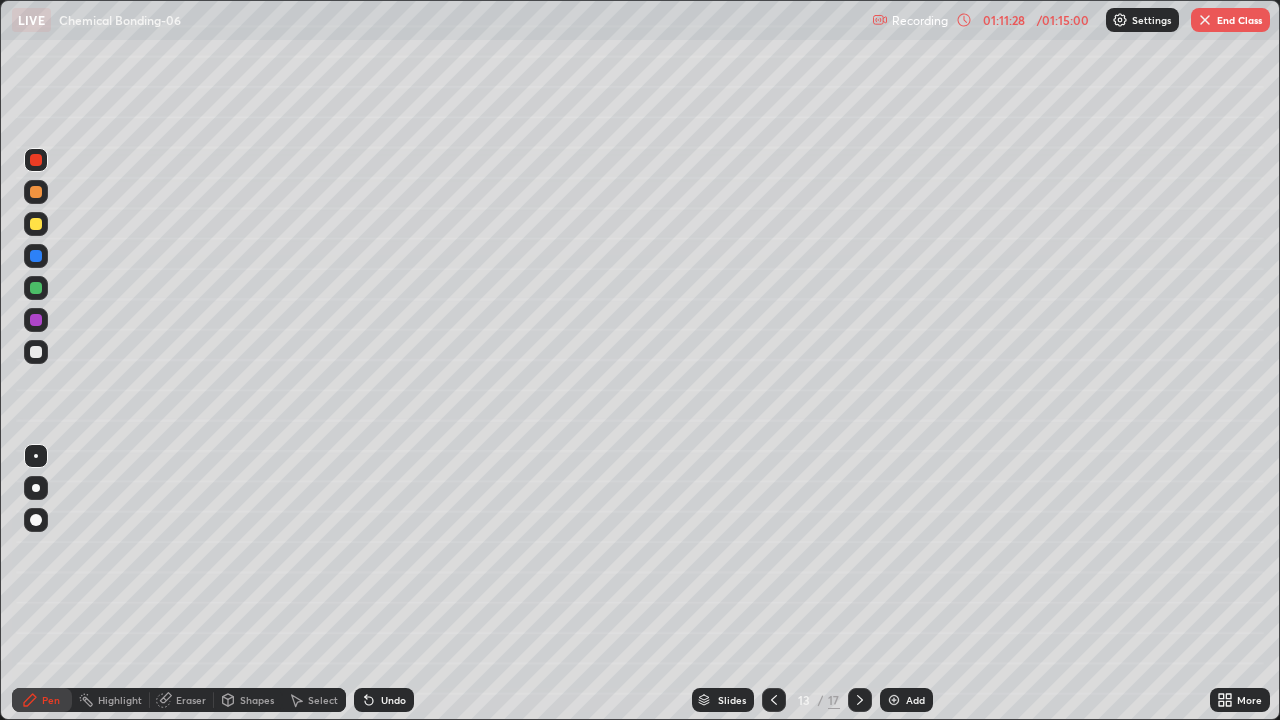 click 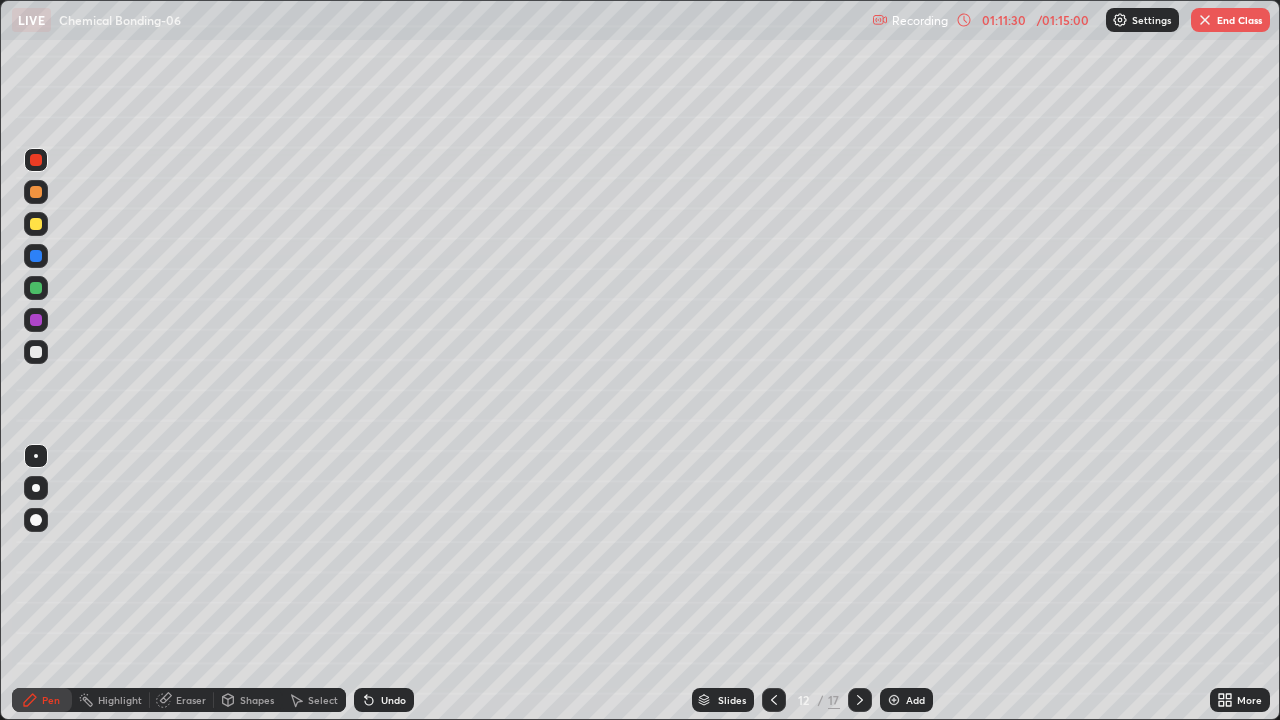 click 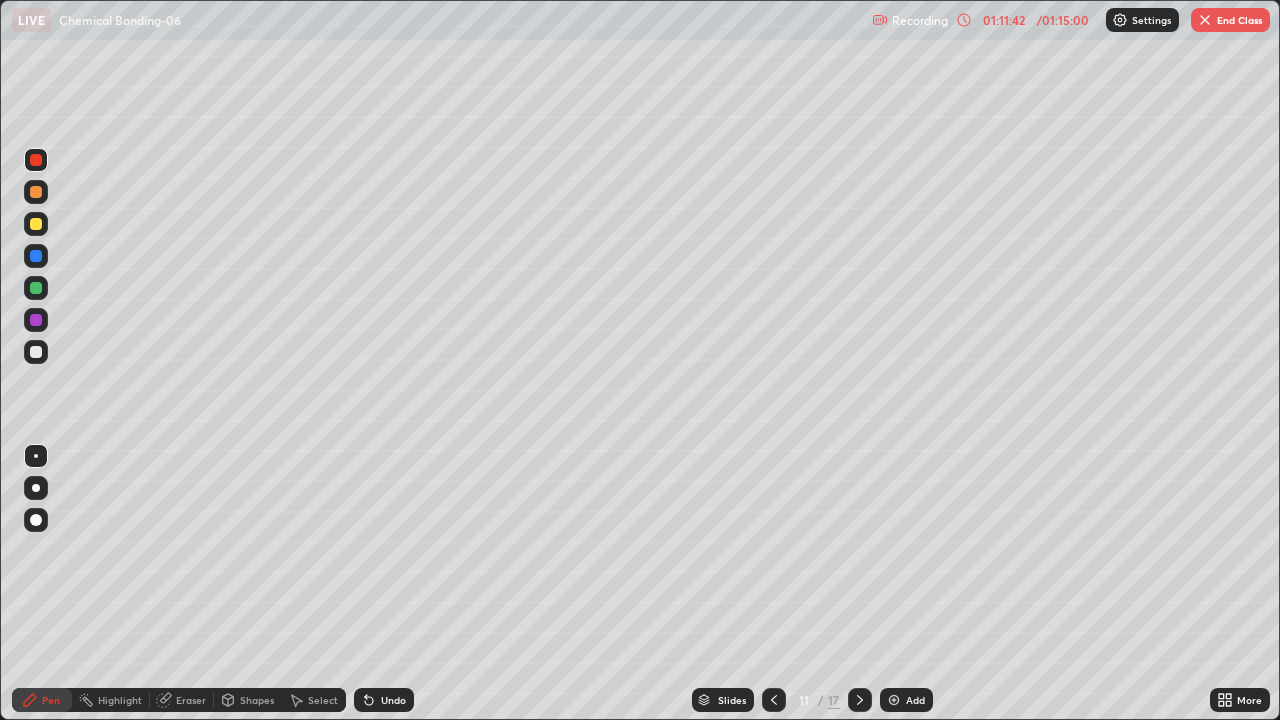 click 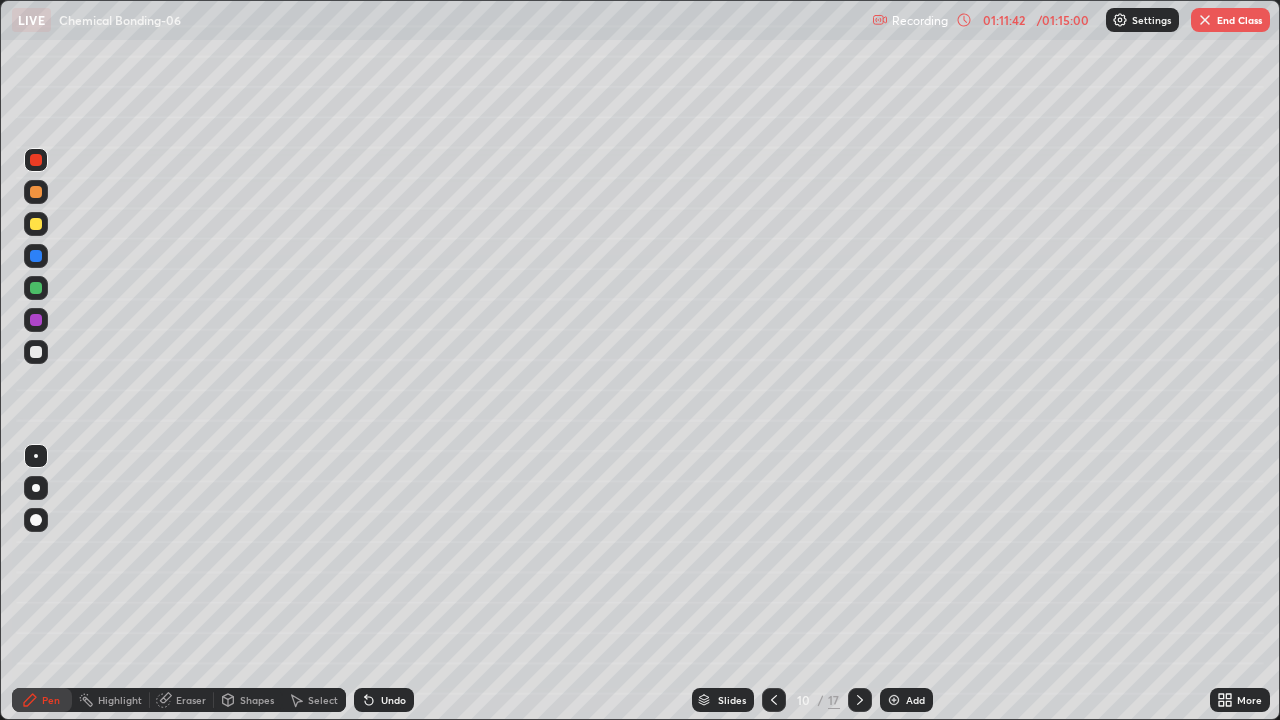 click at bounding box center [774, 700] 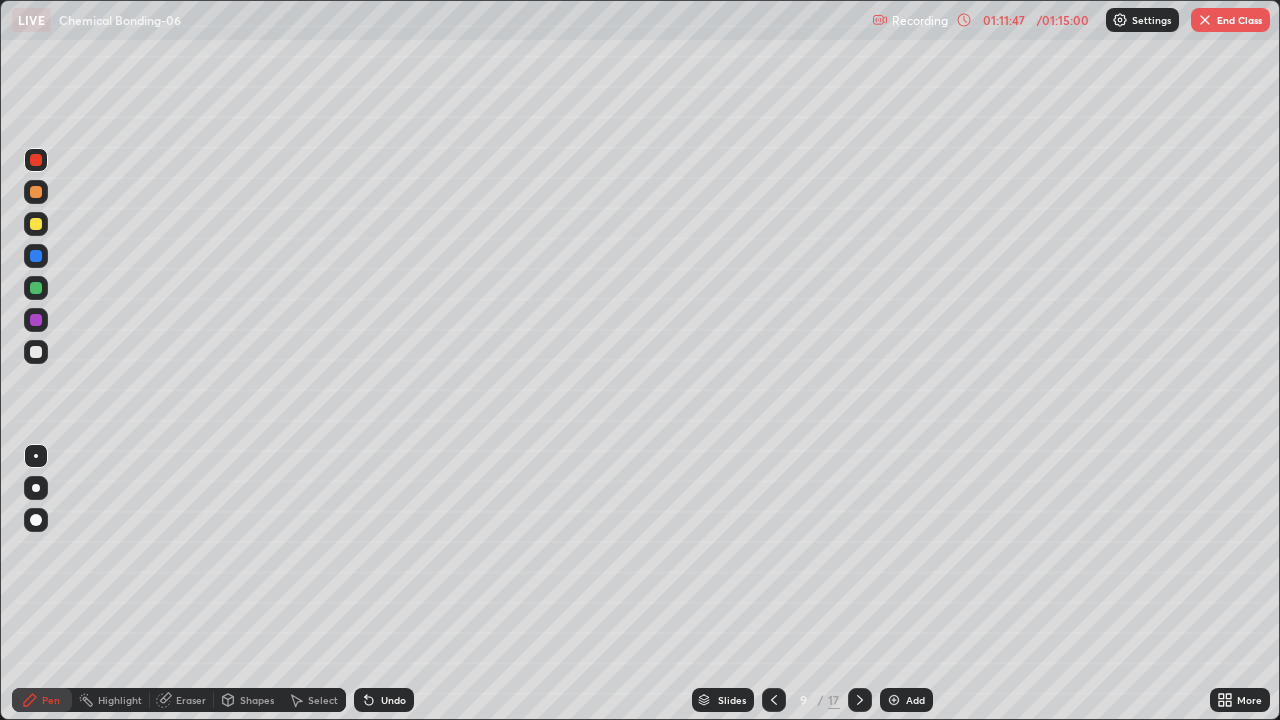 click at bounding box center (36, 224) 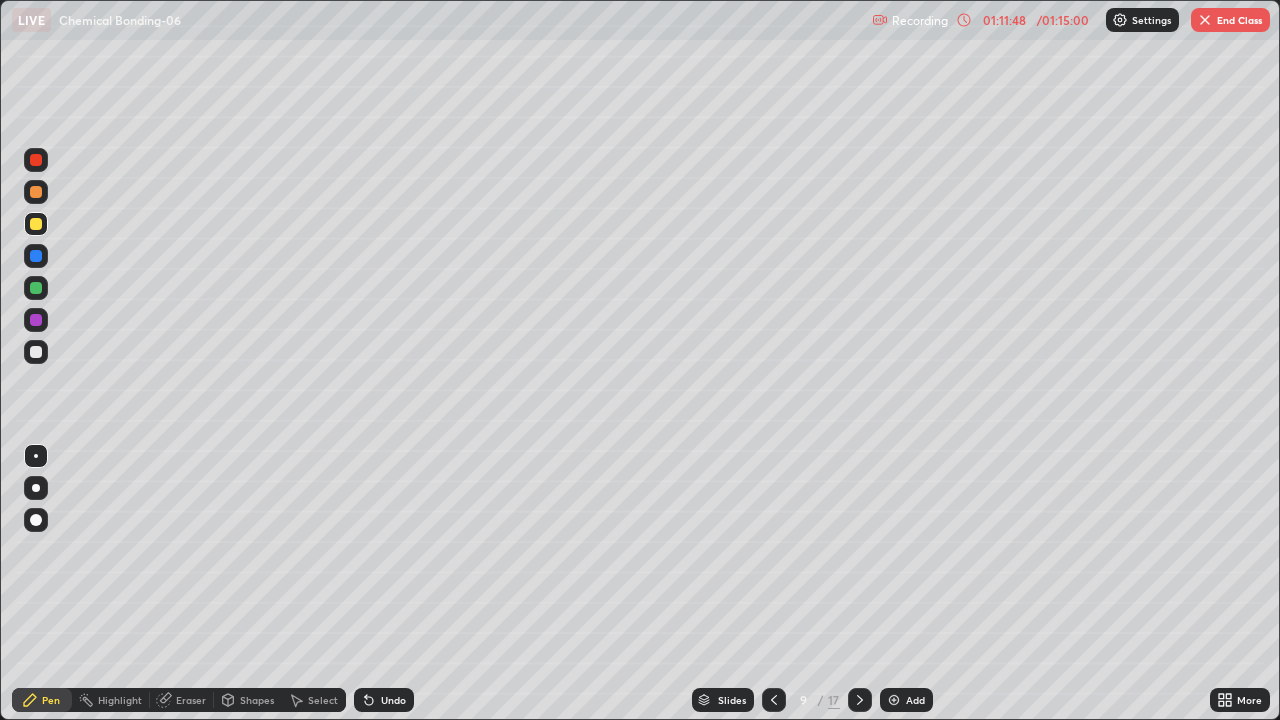 click on "Highlight" at bounding box center (120, 700) 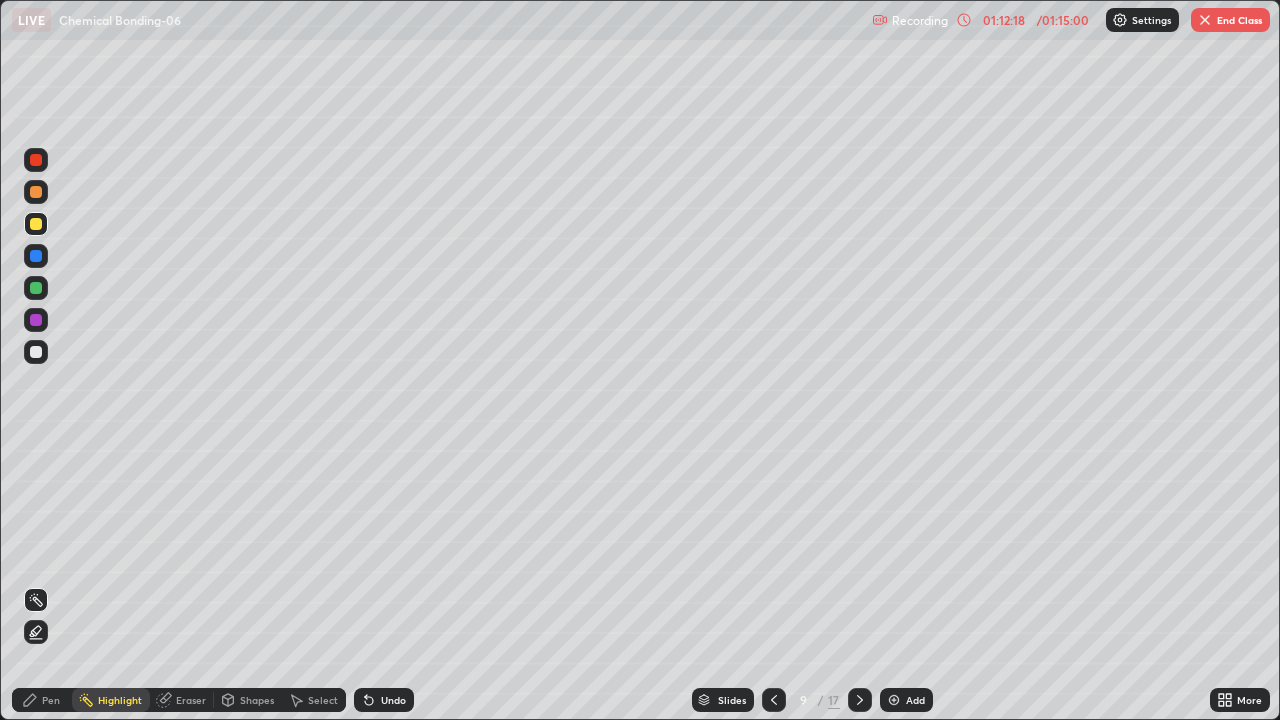 click at bounding box center (860, 700) 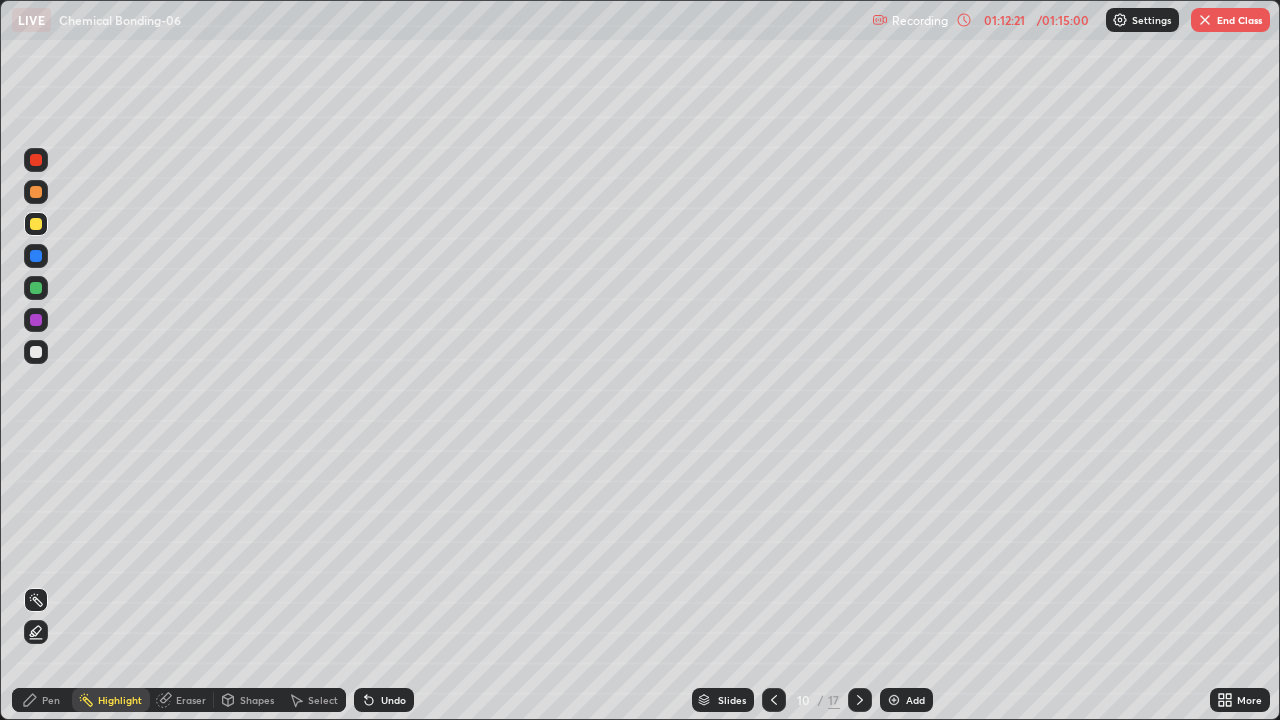 click 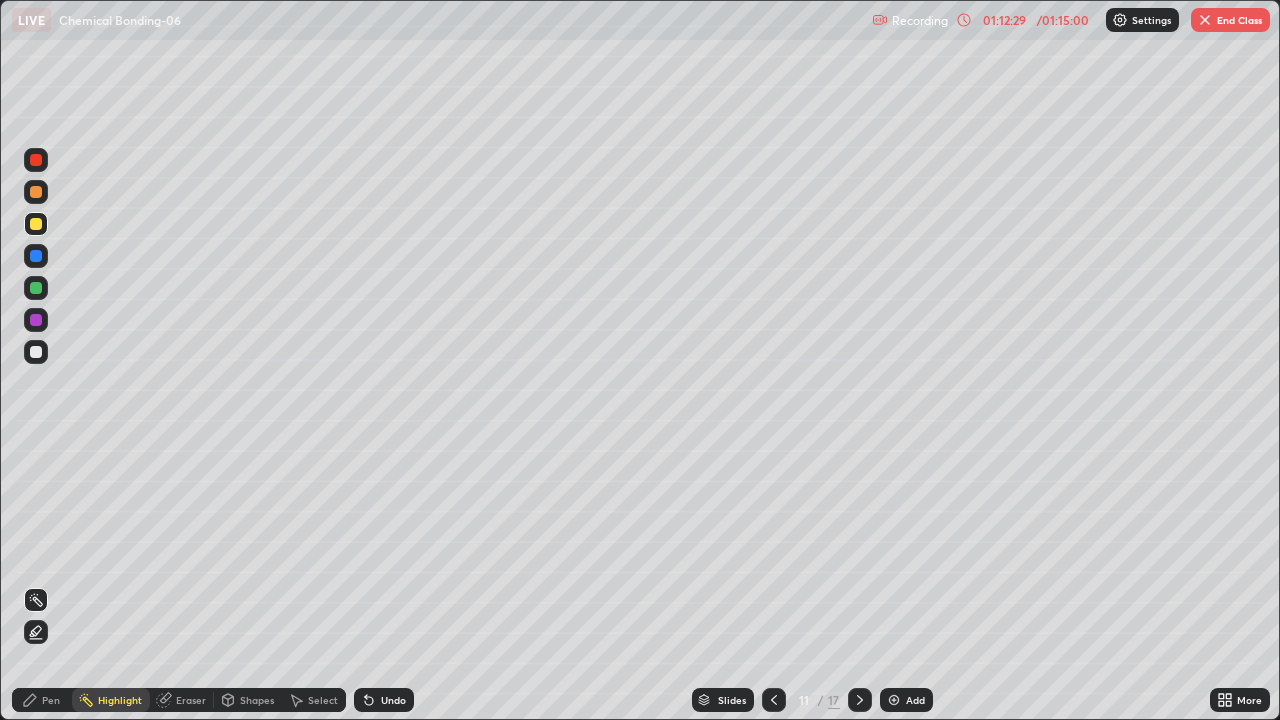 click 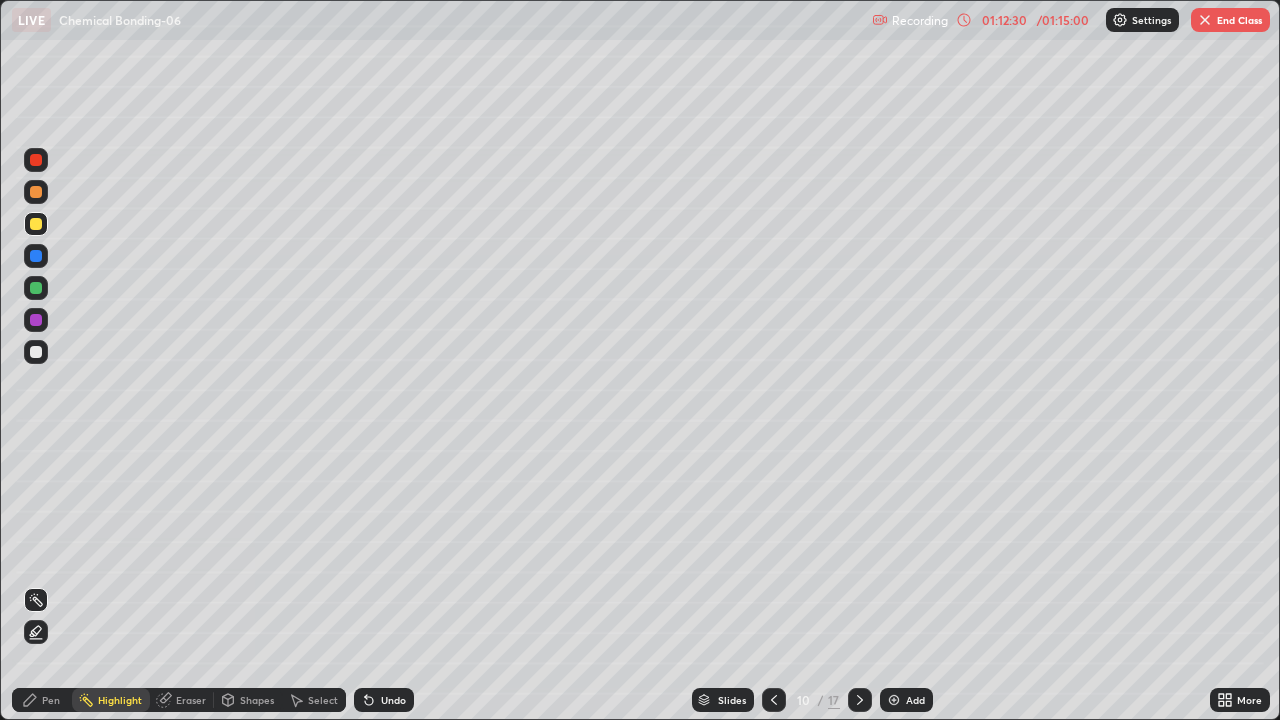 click 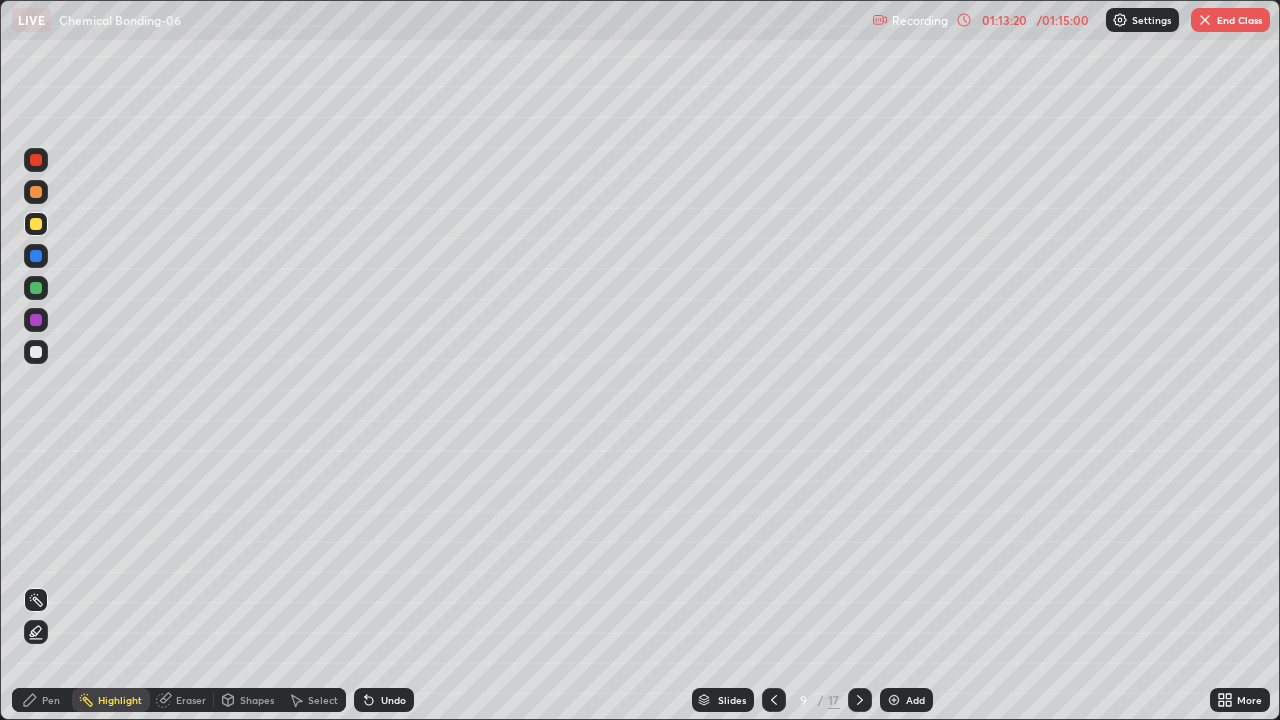 click at bounding box center (860, 700) 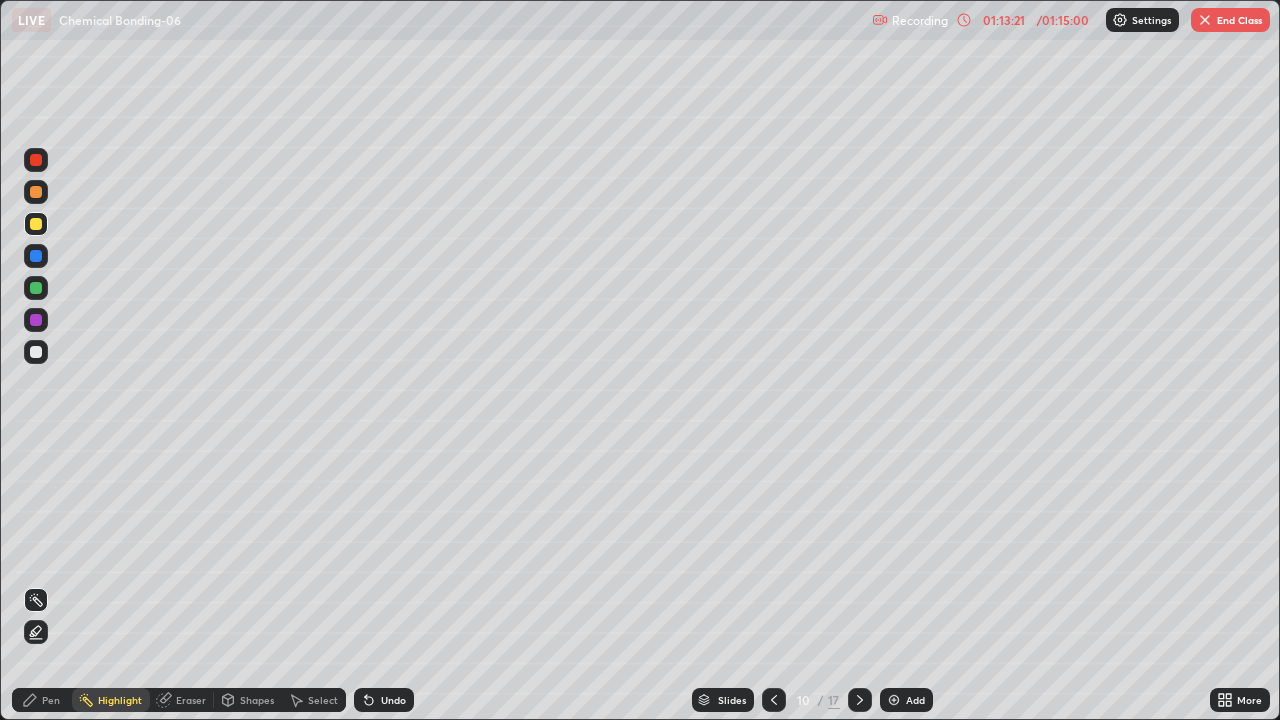 click 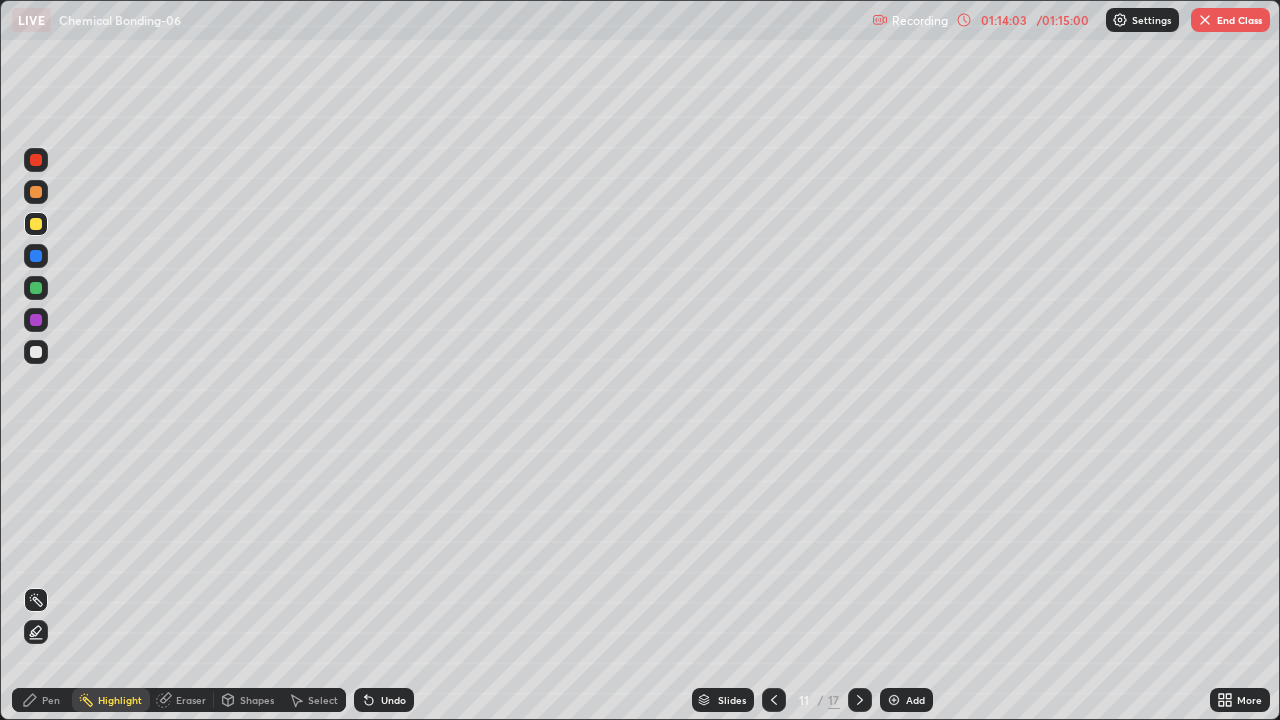 click 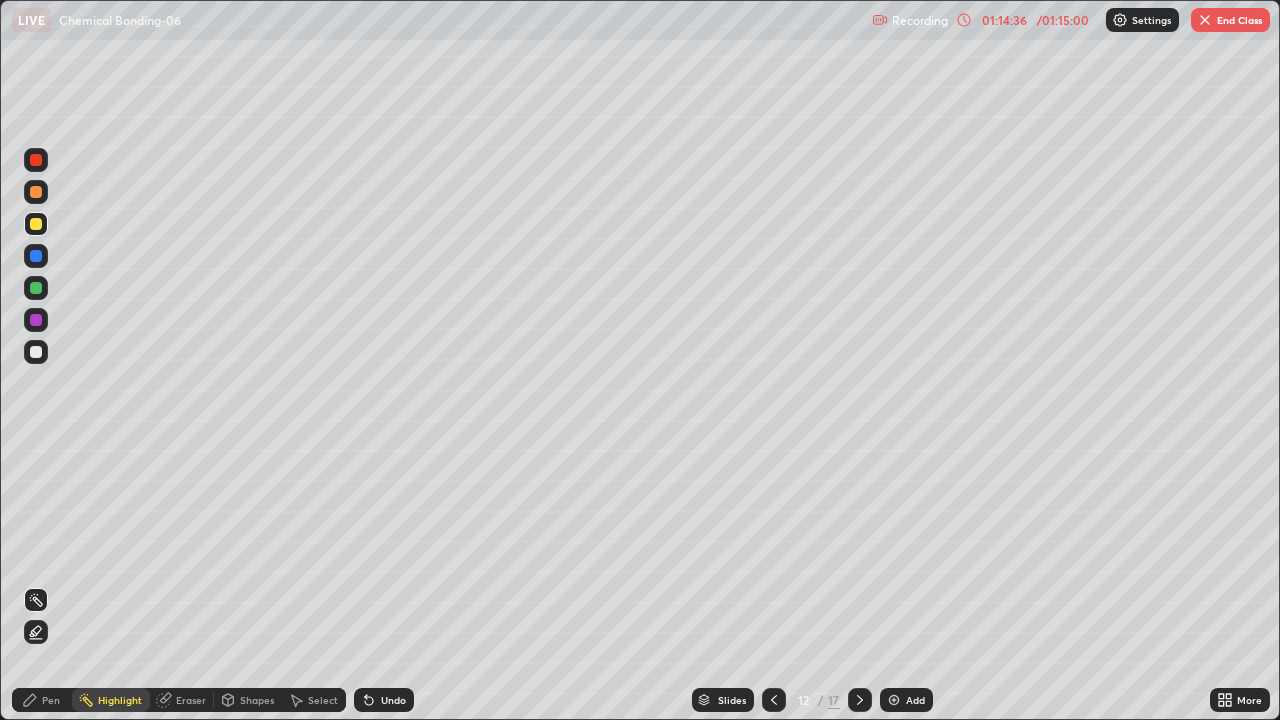click 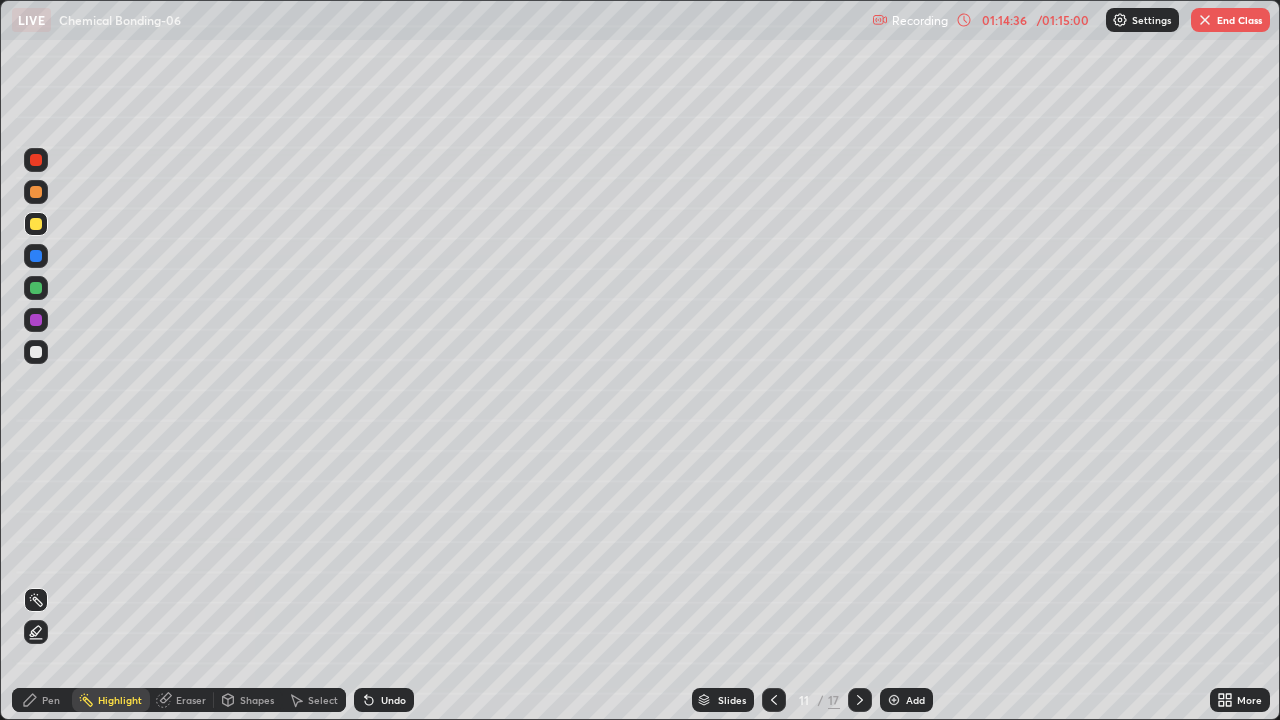 click 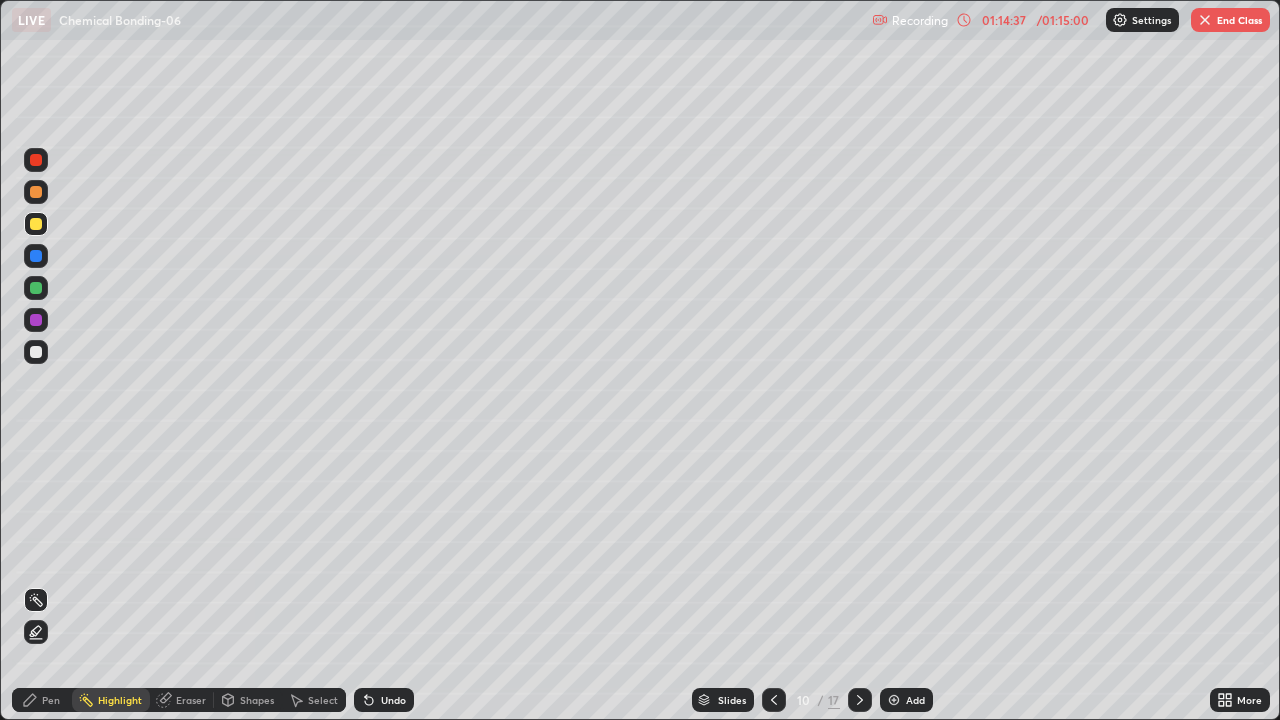 click 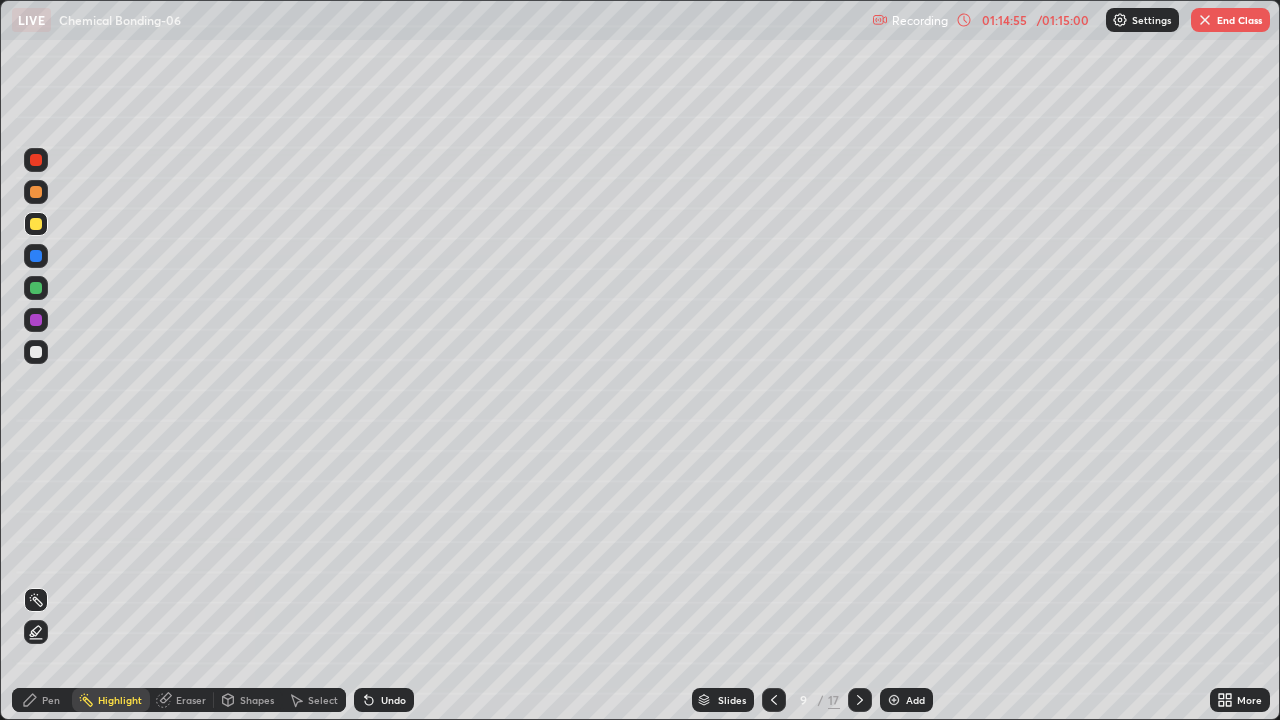 click 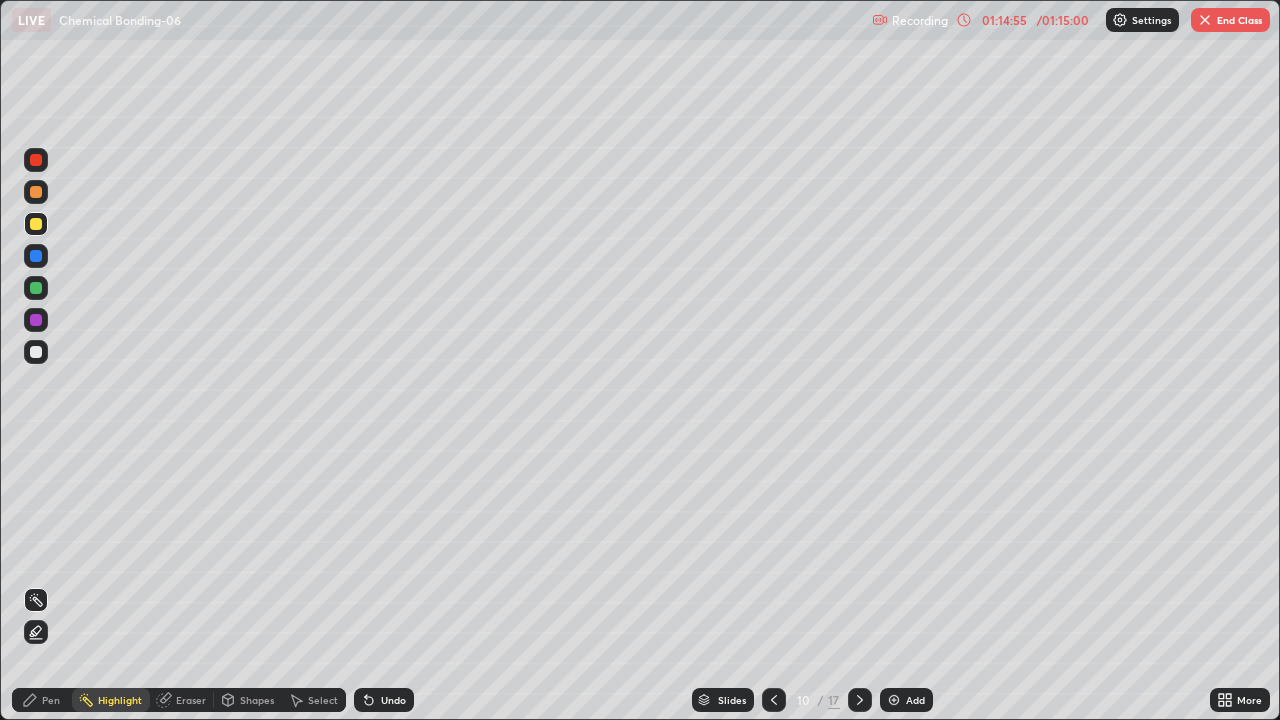 click at bounding box center [860, 700] 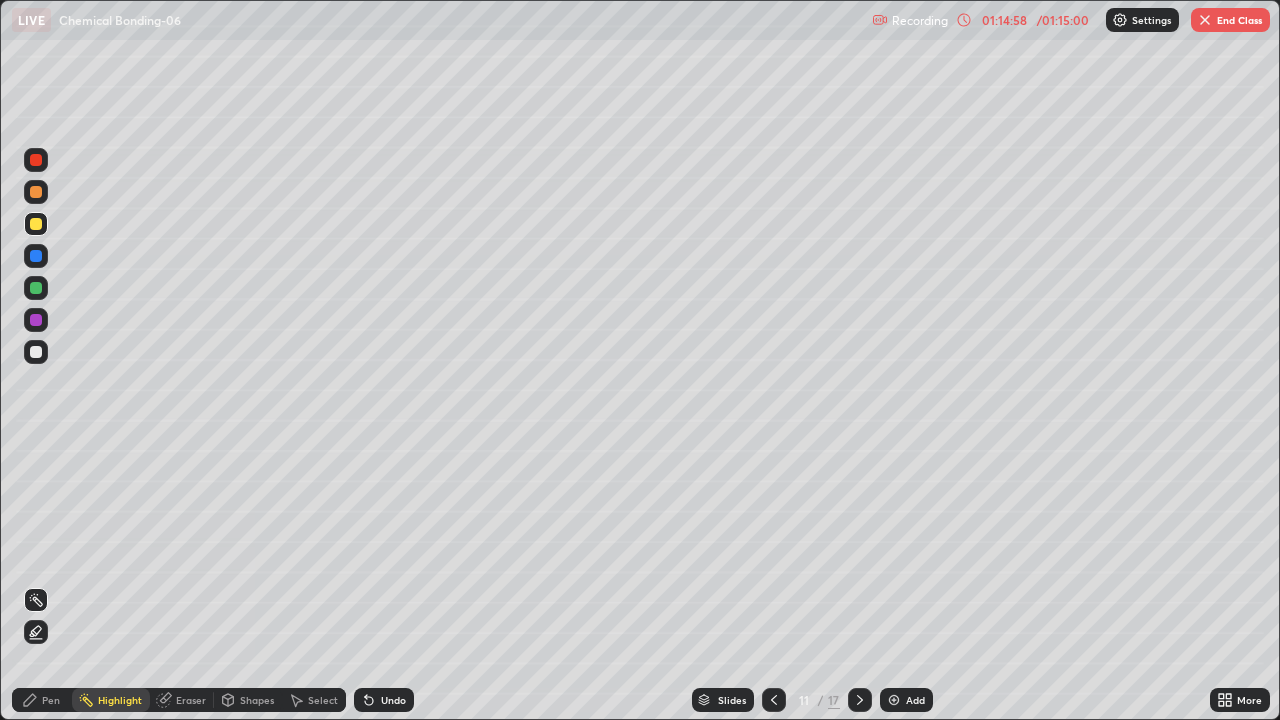 click 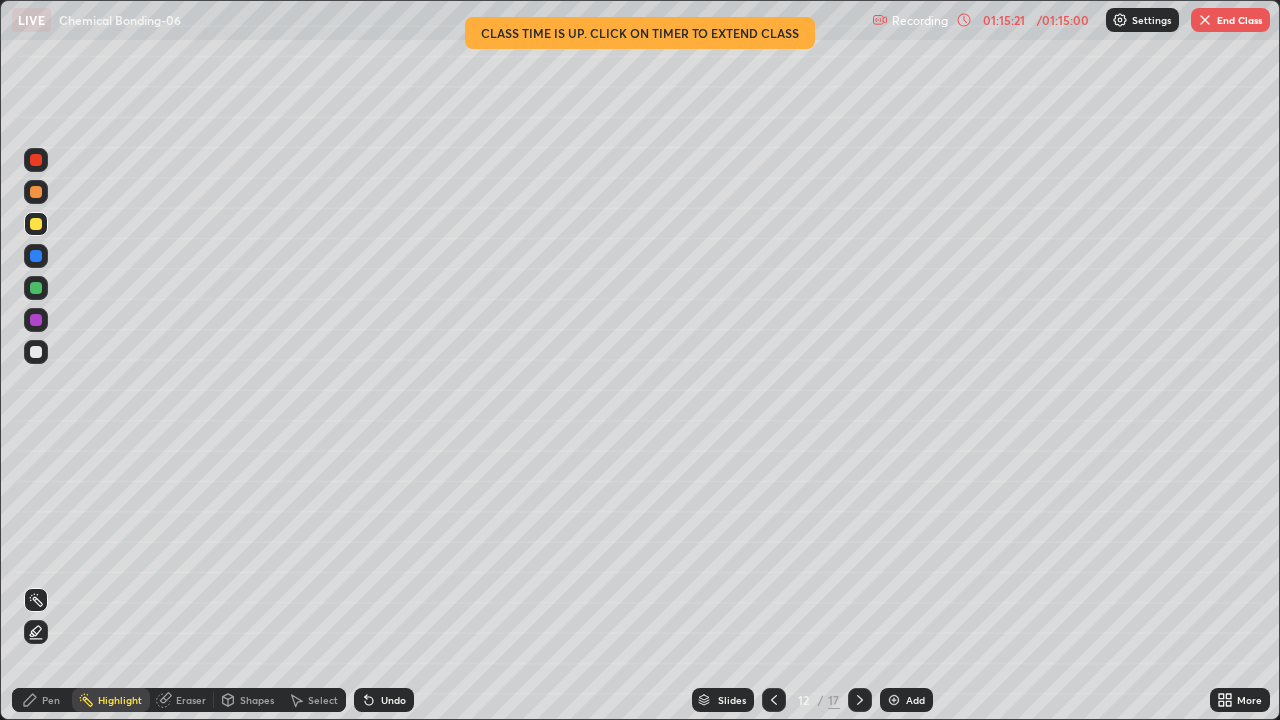 click 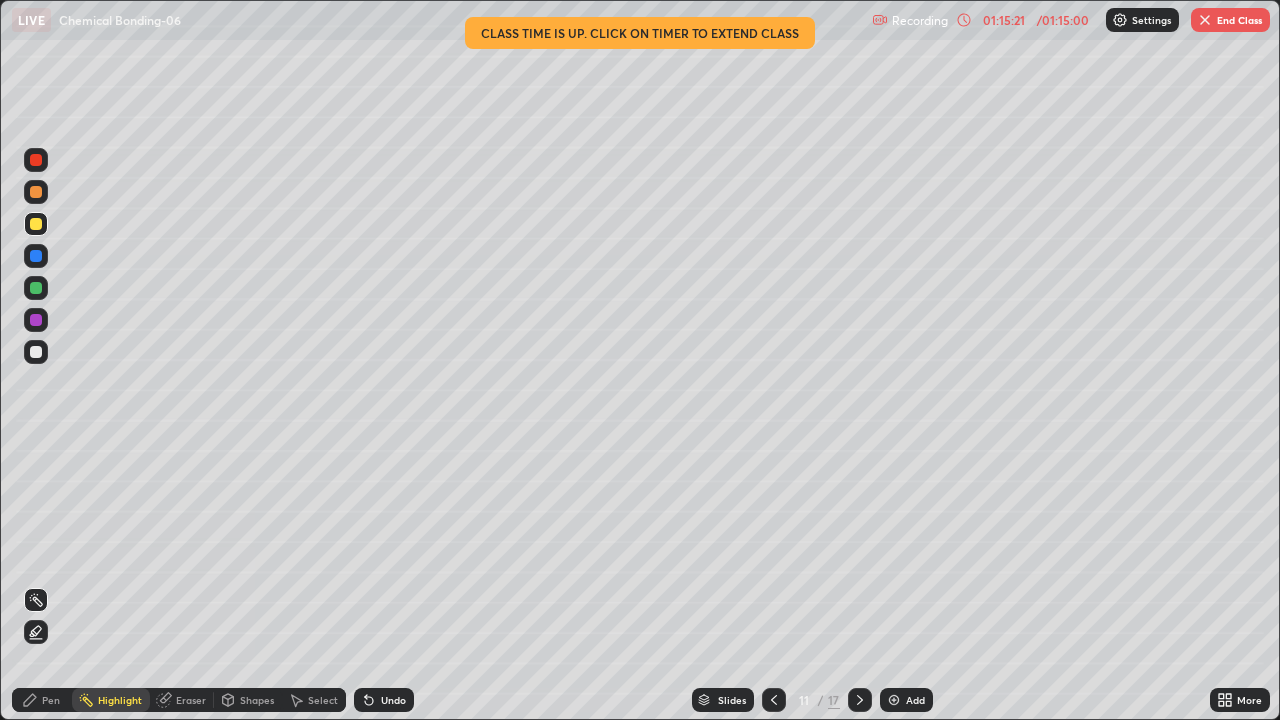 click 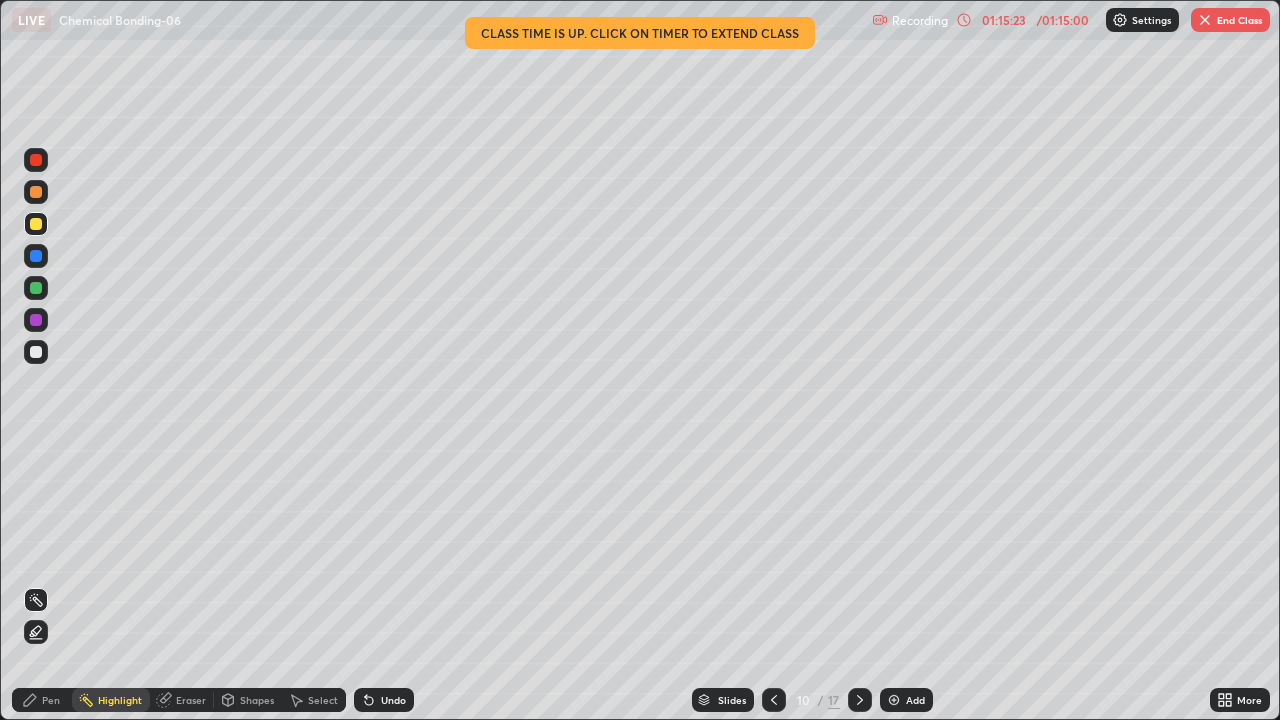 click 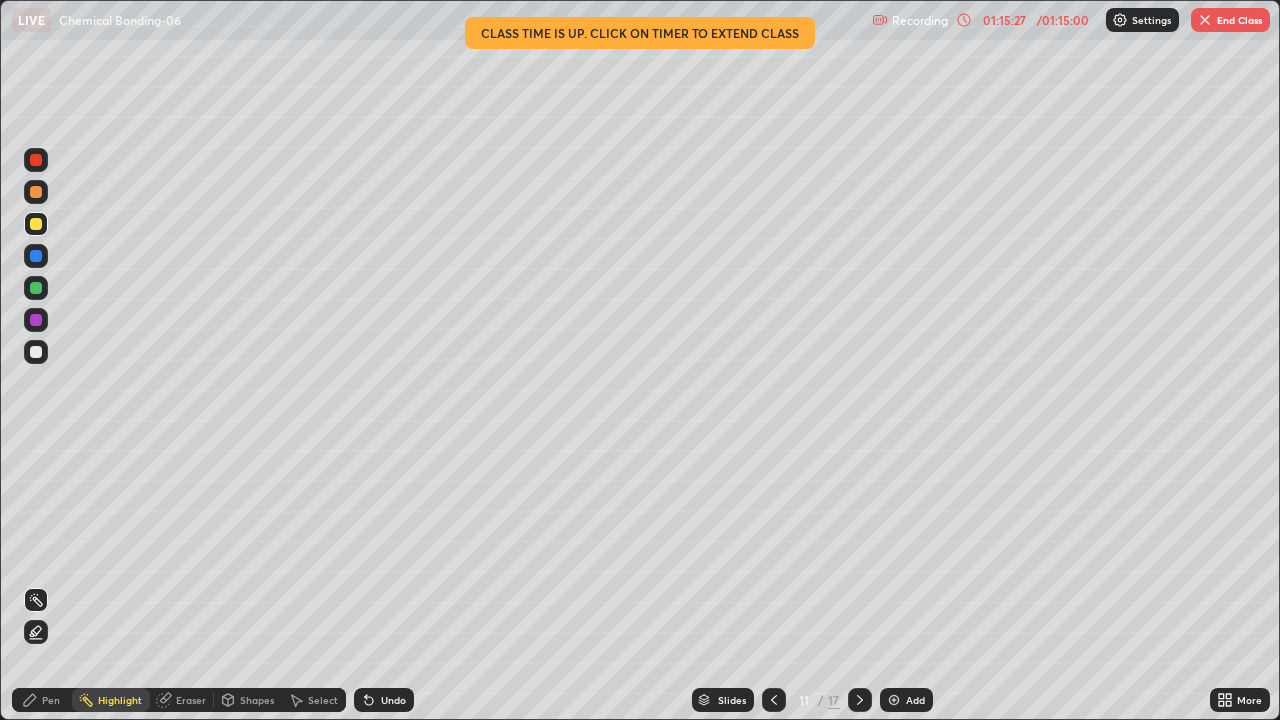 click 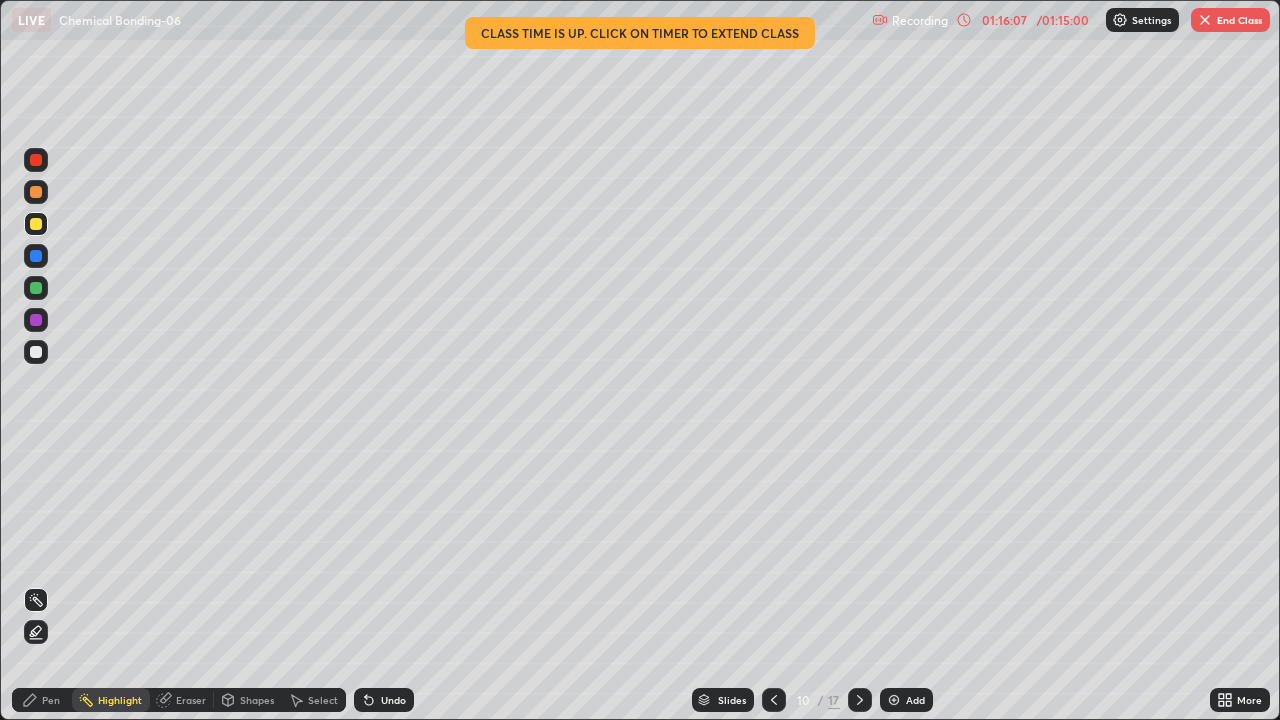 click 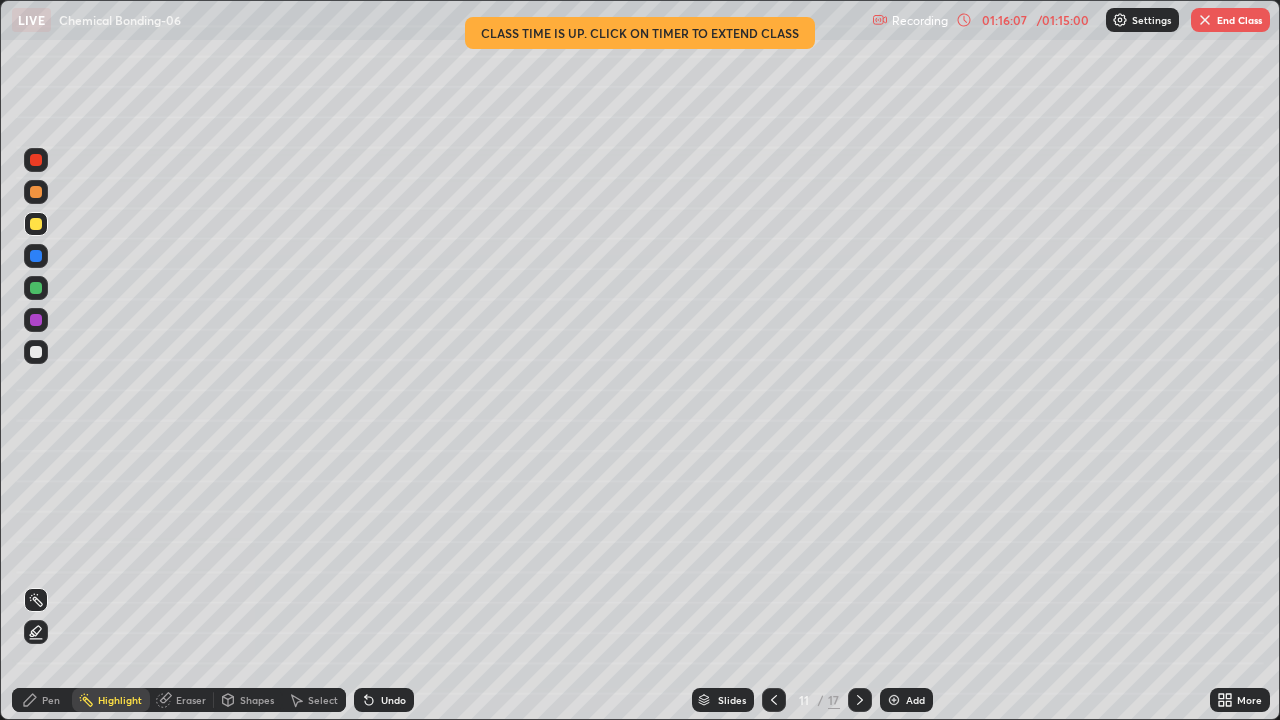 click 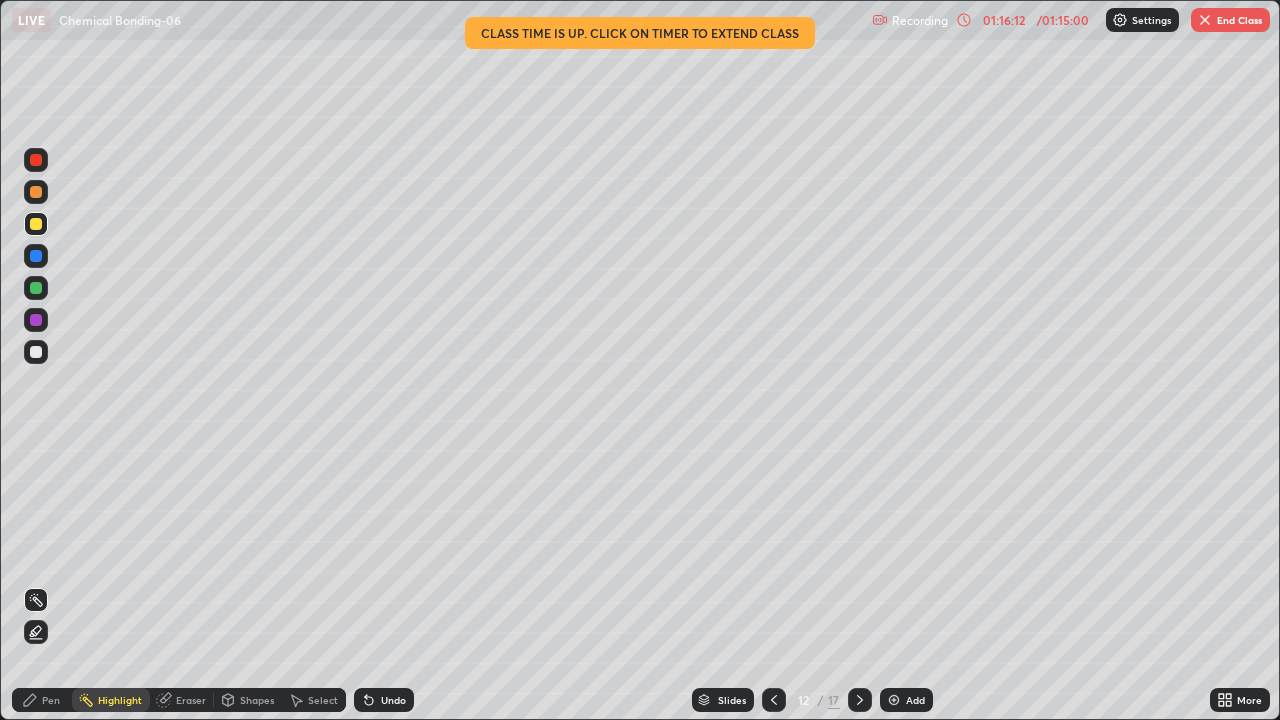 click at bounding box center [774, 700] 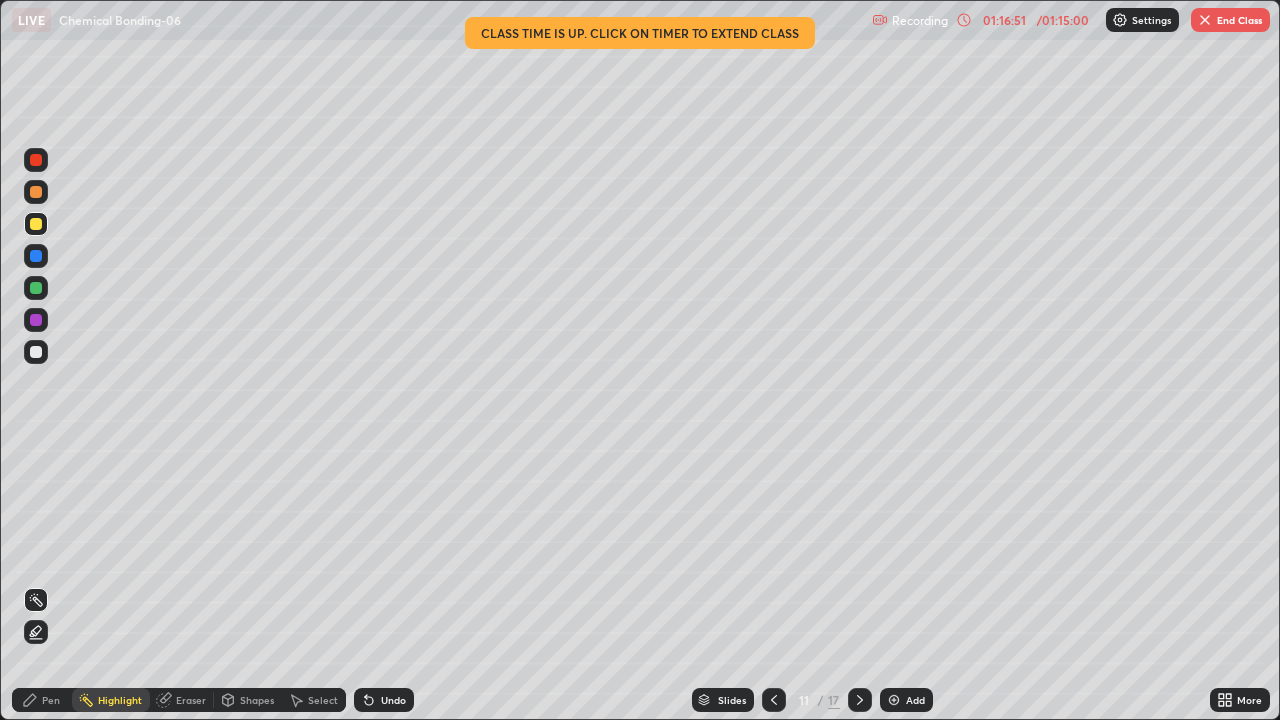 click at bounding box center (774, 700) 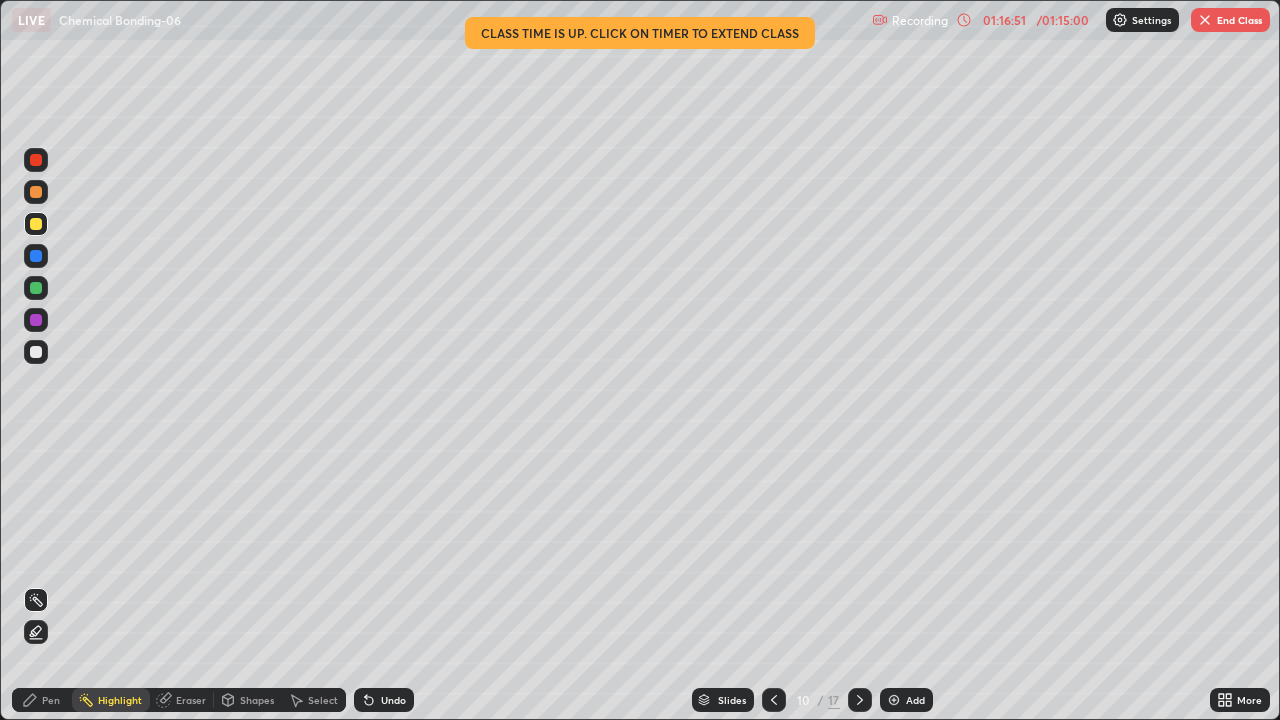 click 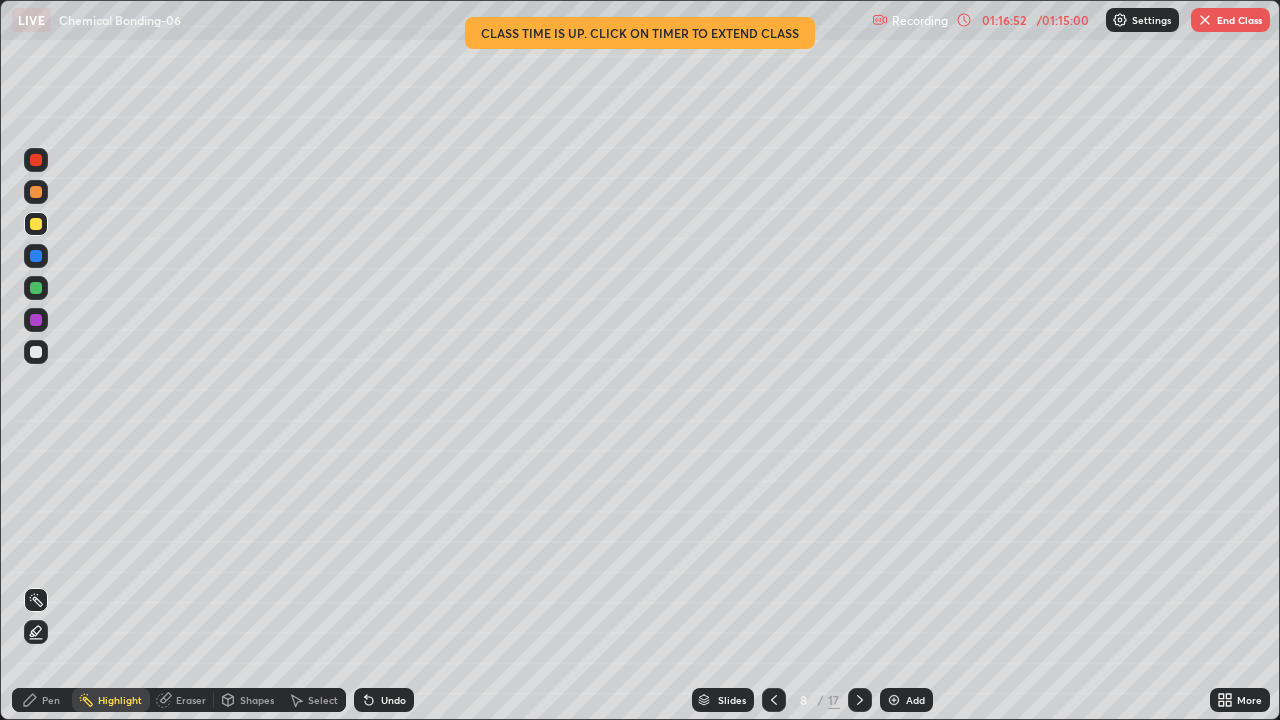 click at bounding box center (774, 700) 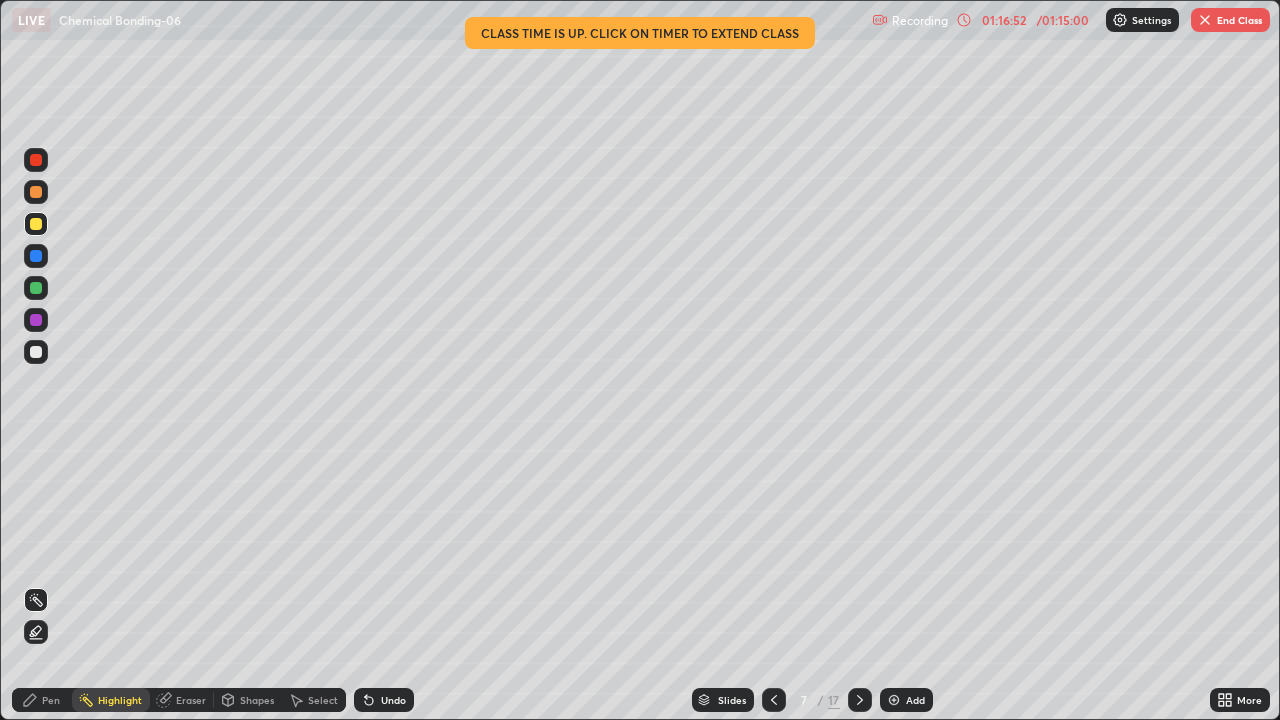 click 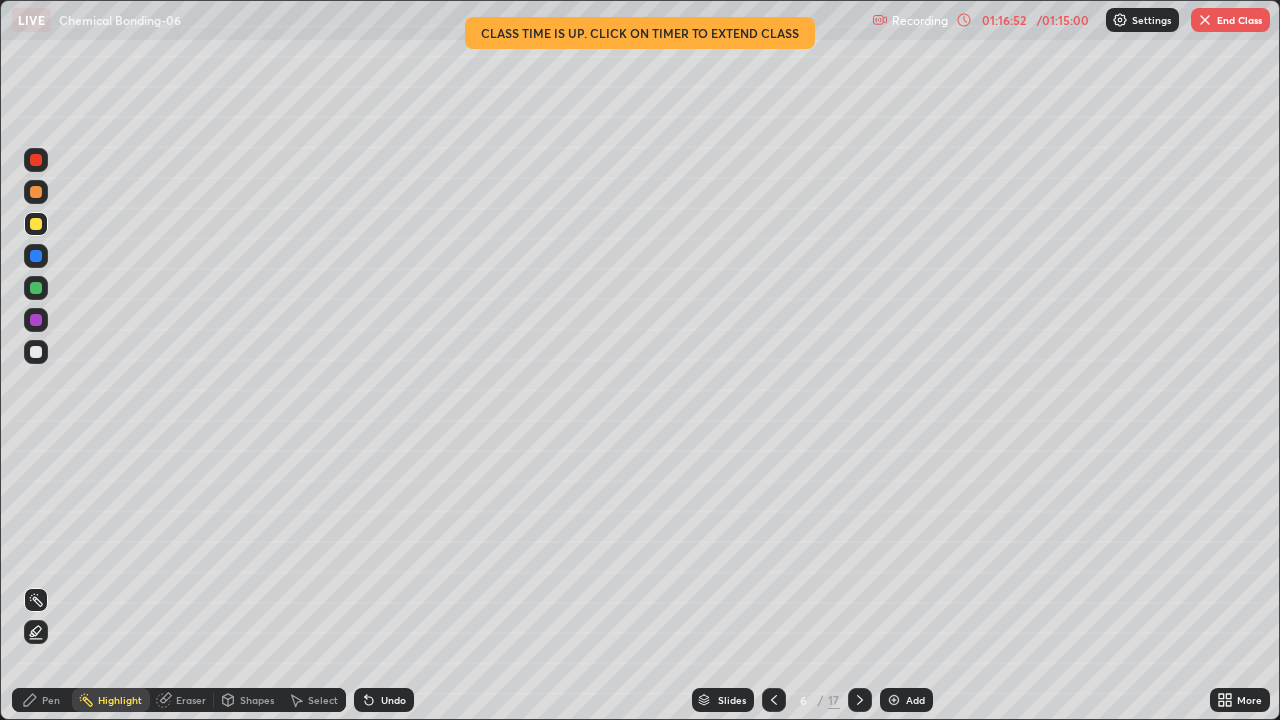 click at bounding box center (774, 700) 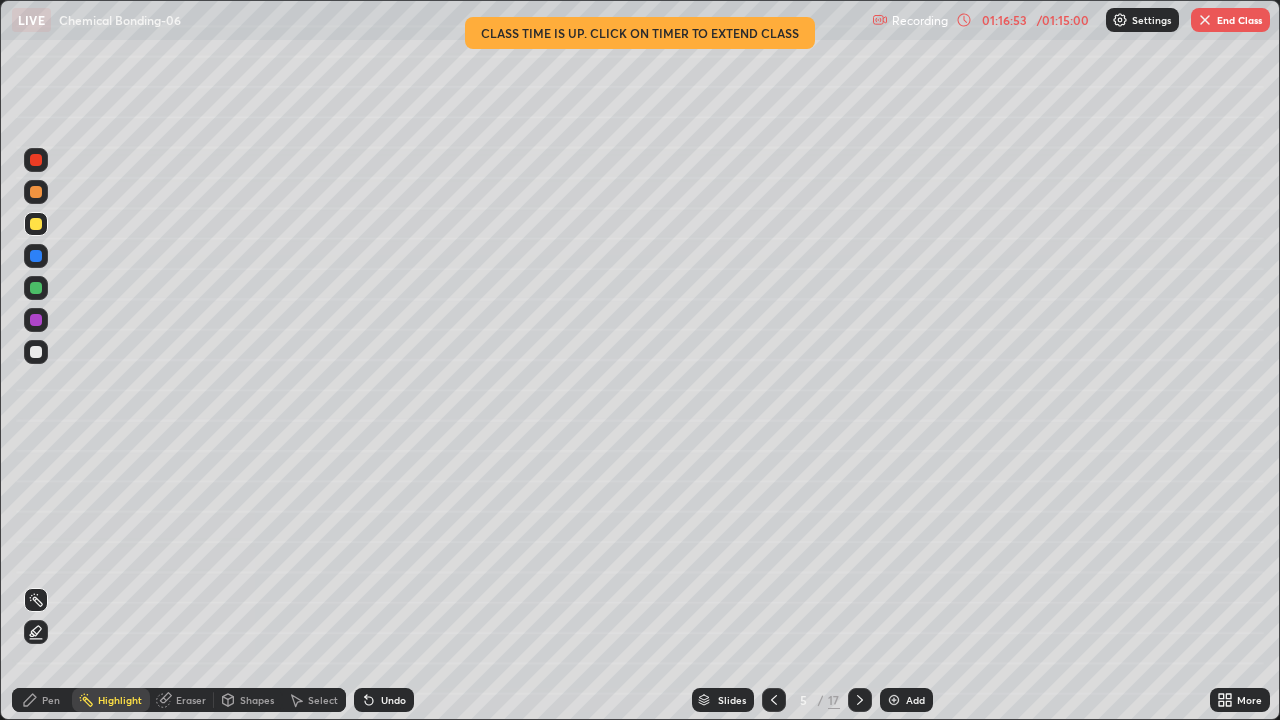 click at bounding box center (774, 700) 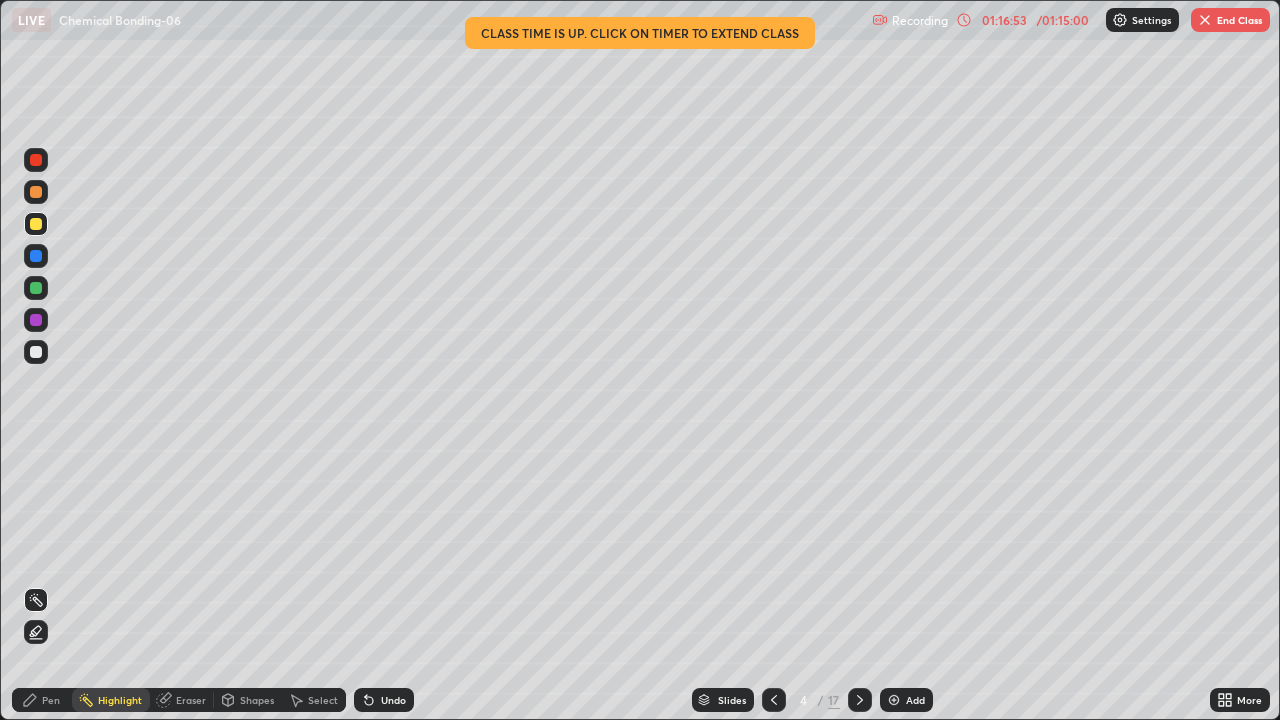 click at bounding box center (774, 700) 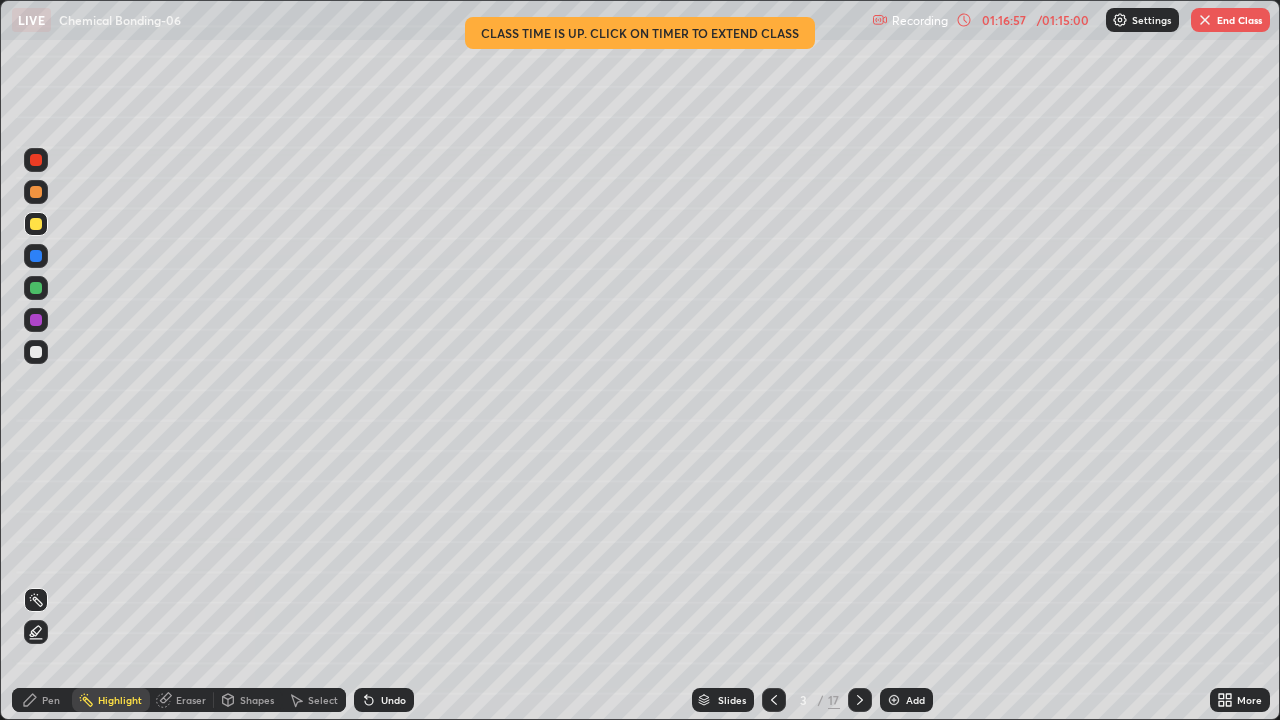 click on "Eraser" at bounding box center [191, 700] 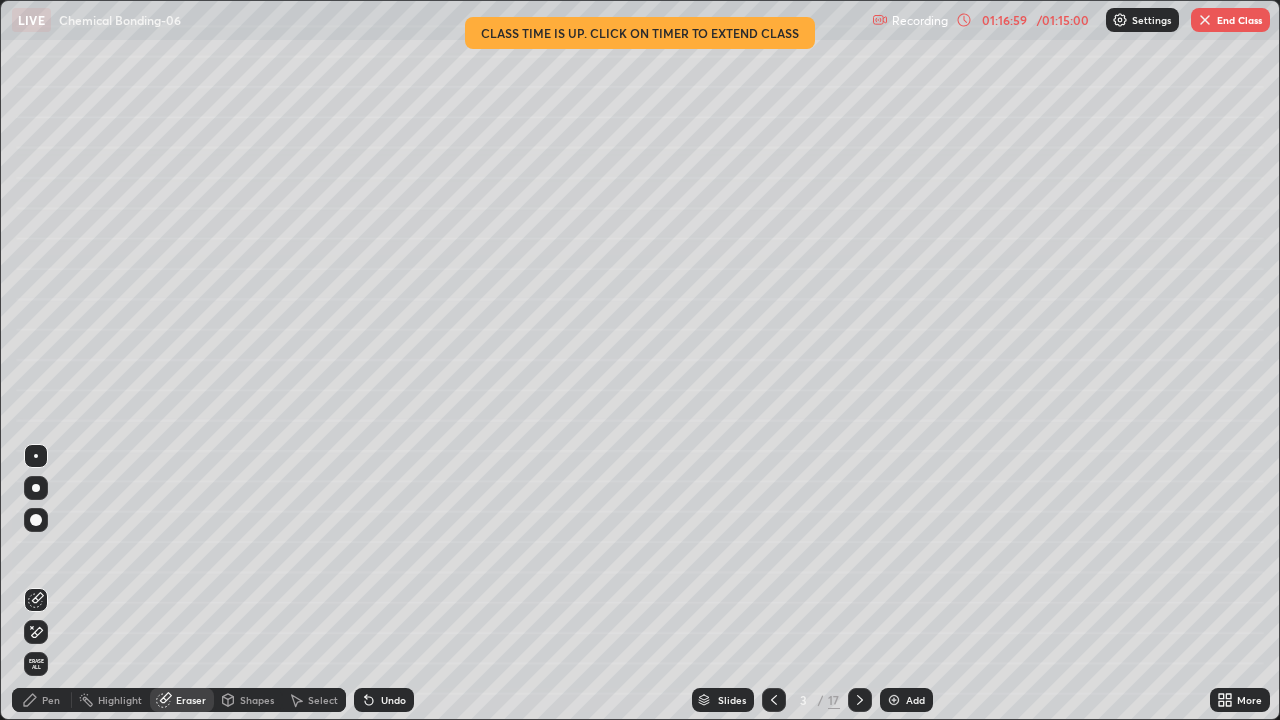 click 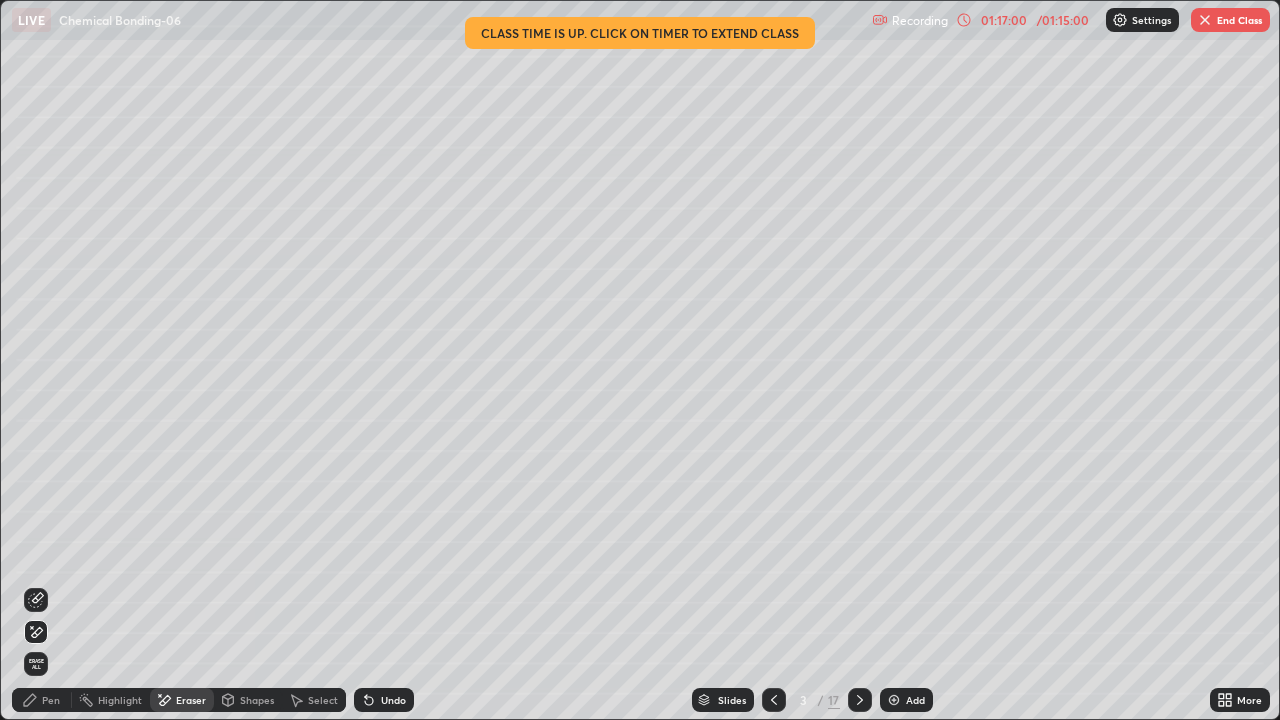 click on "Pen" at bounding box center [42, 700] 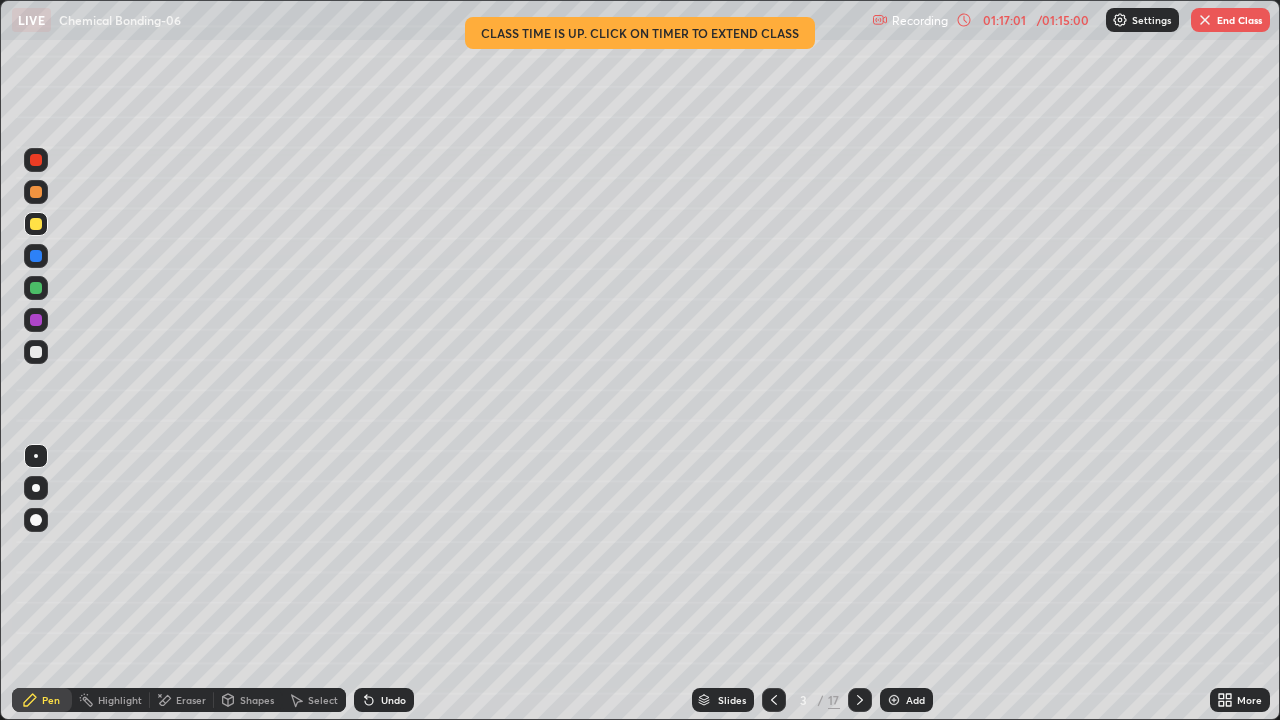 click at bounding box center (36, 288) 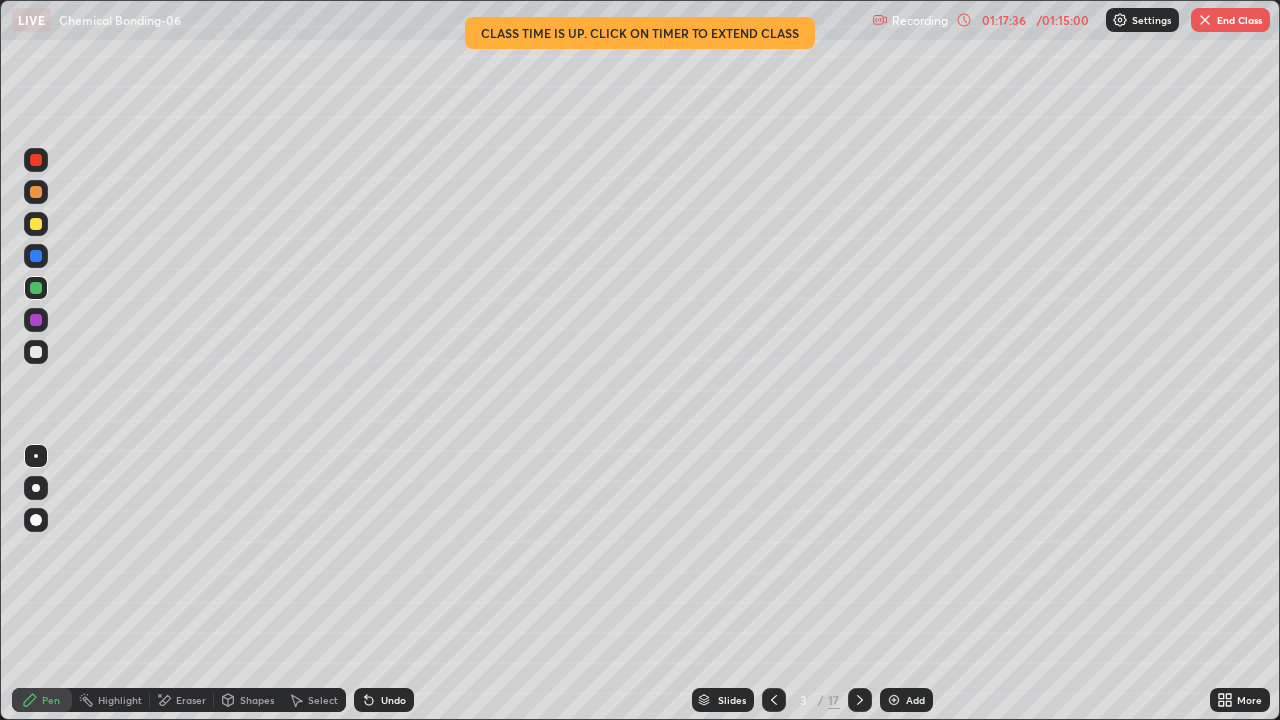 click at bounding box center [1205, 20] 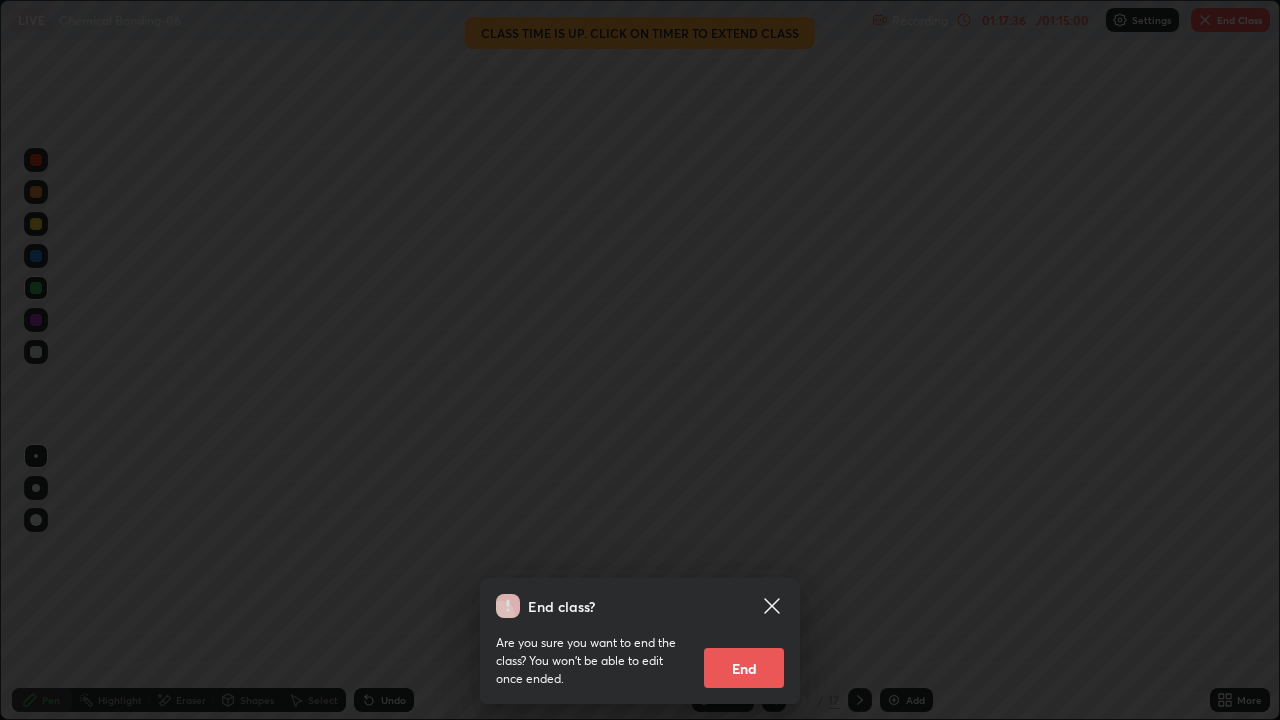 click on "End" at bounding box center [744, 668] 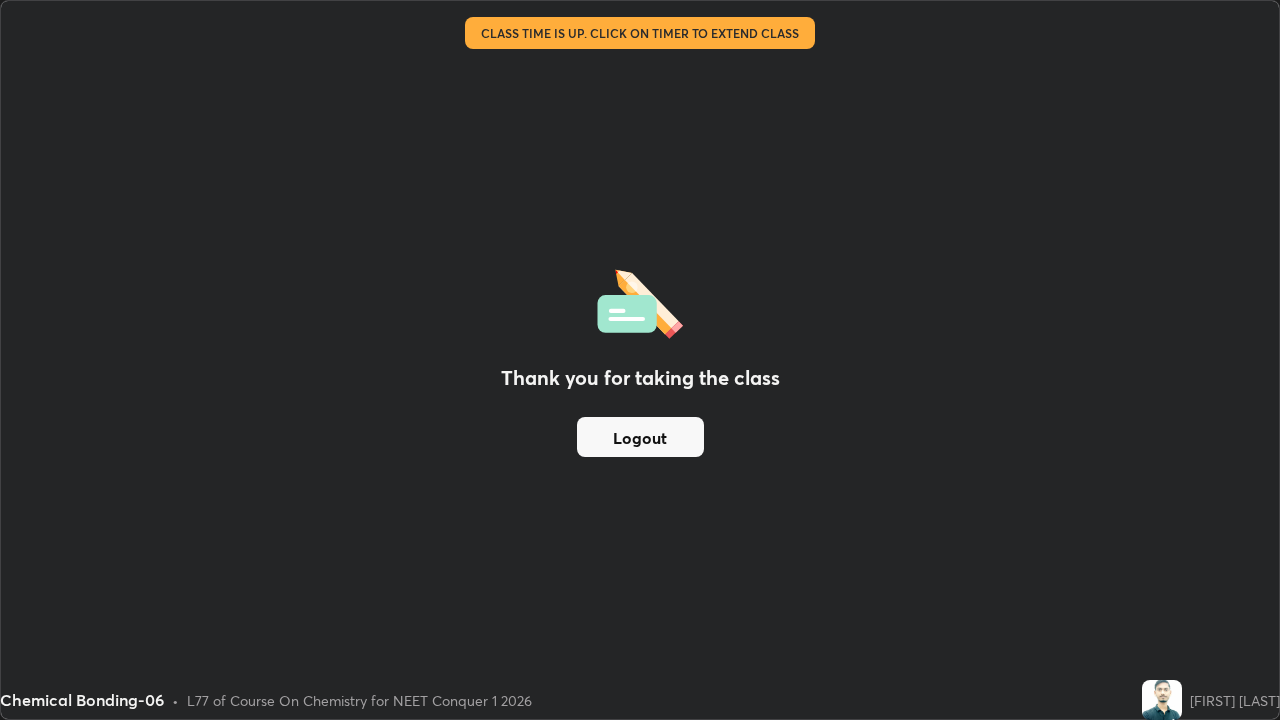 click on "Logout" at bounding box center (640, 437) 